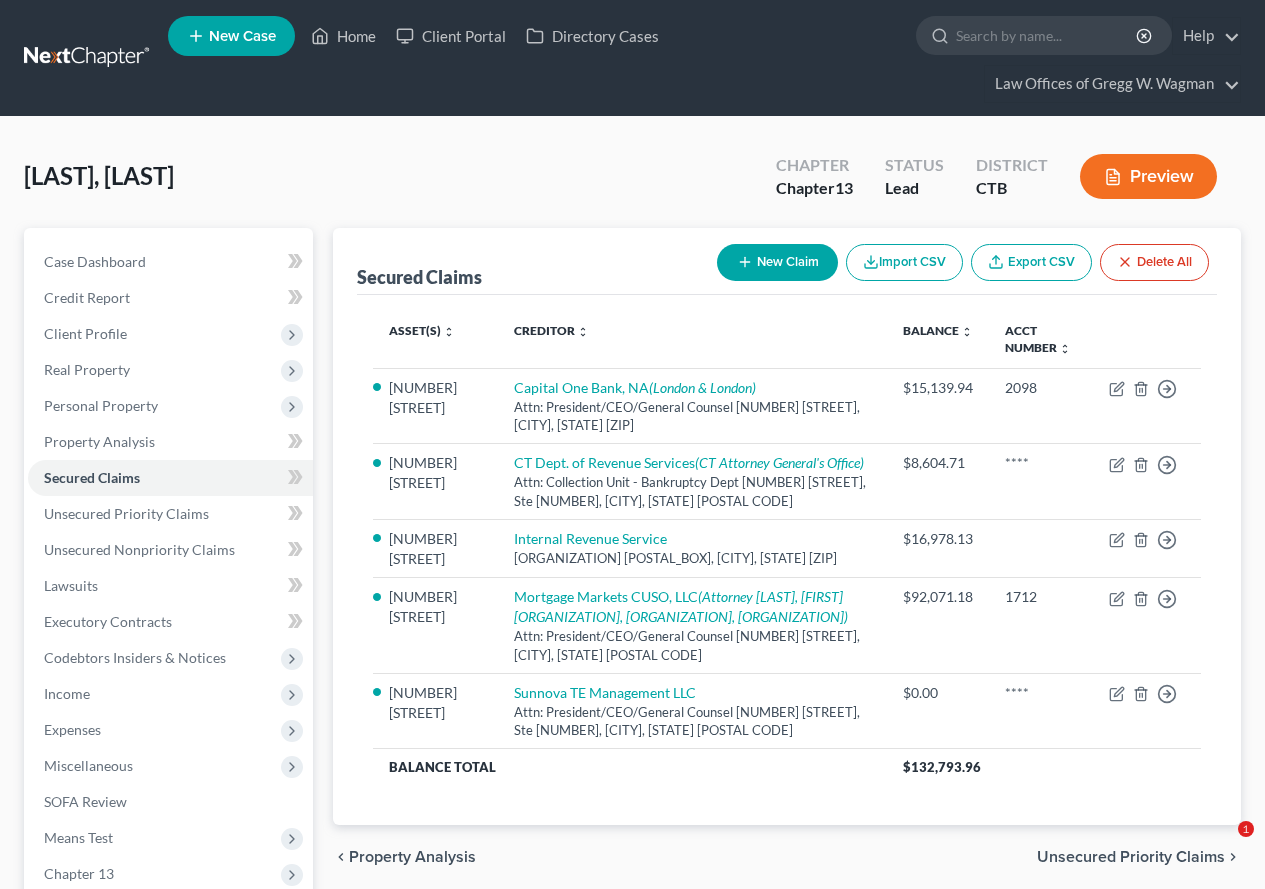 scroll, scrollTop: 246, scrollLeft: 0, axis: vertical 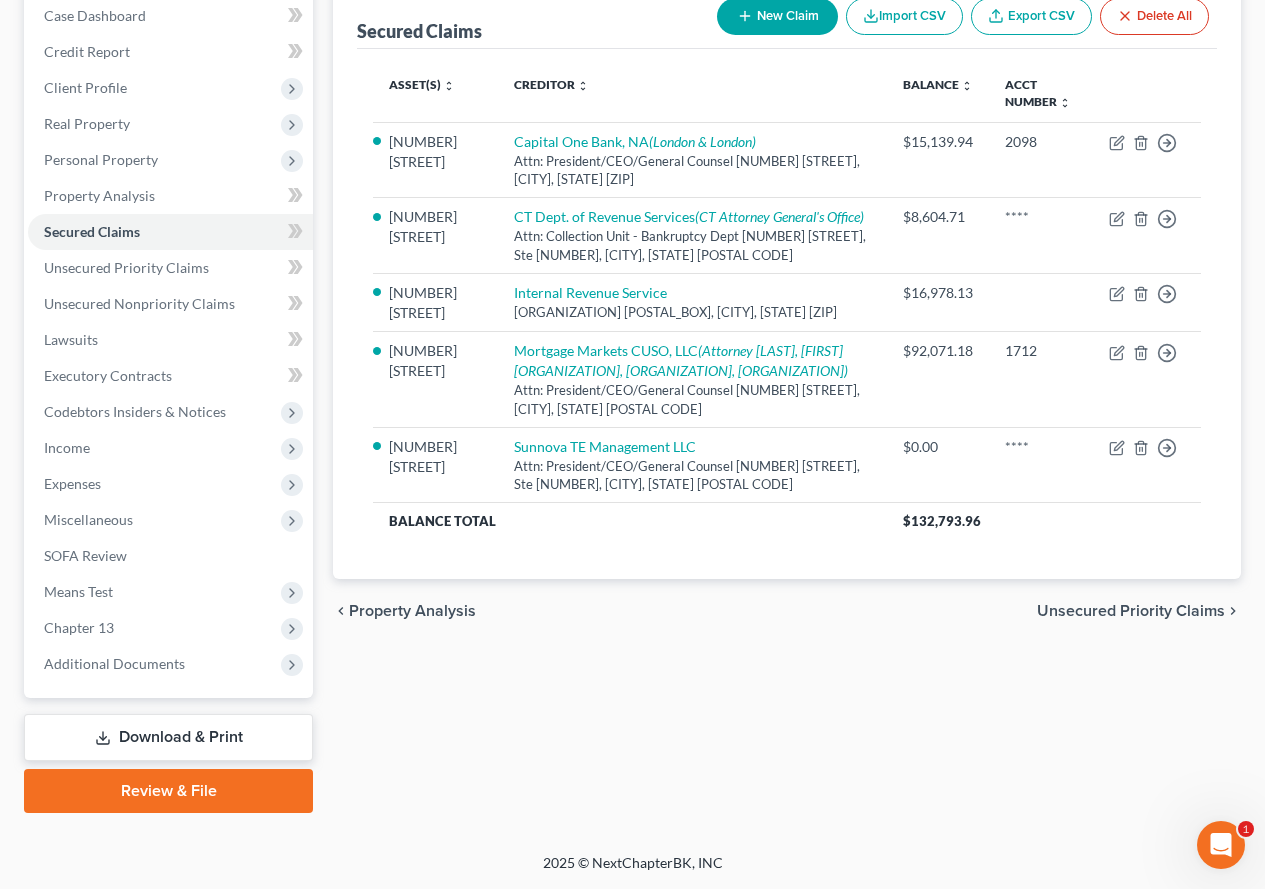 click on "Download & Print" at bounding box center (168, 737) 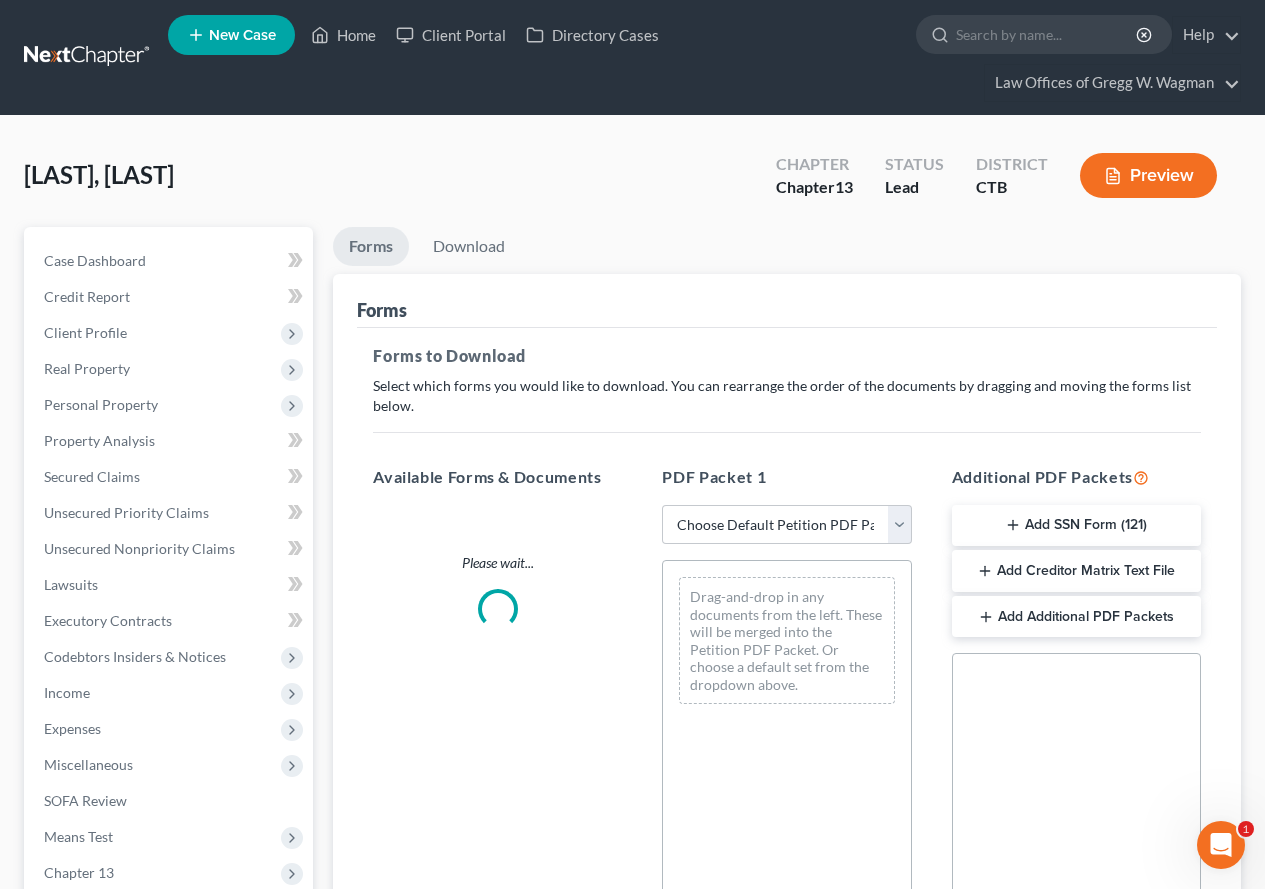 scroll, scrollTop: 0, scrollLeft: 0, axis: both 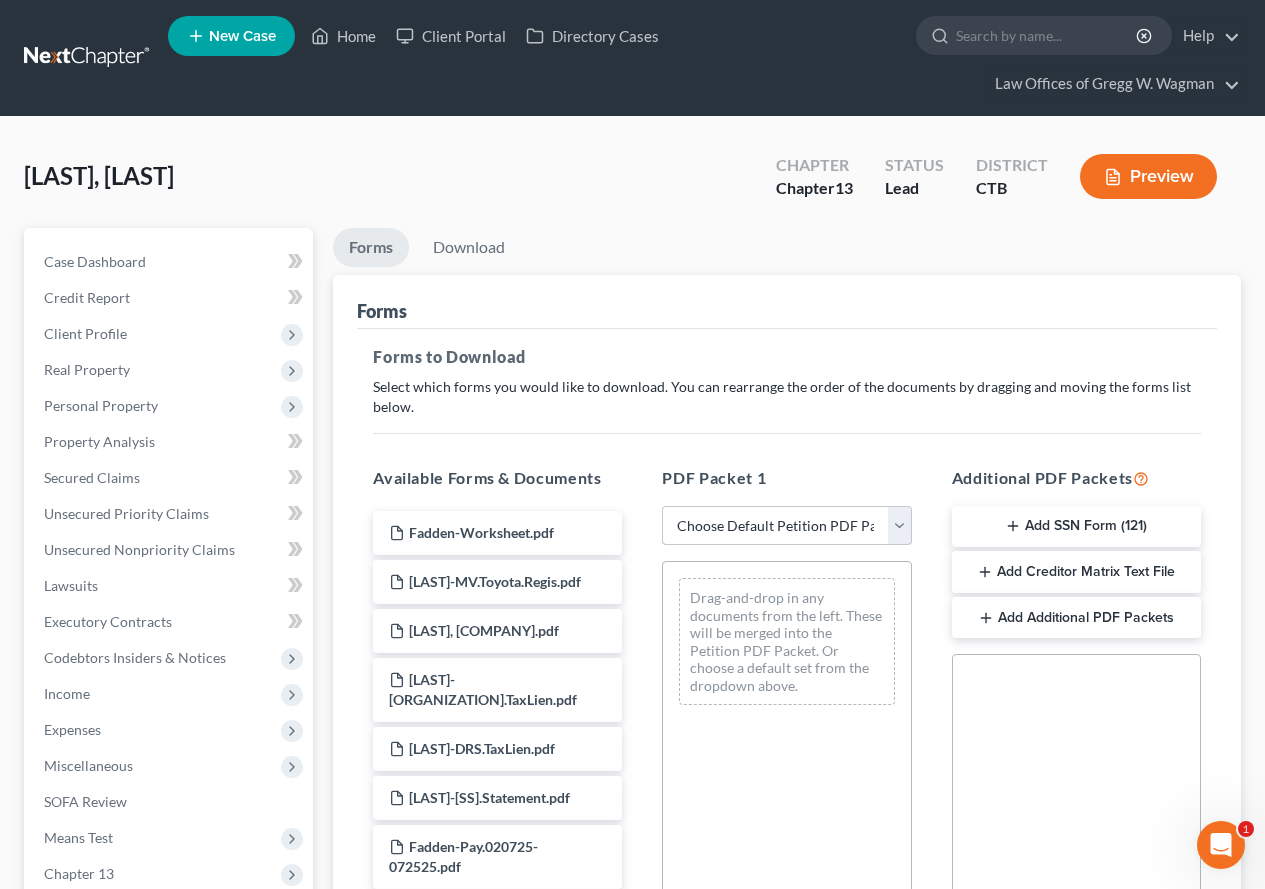 click on "Choose Default Petition PDF Packet Complete Bankruptcy Petition (all forms and schedules) Emergency Filing Forms (Petition and Creditor List Only) Amended Forms Signature Pages Only Supplemental Post Petition (Sch. I & J) Supplemental Post Petition (Sch. I) Supplemental Post Petition (Sch. J) After Barebones Filing" at bounding box center [786, 526] 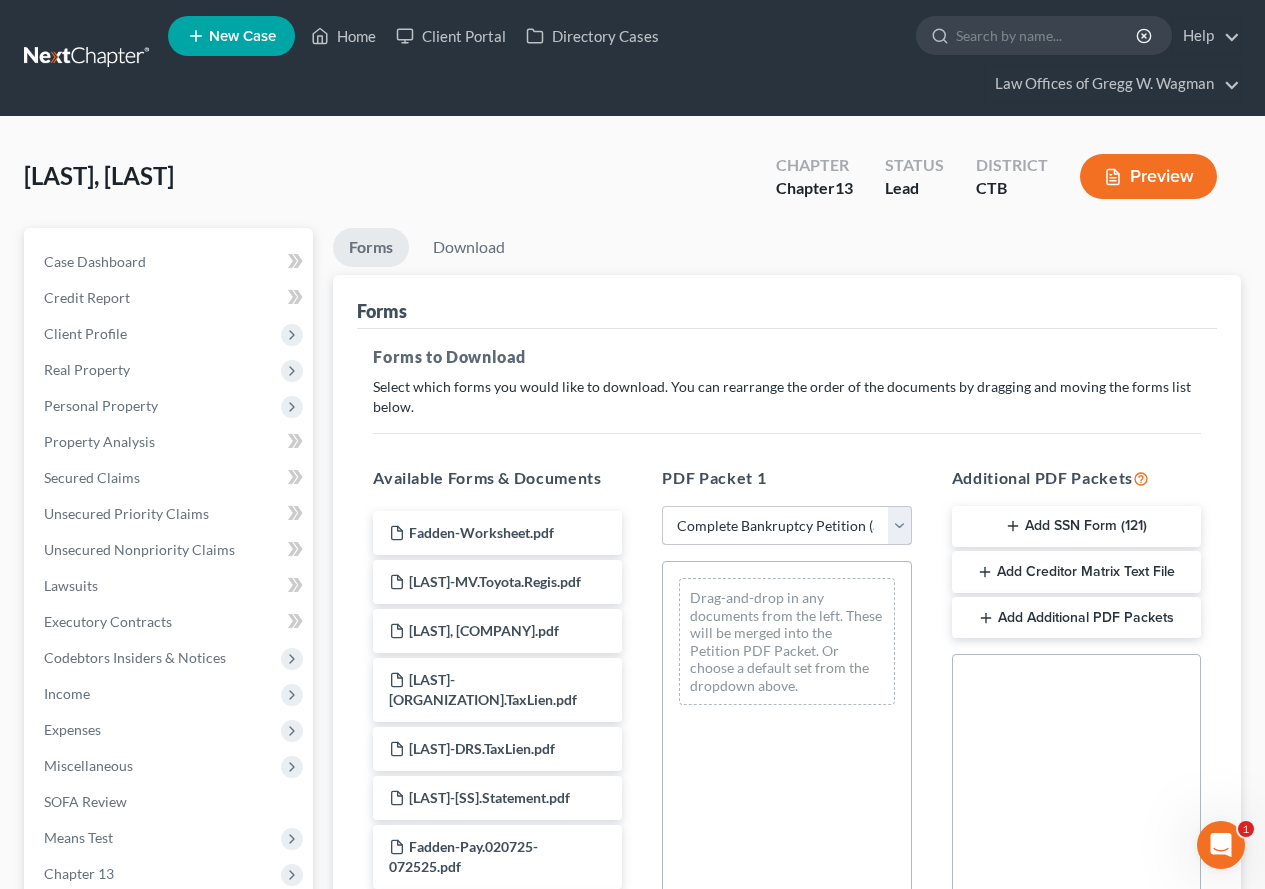 click on "Choose Default Petition PDF Packet Complete Bankruptcy Petition (all forms and schedules) Emergency Filing Forms (Petition and Creditor List Only) Amended Forms Signature Pages Only Supplemental Post Petition (Sch. I & J) Supplemental Post Petition (Sch. I) Supplemental Post Petition (Sch. J) After Barebones Filing" at bounding box center (786, 526) 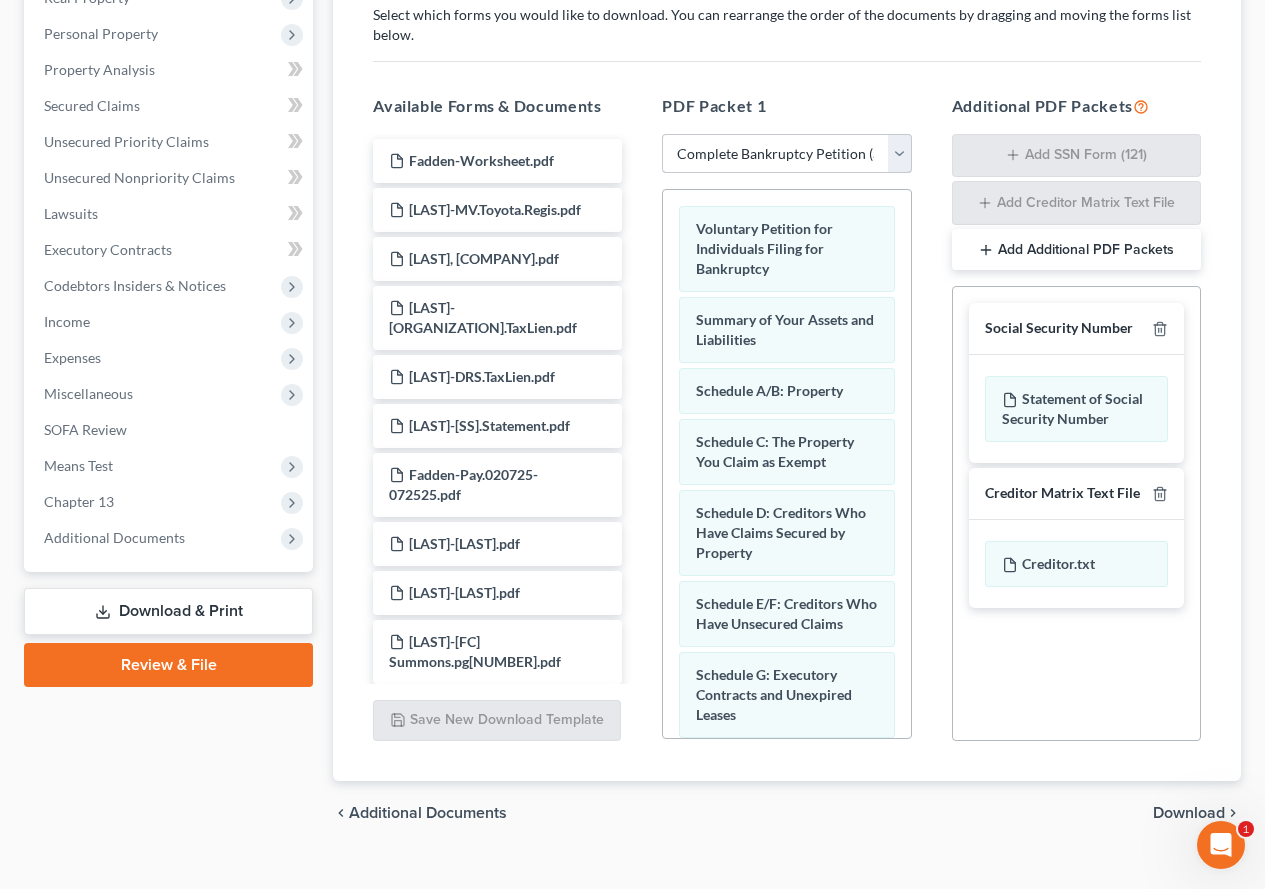 scroll, scrollTop: 404, scrollLeft: 0, axis: vertical 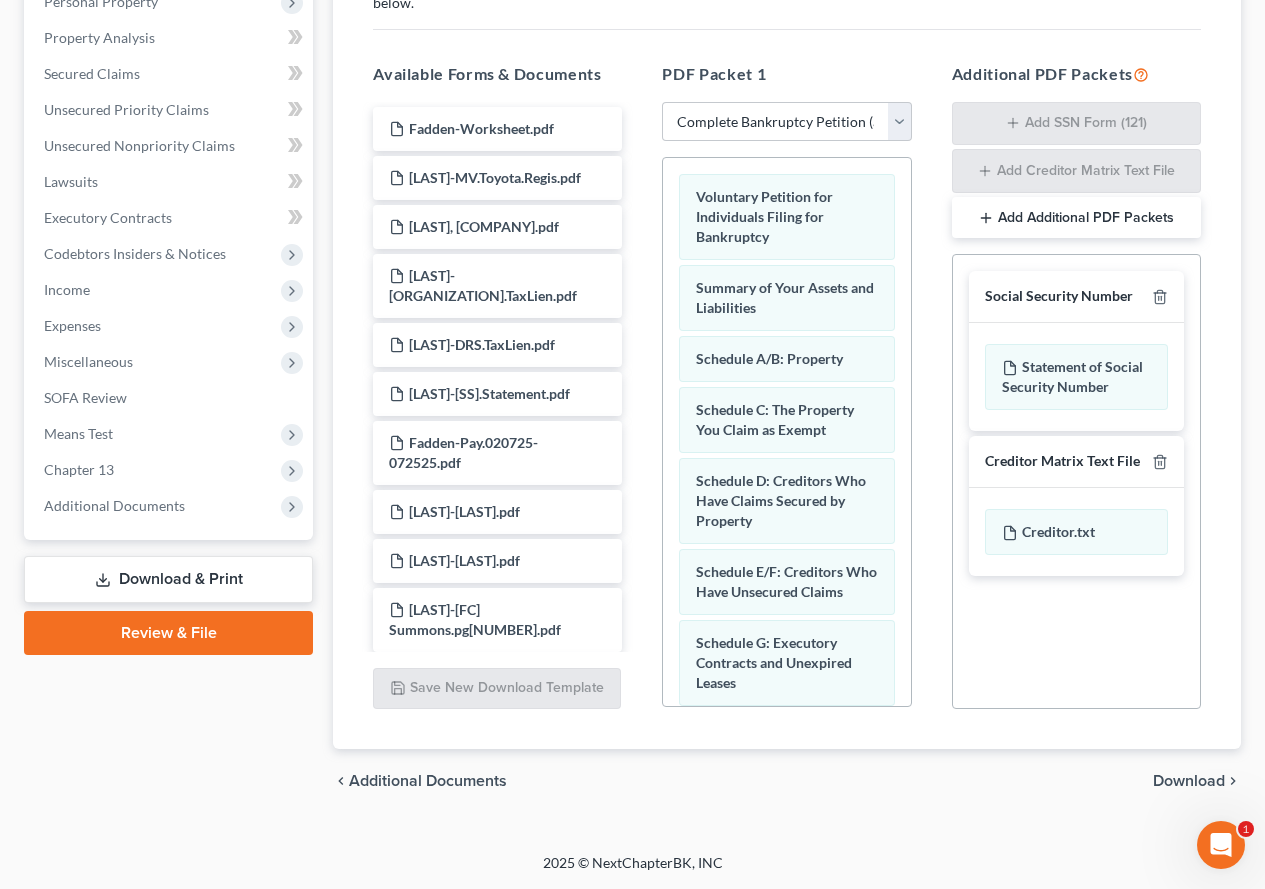 click on "Download" at bounding box center [1189, 781] 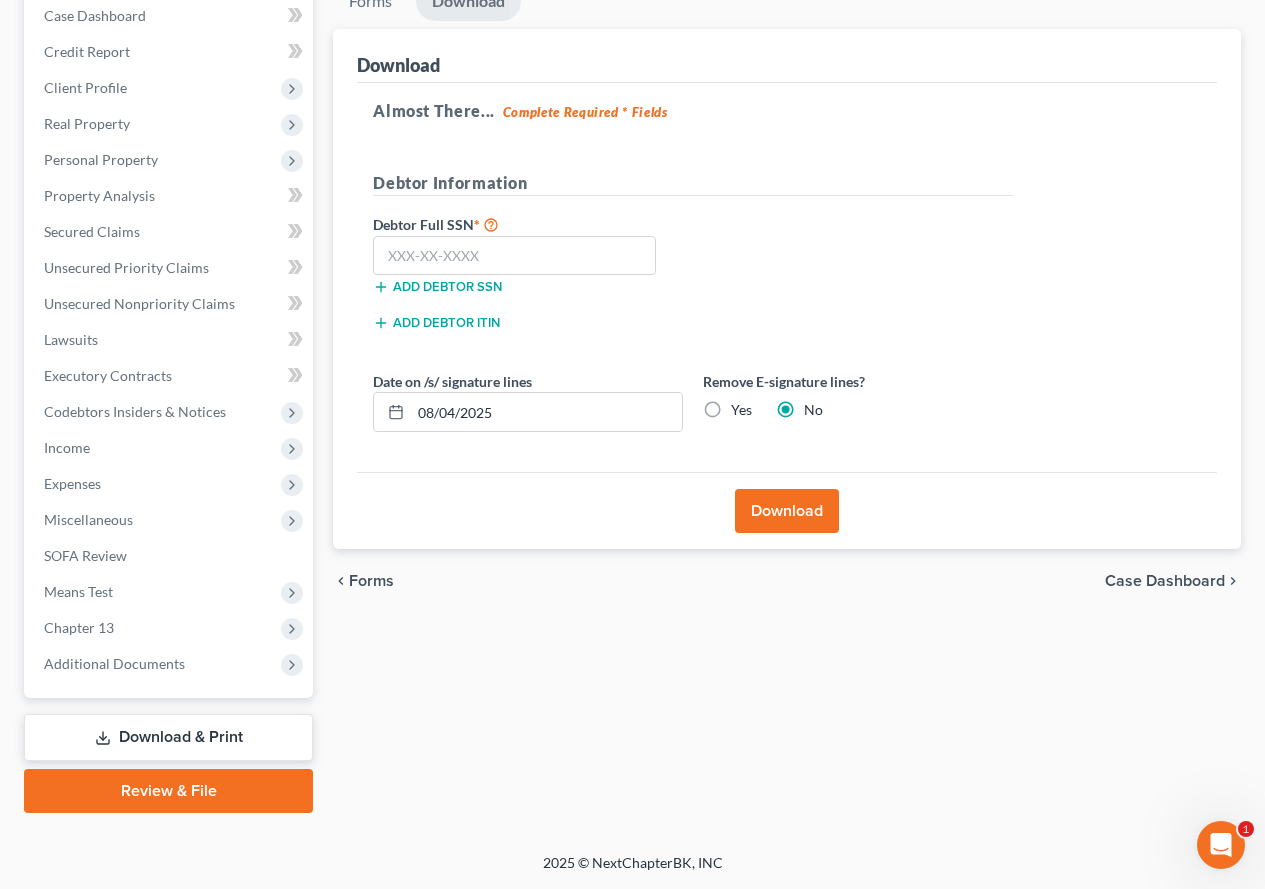 click on "Yes" at bounding box center (741, 410) 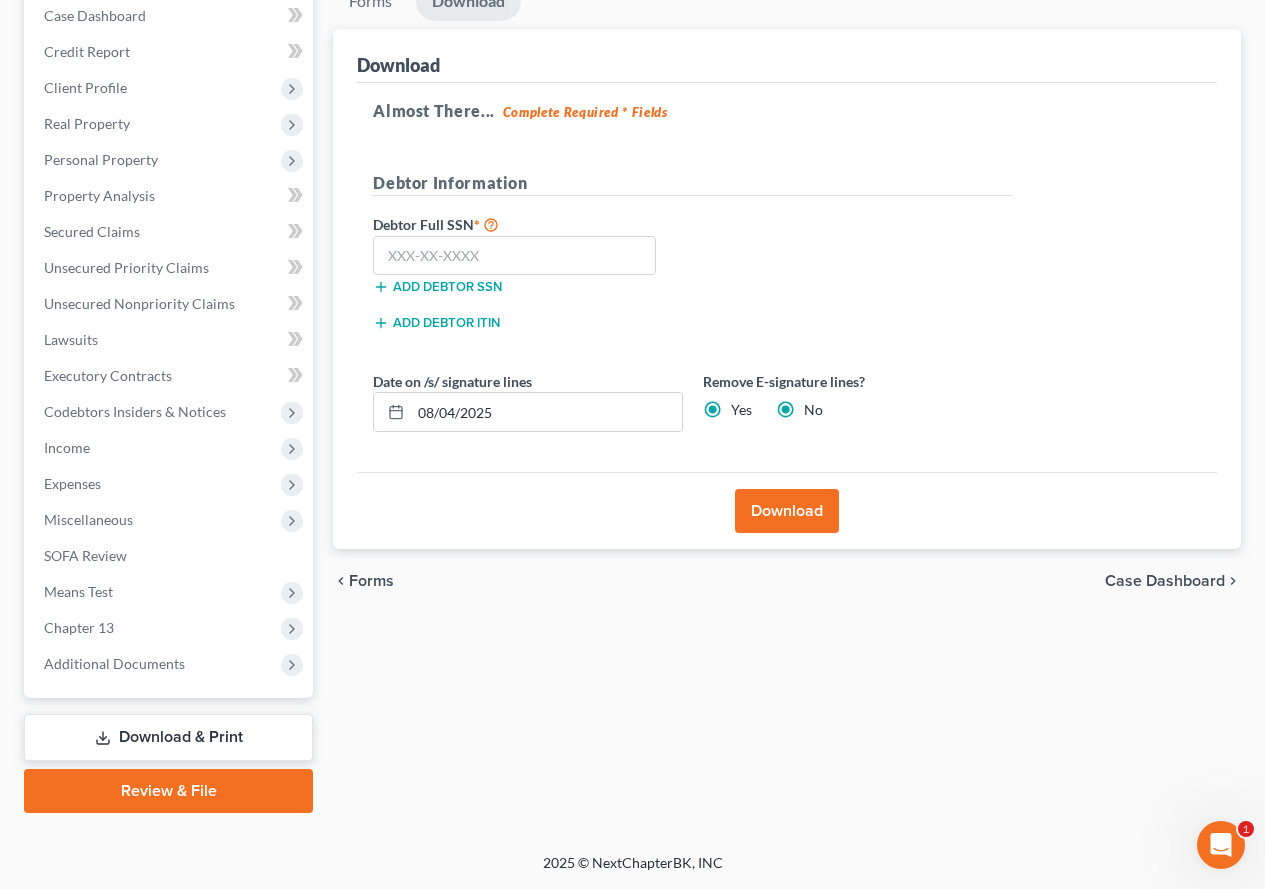 radio on "false" 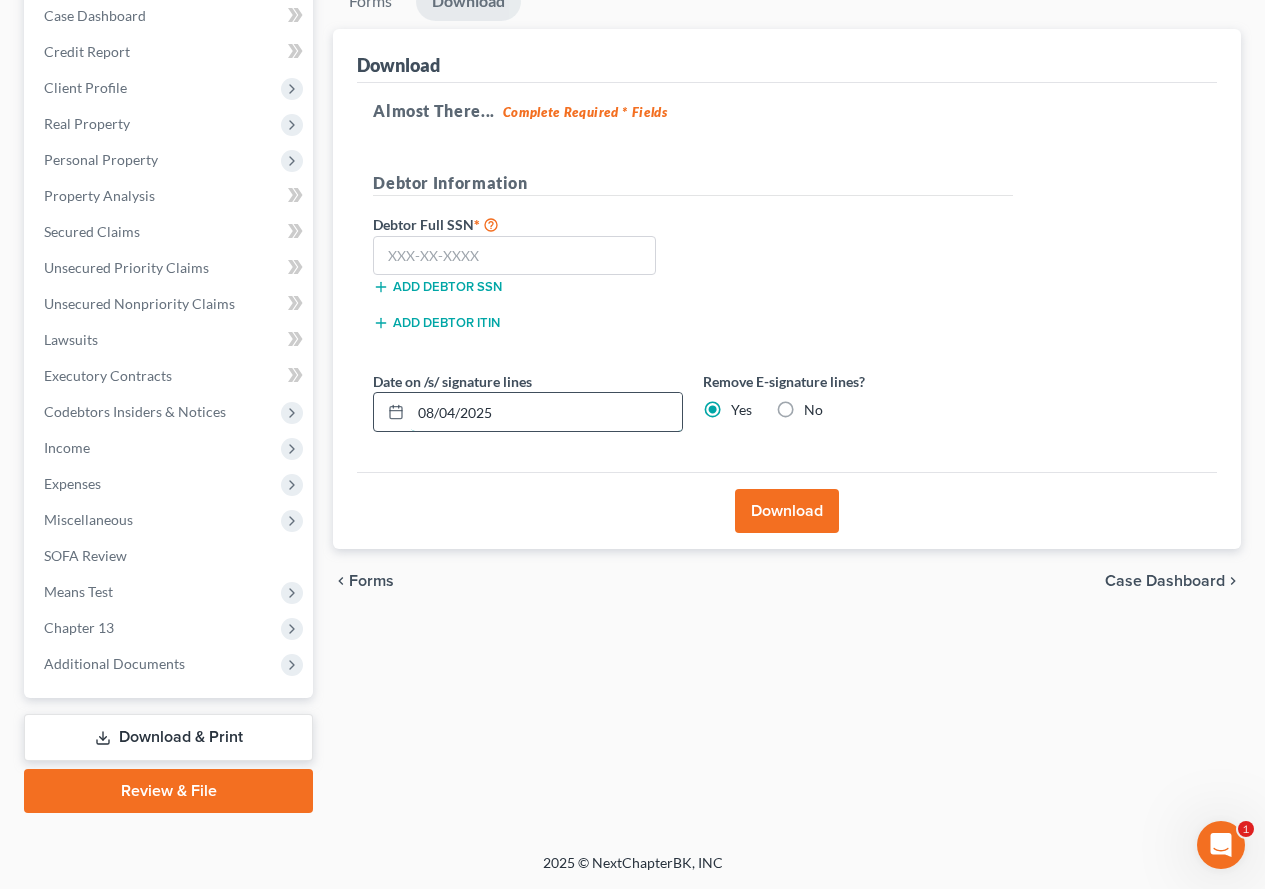 drag, startPoint x: 514, startPoint y: 414, endPoint x: 394, endPoint y: 409, distance: 120.10412 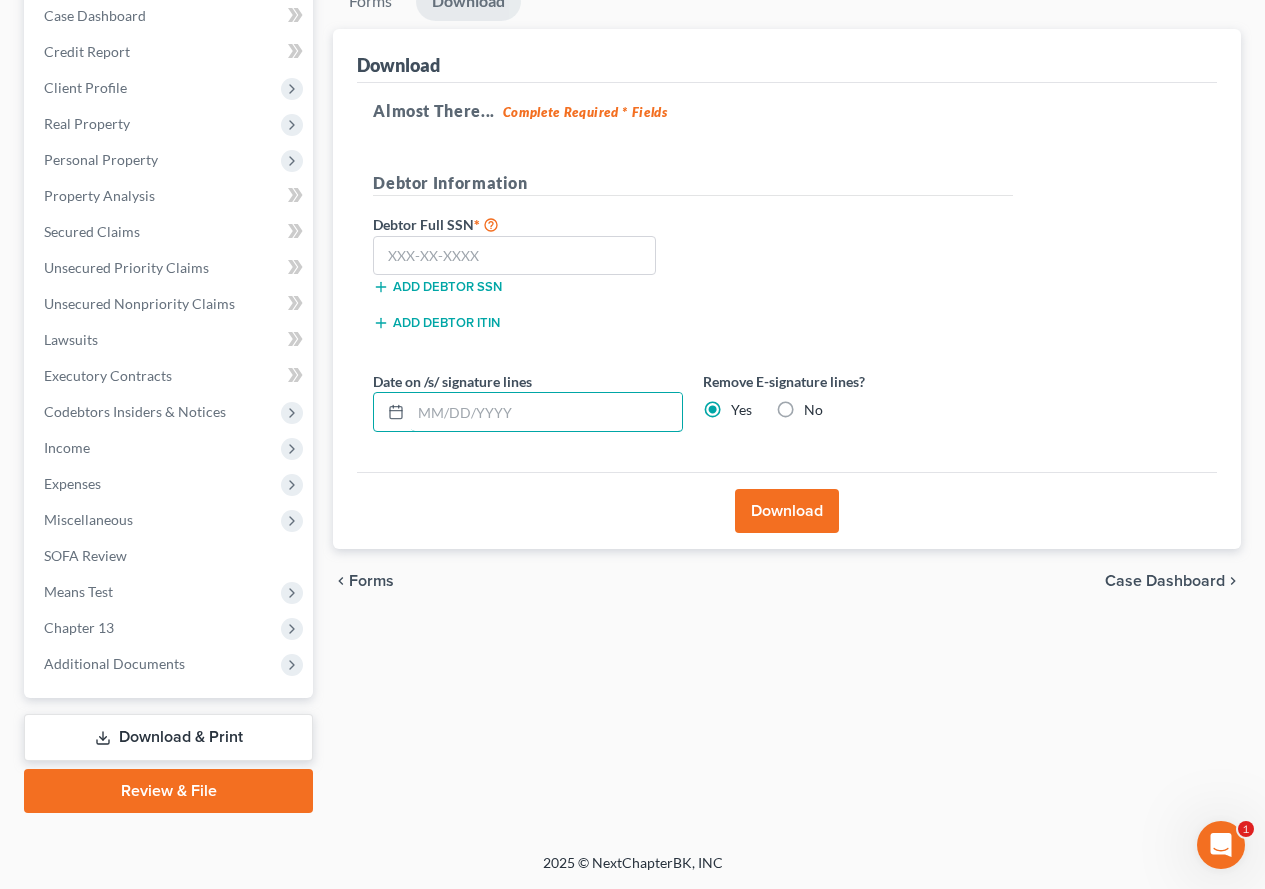 type 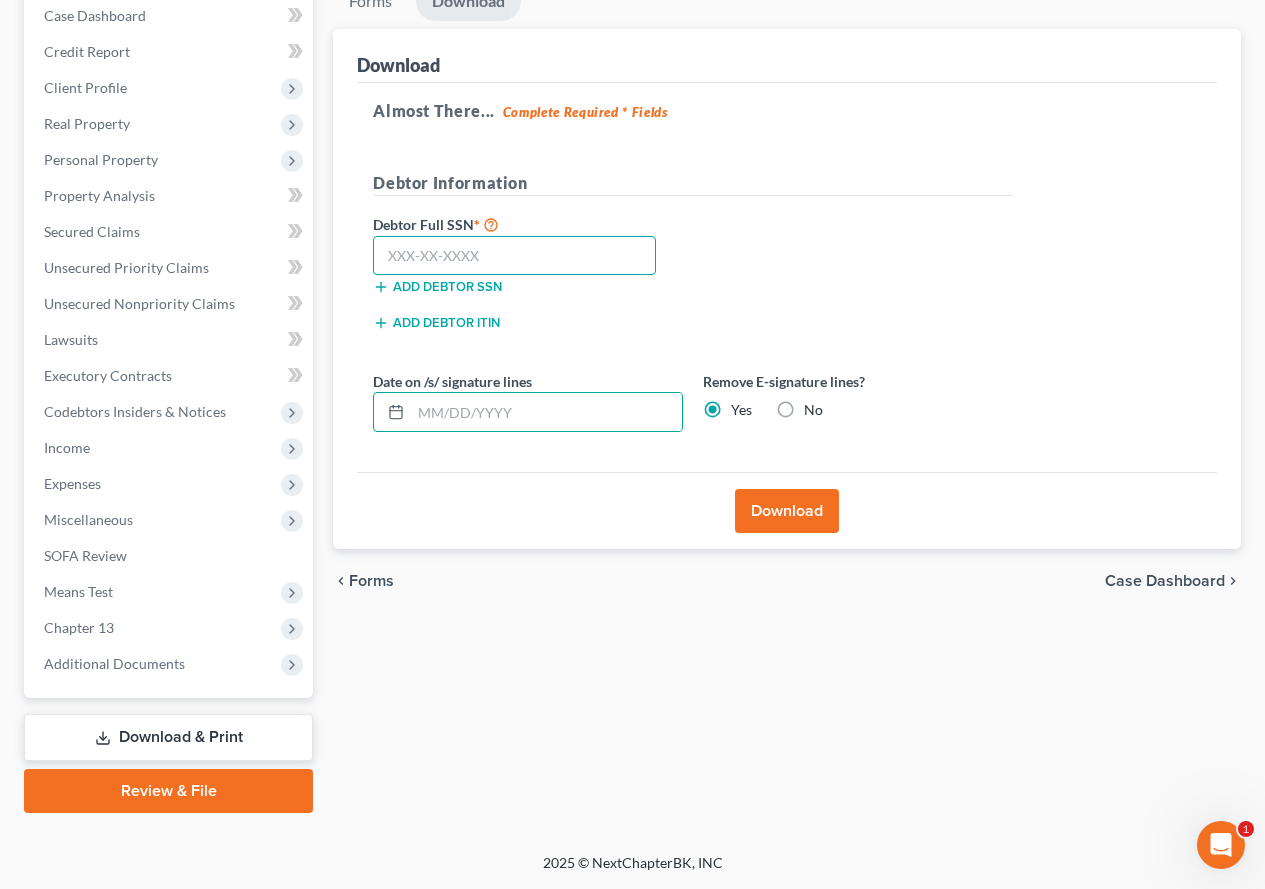 click at bounding box center (514, 256) 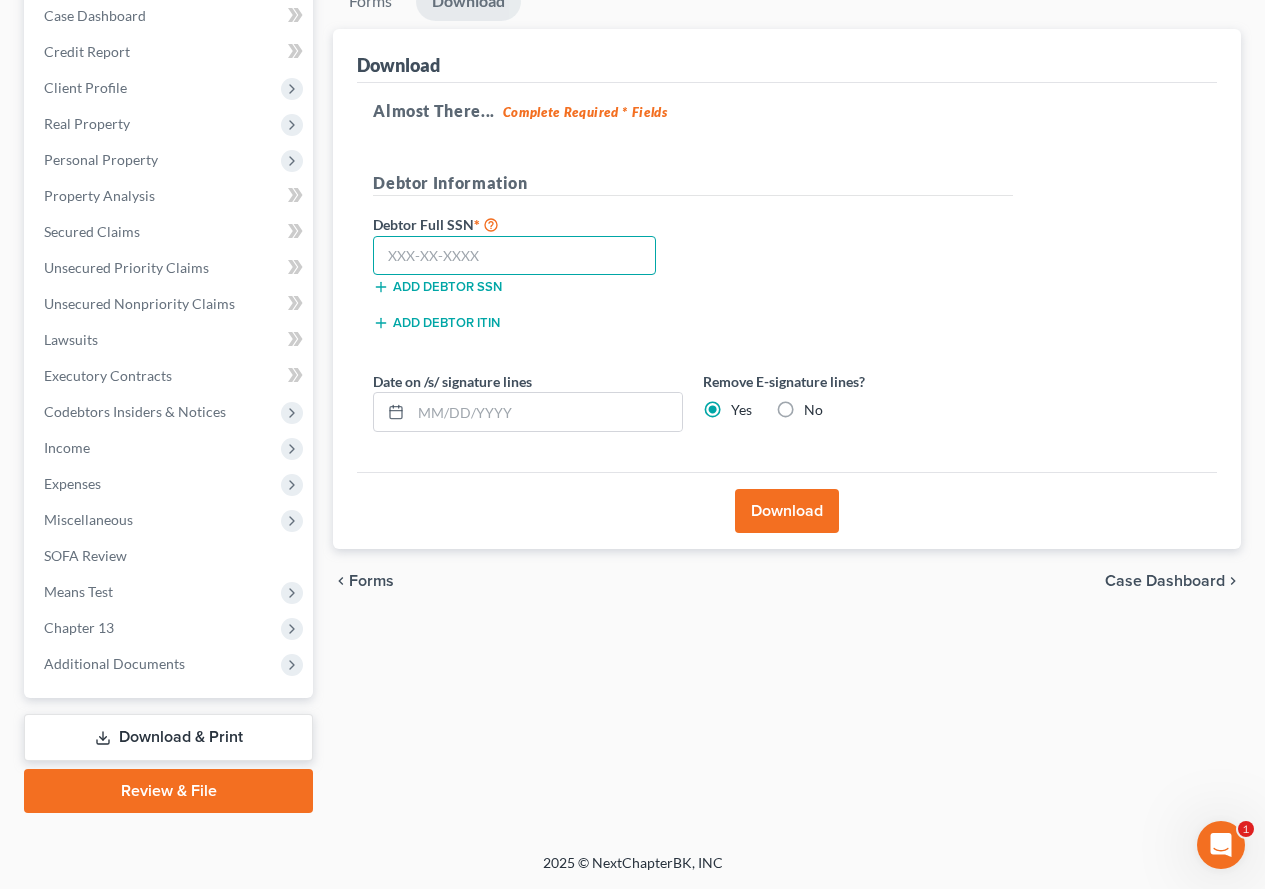 paste on "[SSN]" 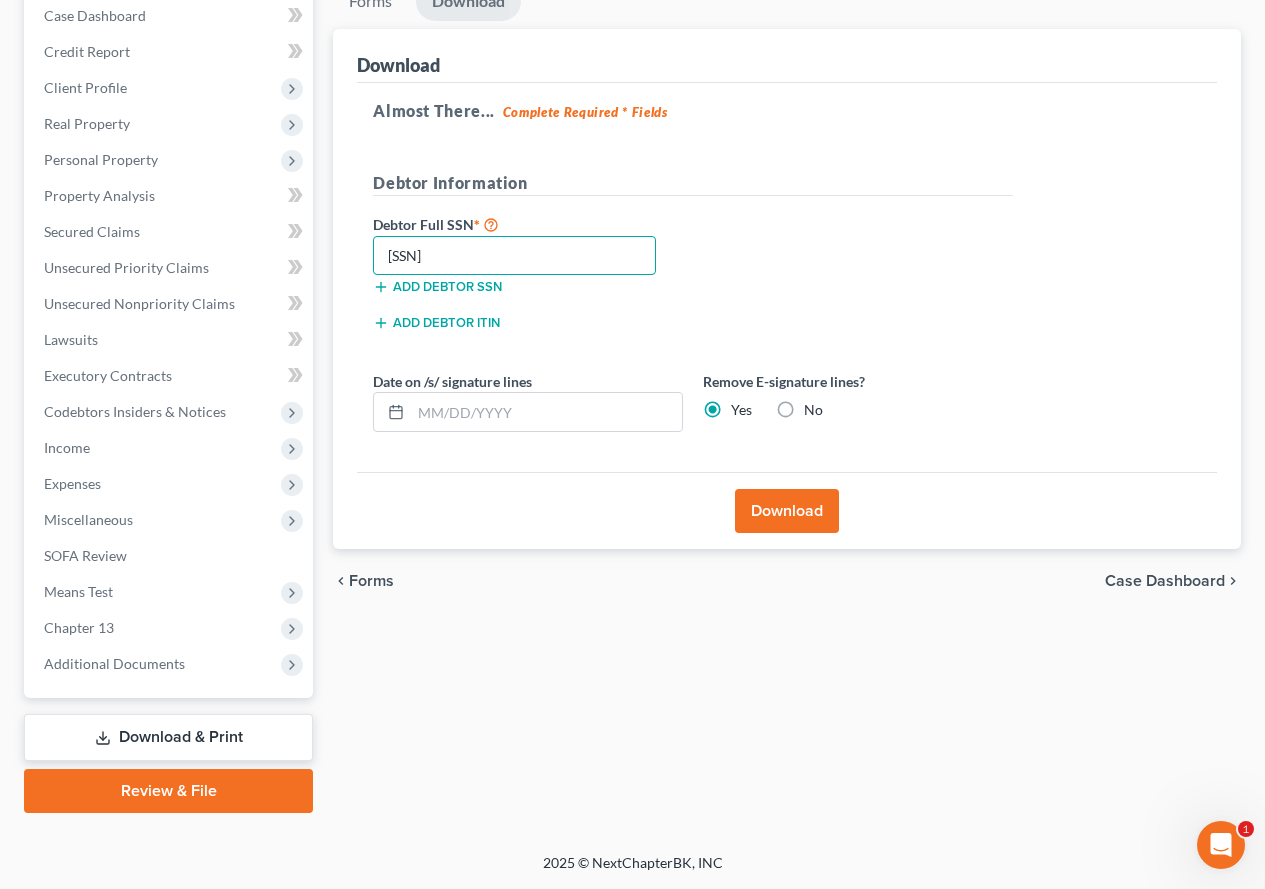 type on "[SSN]" 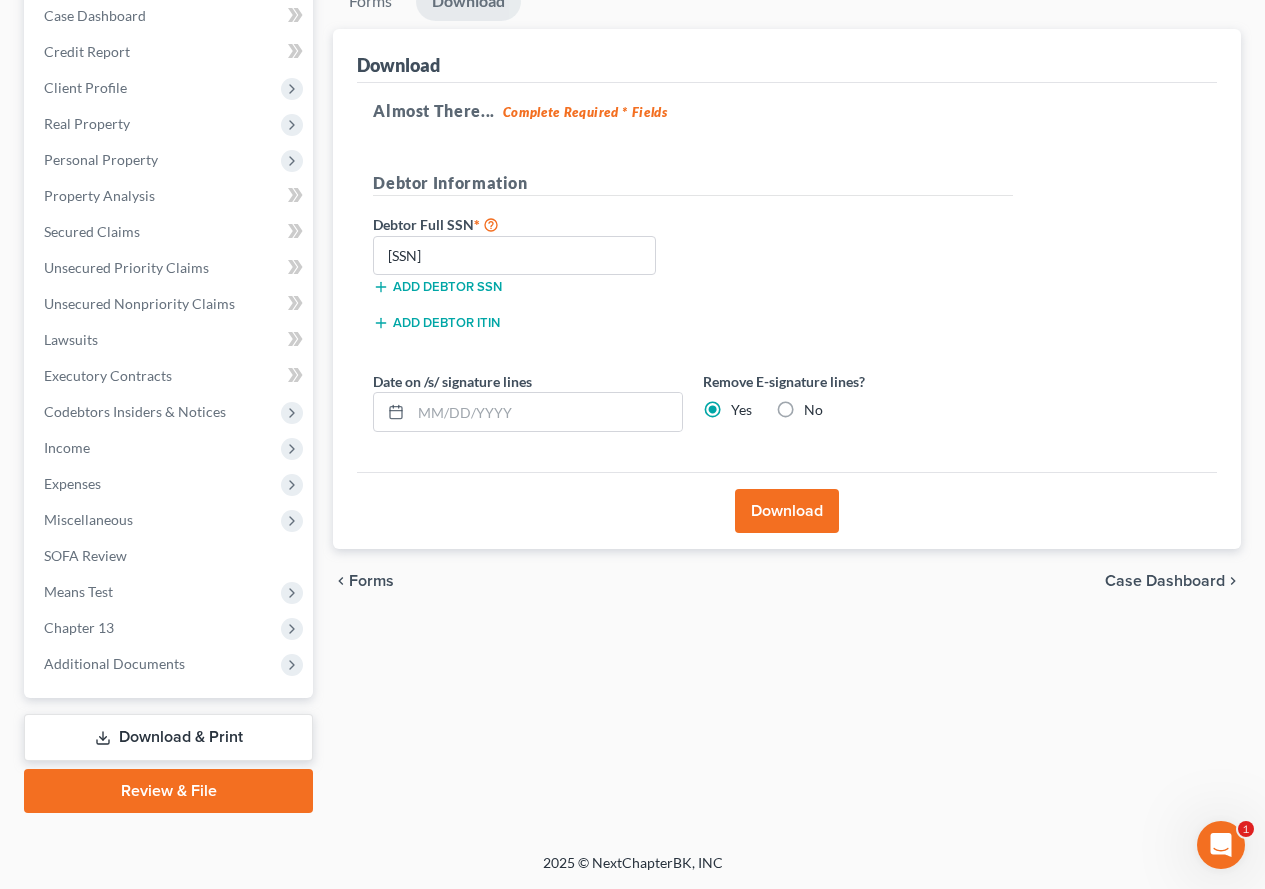 click on "Debtor Full SSN  *   [SSN] Add debtor SSN" at bounding box center [693, 262] 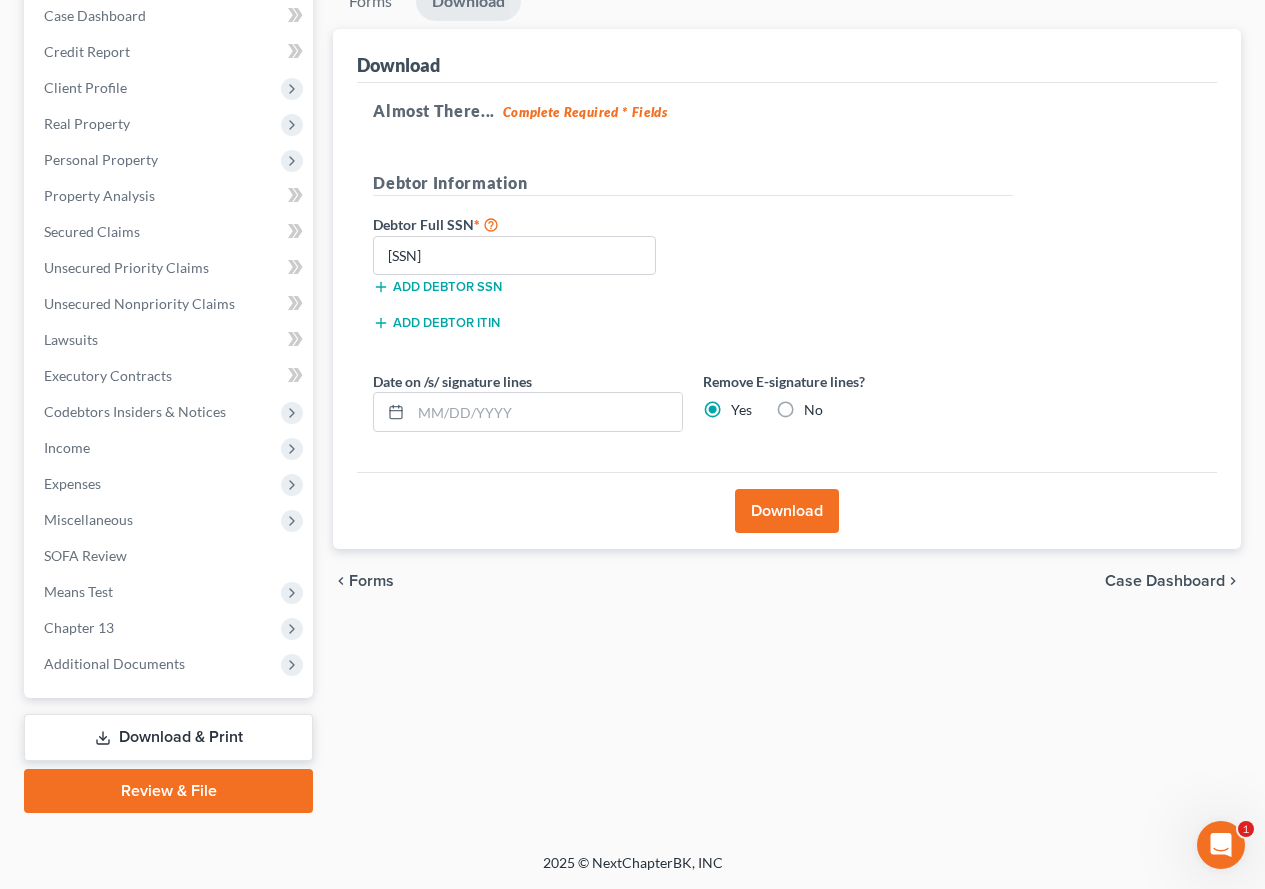 click on "Download" at bounding box center [787, 511] 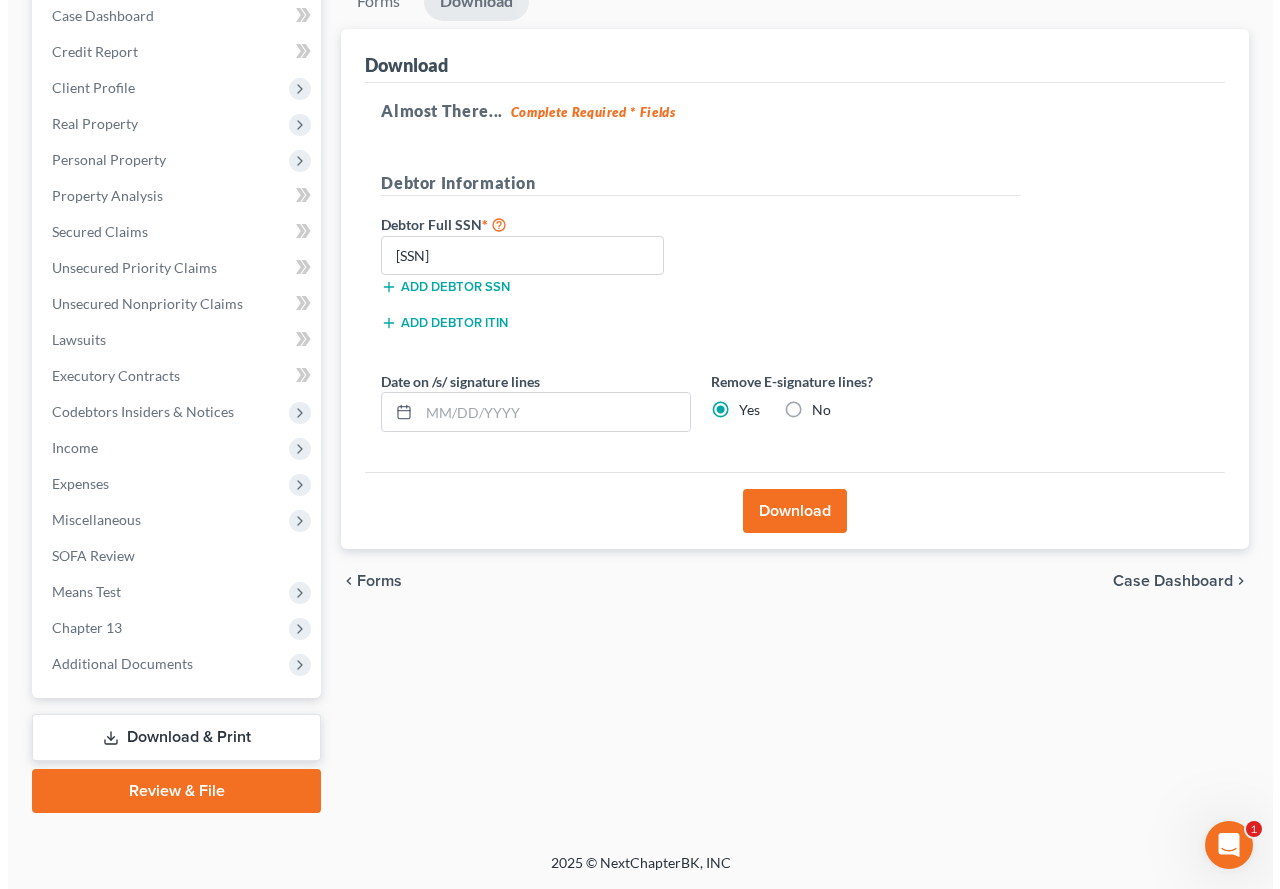 scroll, scrollTop: 210, scrollLeft: 0, axis: vertical 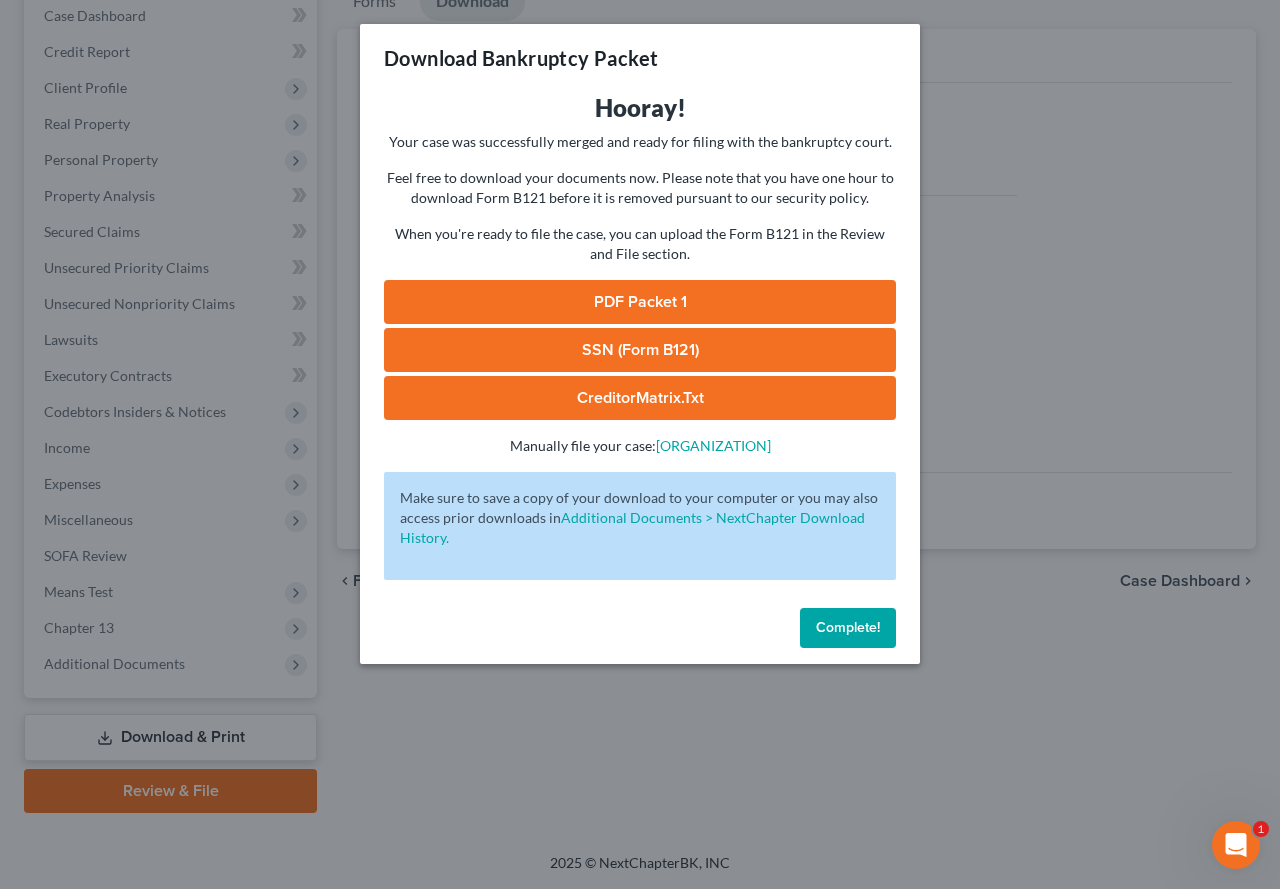 click on "Download Bankruptcy Packet
Hooray! Your case was successfully merged and ready for filing with the bankruptcy court. Feel free to download your documents now. Please note that you have one hour to download Form B121 before it is removed pursuant to our security policy. When you're ready to file the case, you can upload the Form B121 in the Review and File section. PDF Packet 1 SSN (Form B121) CreditorMatrix.txt -  Manually file your case:  District of Connecticut Oops! There was an error with generating the download packet. -
Make sure to save a copy of your download to your computer or you may also access prior downloads in  Additional Documents > NextChapter Download History.
Complete!" at bounding box center [640, 444] 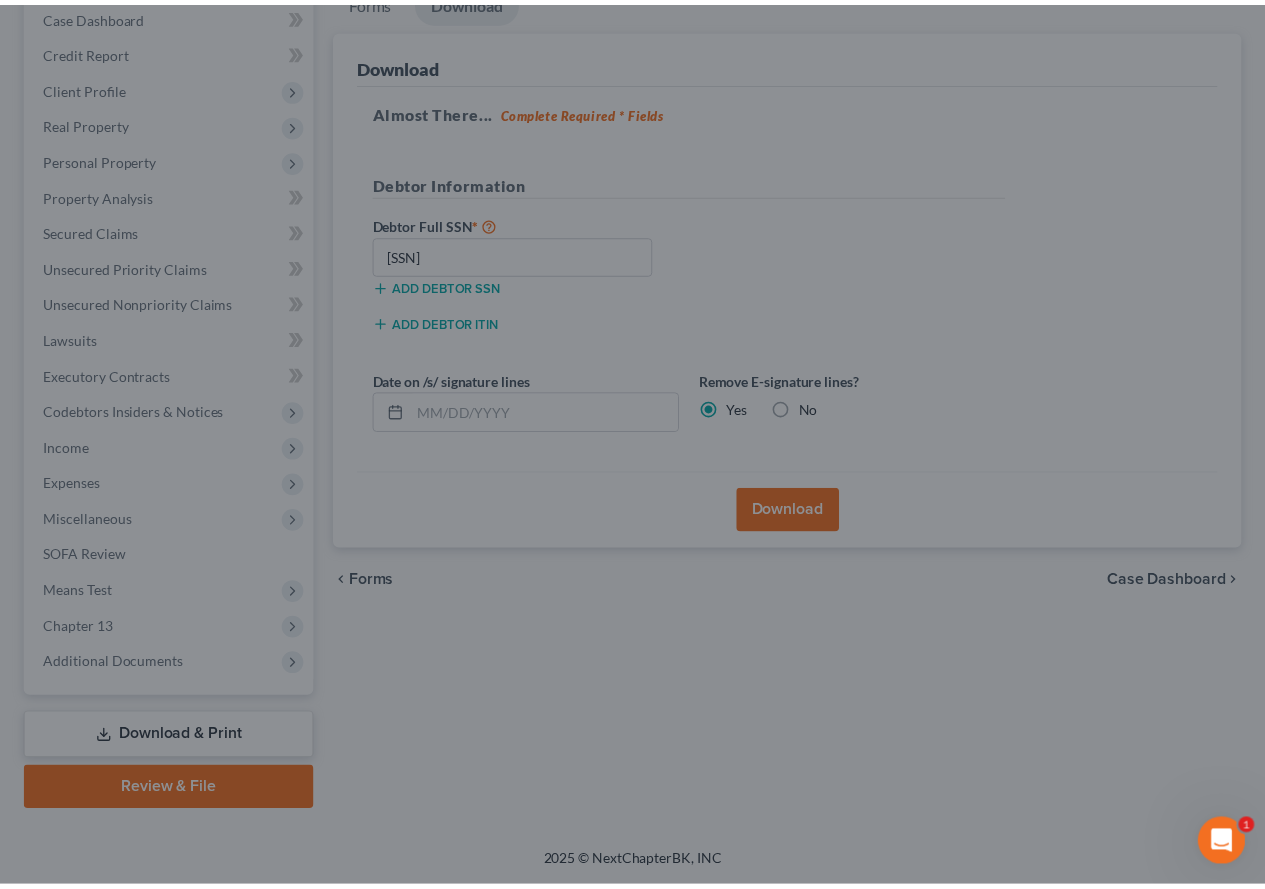 scroll, scrollTop: 246, scrollLeft: 0, axis: vertical 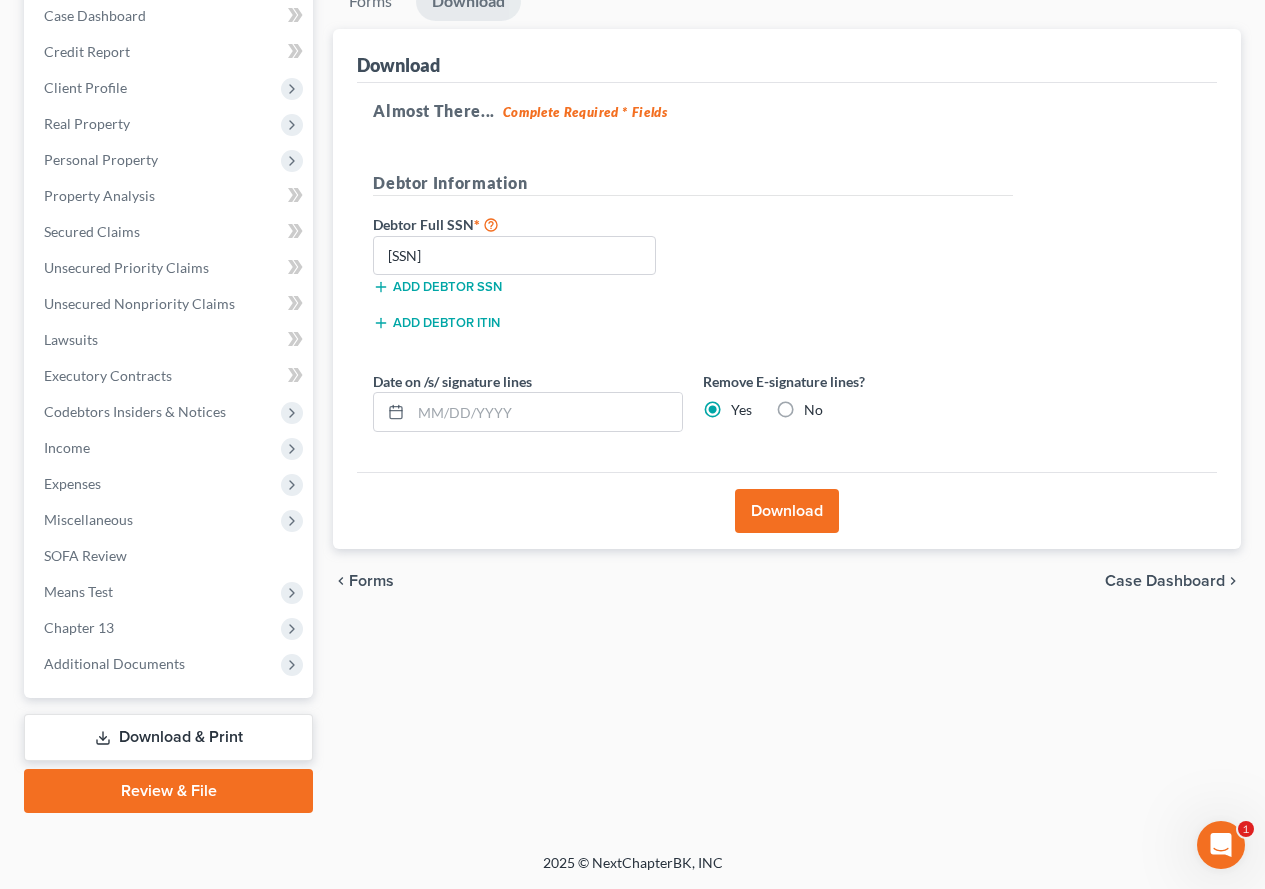 click on "Debtor Information" at bounding box center [693, 191] 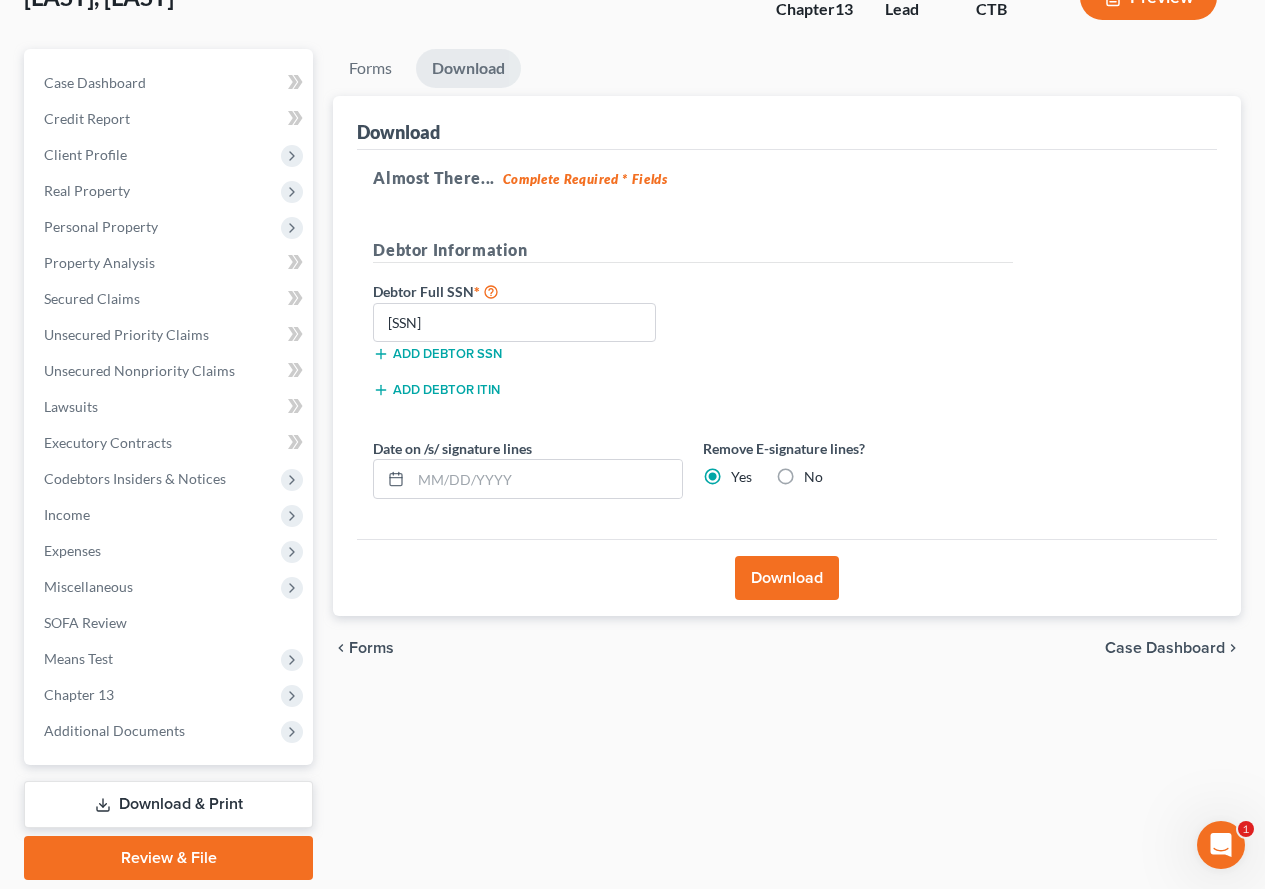 scroll, scrollTop: 200, scrollLeft: 0, axis: vertical 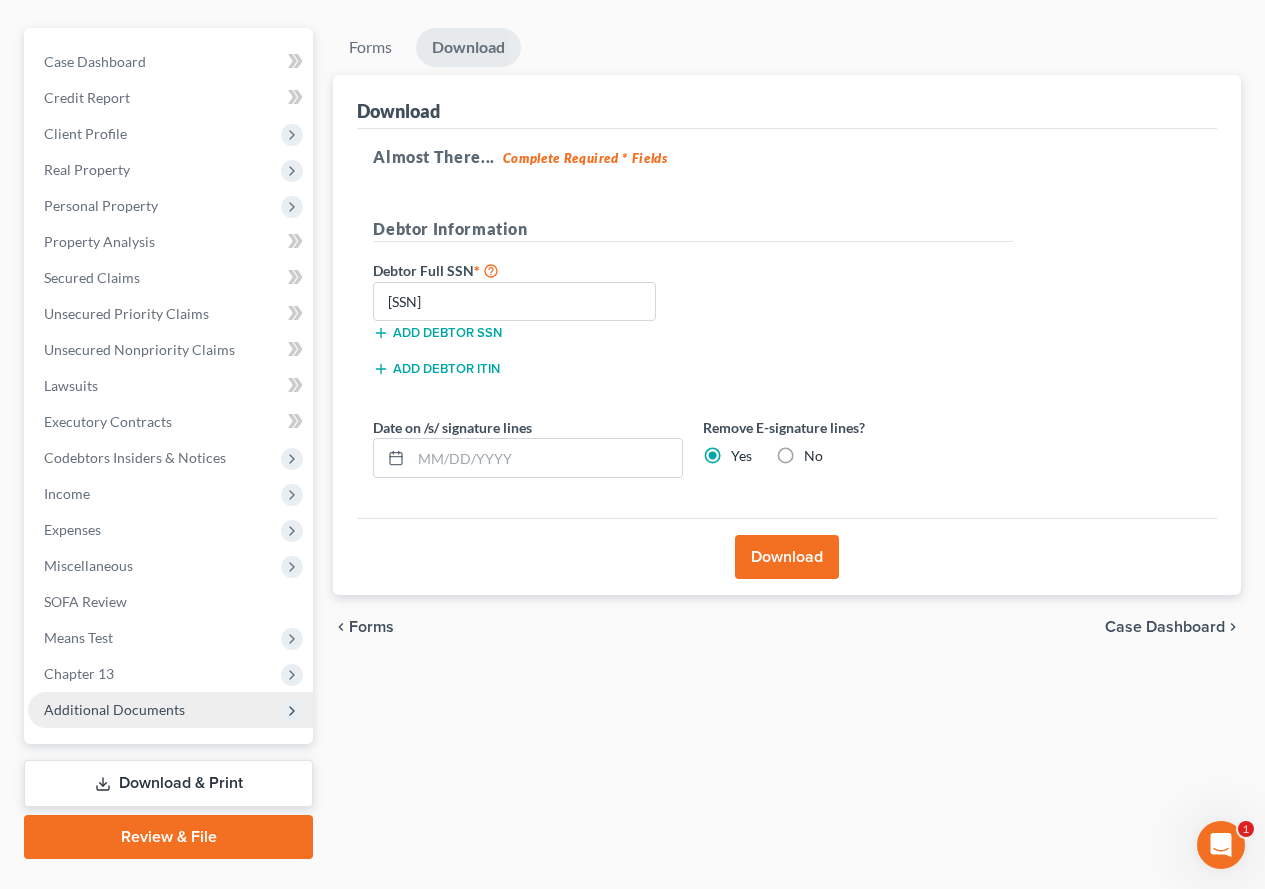 click on "Additional Documents" at bounding box center (114, 709) 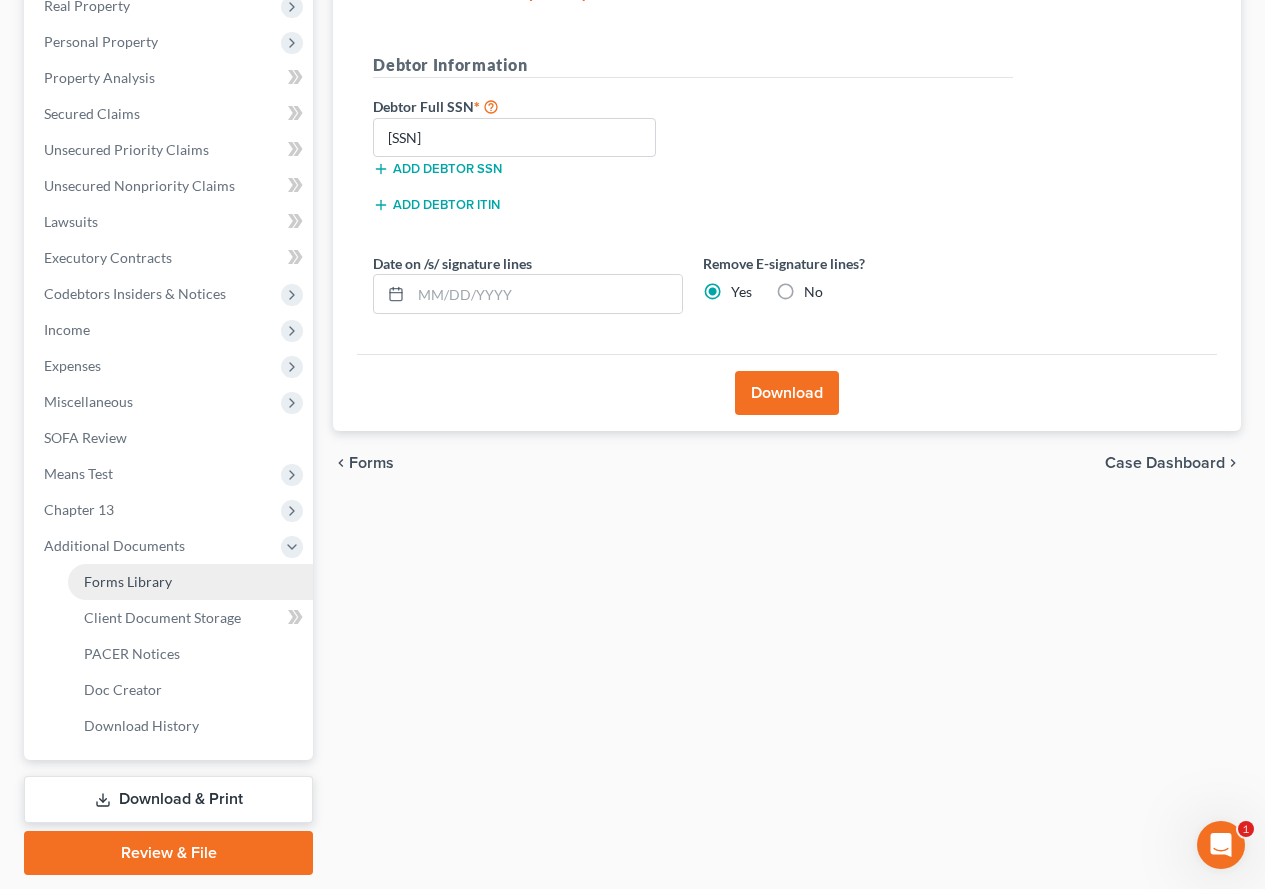 scroll, scrollTop: 400, scrollLeft: 0, axis: vertical 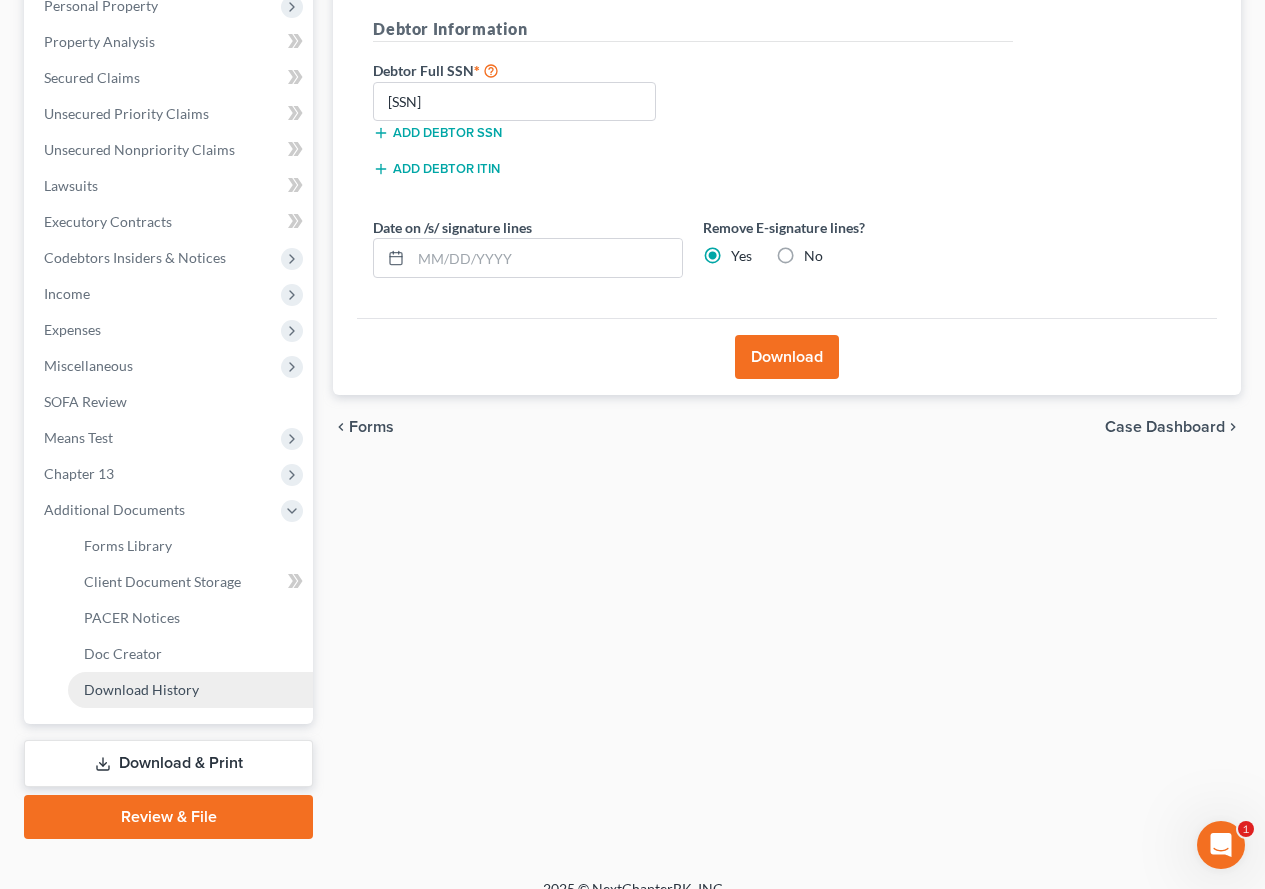 click on "Download History" at bounding box center (141, 689) 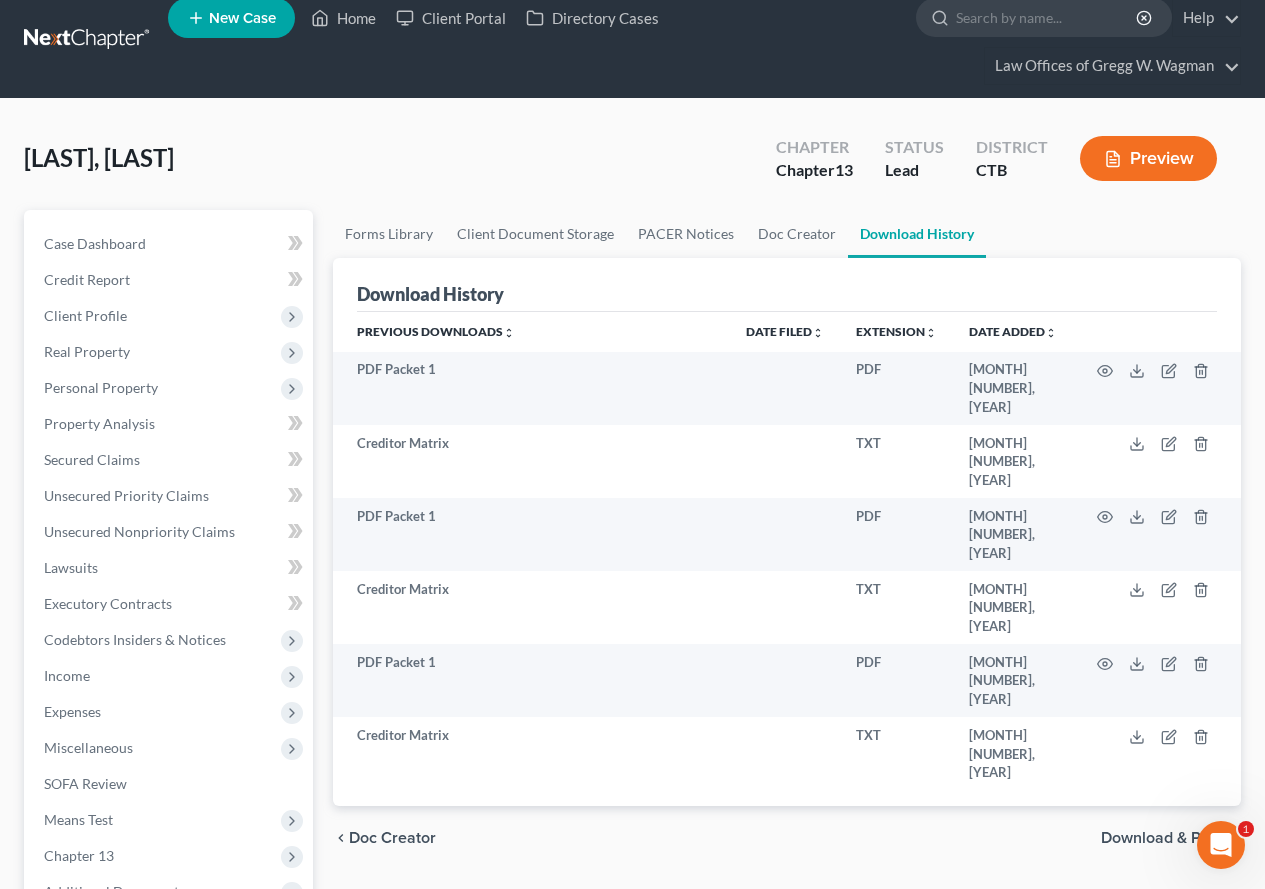 scroll, scrollTop: 0, scrollLeft: 0, axis: both 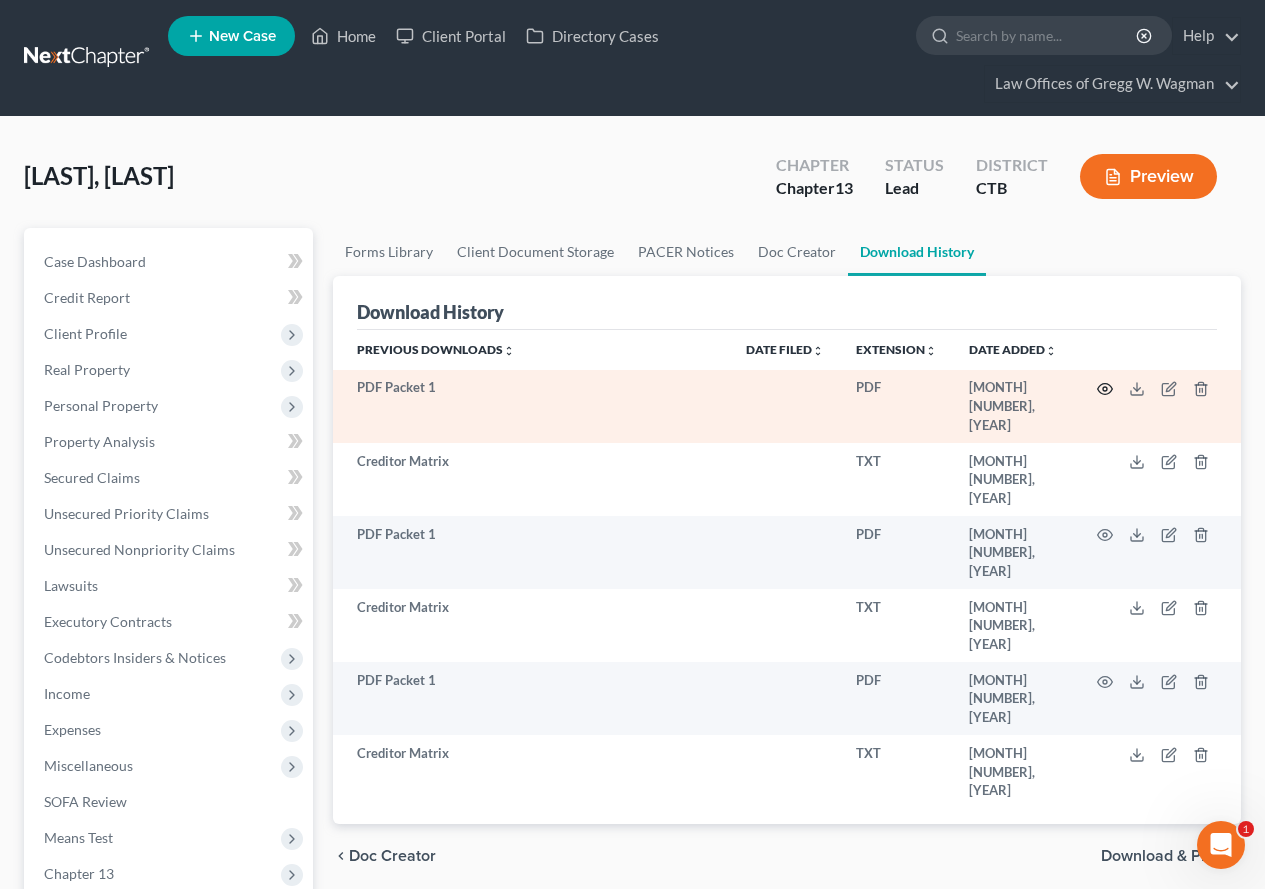 click 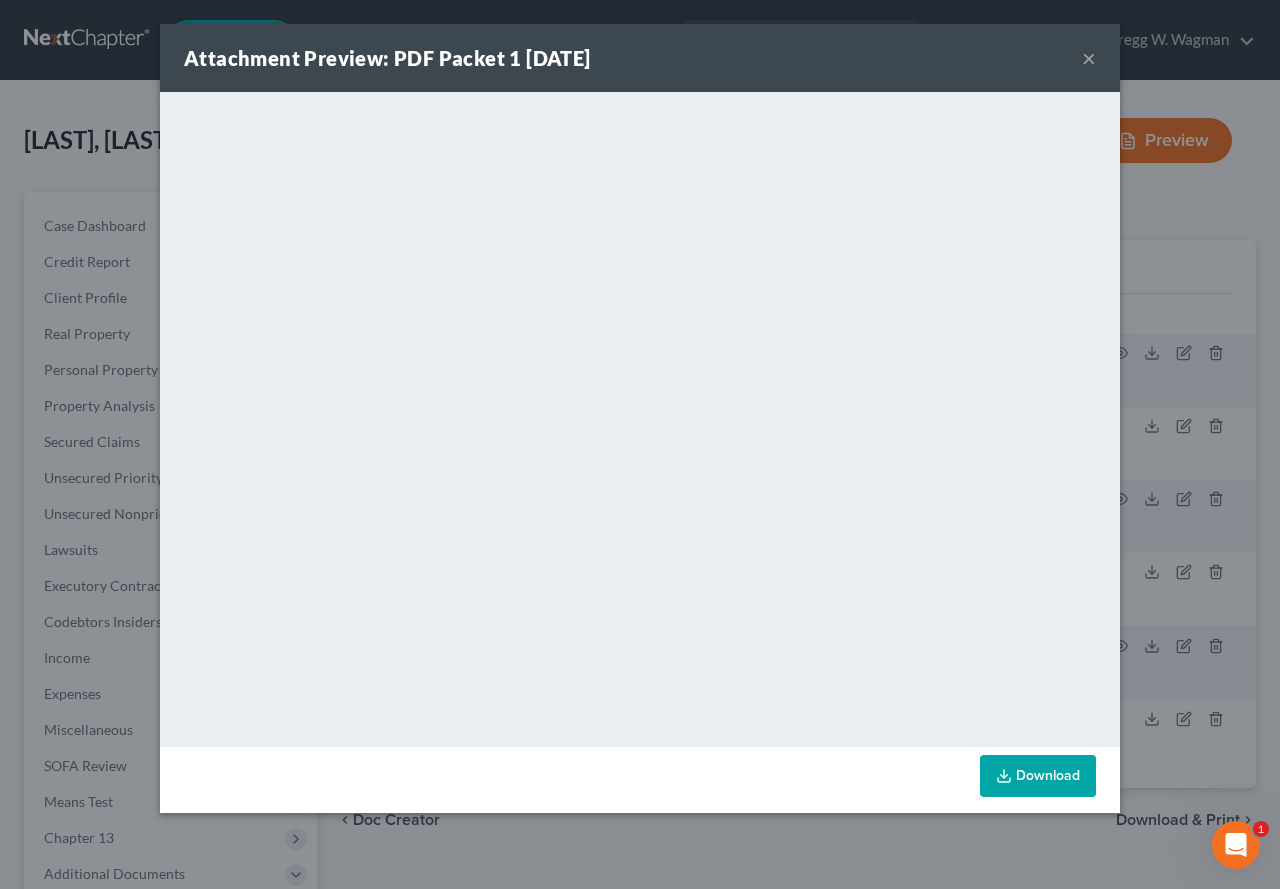 click on "×" at bounding box center [1089, 58] 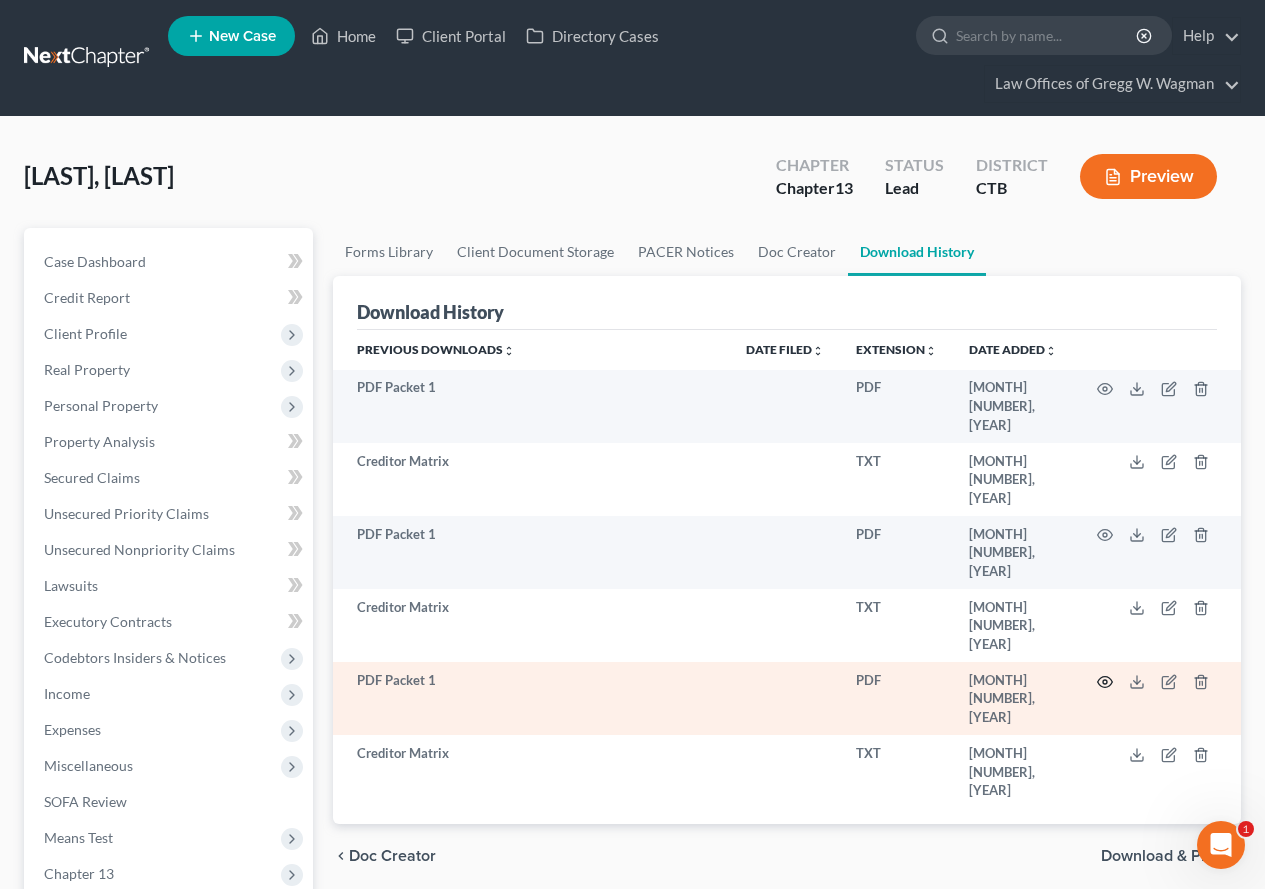 click 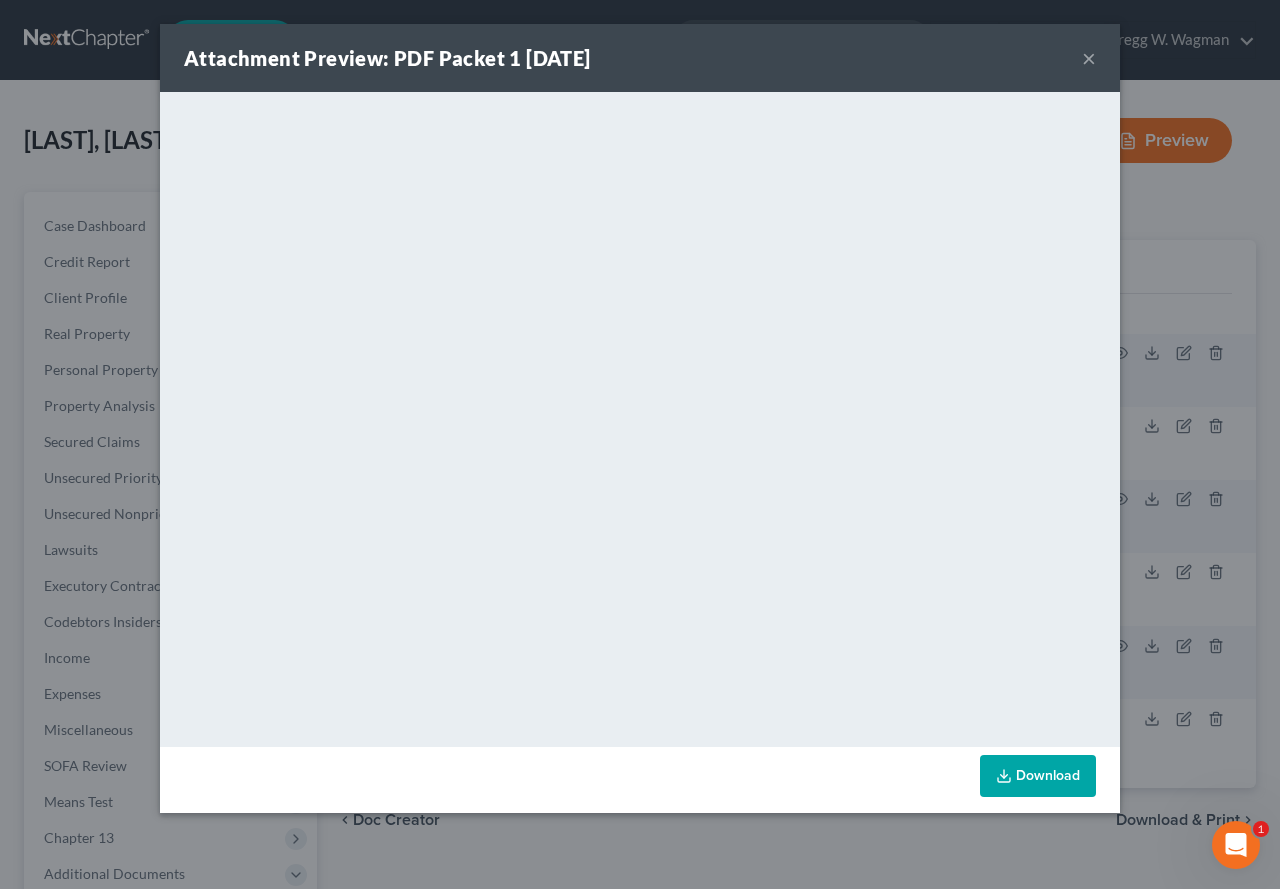 click on "×" at bounding box center (1089, 58) 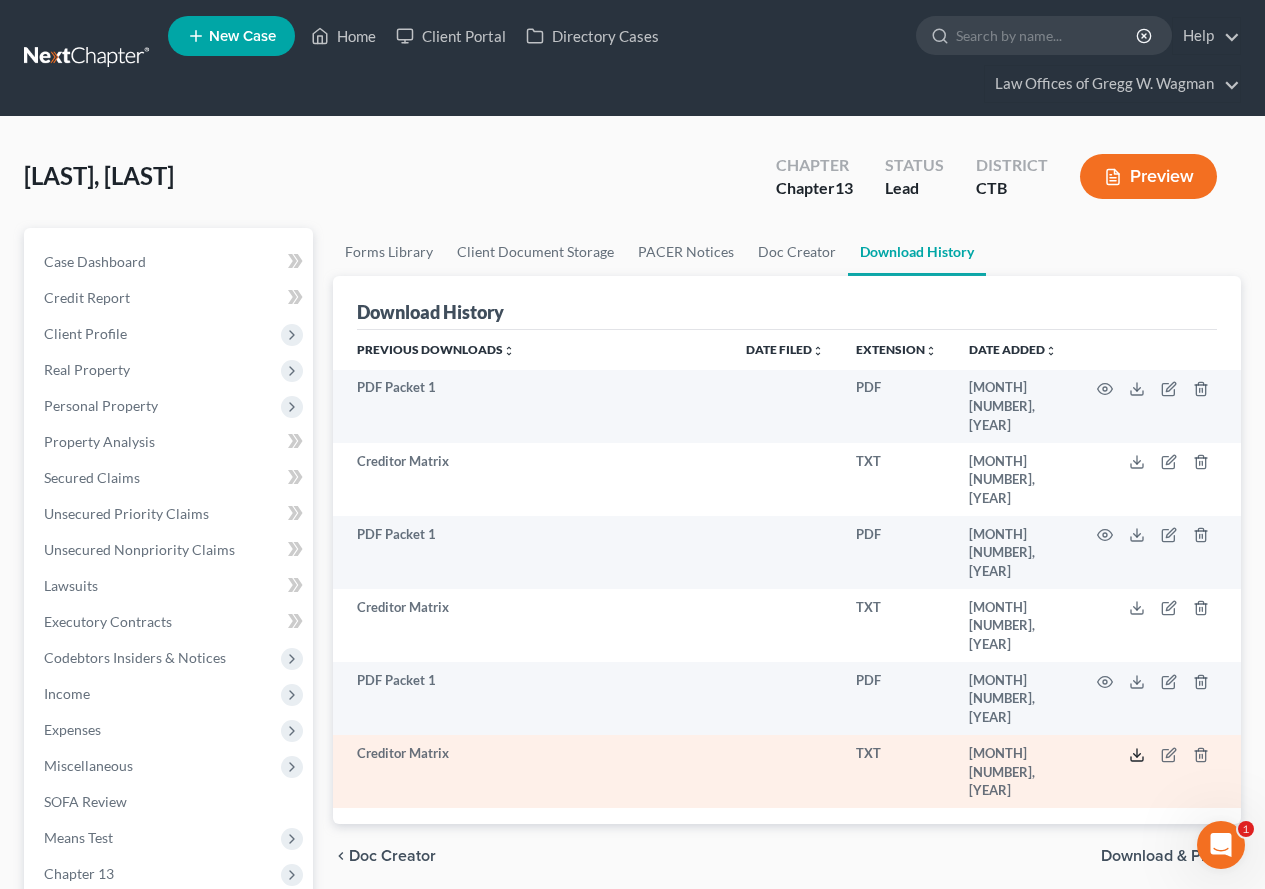 click 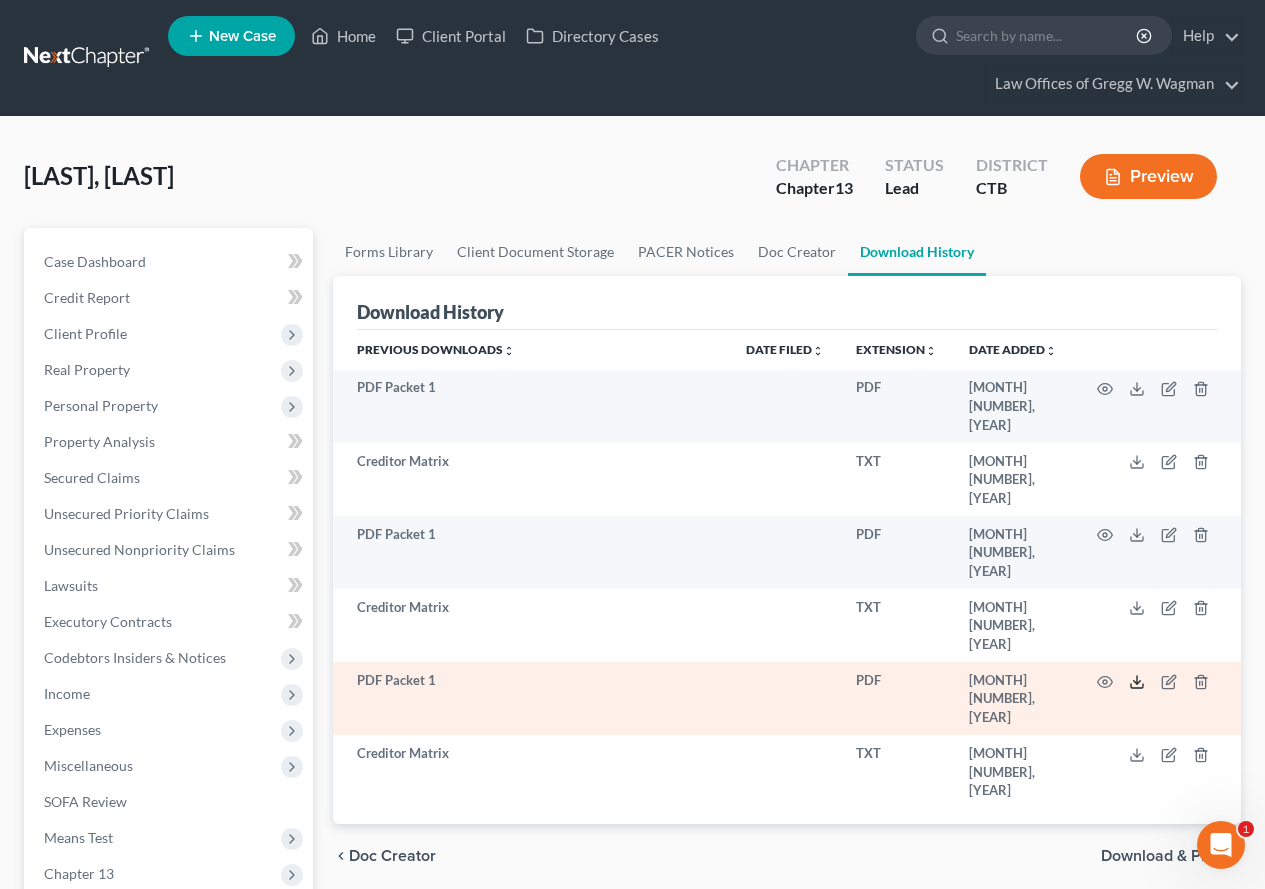 click 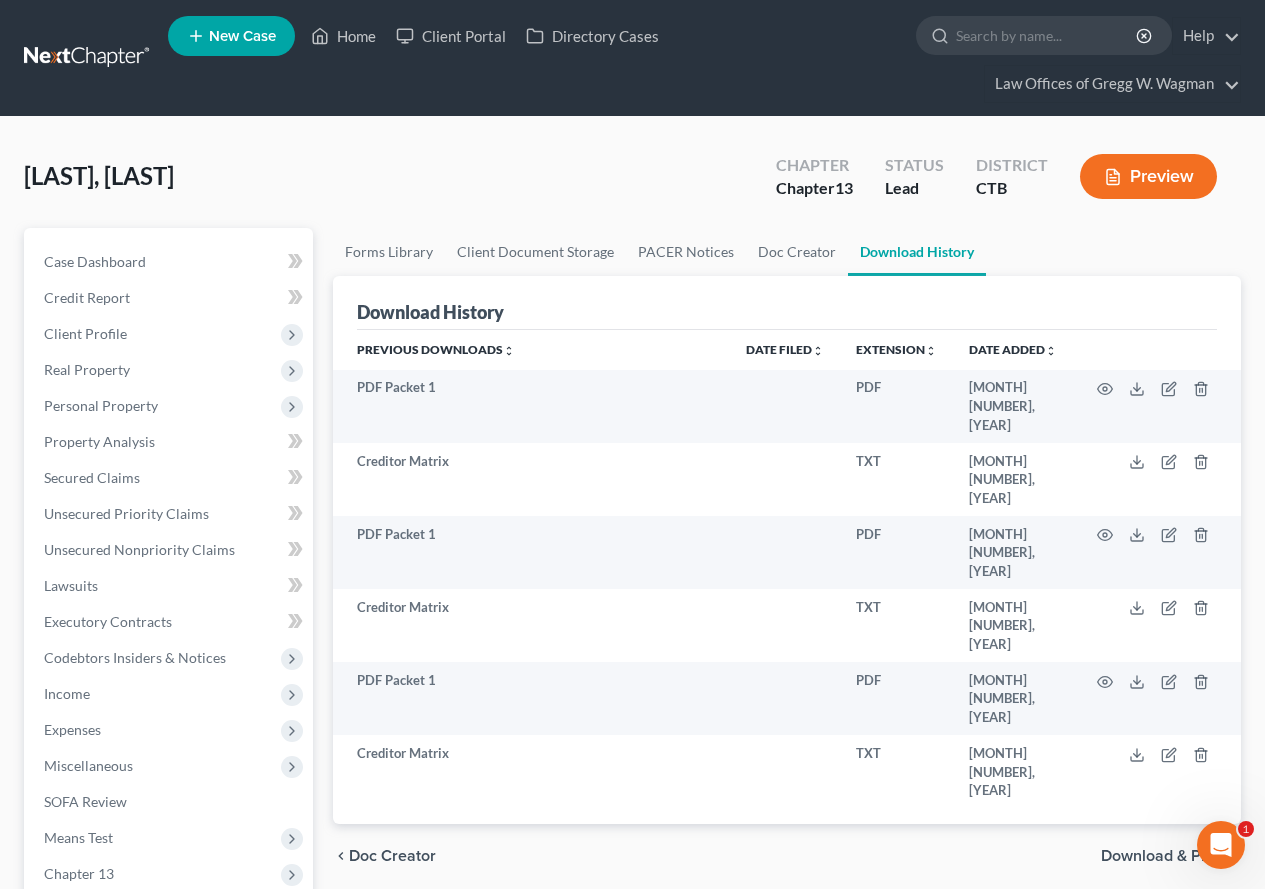 click on "[LAST], [LAST] Upgraded Chapter Chapter  13 Status Lead District CTB Preview" at bounding box center (632, 184) 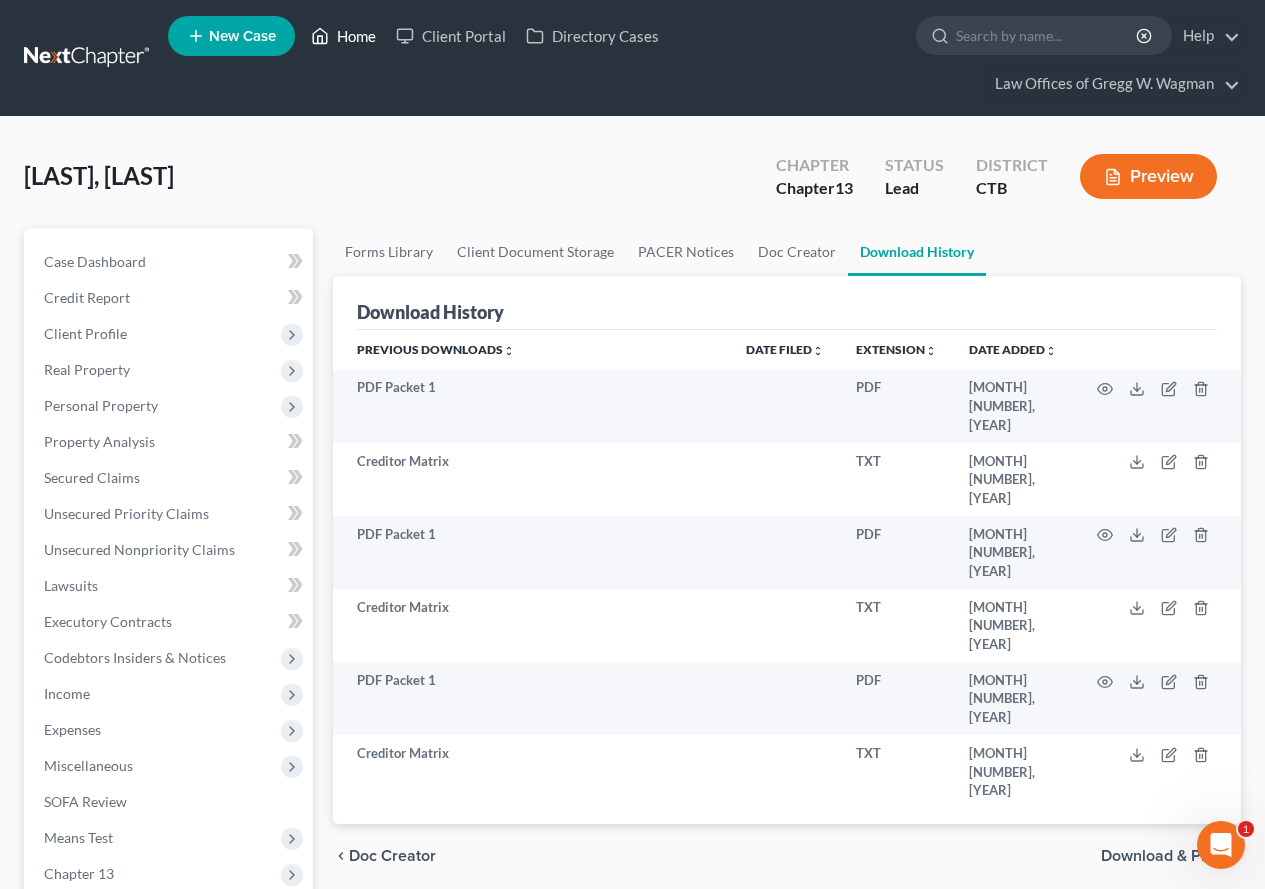 click on "Home" at bounding box center [343, 36] 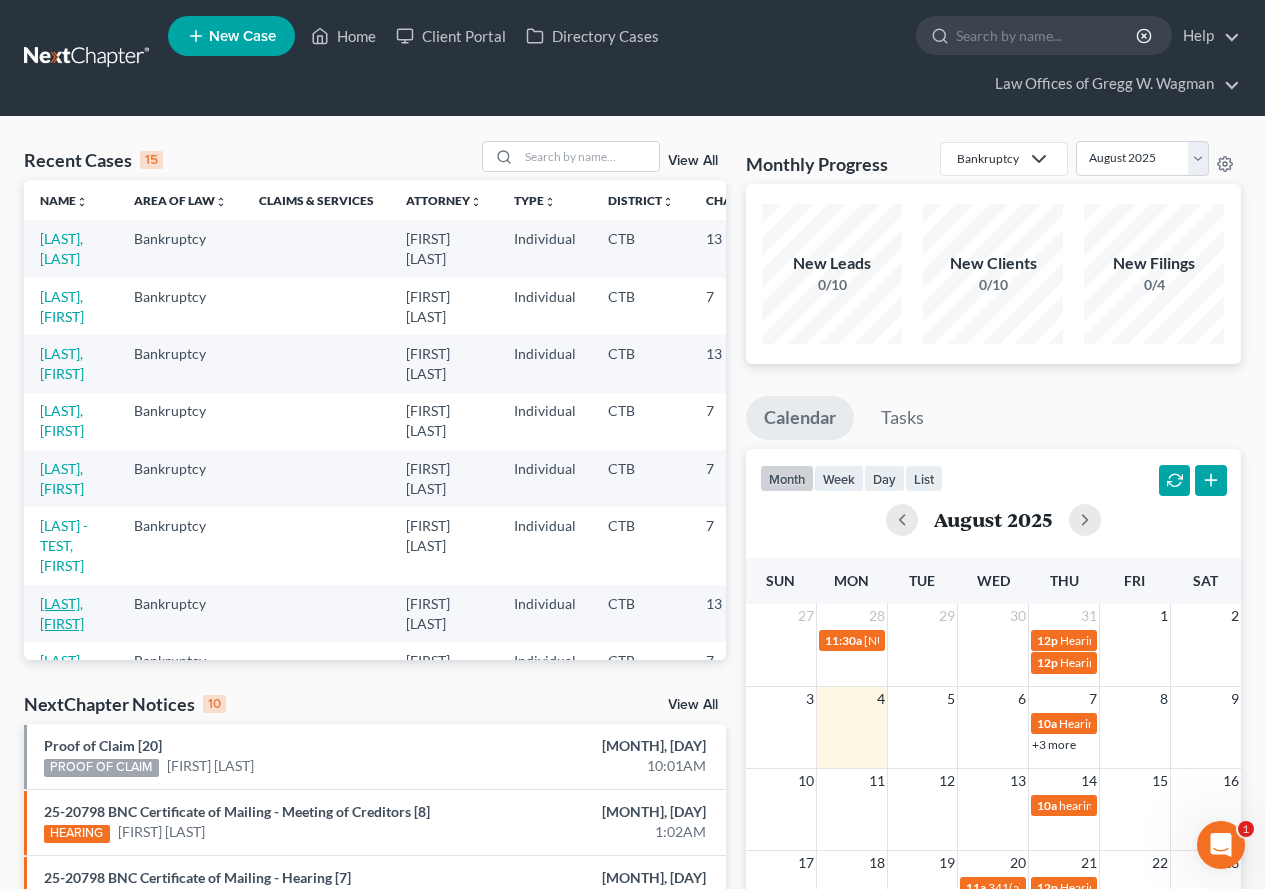 click on "[LAST], [FIRST]" at bounding box center [62, 613] 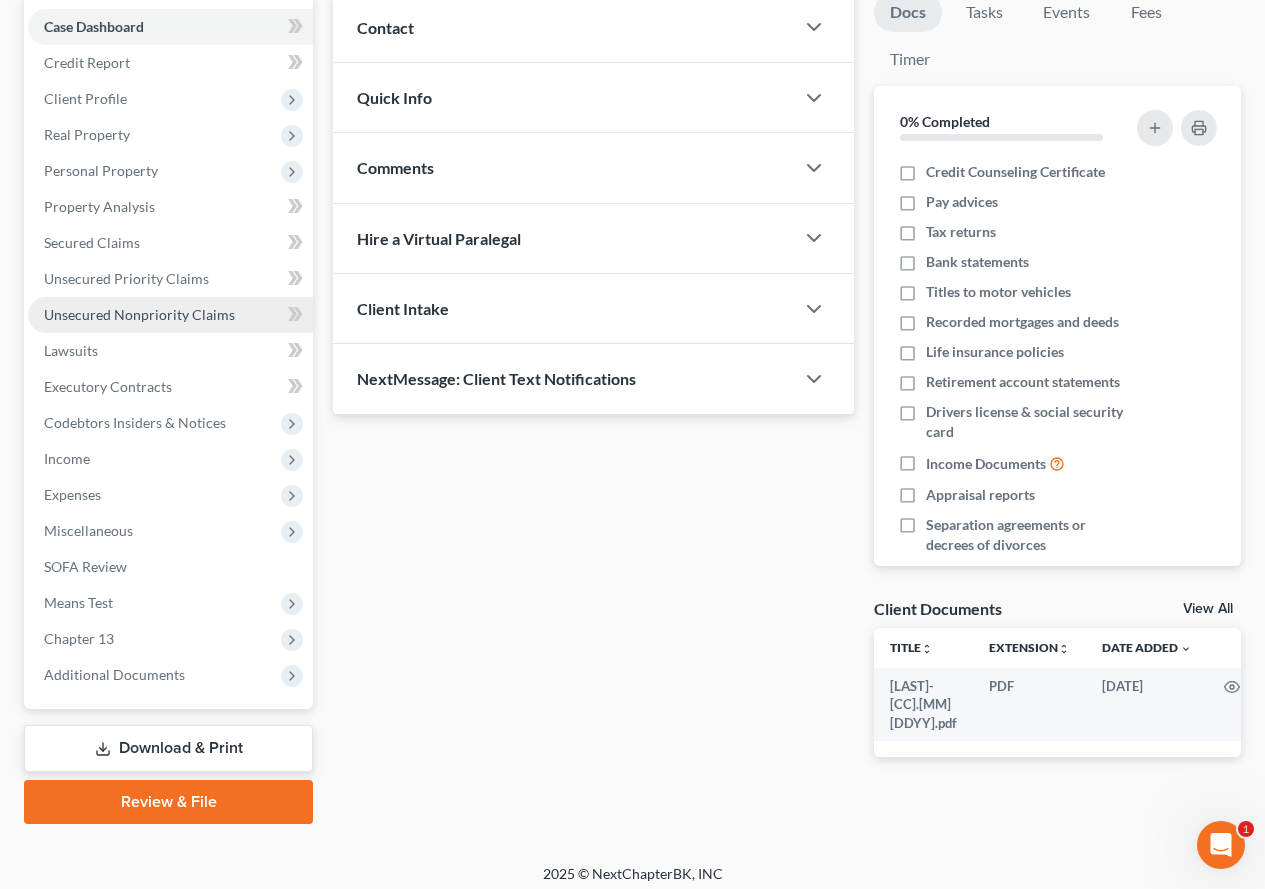 scroll, scrollTop: 246, scrollLeft: 0, axis: vertical 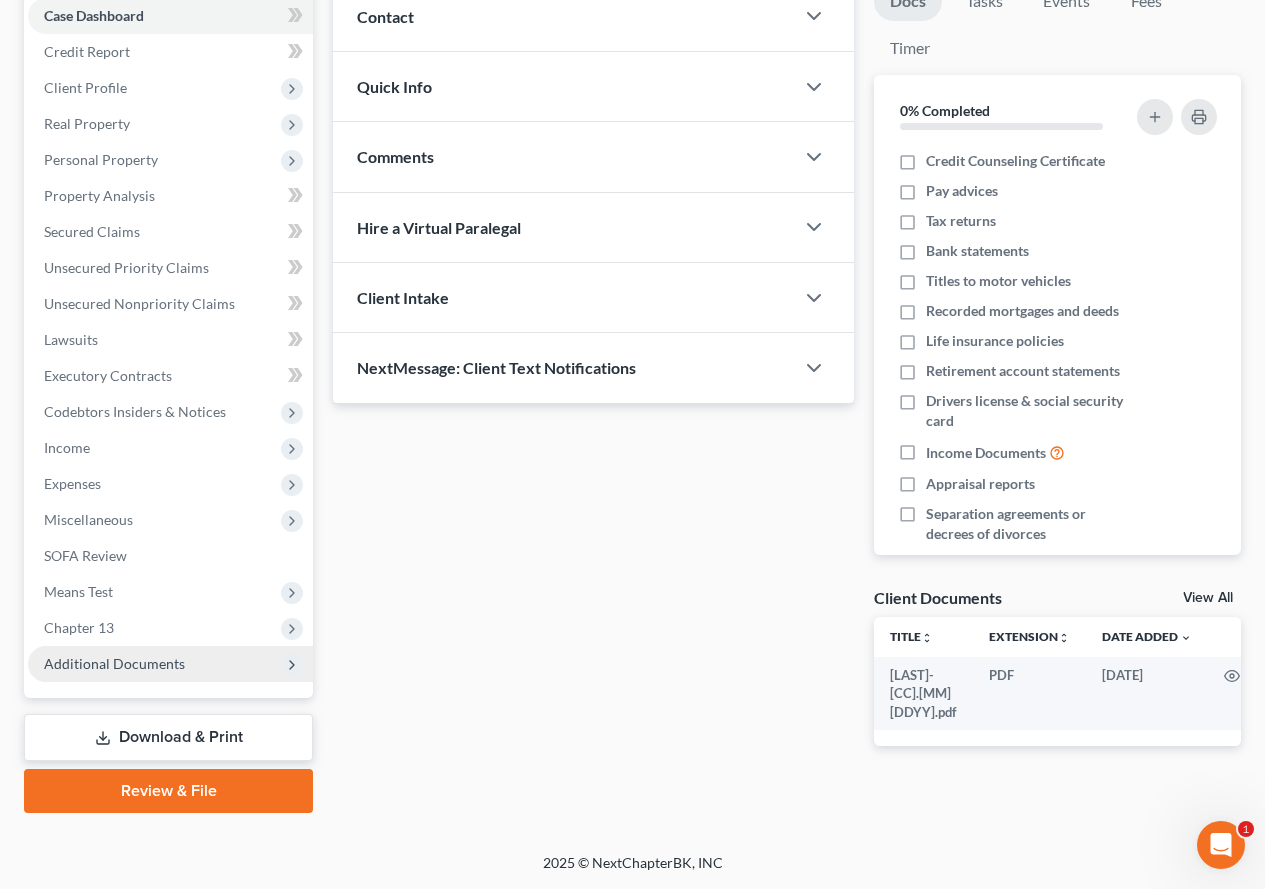 click on "Additional Documents" at bounding box center (114, 663) 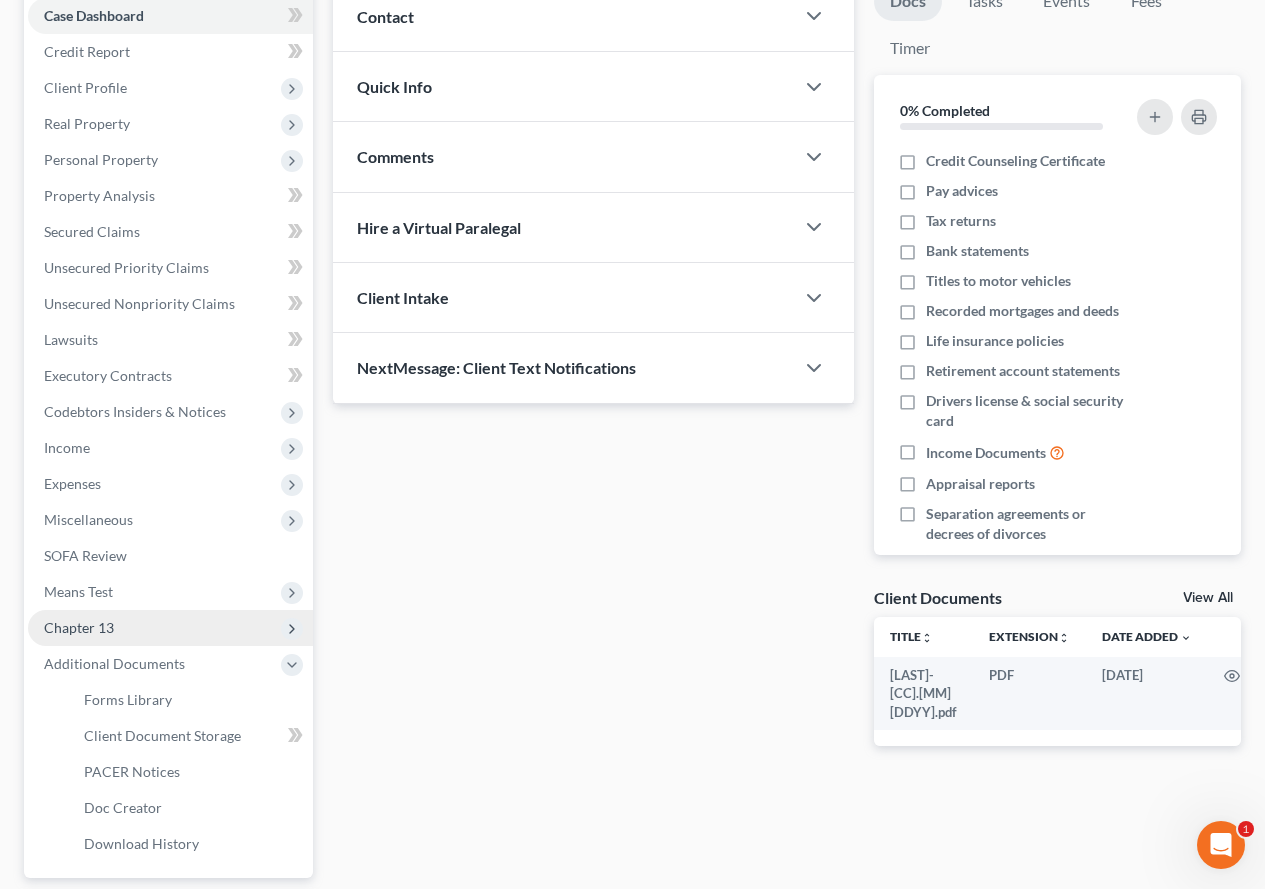 click on "Chapter 13" at bounding box center [79, 627] 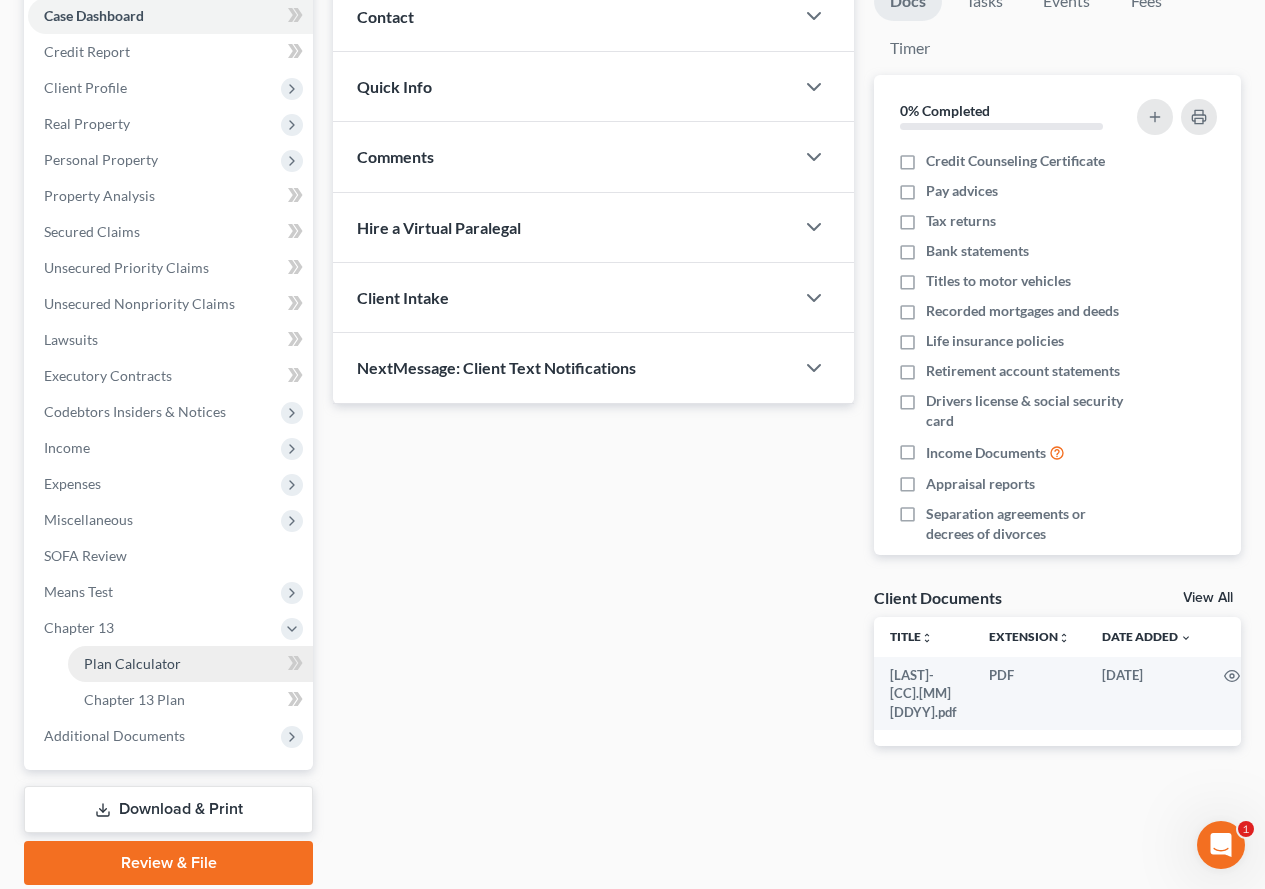 click on "Plan Calculator" at bounding box center (132, 663) 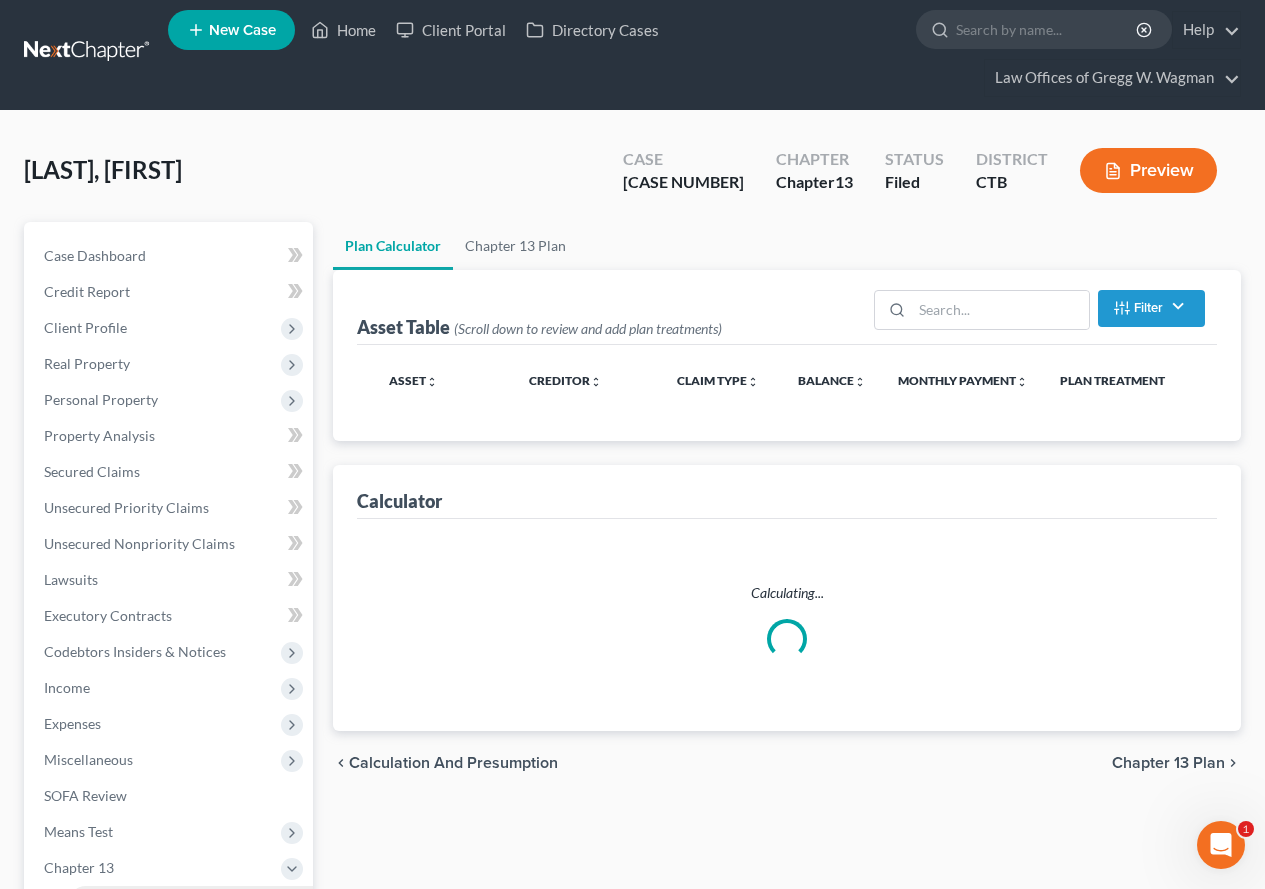 scroll, scrollTop: 0, scrollLeft: 0, axis: both 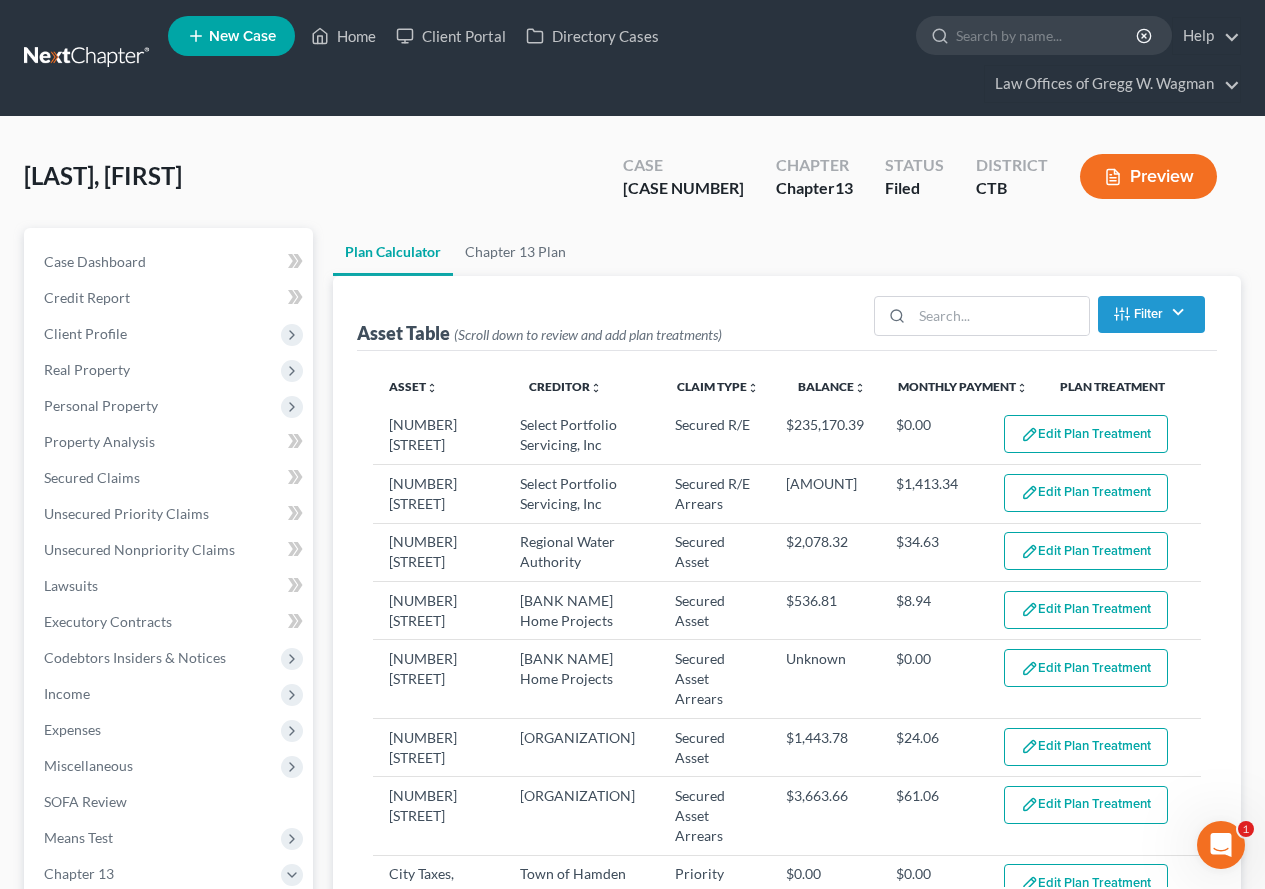 select on "59" 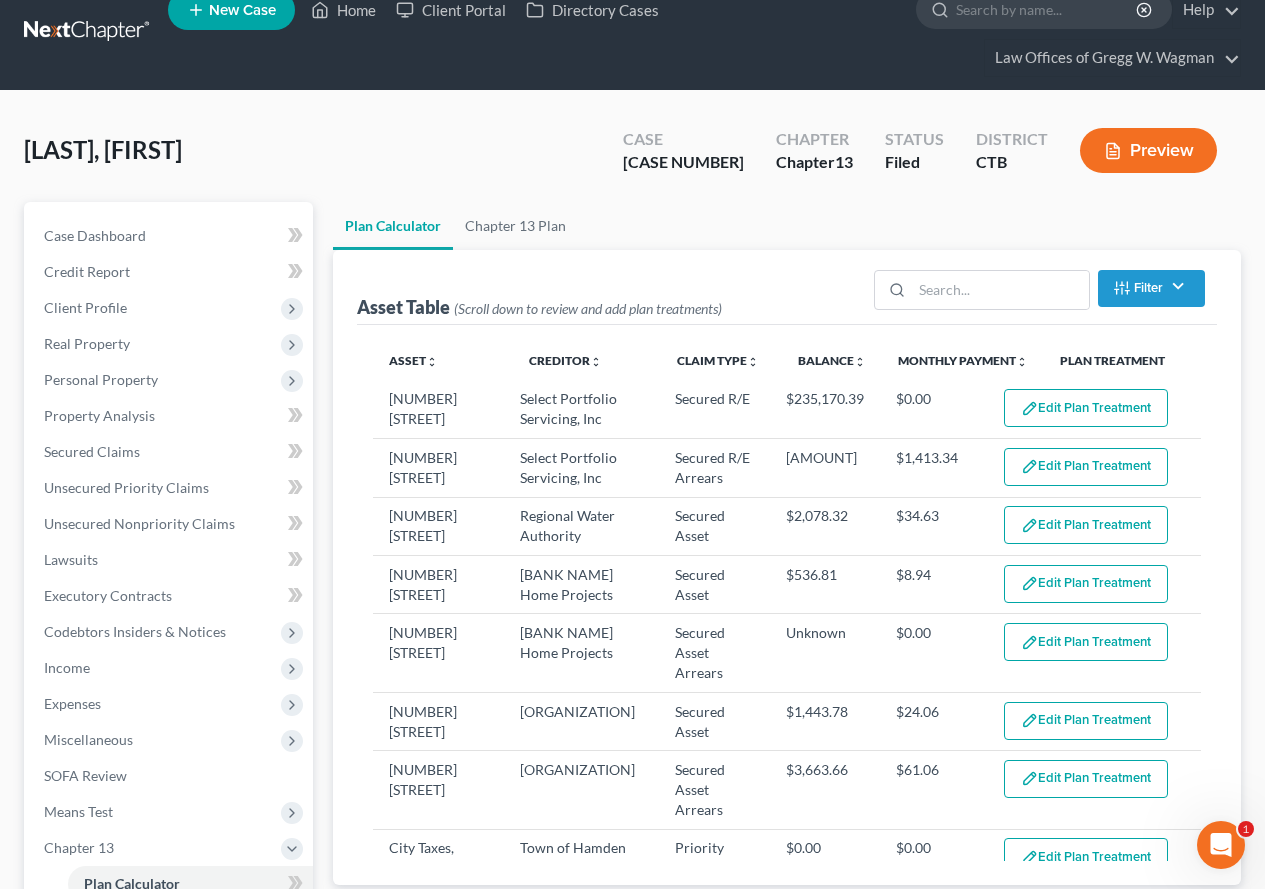 scroll, scrollTop: 30, scrollLeft: 0, axis: vertical 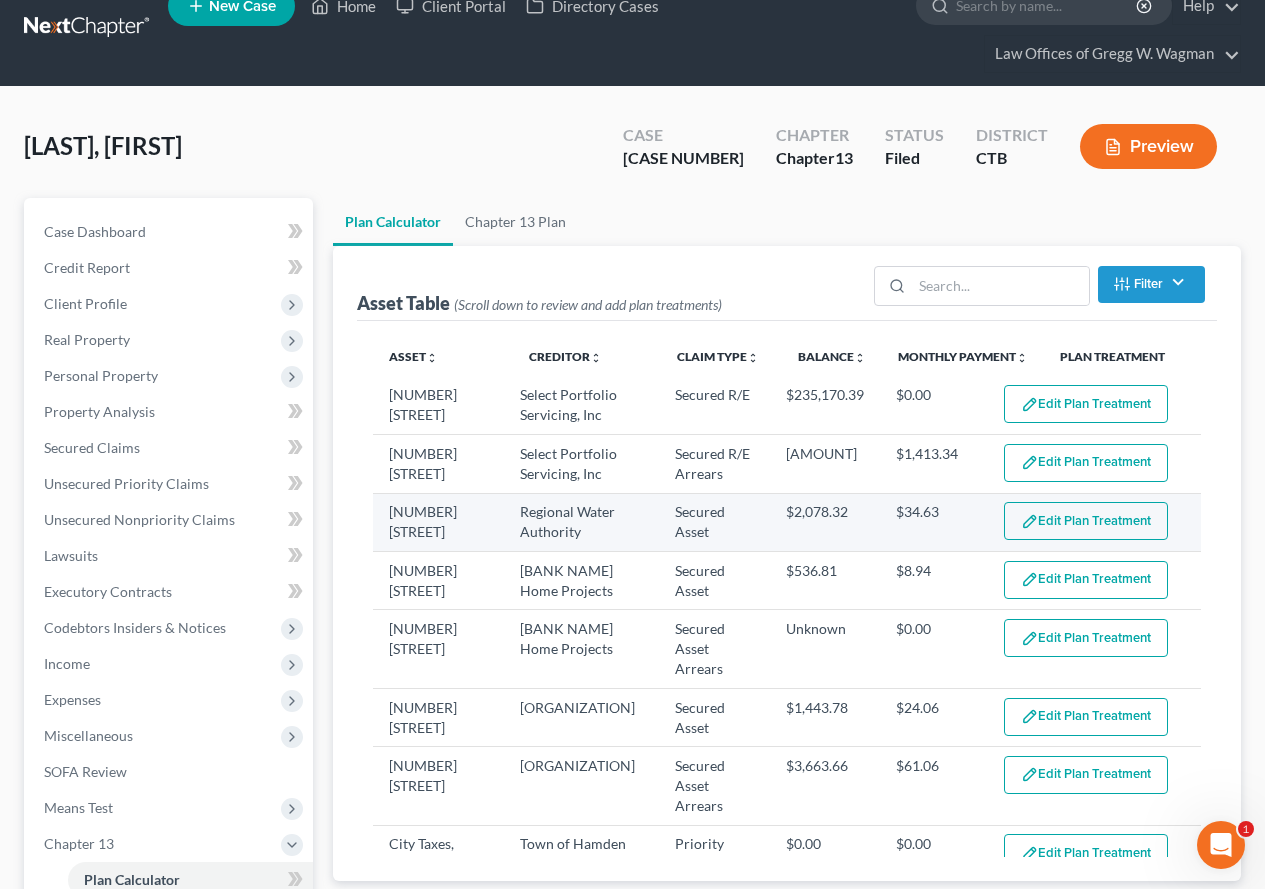 click on "Edit Plan Treatment" at bounding box center (1086, 521) 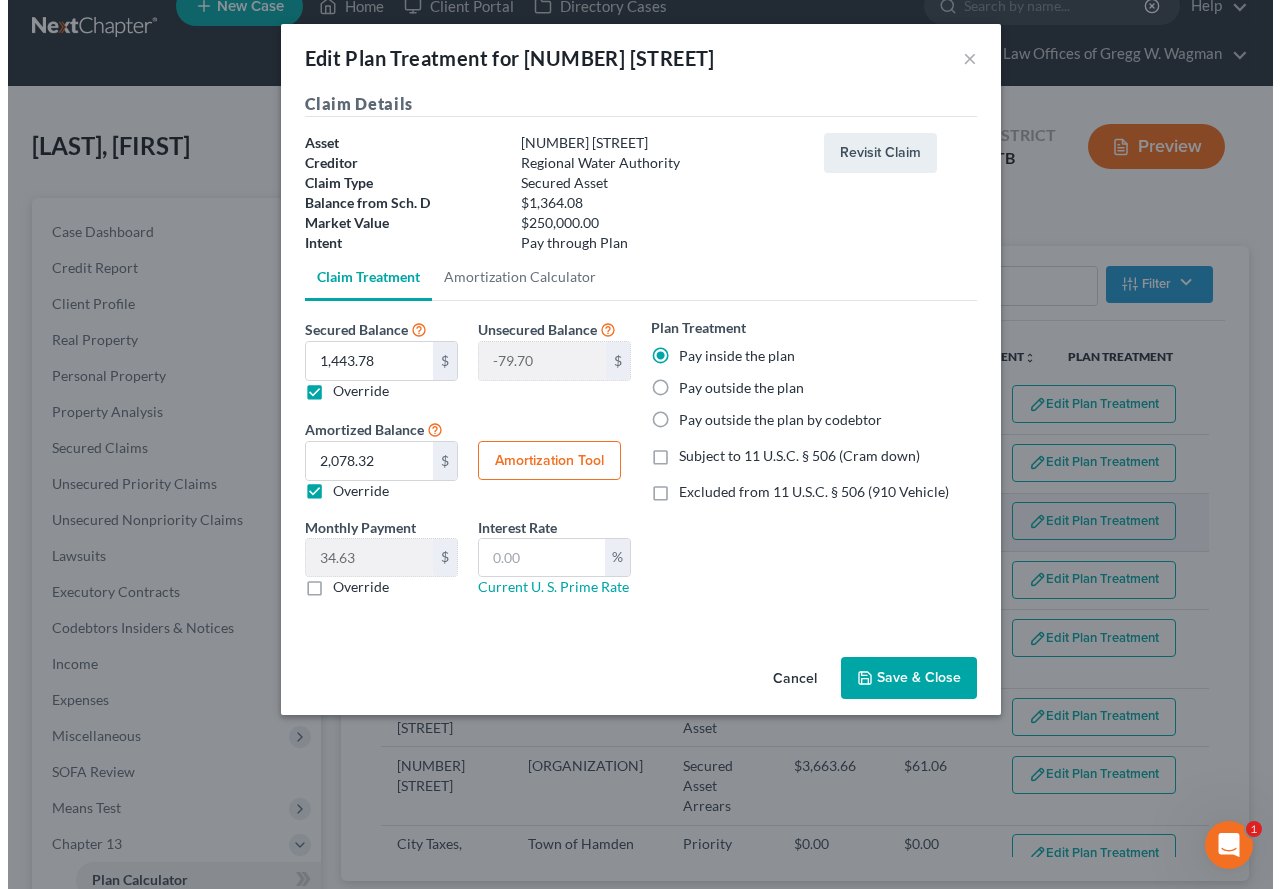 scroll, scrollTop: 12, scrollLeft: 0, axis: vertical 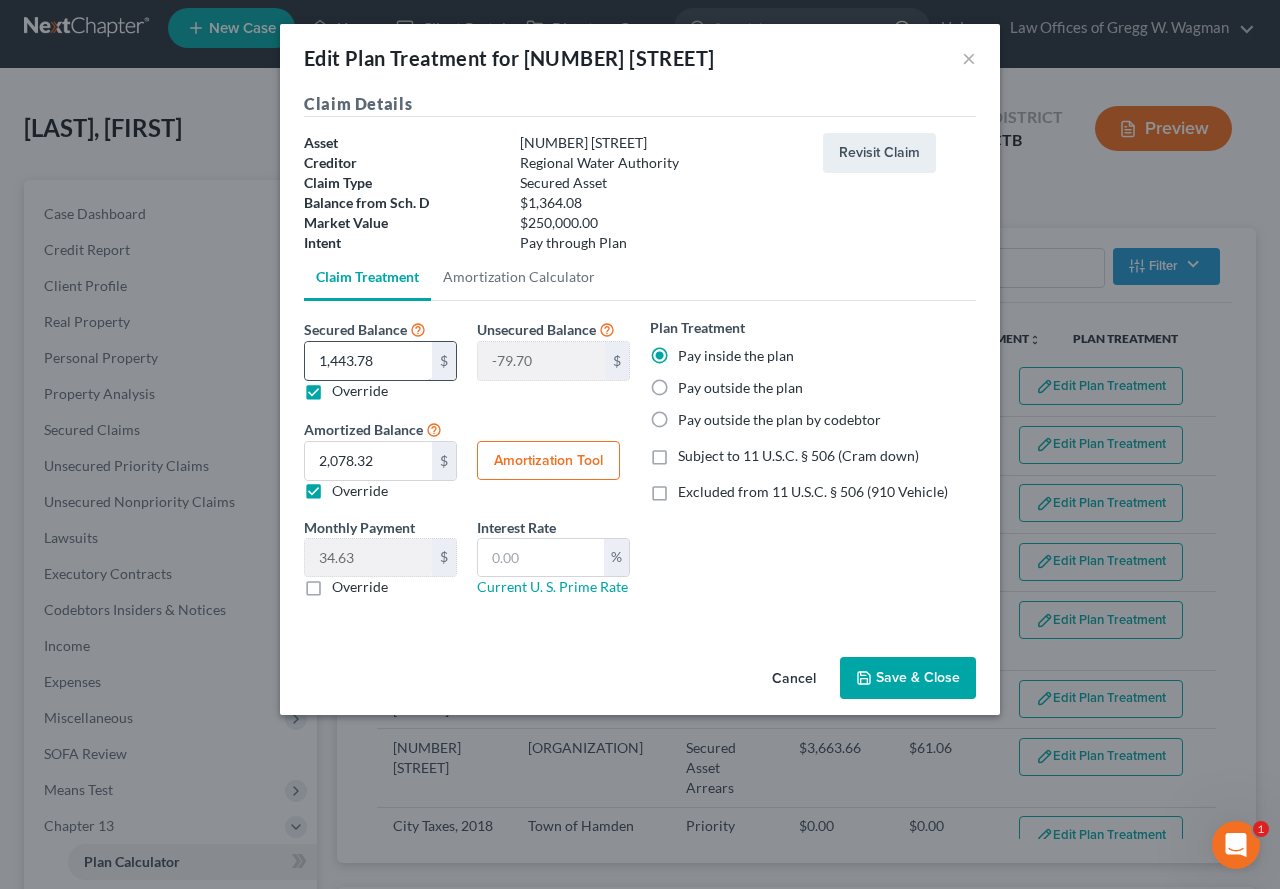 click on "1,443.78" at bounding box center [368, 361] 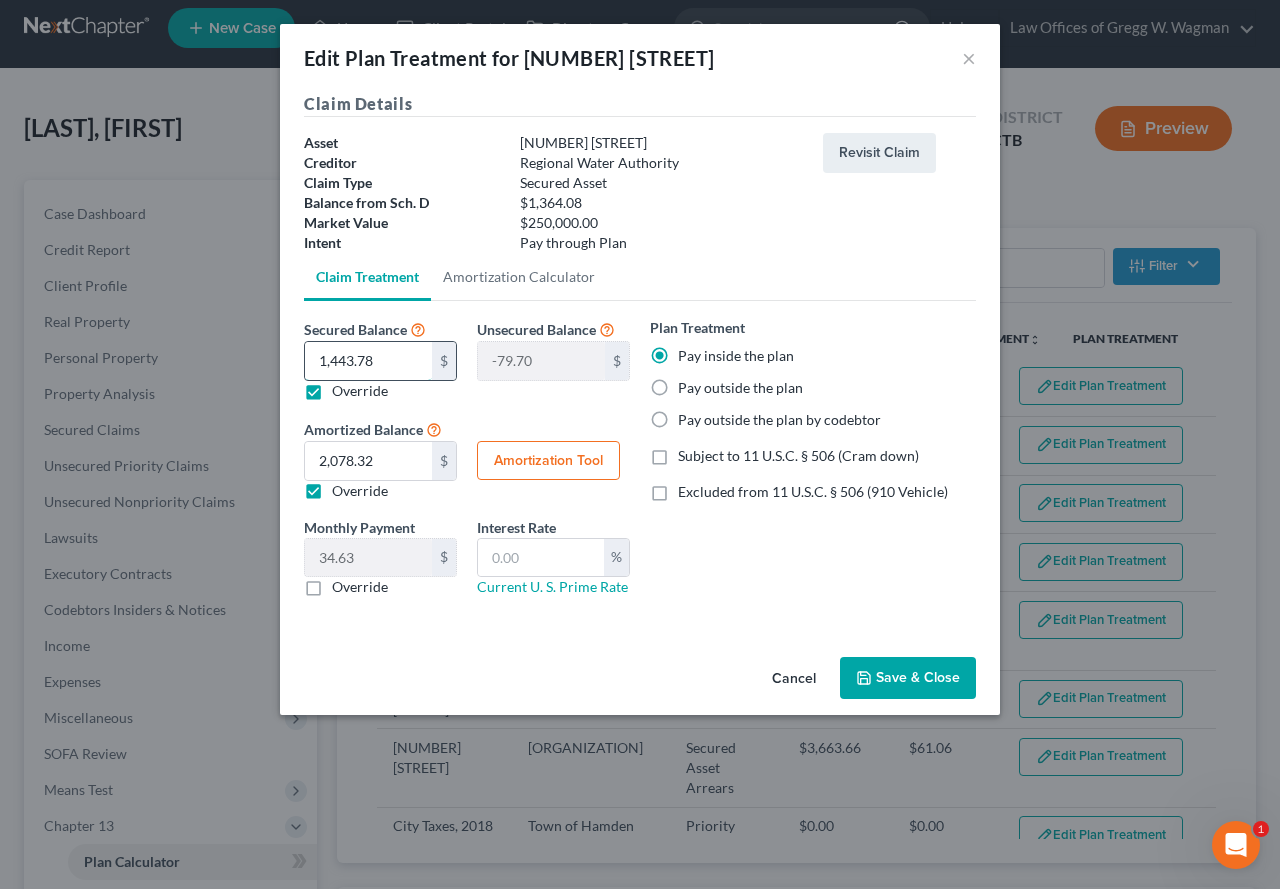 type on "1" 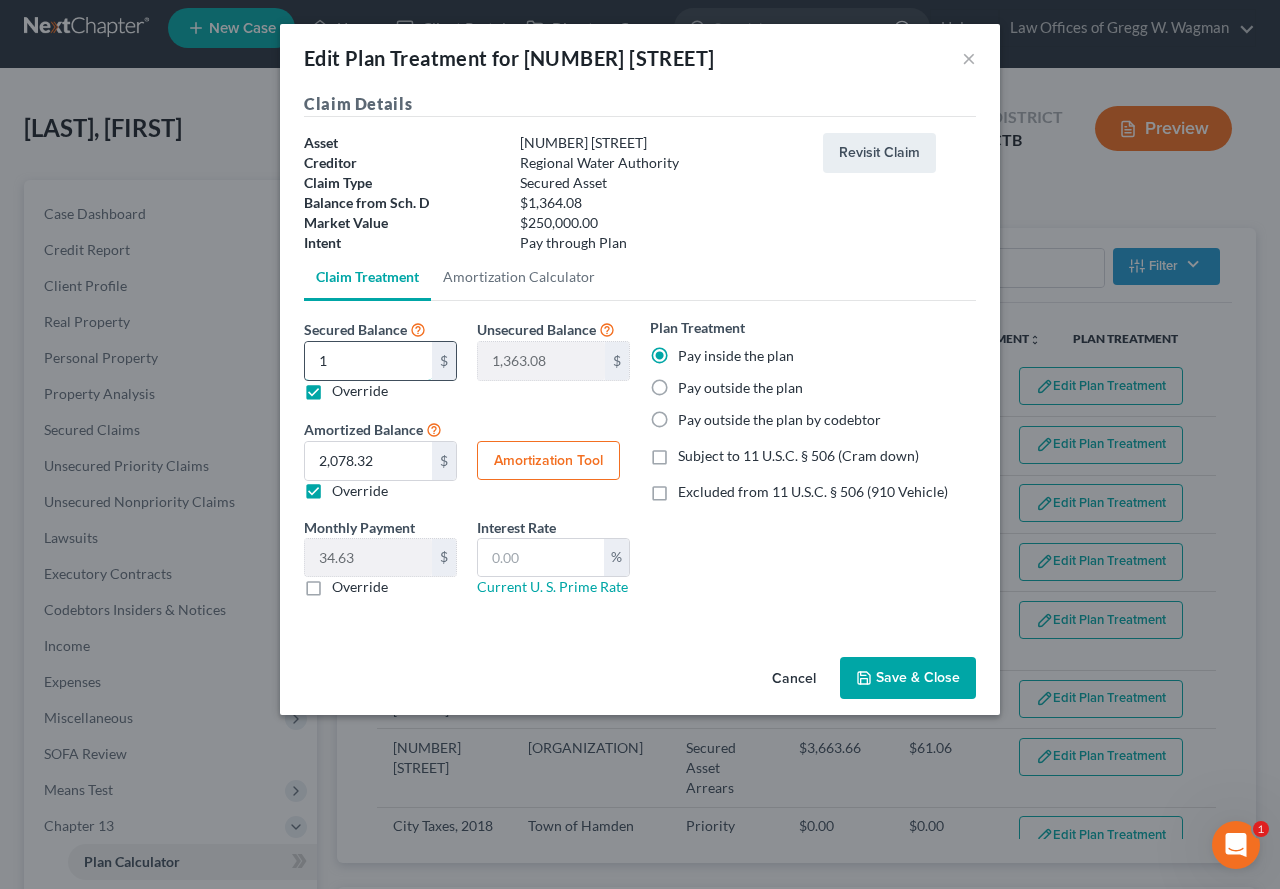 type on "13" 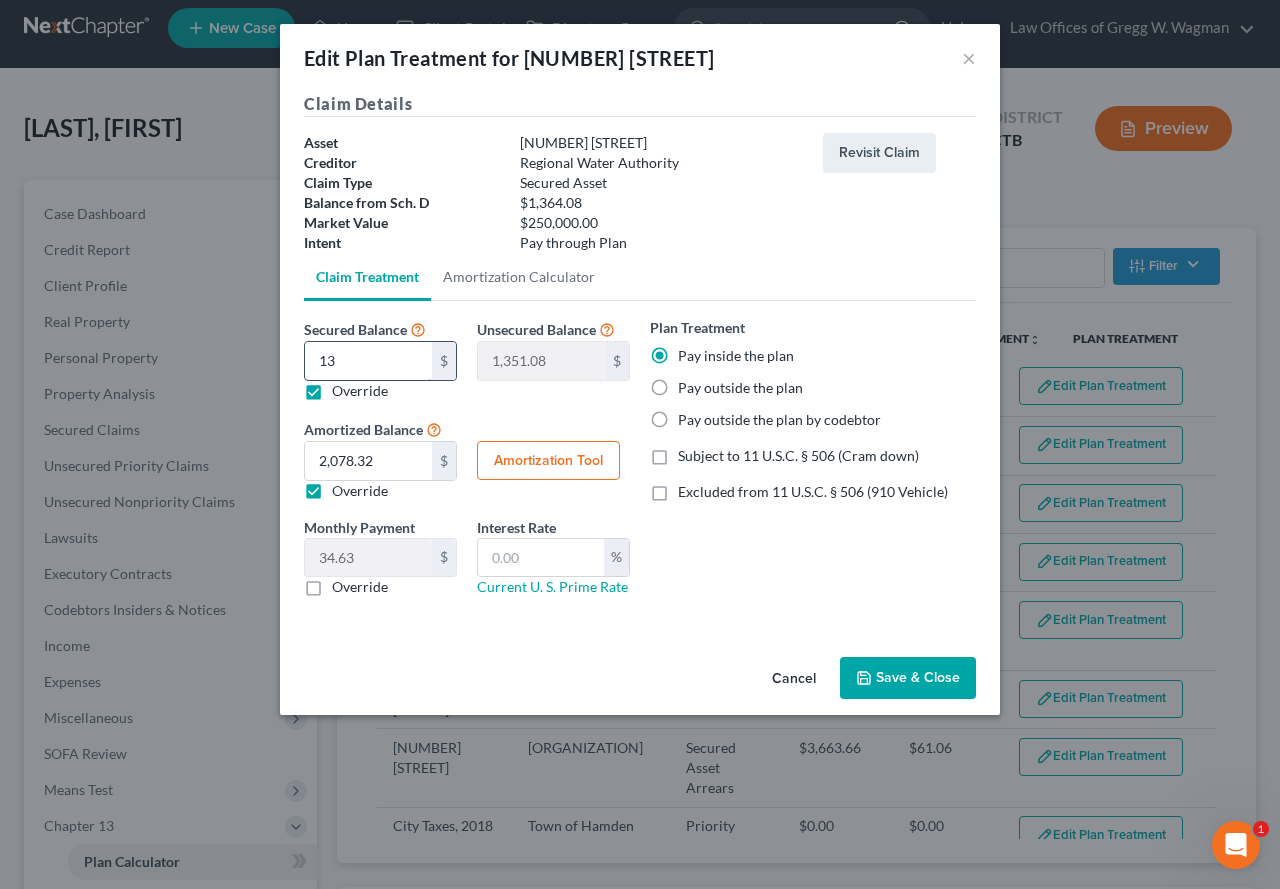type on "136" 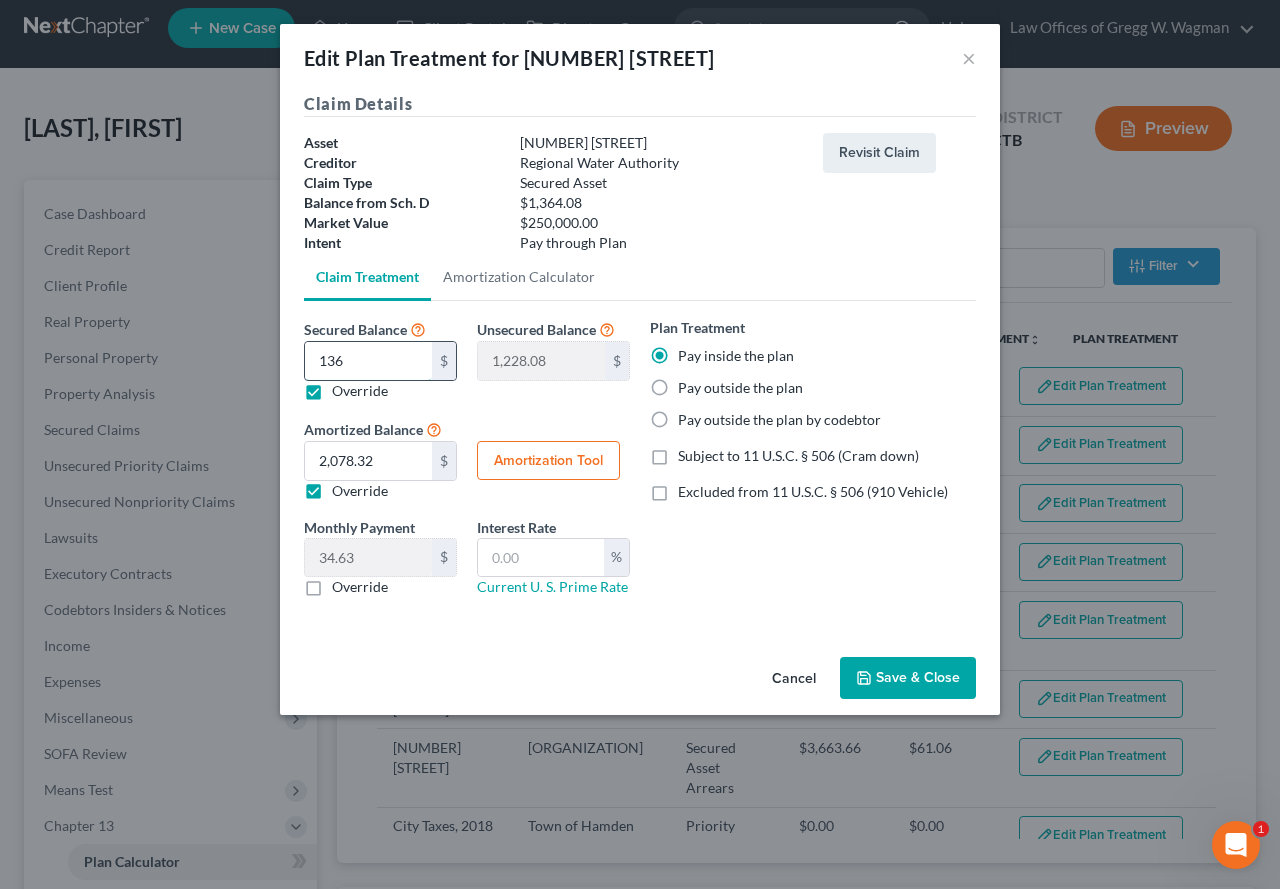type on "1364" 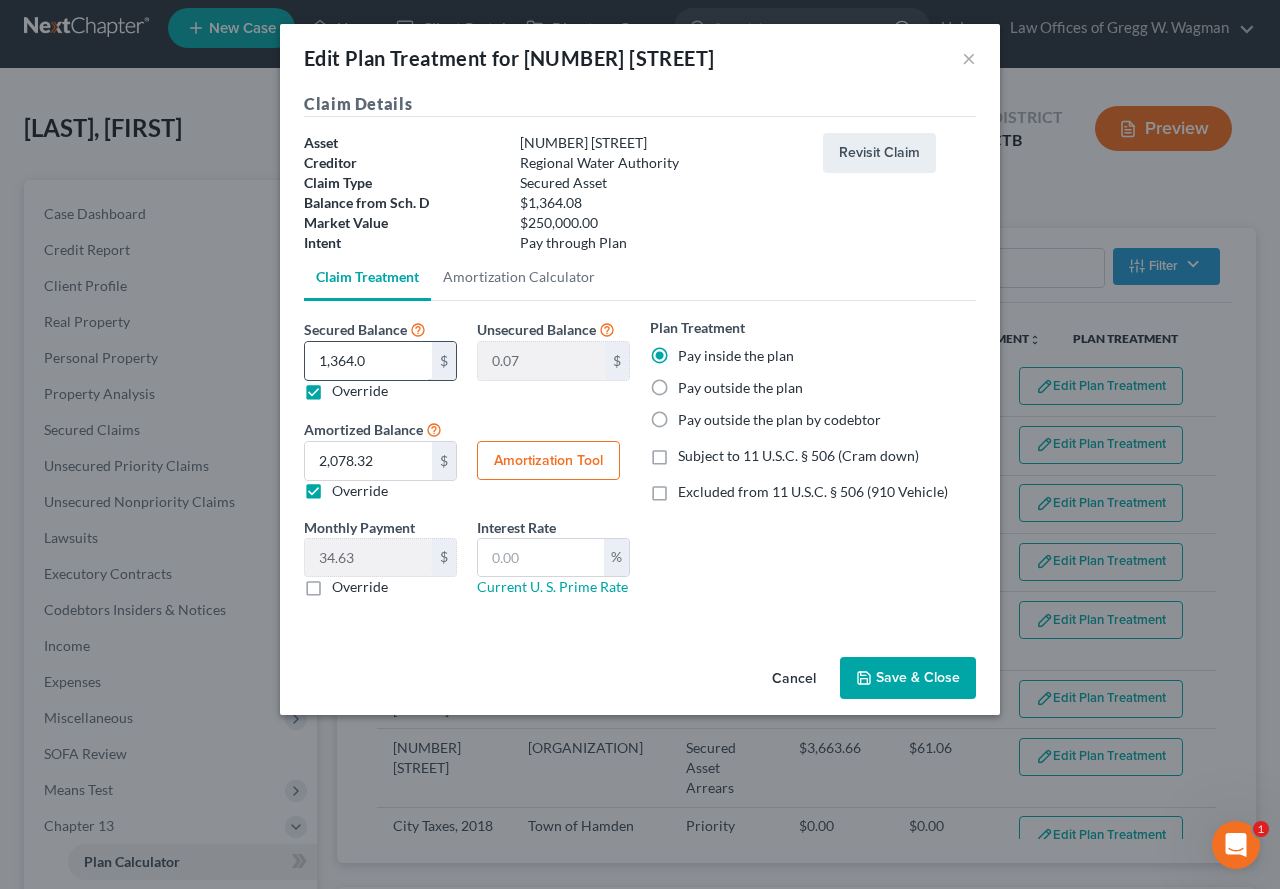 type on "1,364.08" 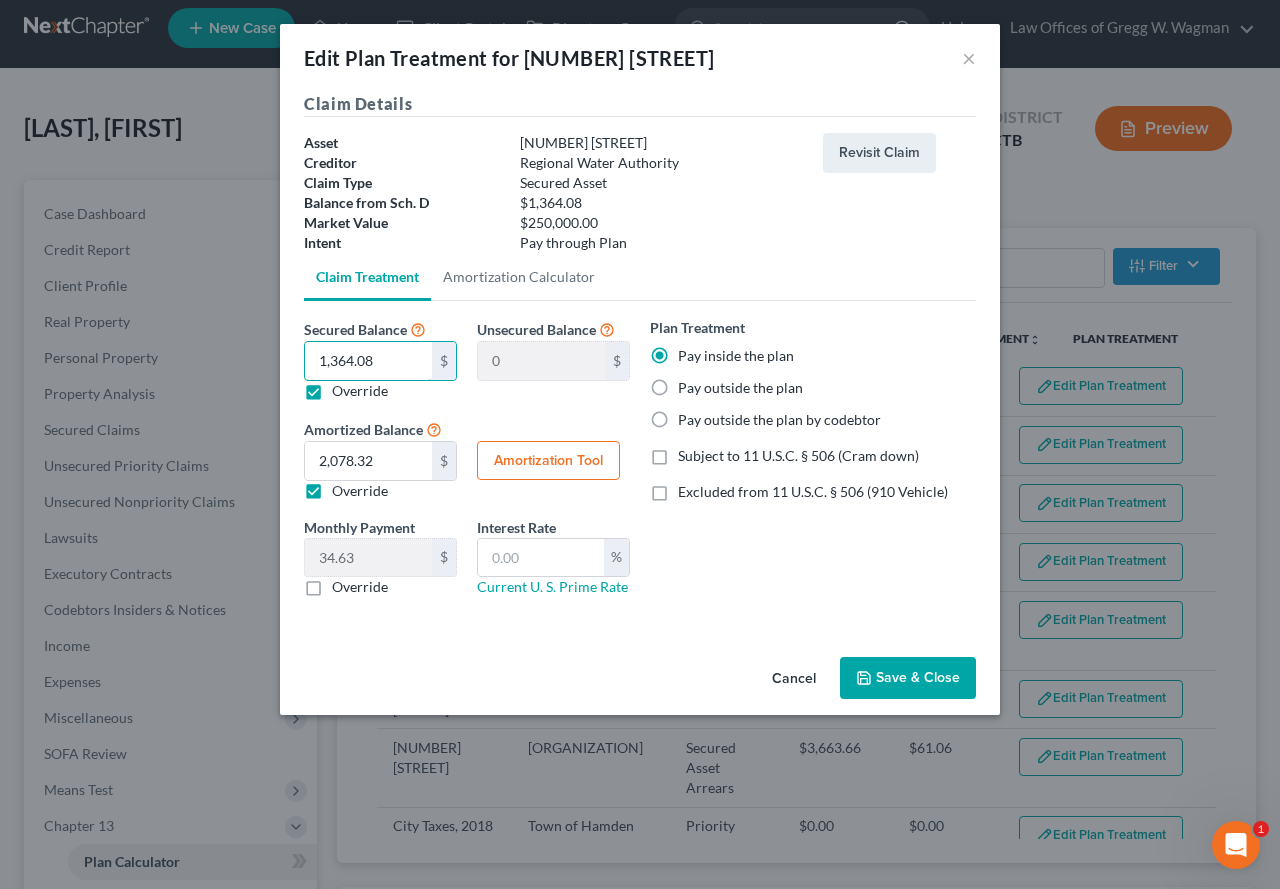 type on "1,364.08" 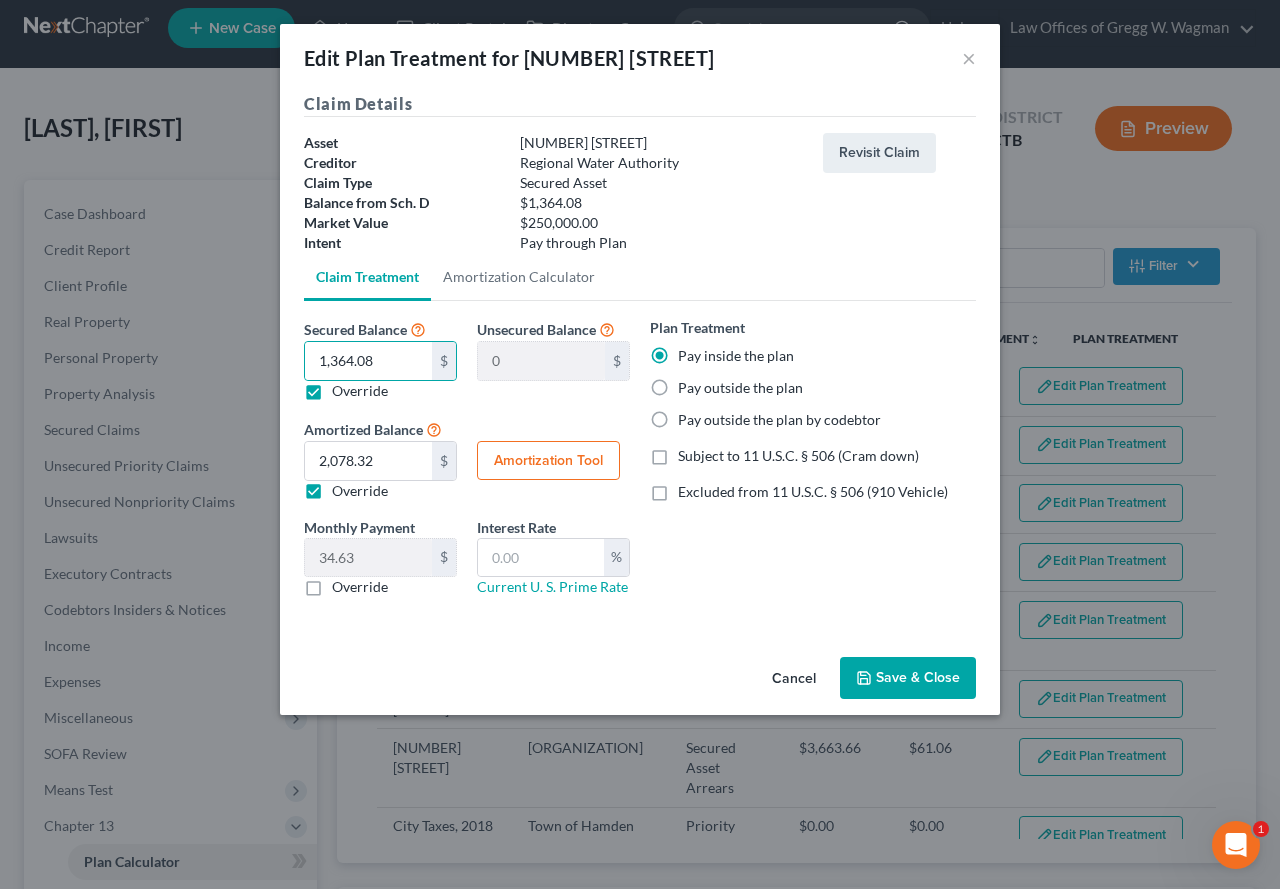 click on "Amortization Tool" at bounding box center (548, 461) 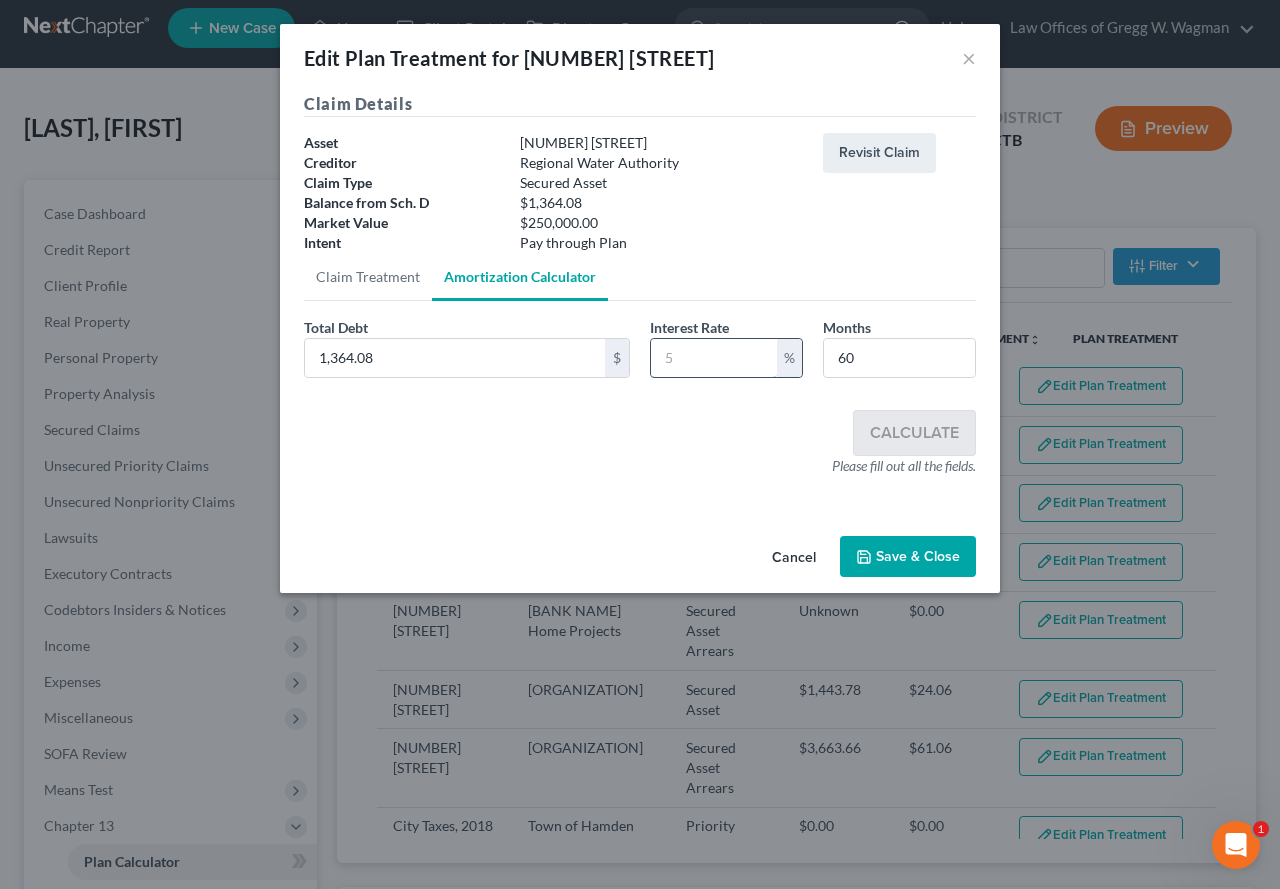 drag, startPoint x: 689, startPoint y: 356, endPoint x: 729, endPoint y: 358, distance: 40.04997 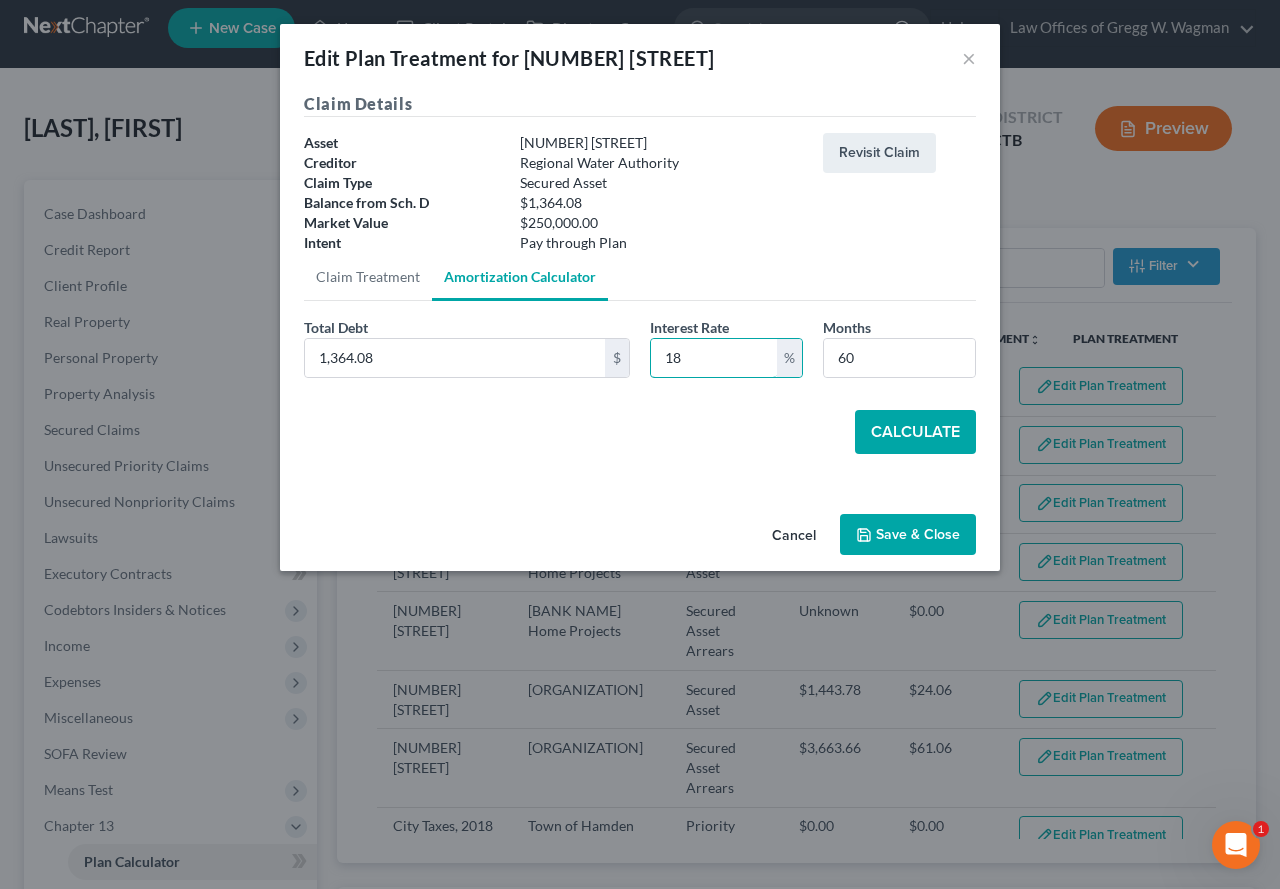 type on "18" 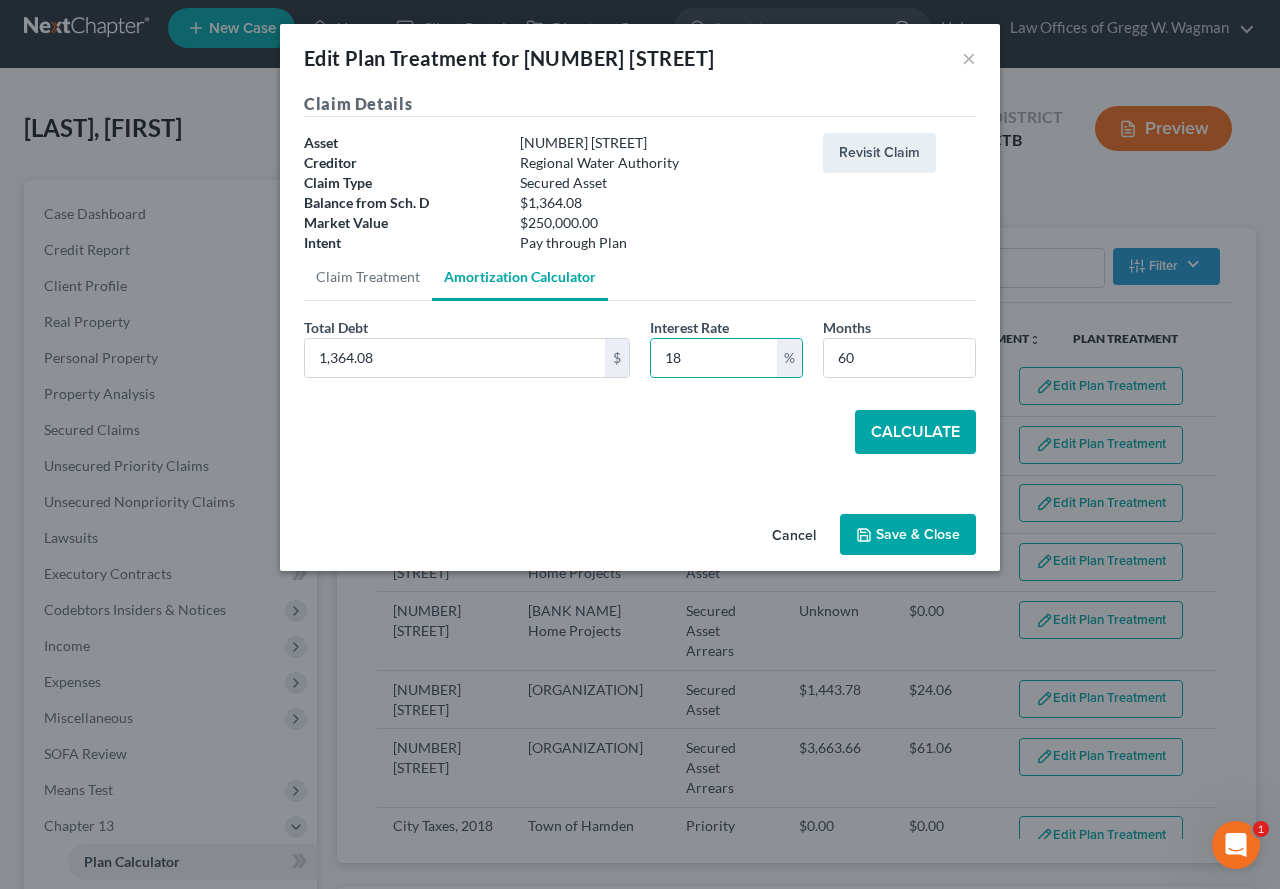 click on "Calculate" at bounding box center [915, 432] 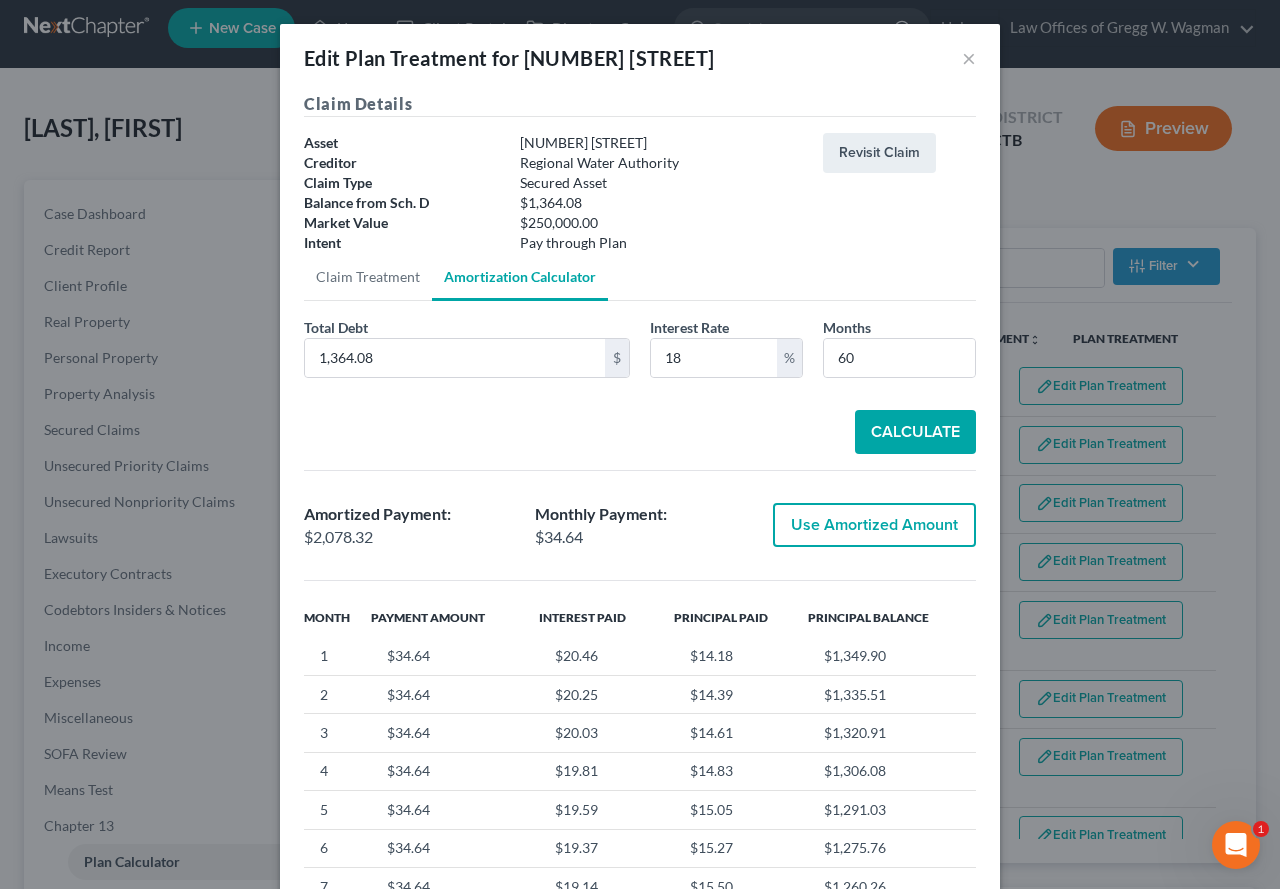 click on "Use Amortized Amount" at bounding box center [874, 525] 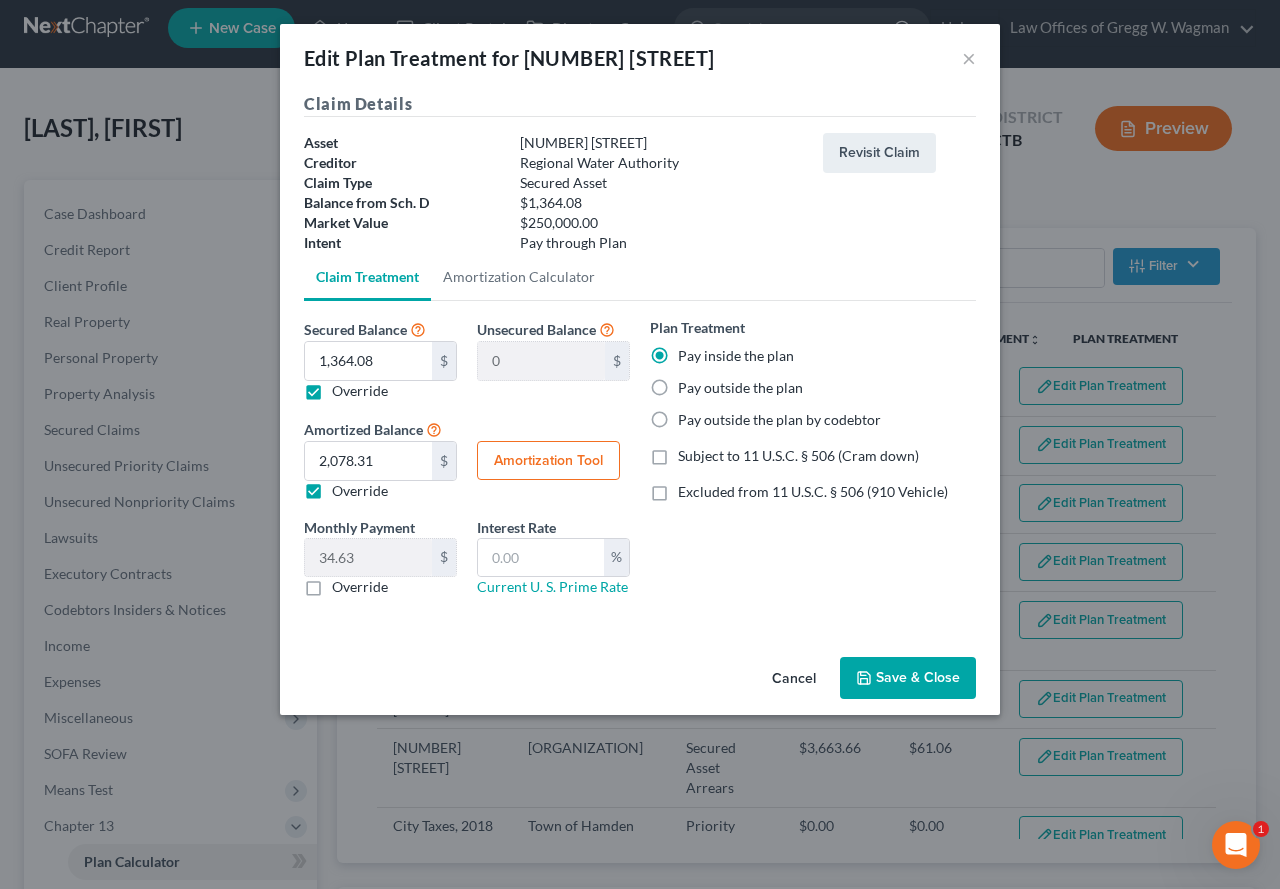 click on "Save & Close" at bounding box center (908, 678) 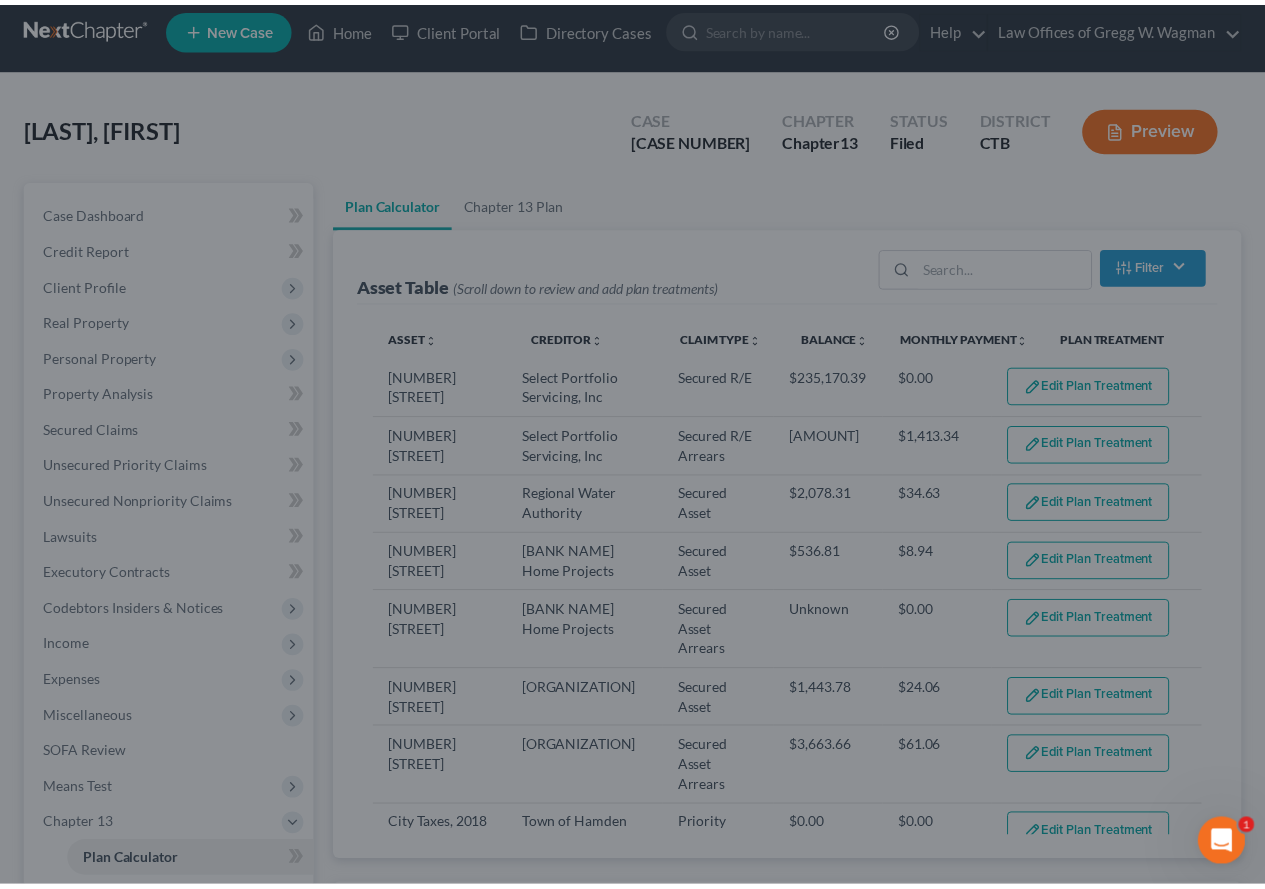 scroll, scrollTop: 30, scrollLeft: 0, axis: vertical 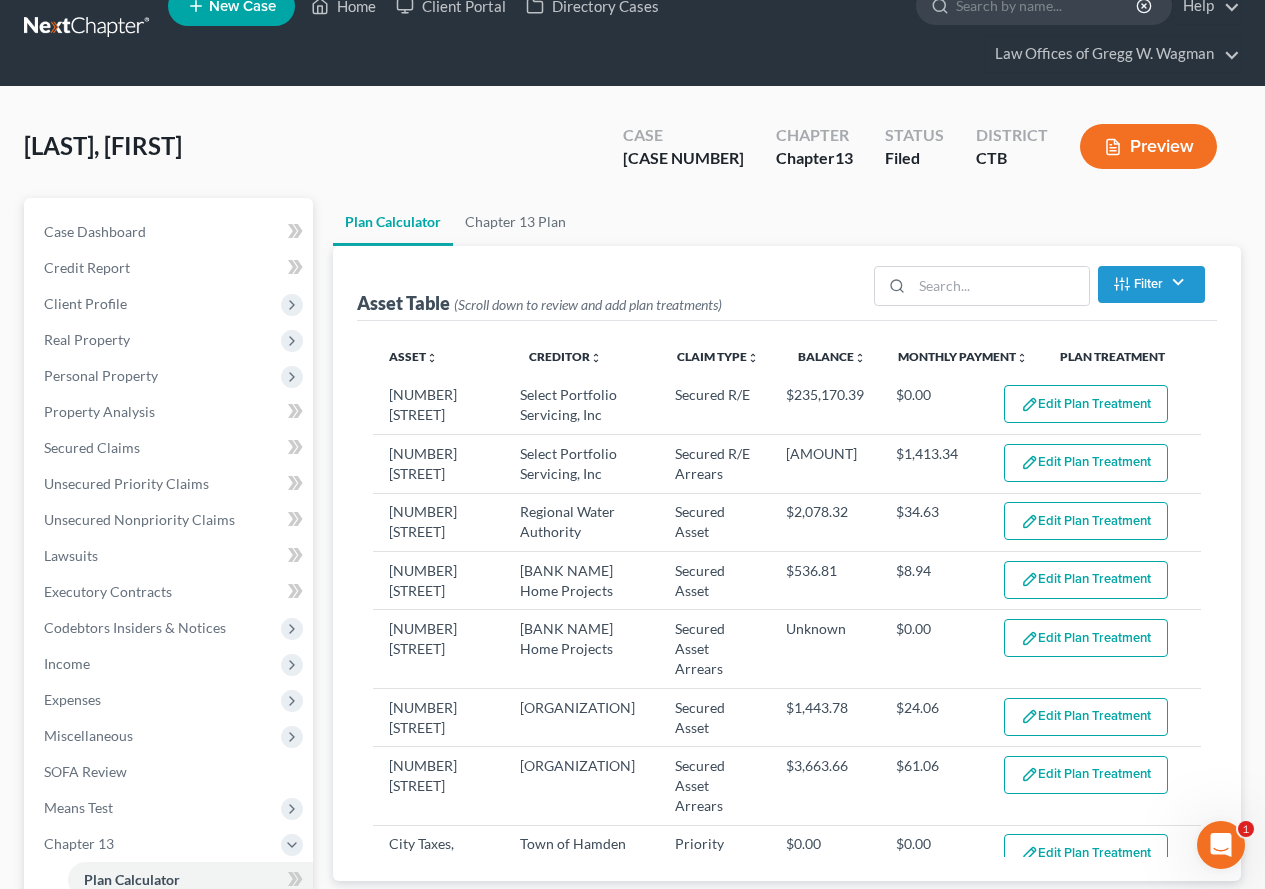 select on "59" 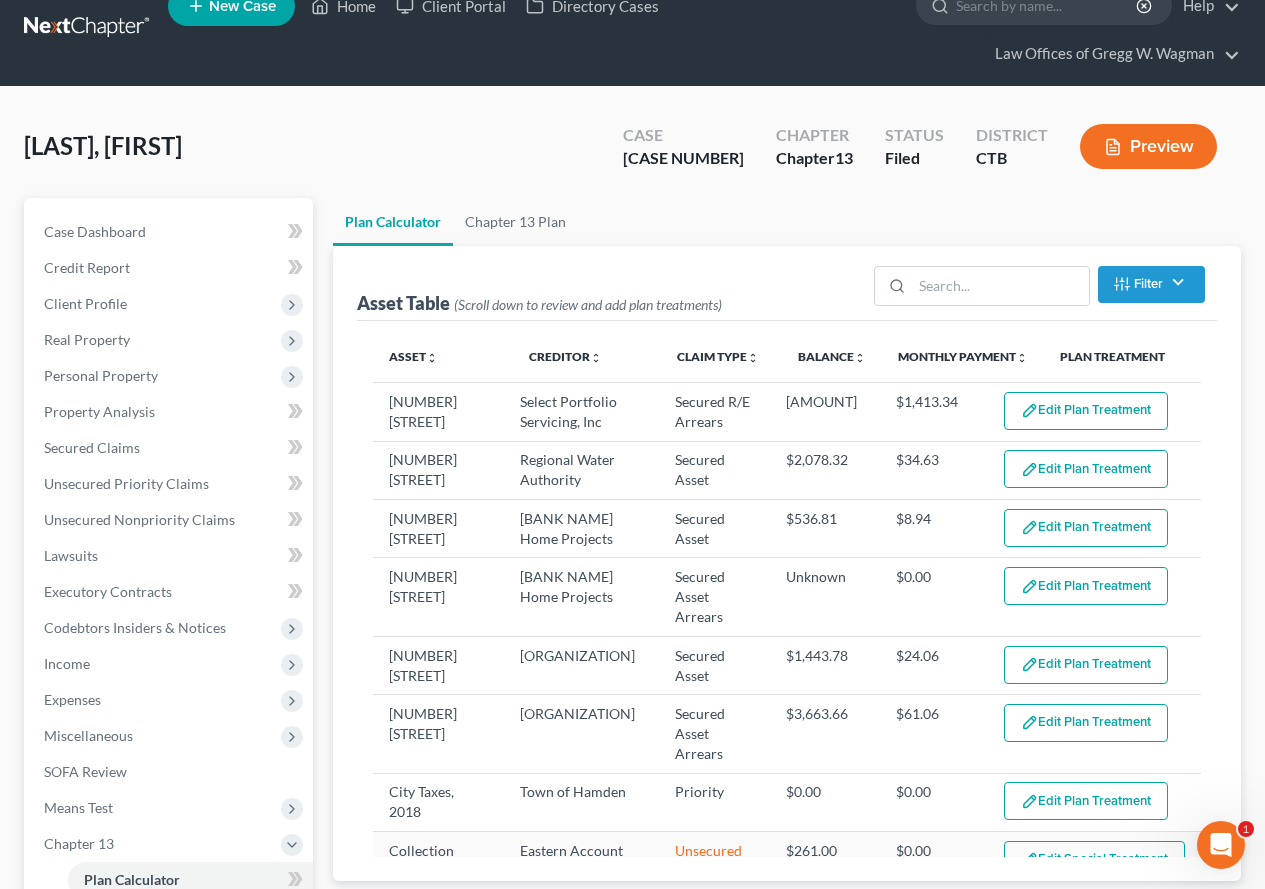 scroll, scrollTop: 100, scrollLeft: 0, axis: vertical 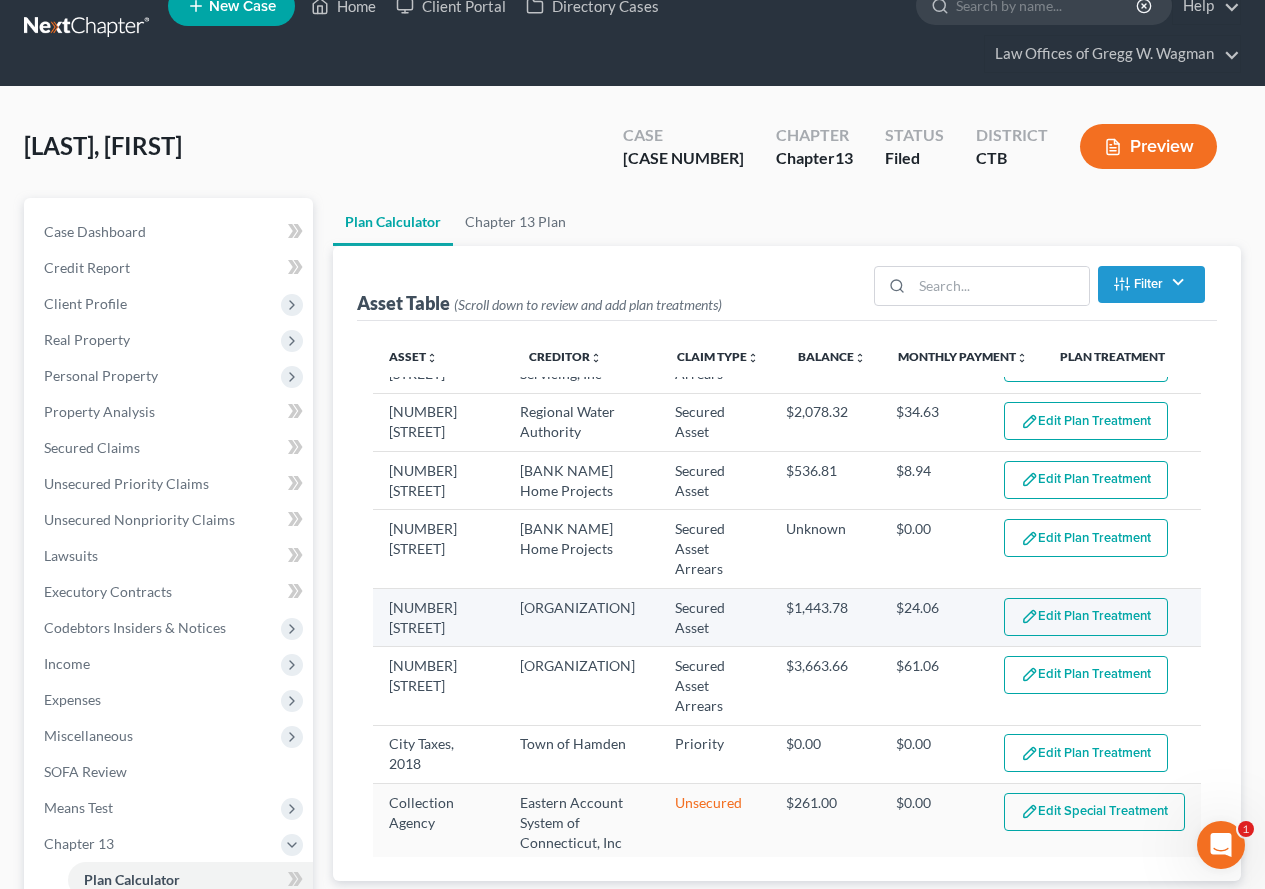 click at bounding box center [1029, 616] 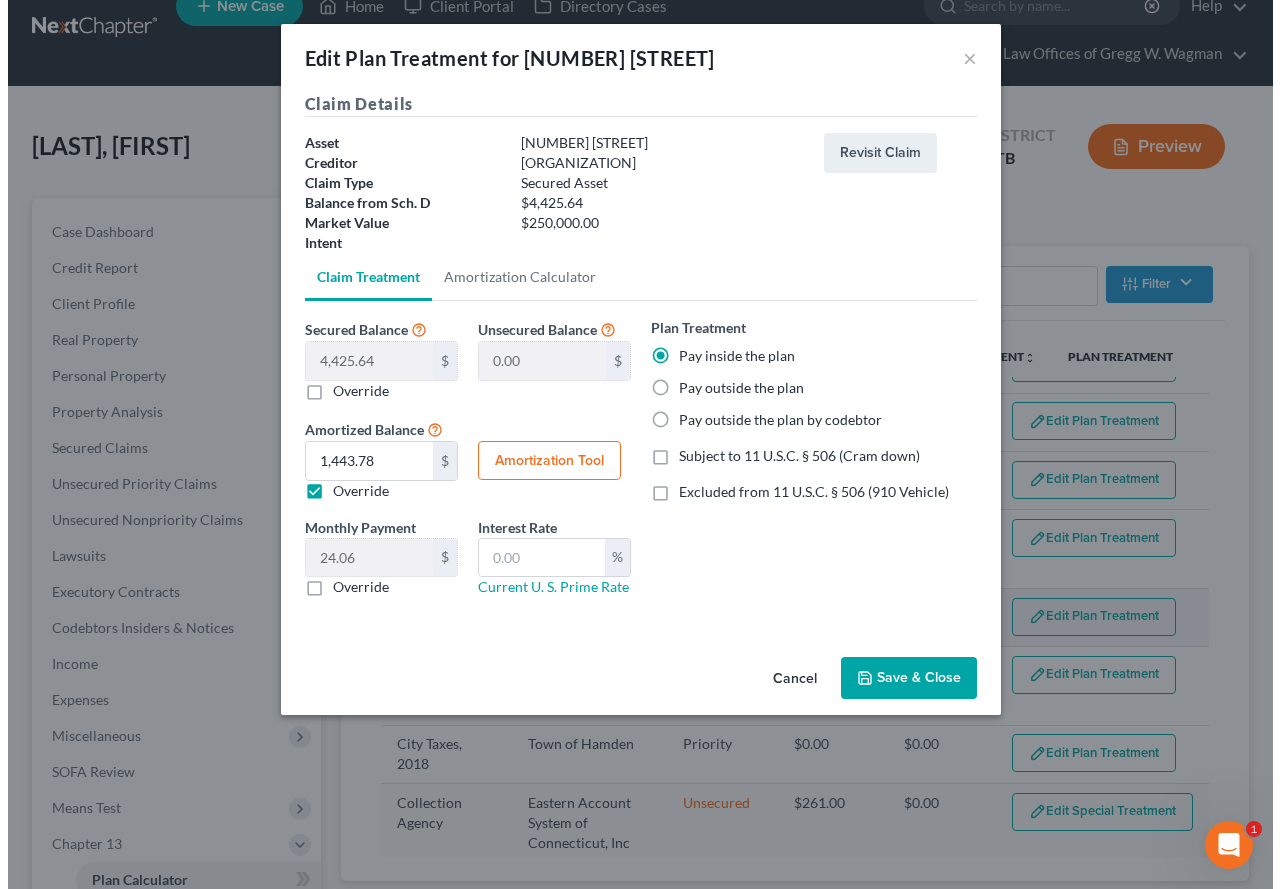 scroll, scrollTop: 12, scrollLeft: 0, axis: vertical 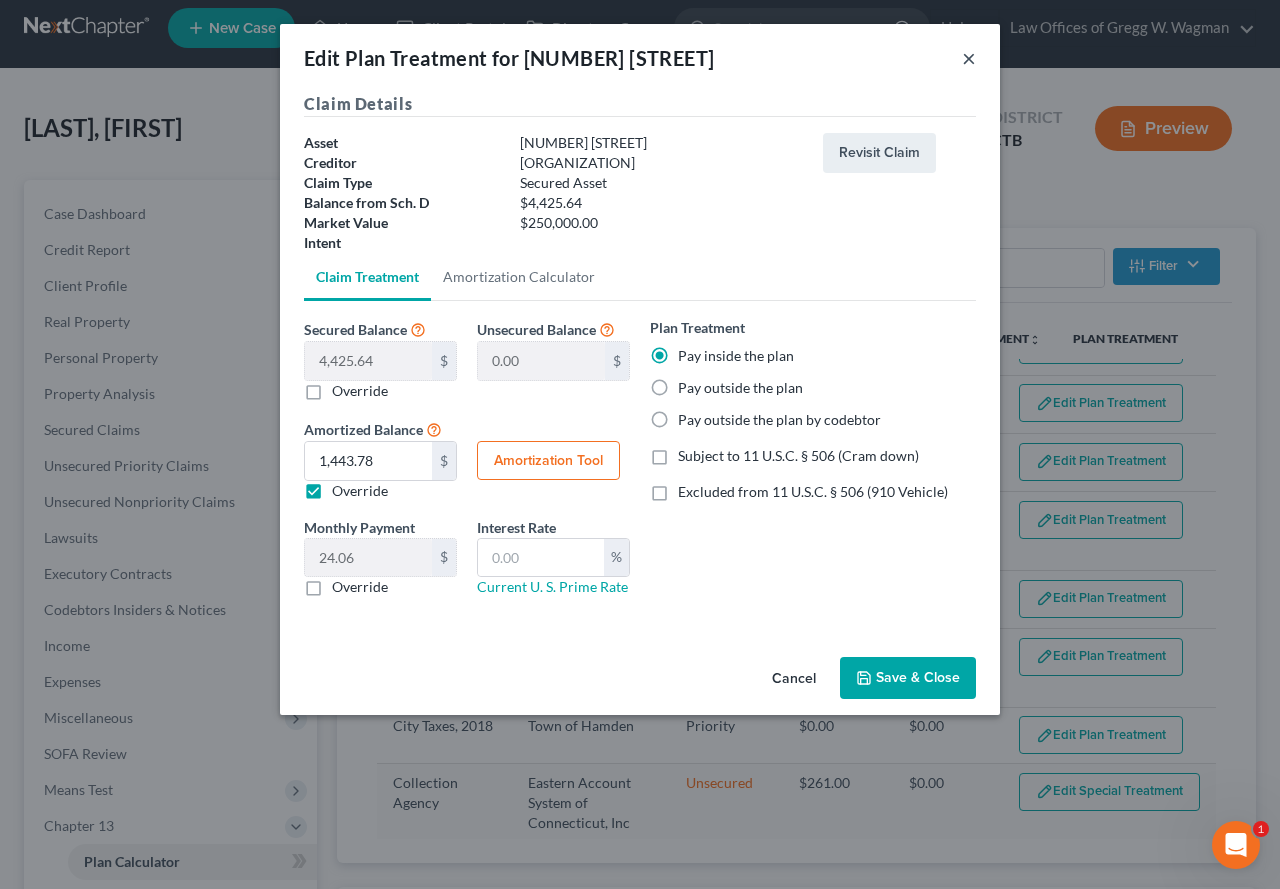 click on "×" at bounding box center [969, 58] 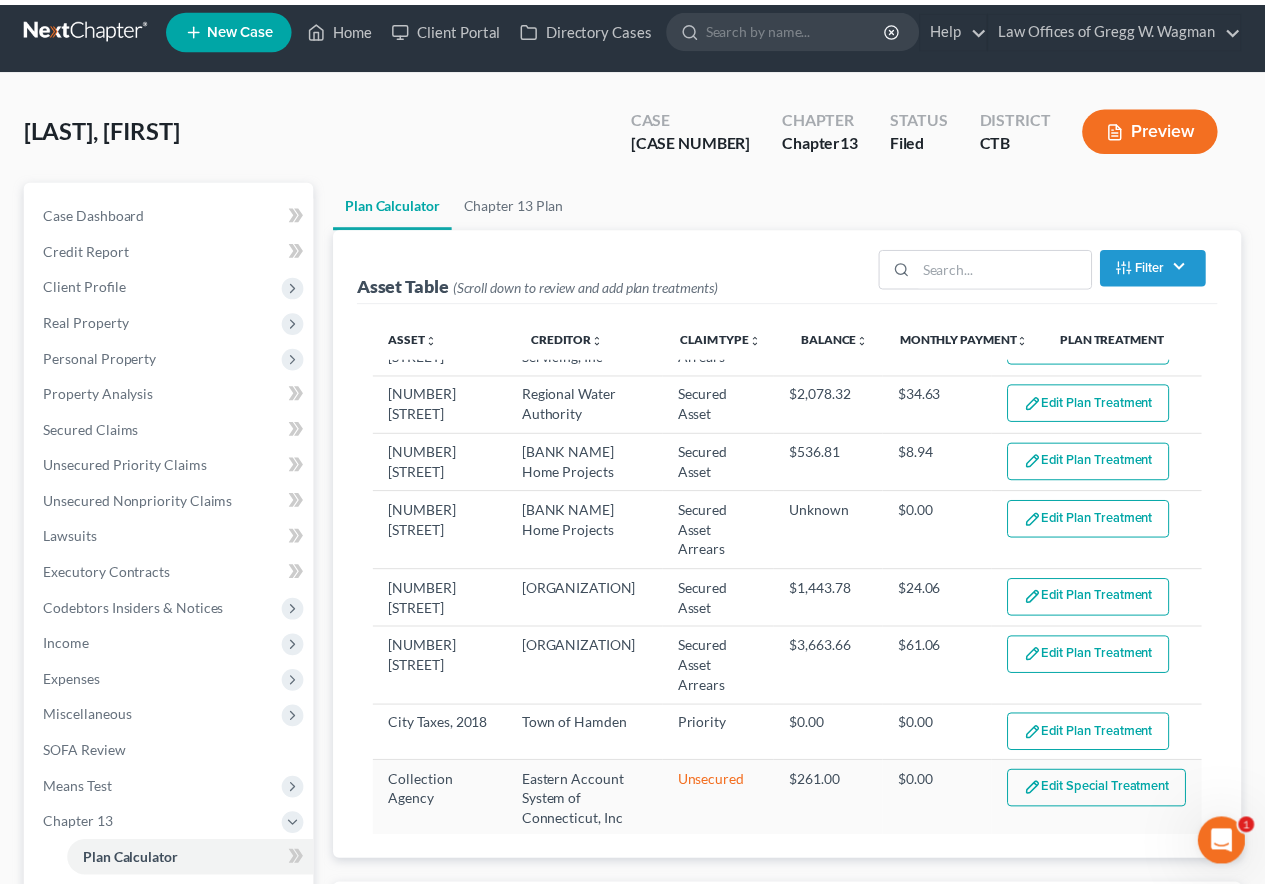 scroll, scrollTop: 30, scrollLeft: 0, axis: vertical 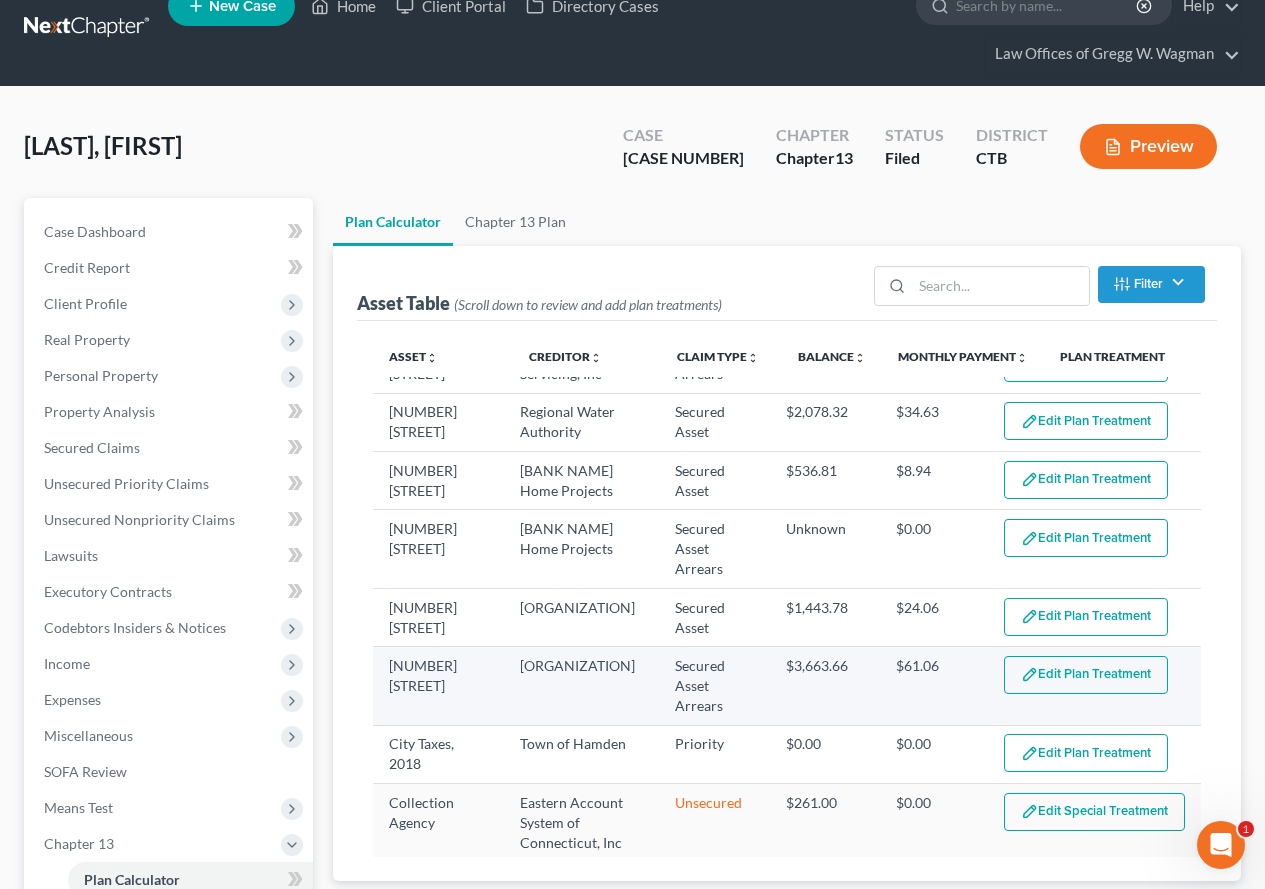 click on "Edit Plan Treatment" at bounding box center [1086, 675] 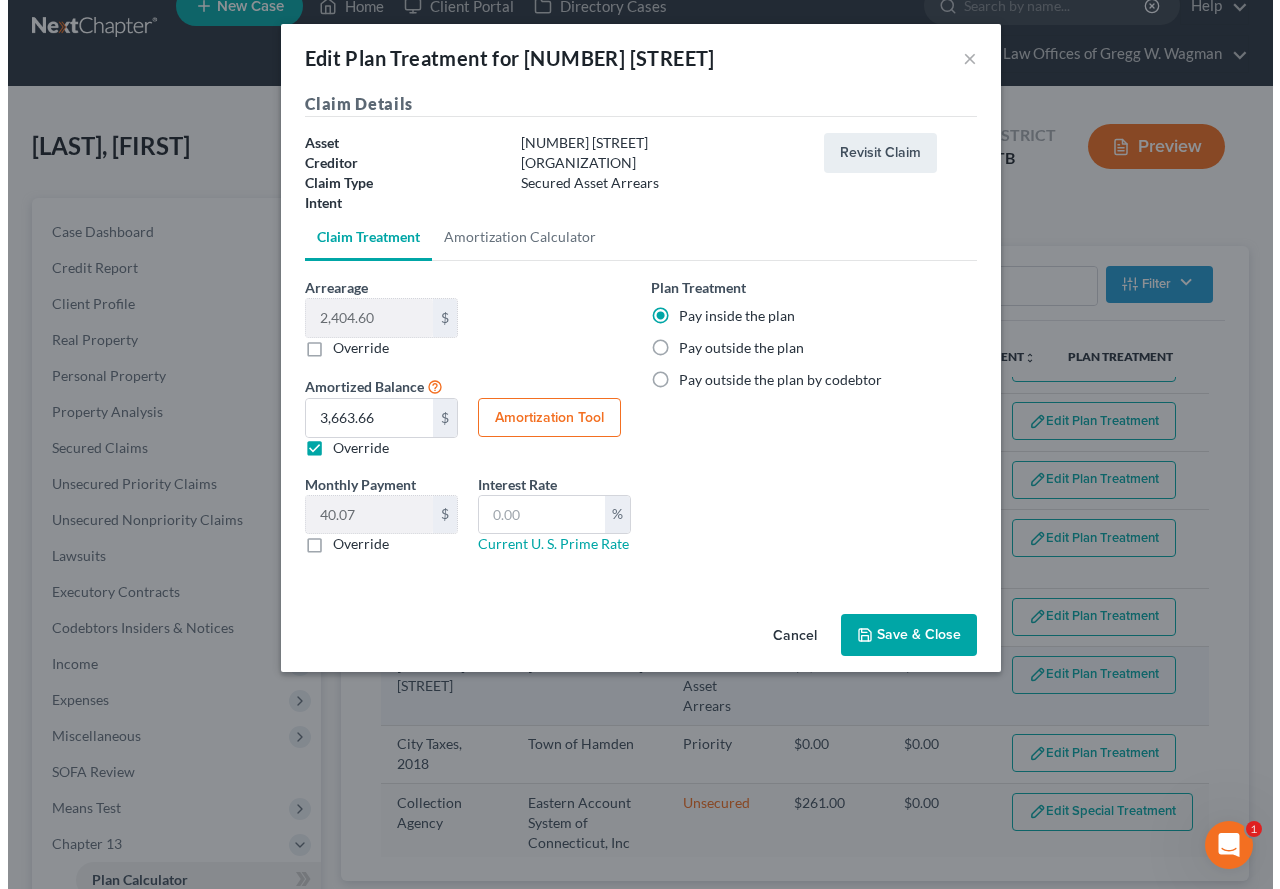 scroll, scrollTop: 12, scrollLeft: 0, axis: vertical 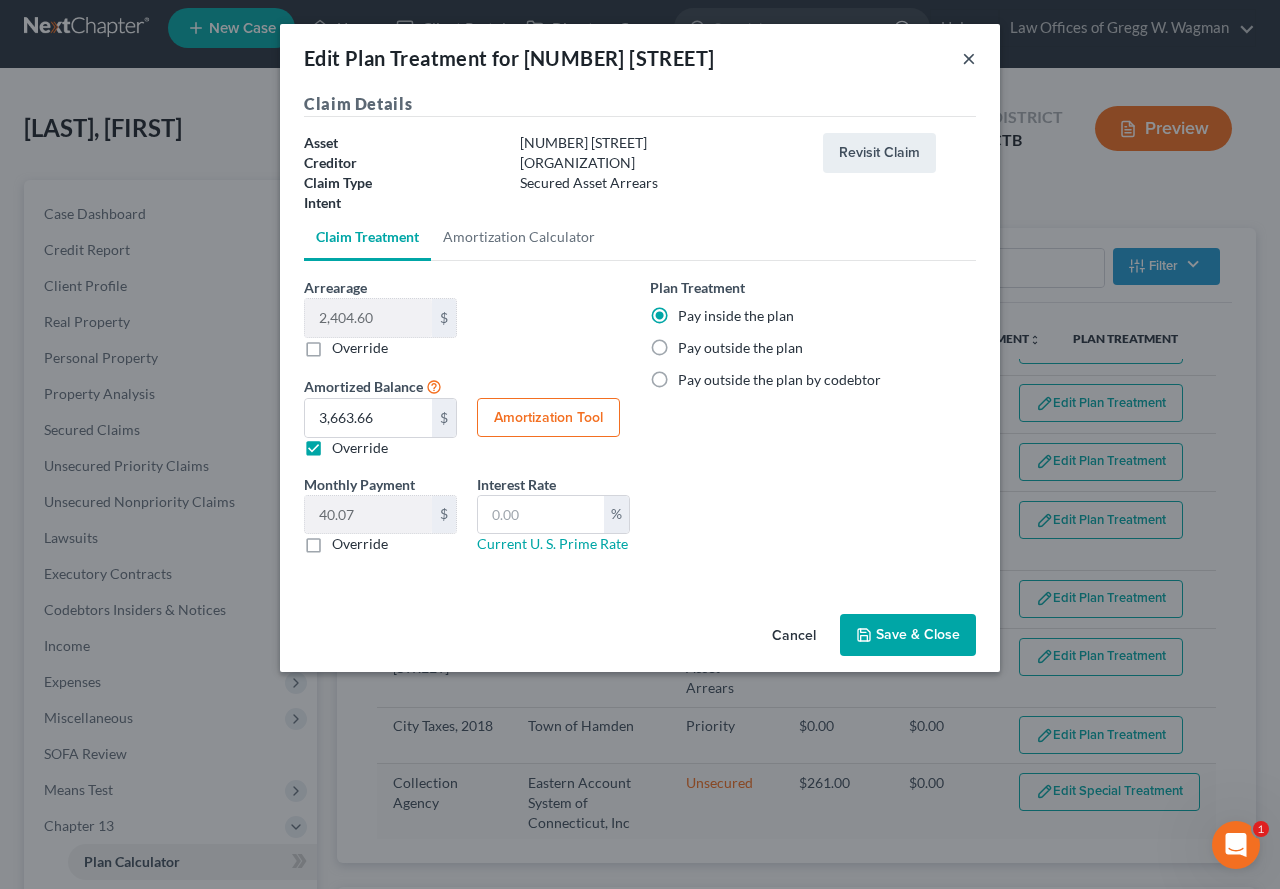 click on "×" at bounding box center [969, 58] 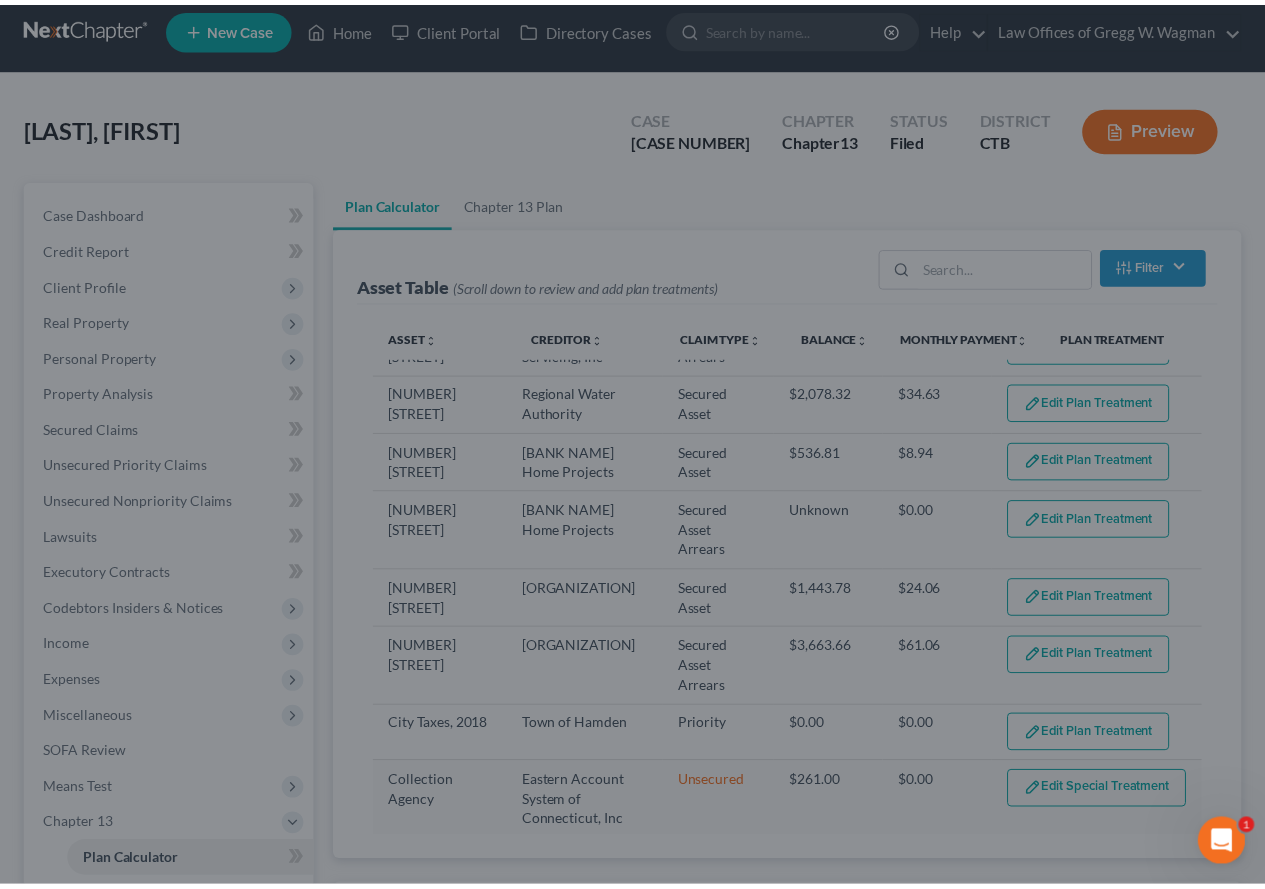 scroll, scrollTop: 30, scrollLeft: 0, axis: vertical 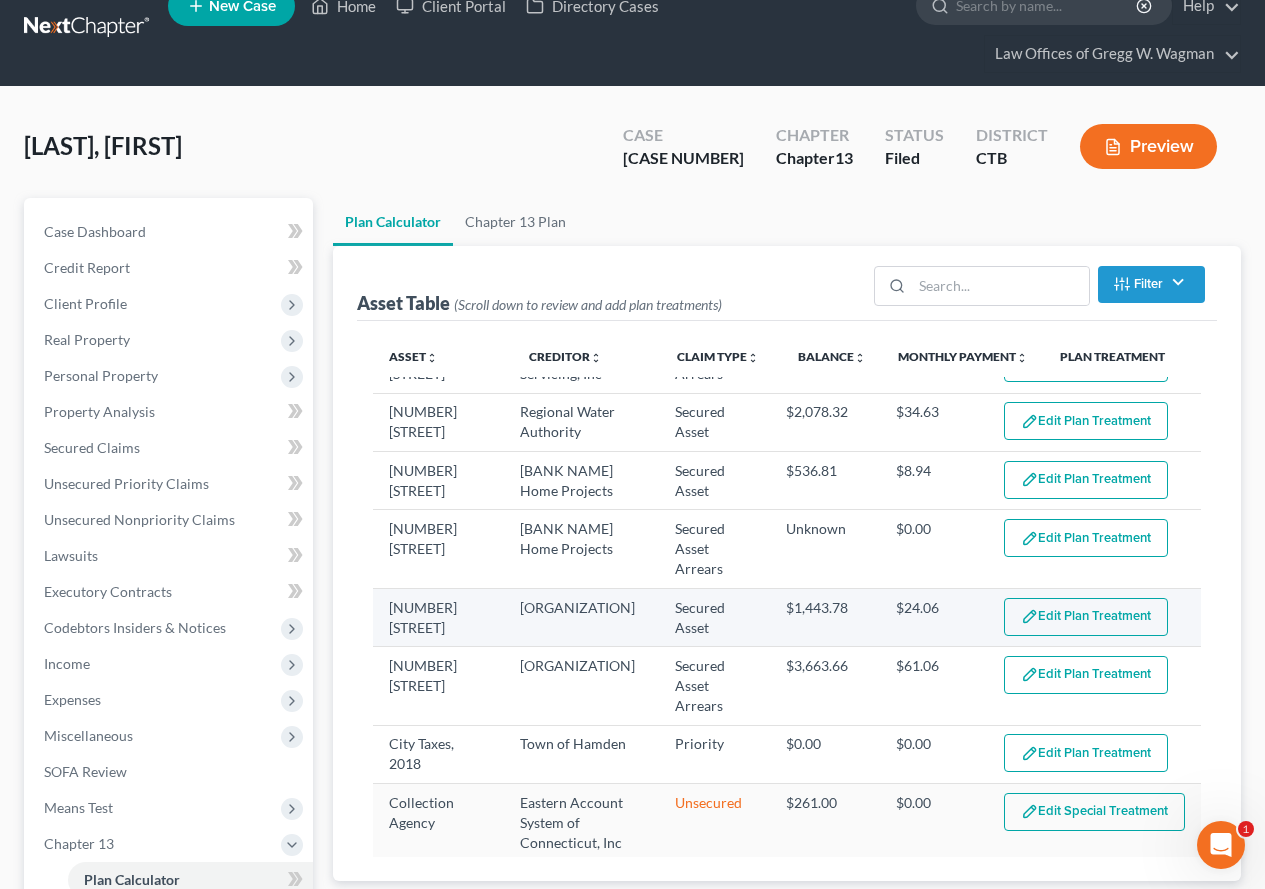 click on "Edit Plan Treatment" at bounding box center [1086, 617] 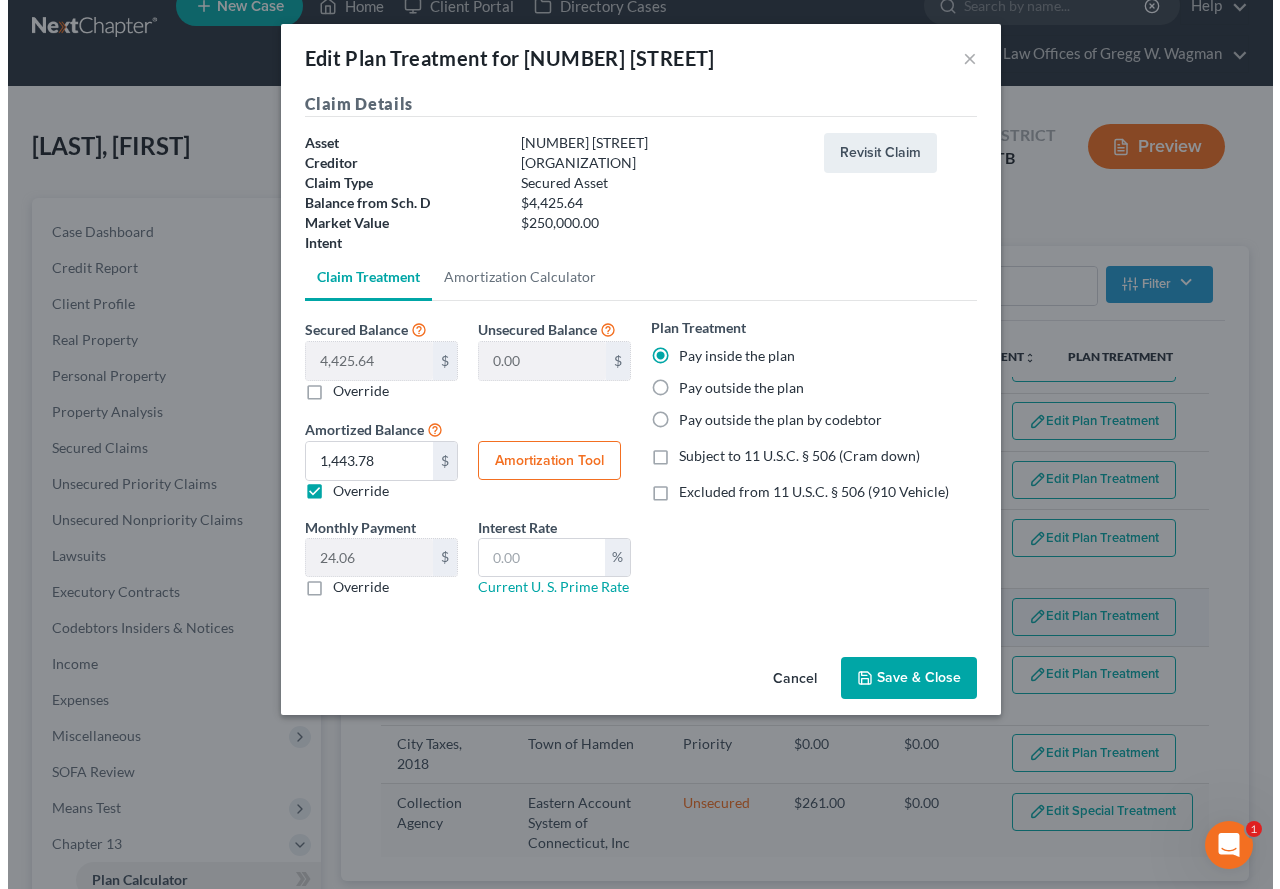 scroll, scrollTop: 12, scrollLeft: 0, axis: vertical 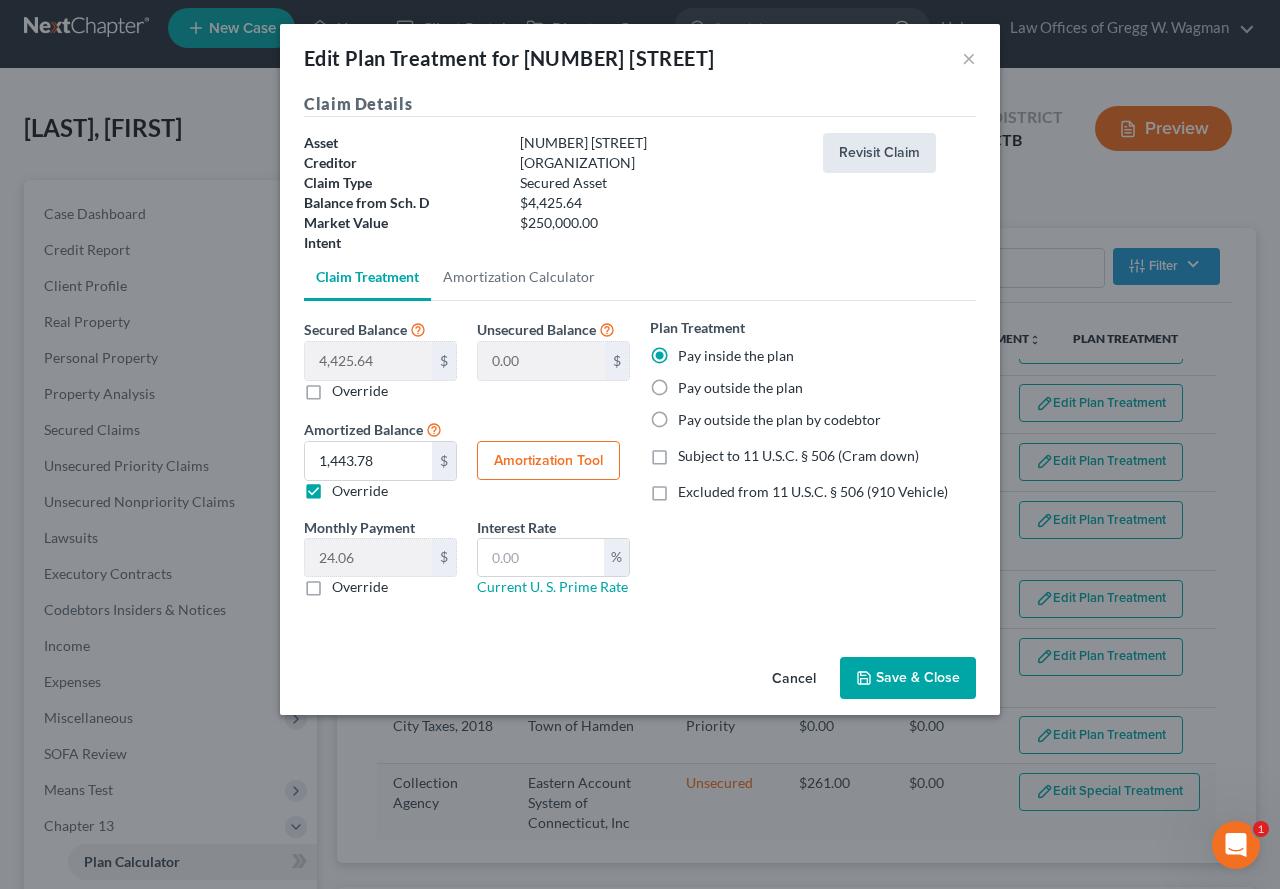 click on "Revisit Claim" at bounding box center [879, 153] 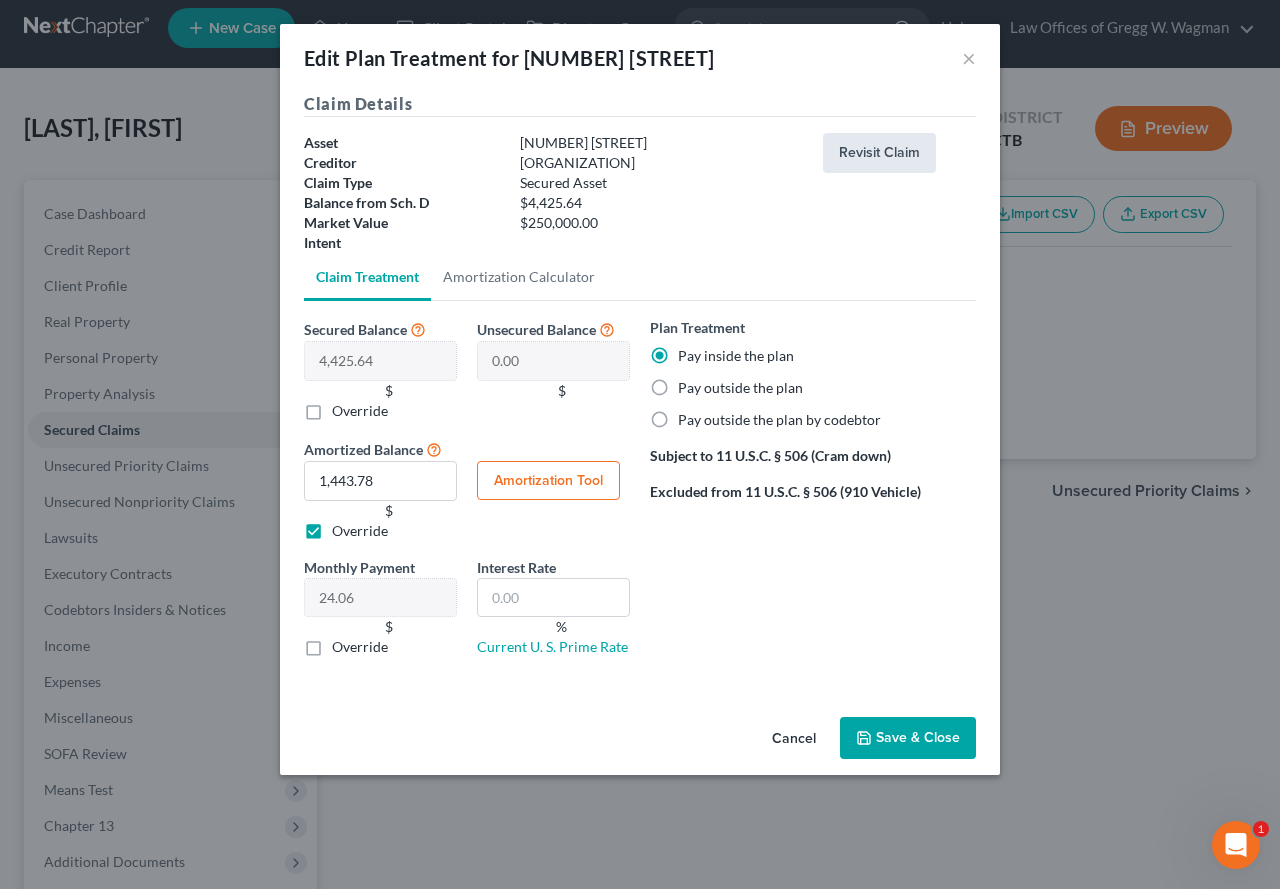 scroll, scrollTop: 0, scrollLeft: 0, axis: both 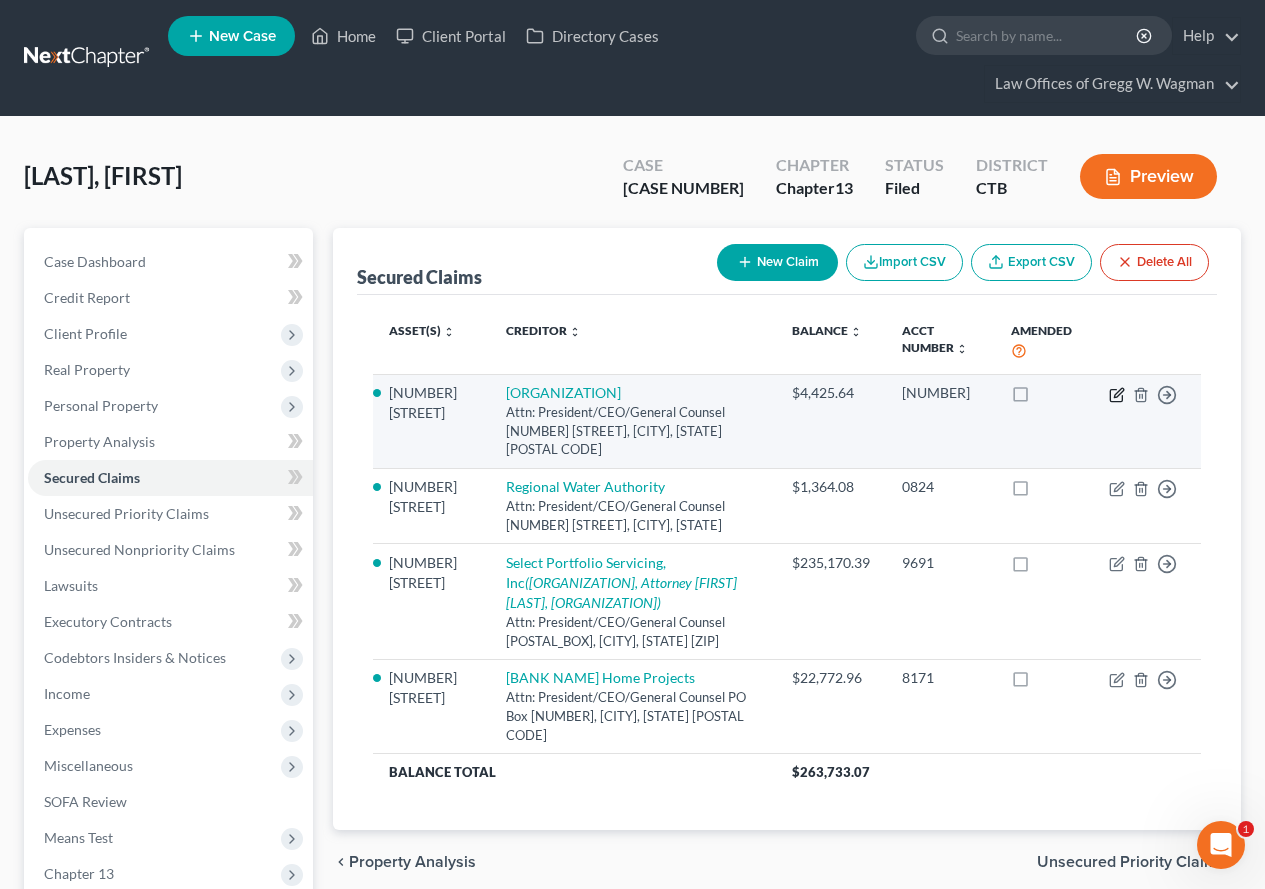 click 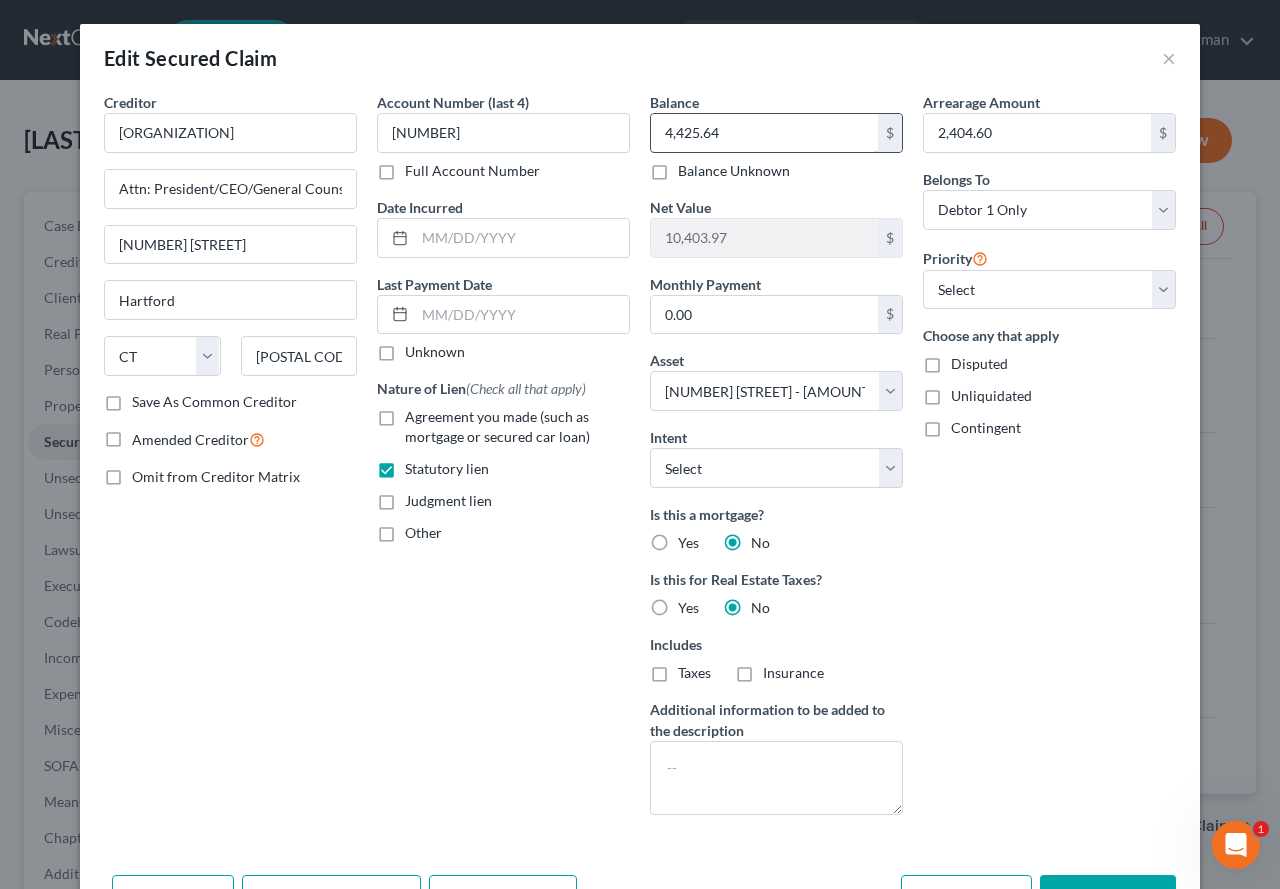 click on "4,425.64" at bounding box center [764, 133] 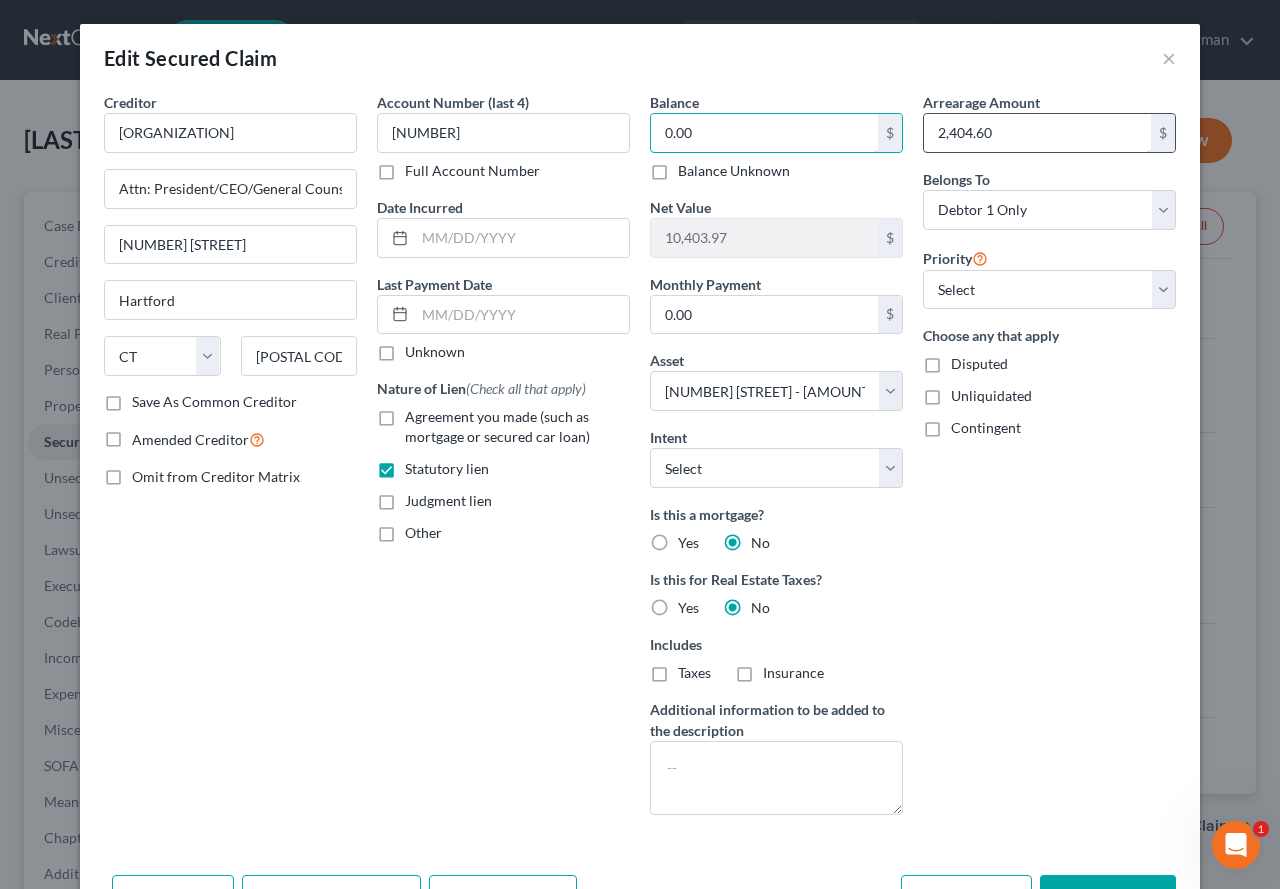 type on "0.00" 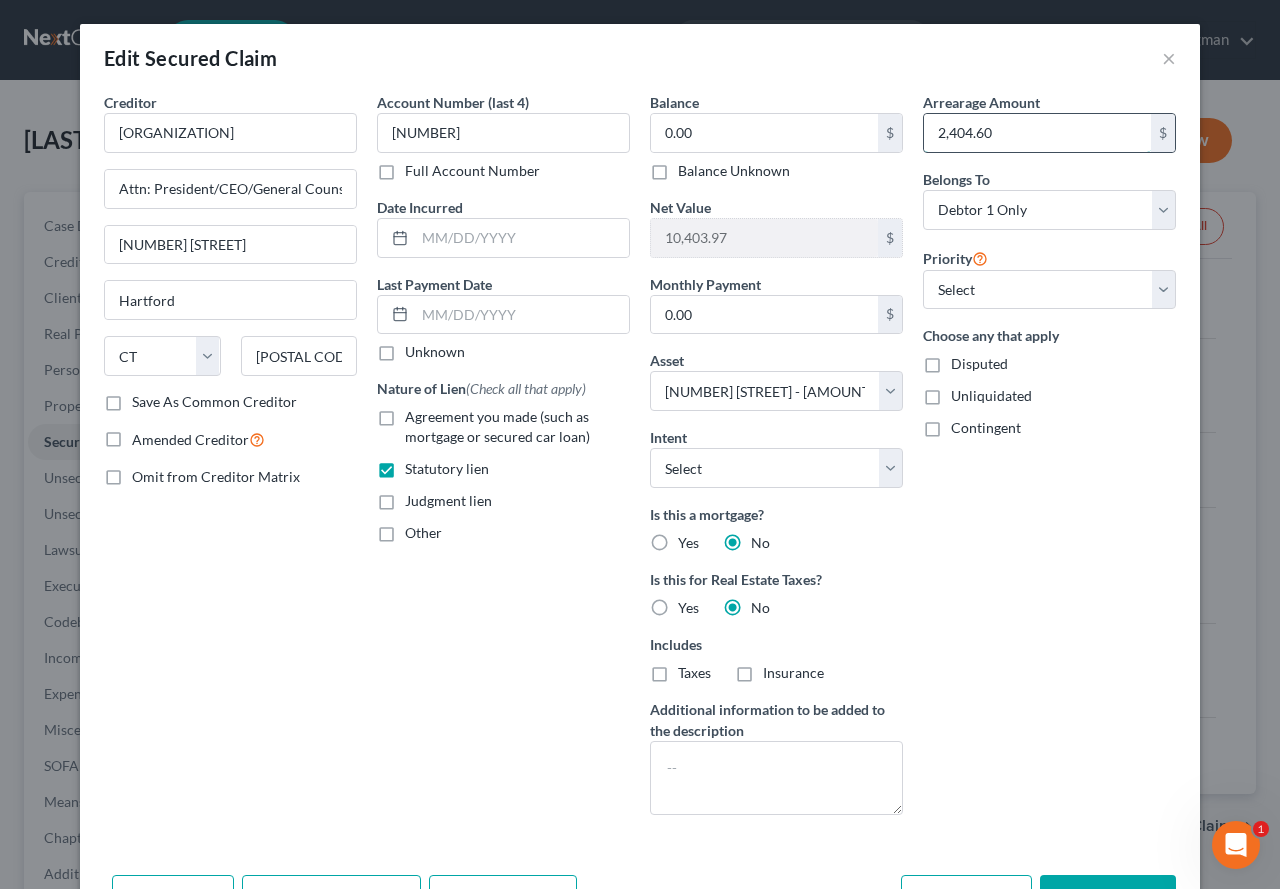 click on "2,404.60" at bounding box center (1037, 133) 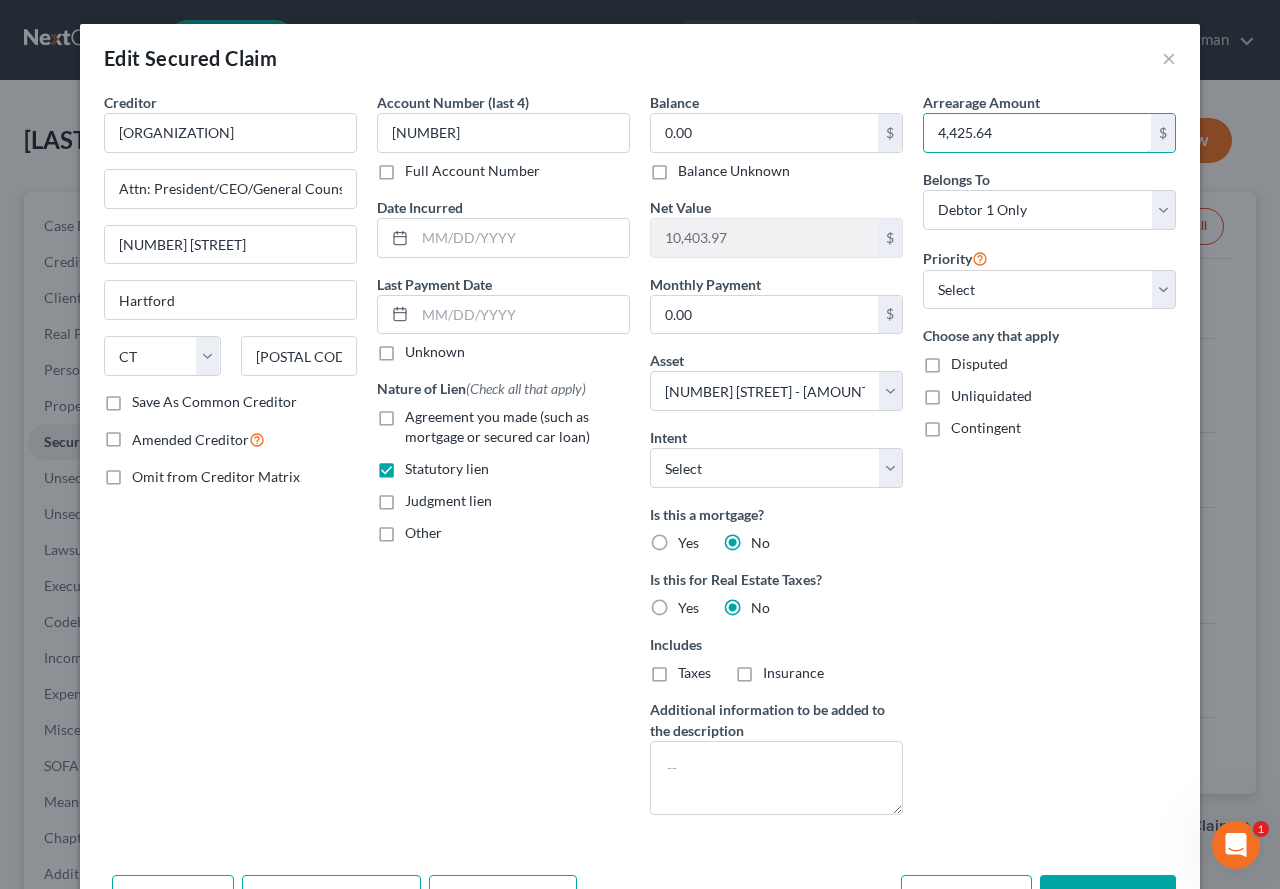 drag, startPoint x: 1007, startPoint y: 137, endPoint x: 905, endPoint y: 133, distance: 102.0784 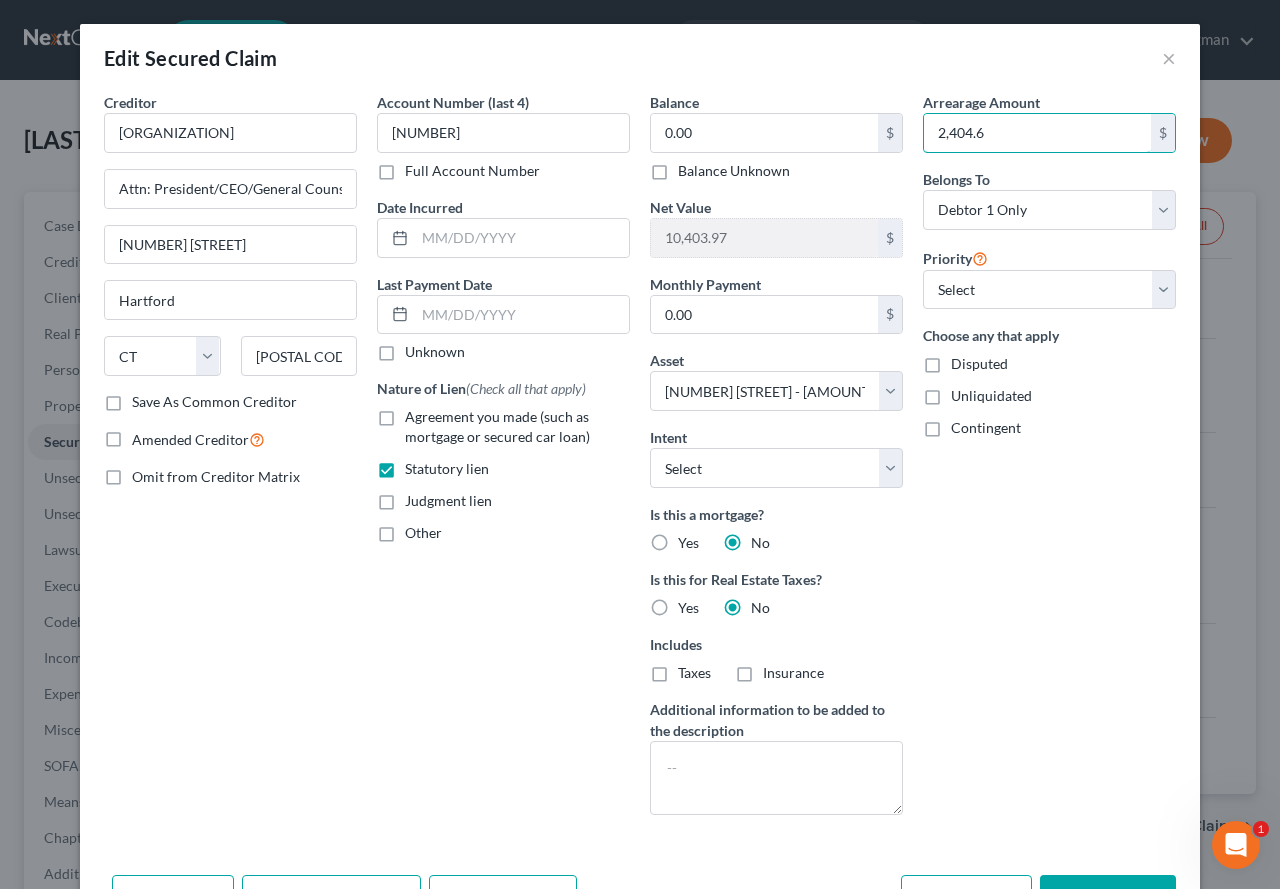 type on "2,404.60" 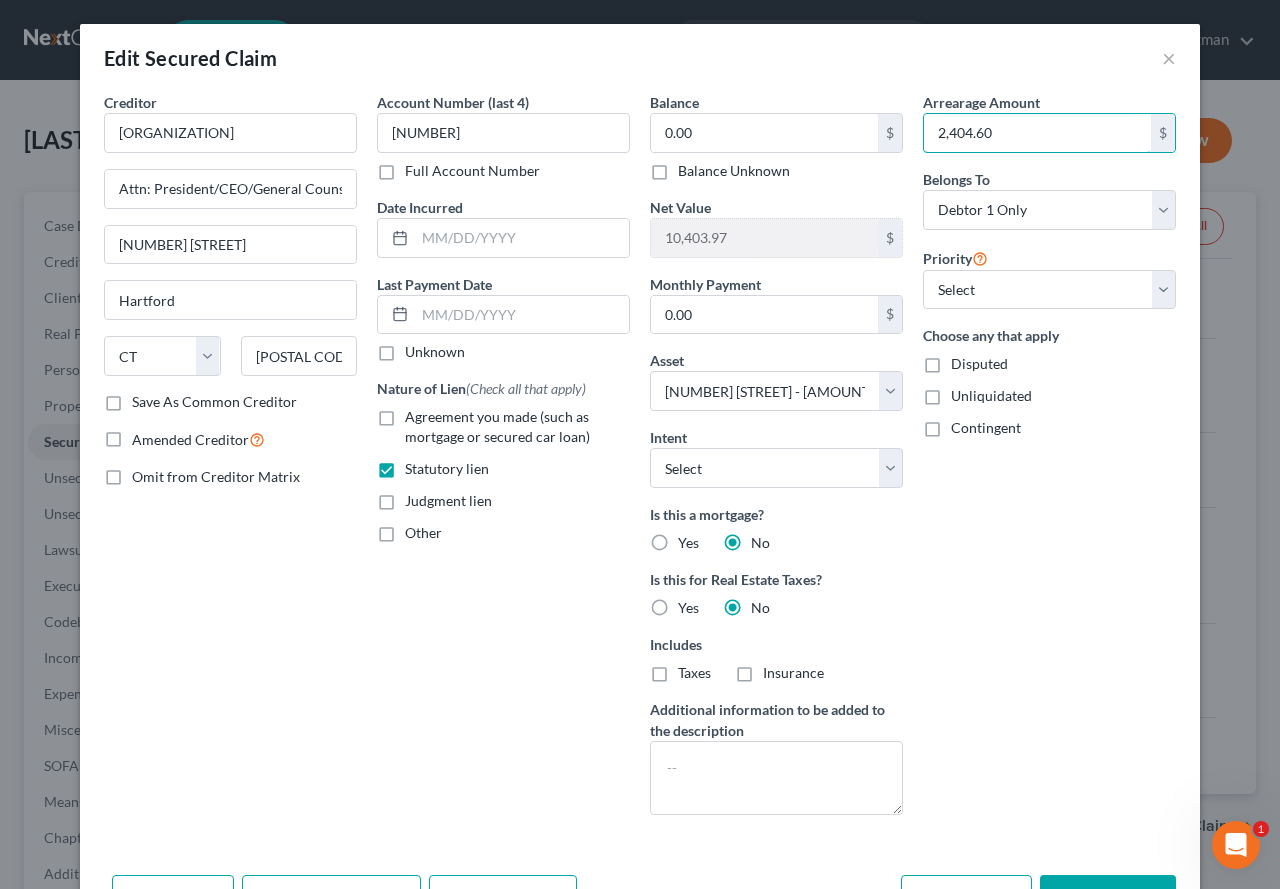 scroll, scrollTop: 100, scrollLeft: 0, axis: vertical 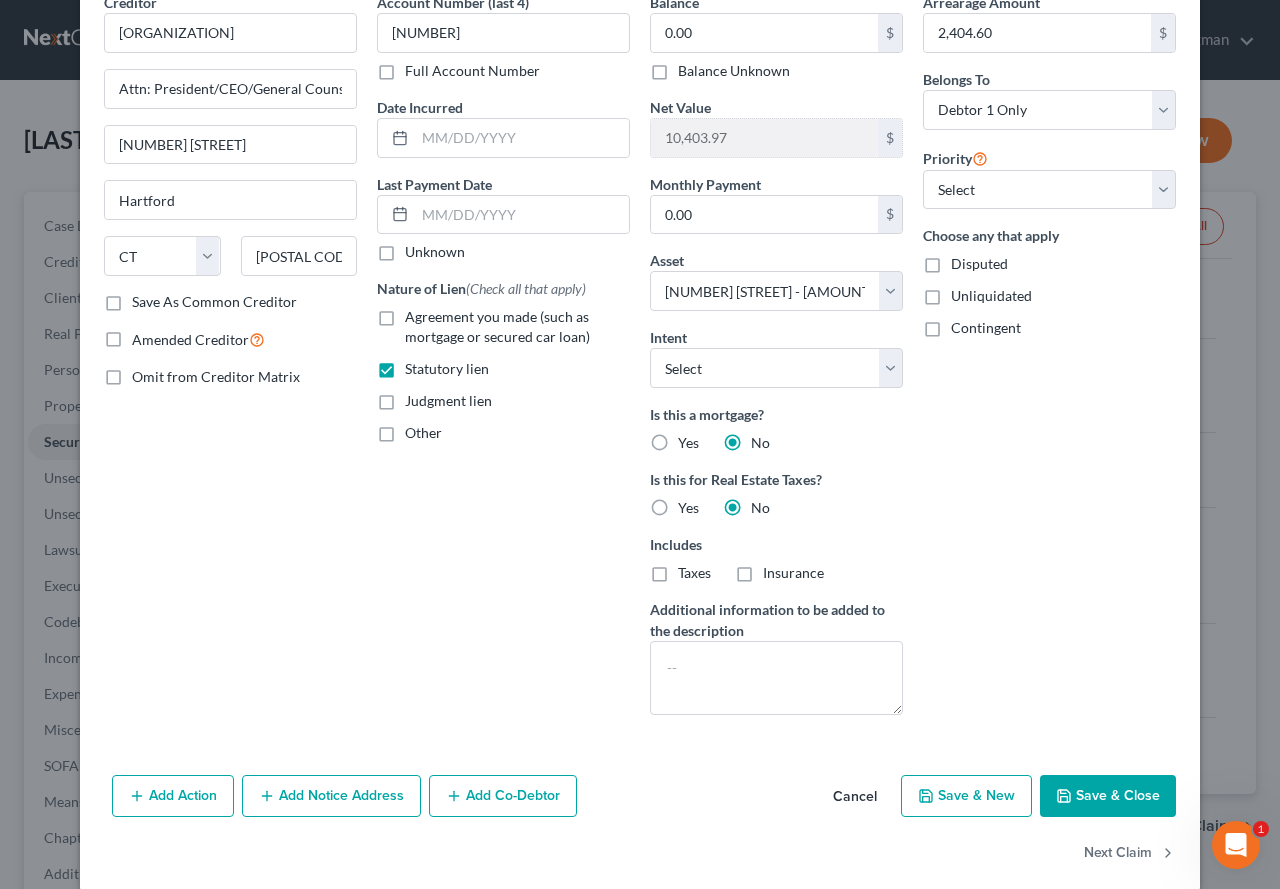 click 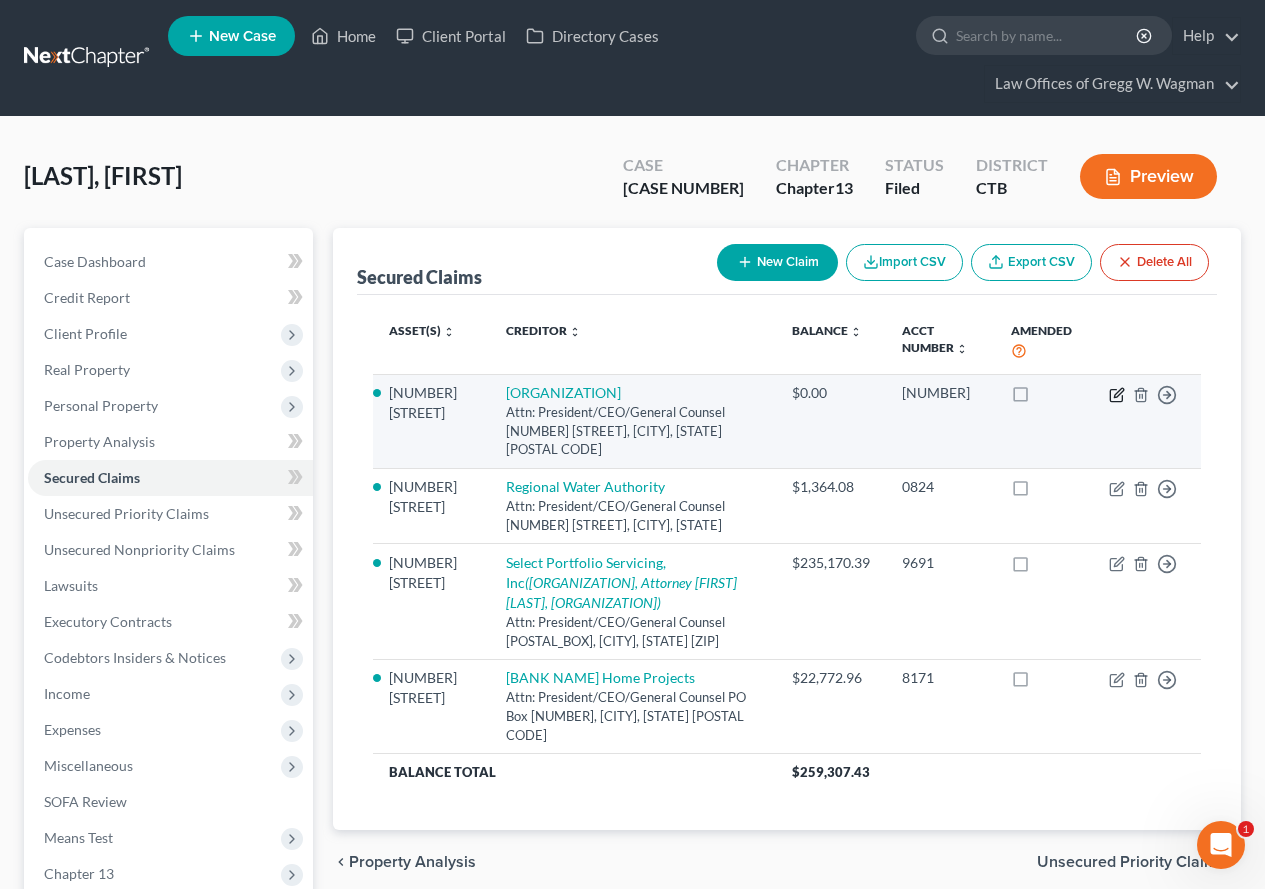 click 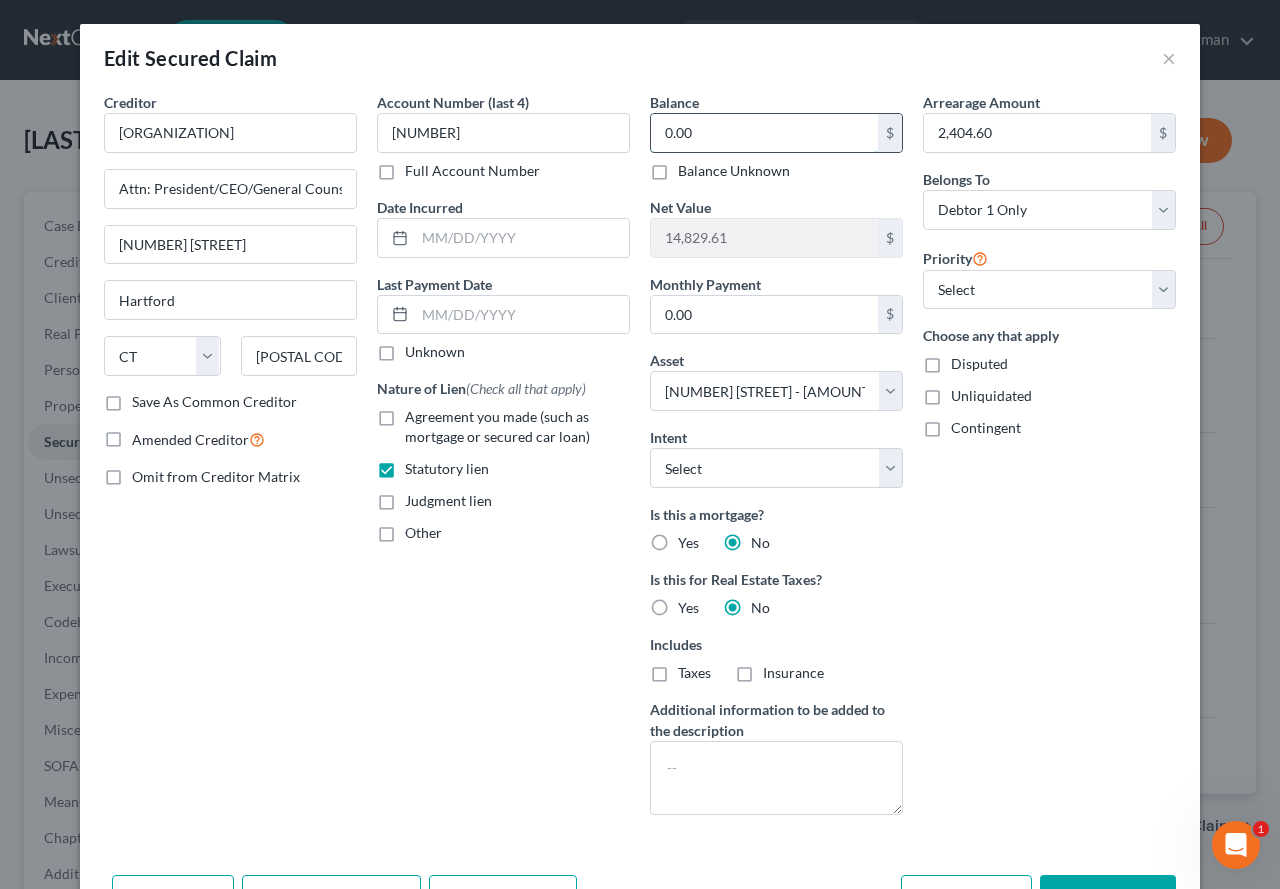 click on "0.00" at bounding box center (764, 133) 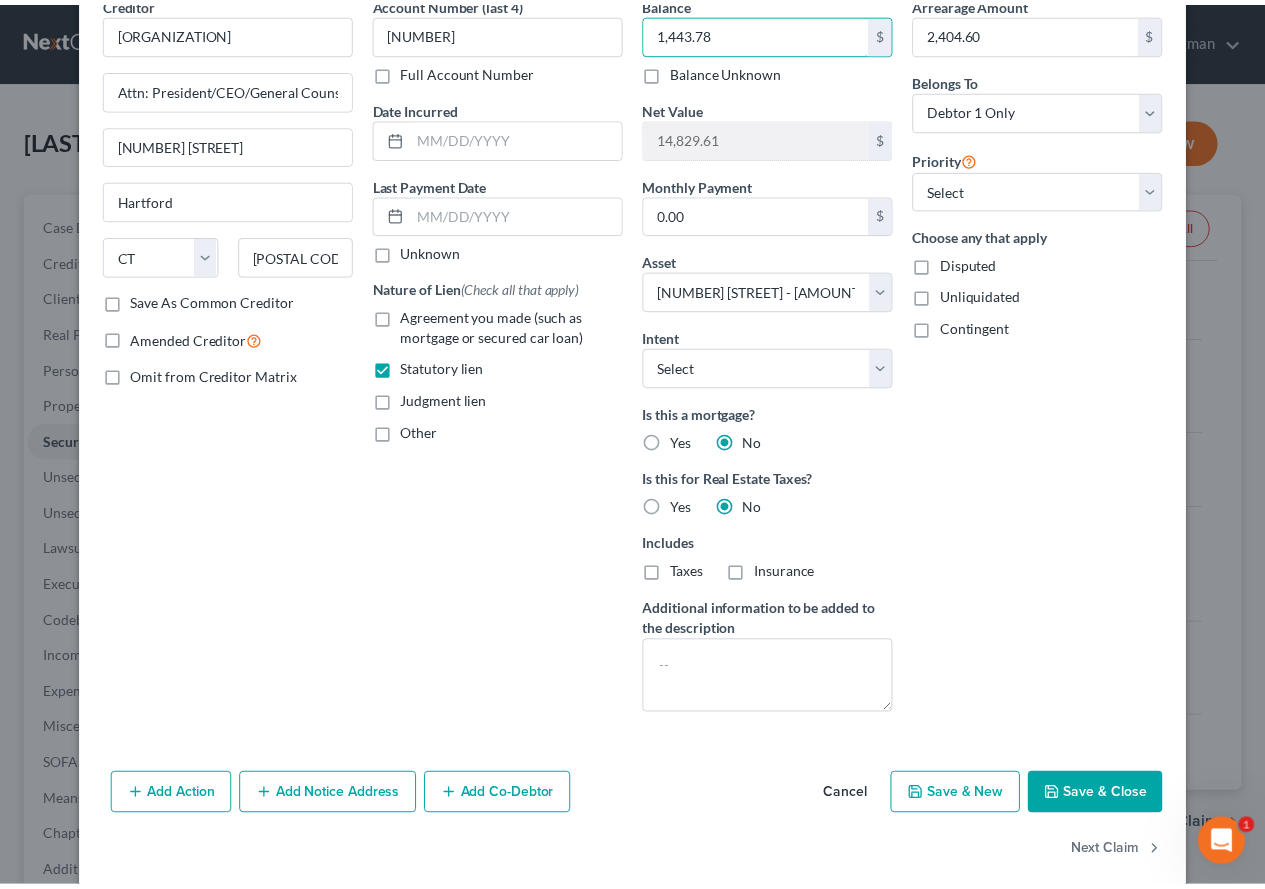 scroll, scrollTop: 125, scrollLeft: 0, axis: vertical 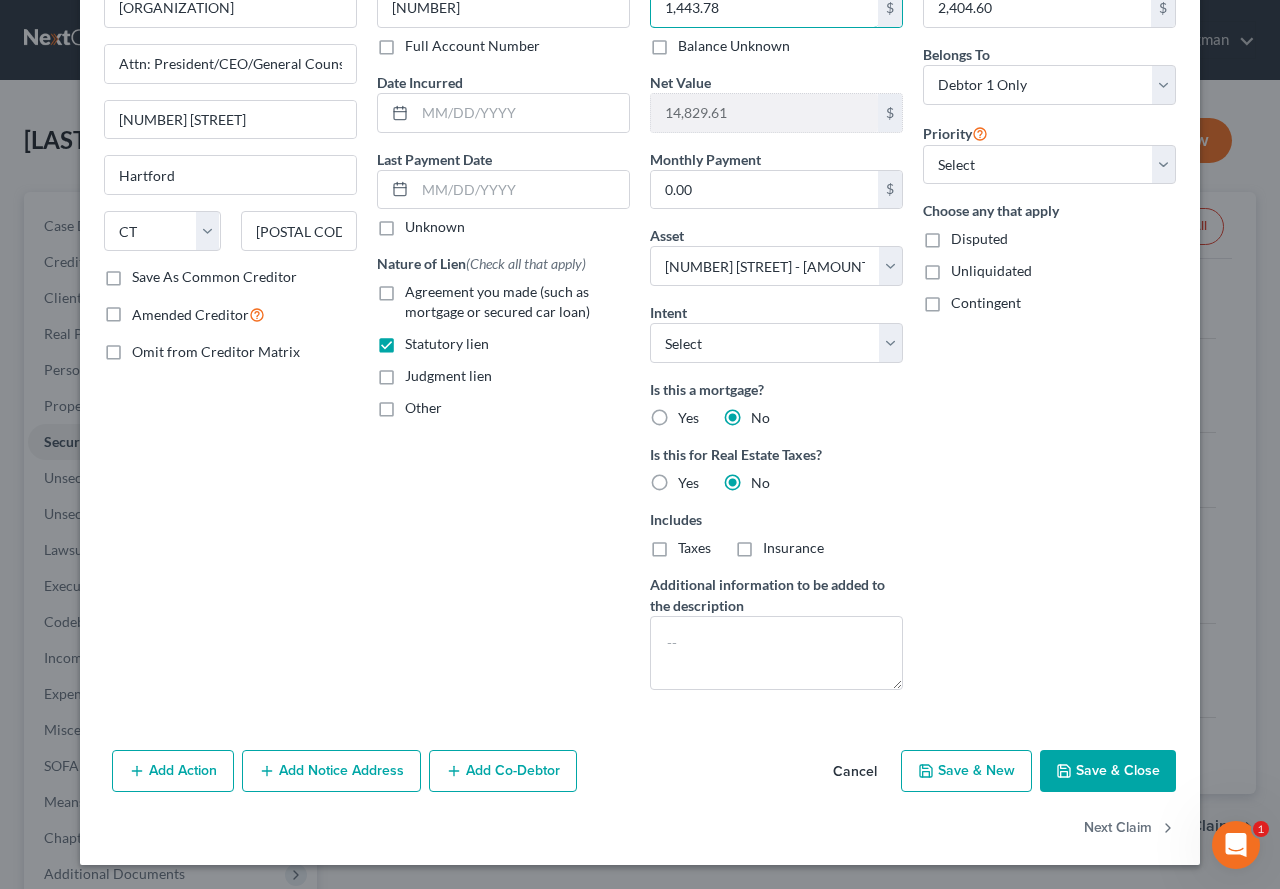 type on "1,443.78" 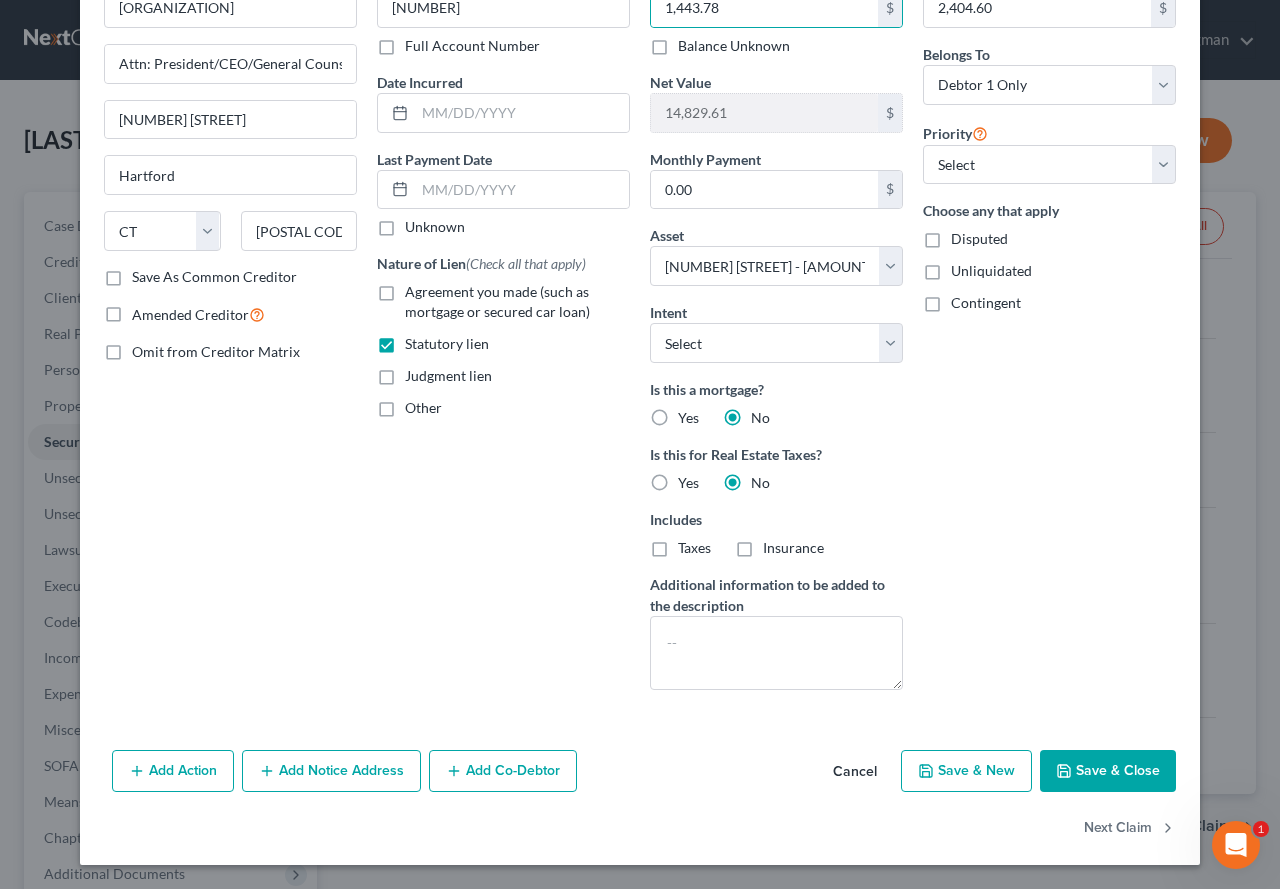 click 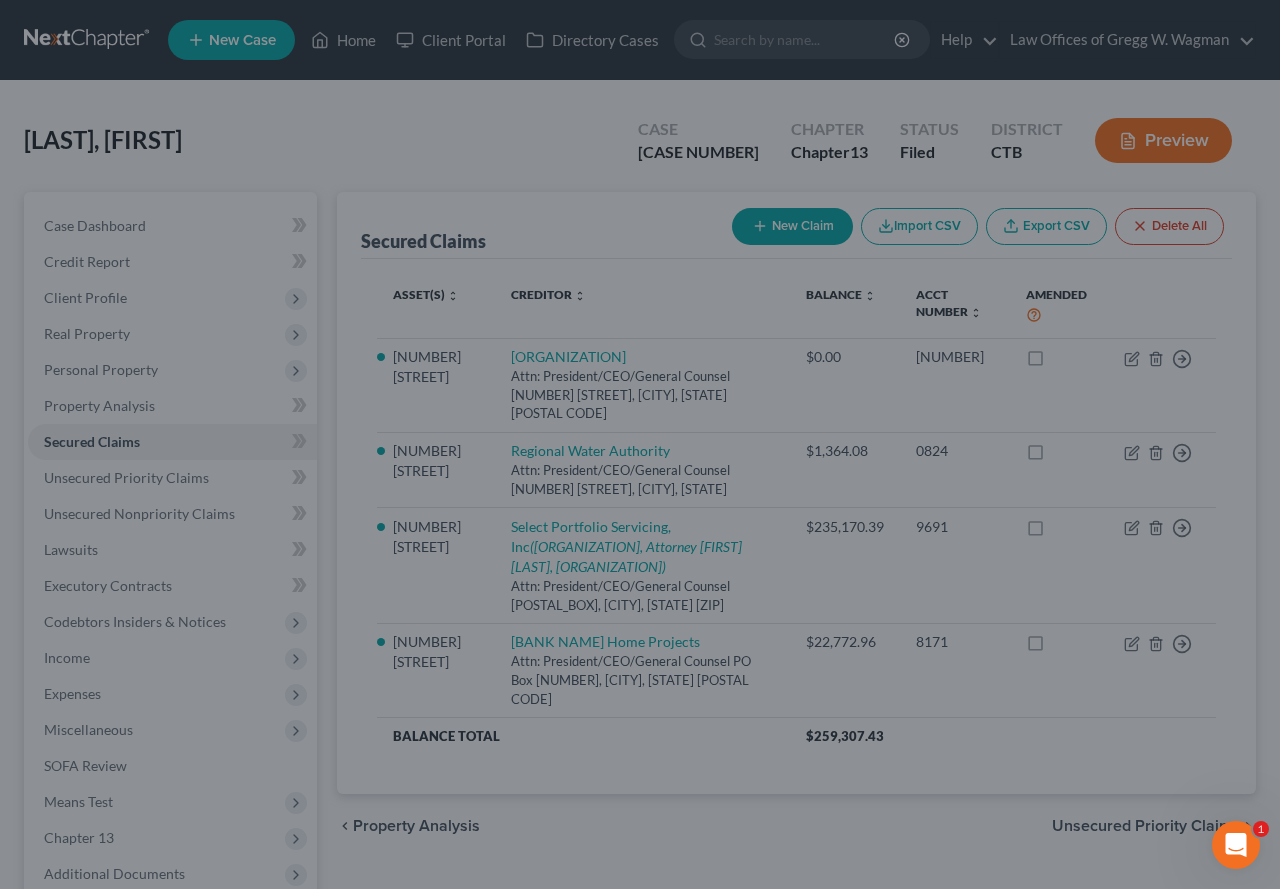 type on "13,385.83" 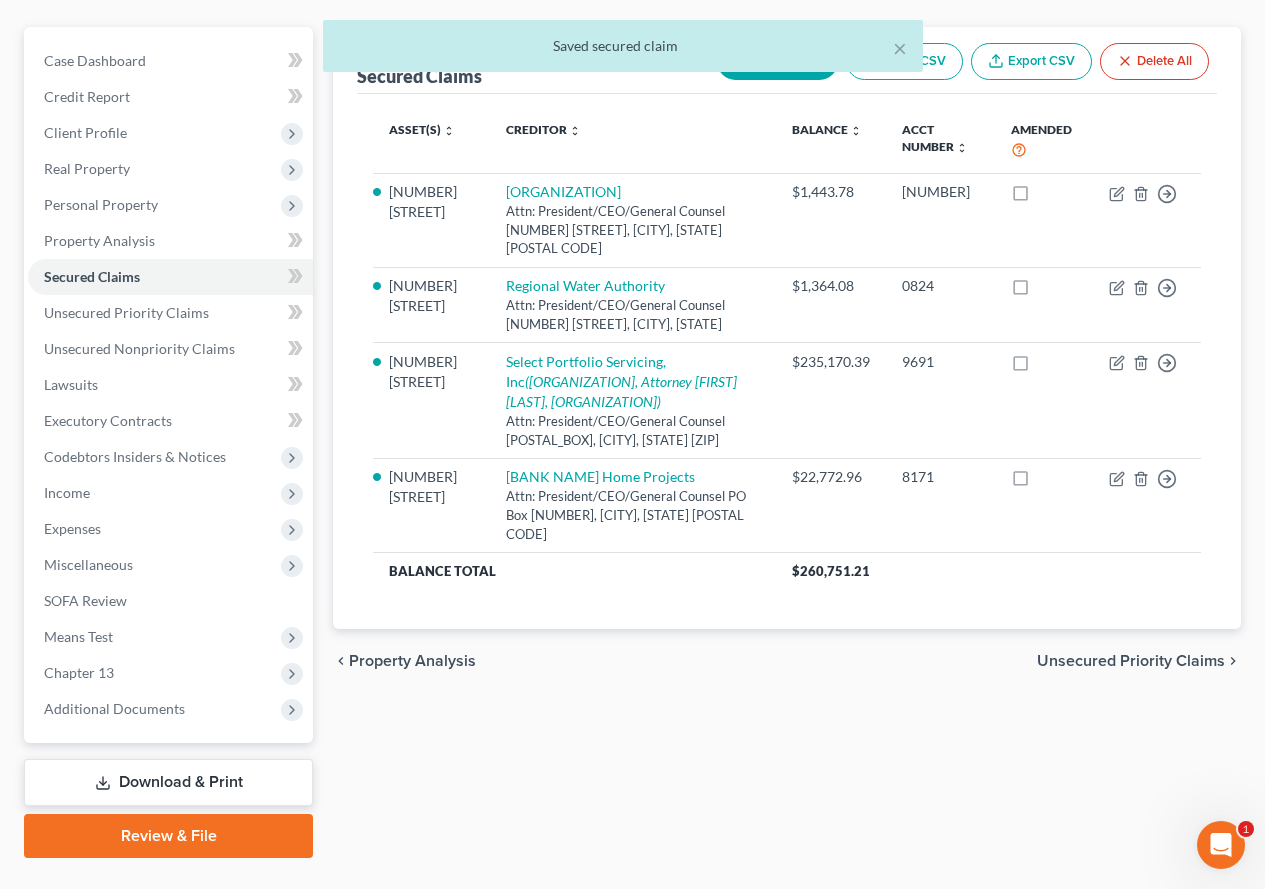 scroll, scrollTop: 246, scrollLeft: 0, axis: vertical 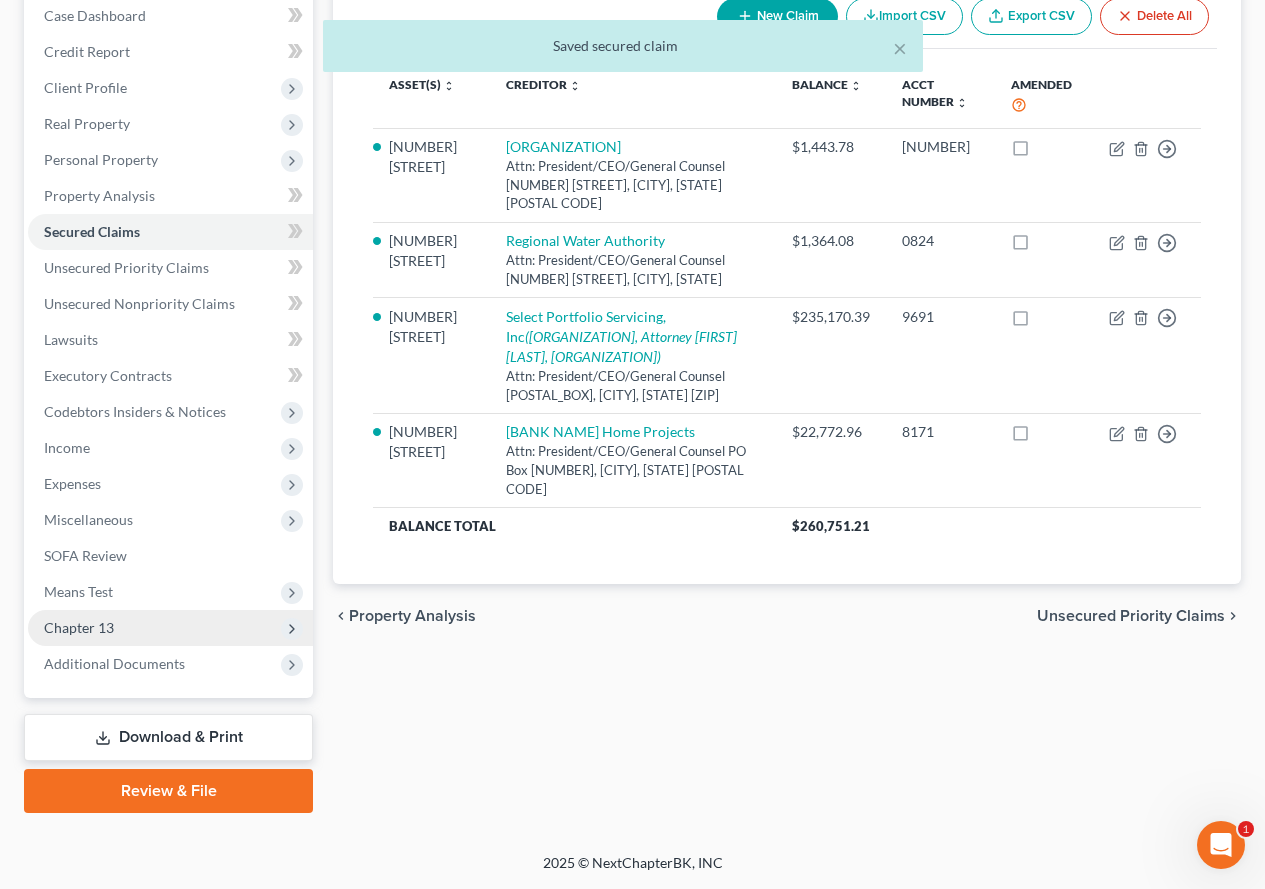 click on "Chapter 13" at bounding box center [79, 627] 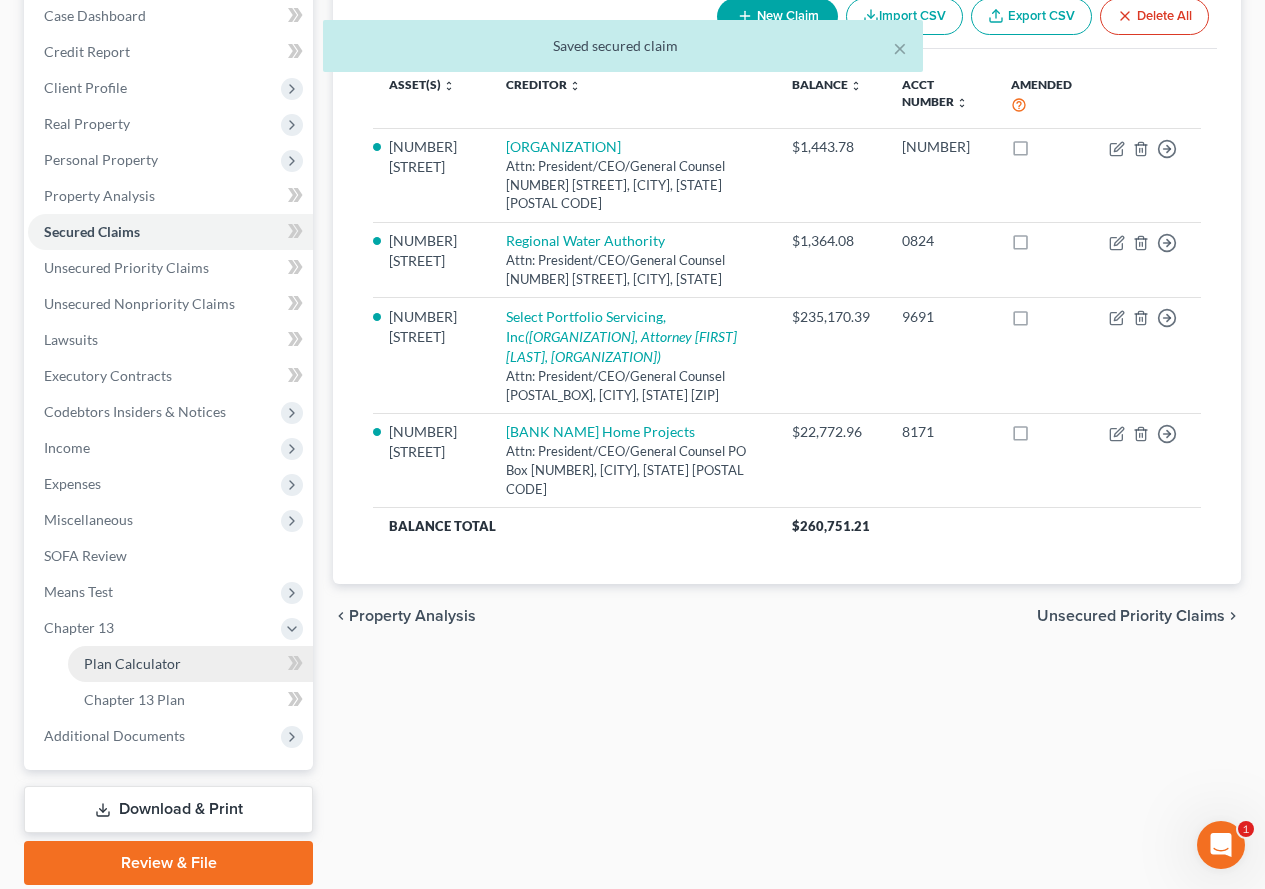 click on "Plan Calculator" at bounding box center (132, 663) 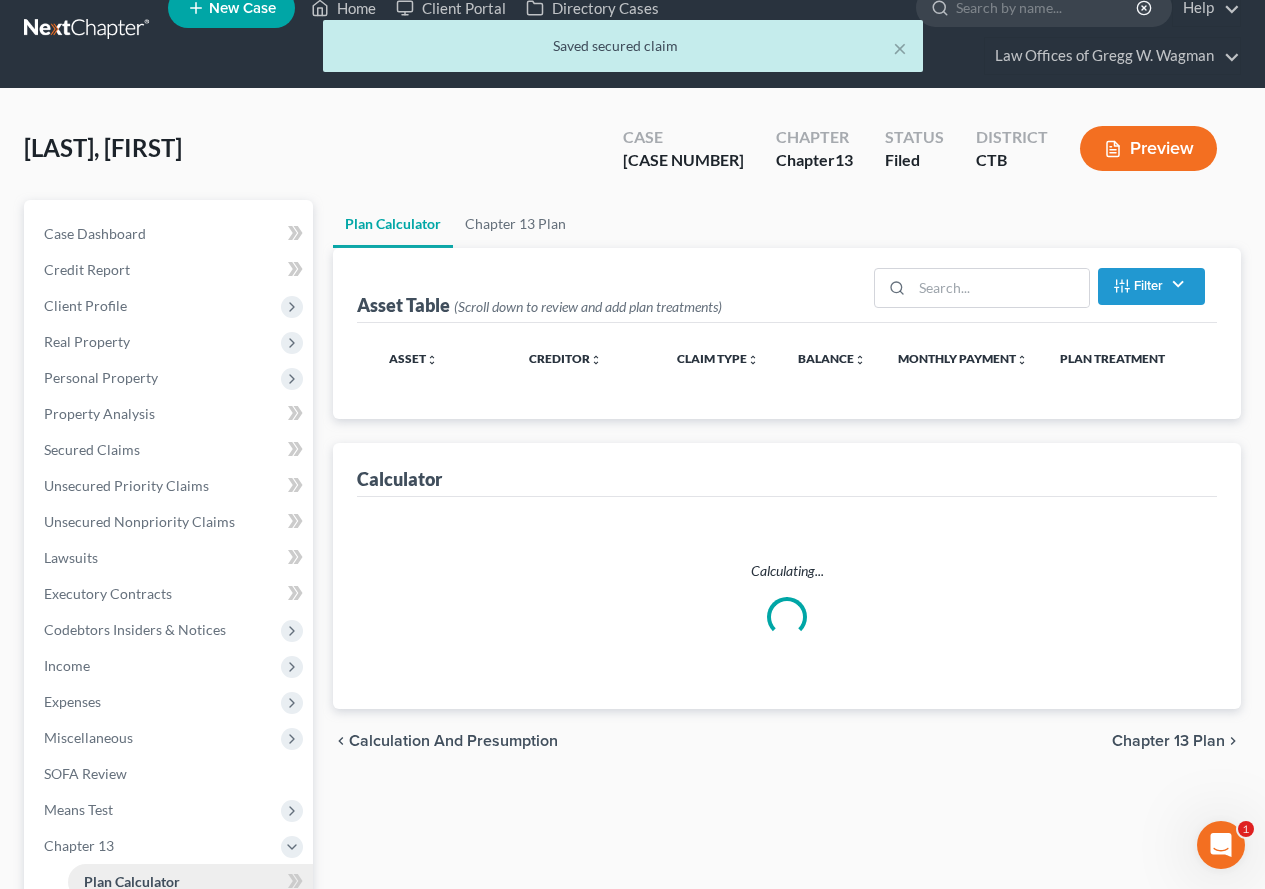 scroll, scrollTop: 0, scrollLeft: 0, axis: both 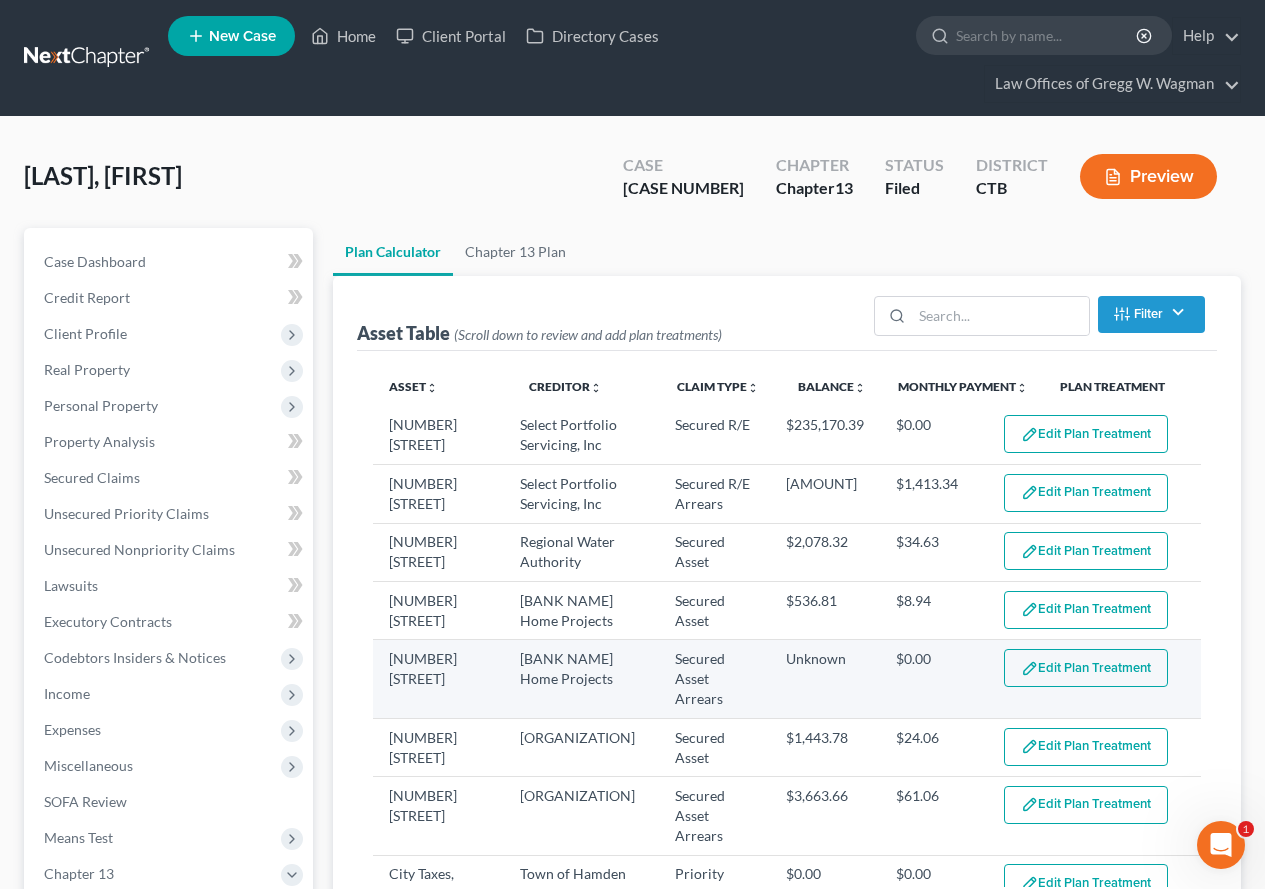 select on "59" 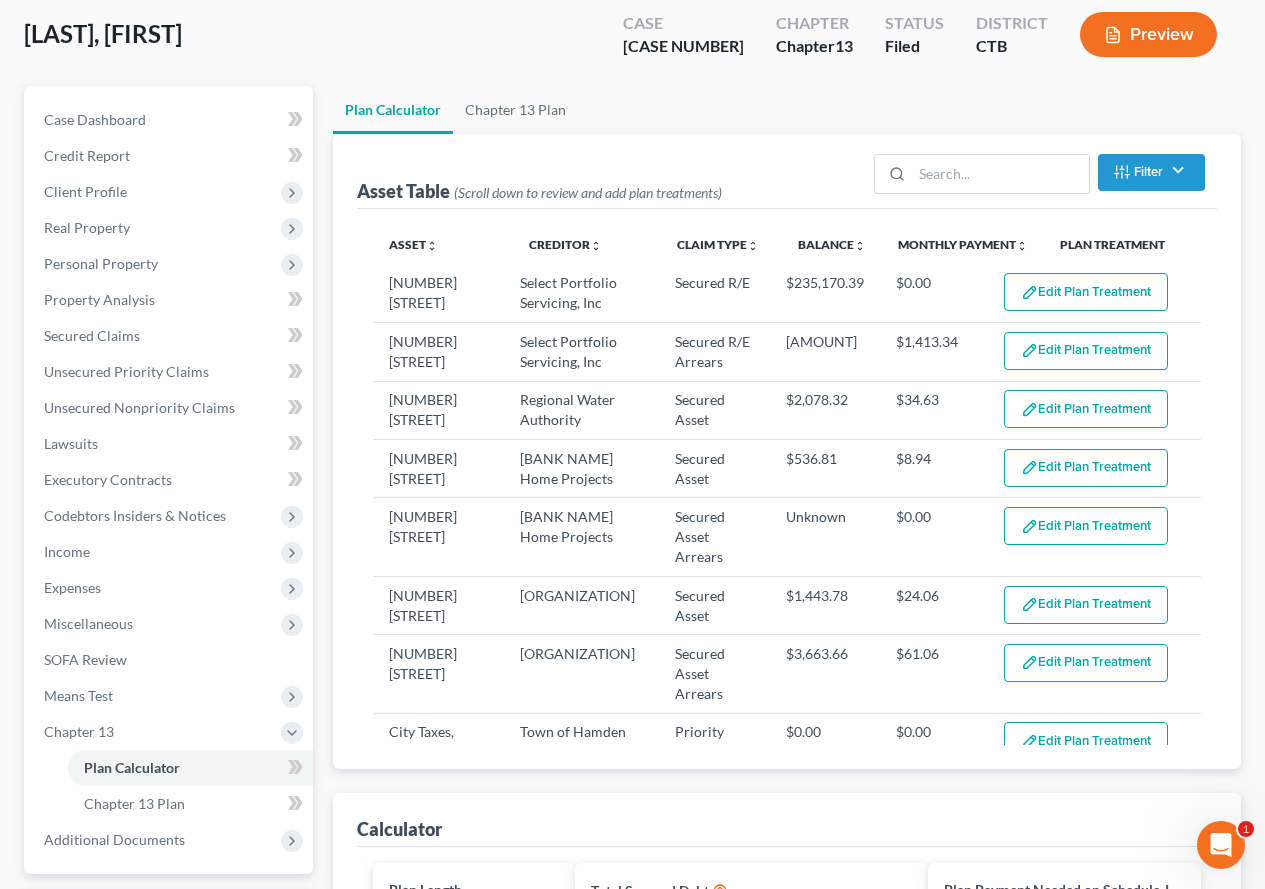 scroll, scrollTop: 144, scrollLeft: 0, axis: vertical 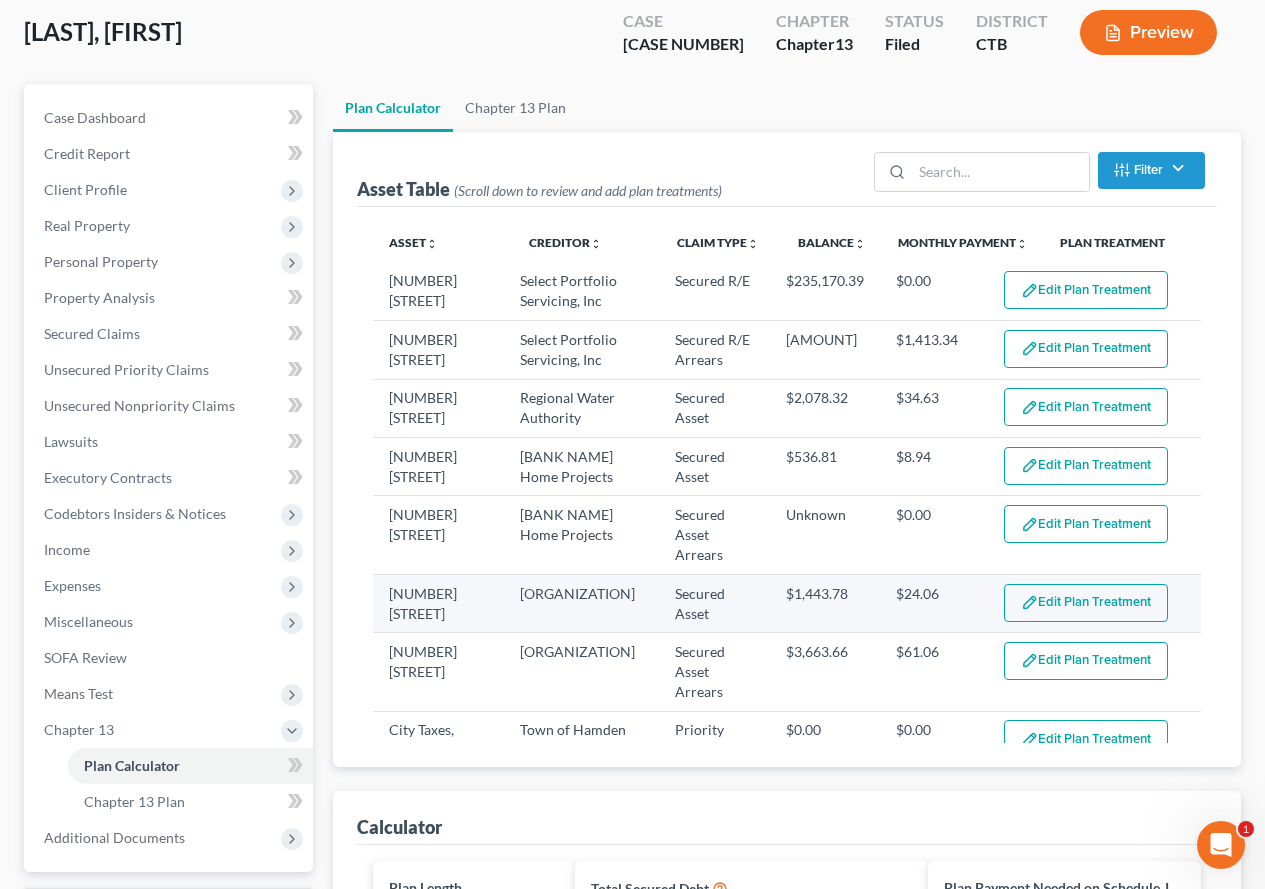 click on "Edit Plan Treatment" at bounding box center [1086, 603] 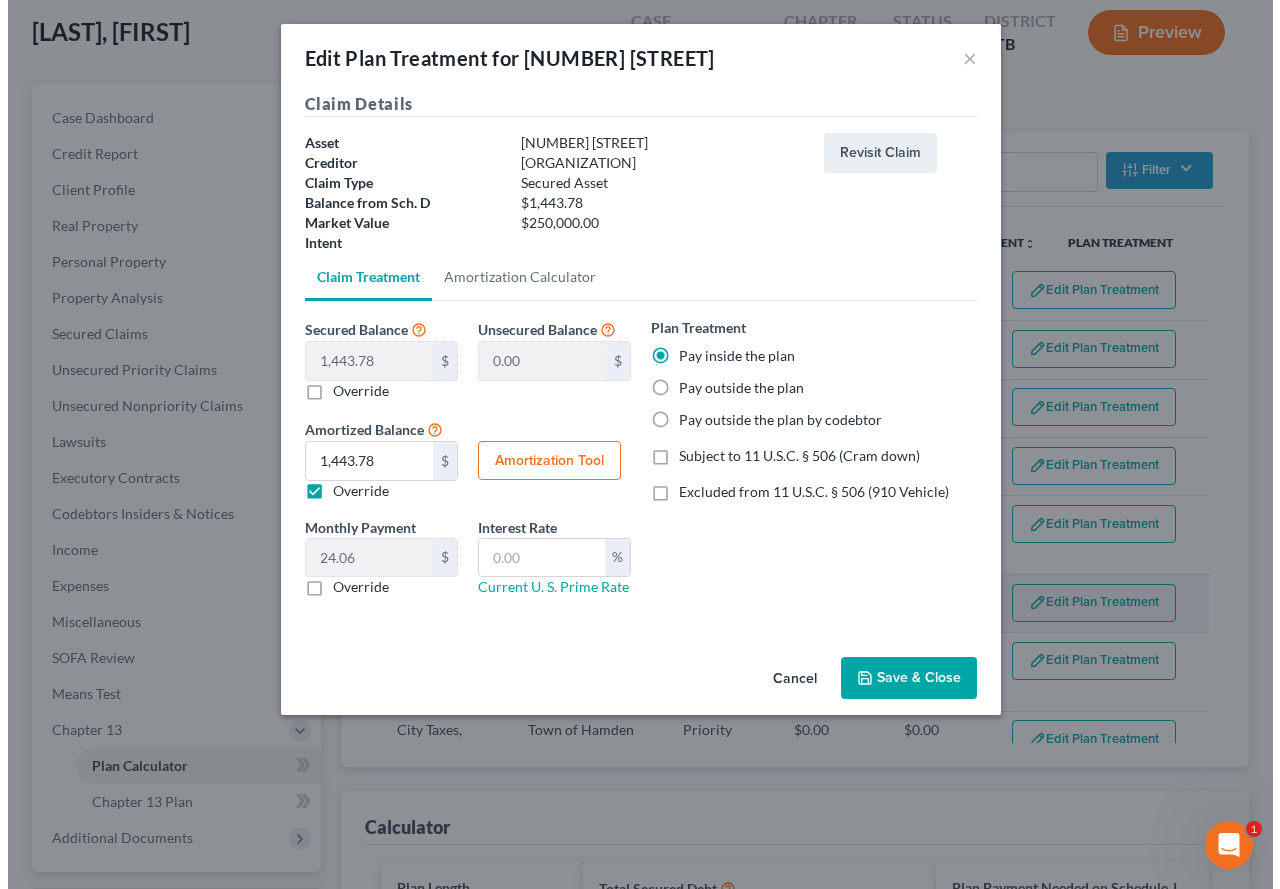 scroll, scrollTop: 108, scrollLeft: 0, axis: vertical 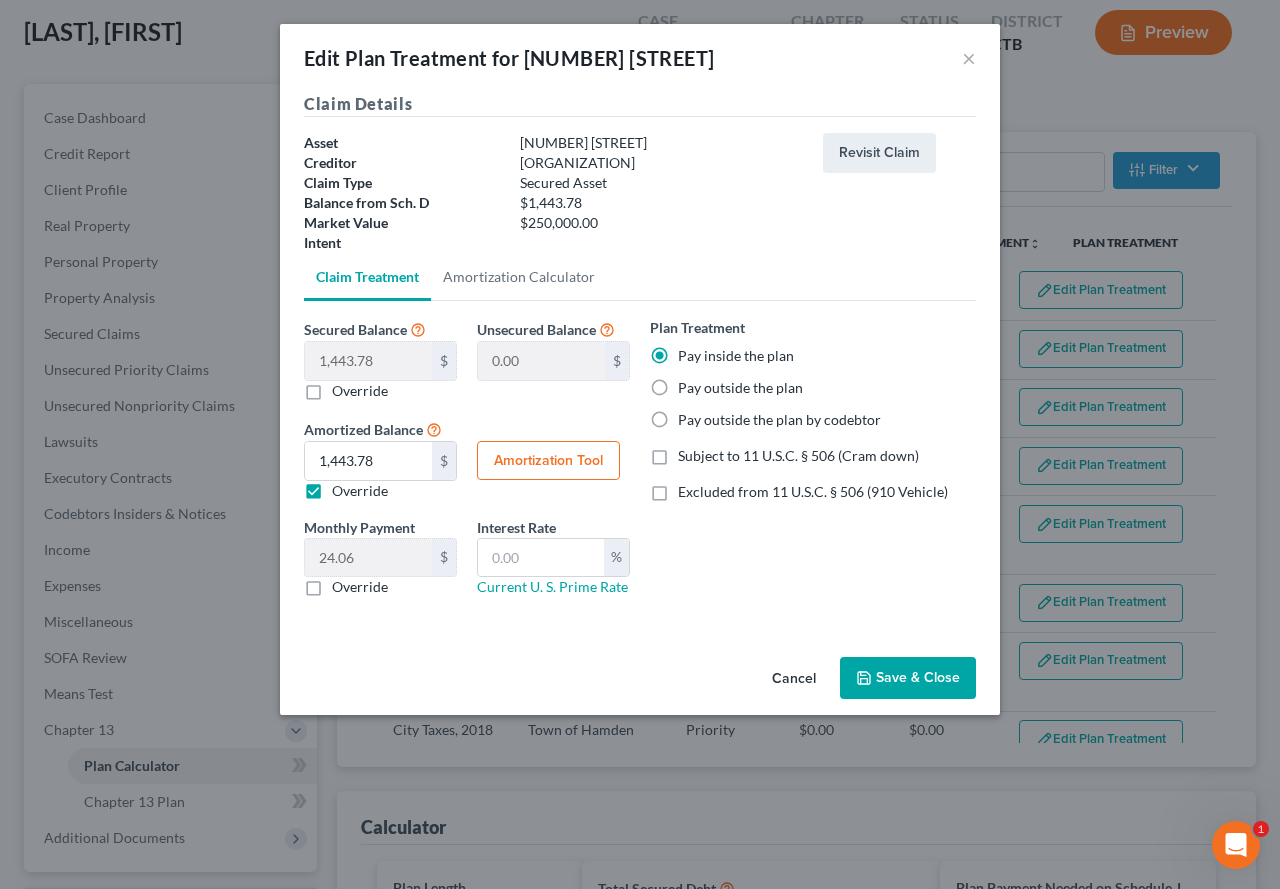 click on "Save & Close" at bounding box center (908, 678) 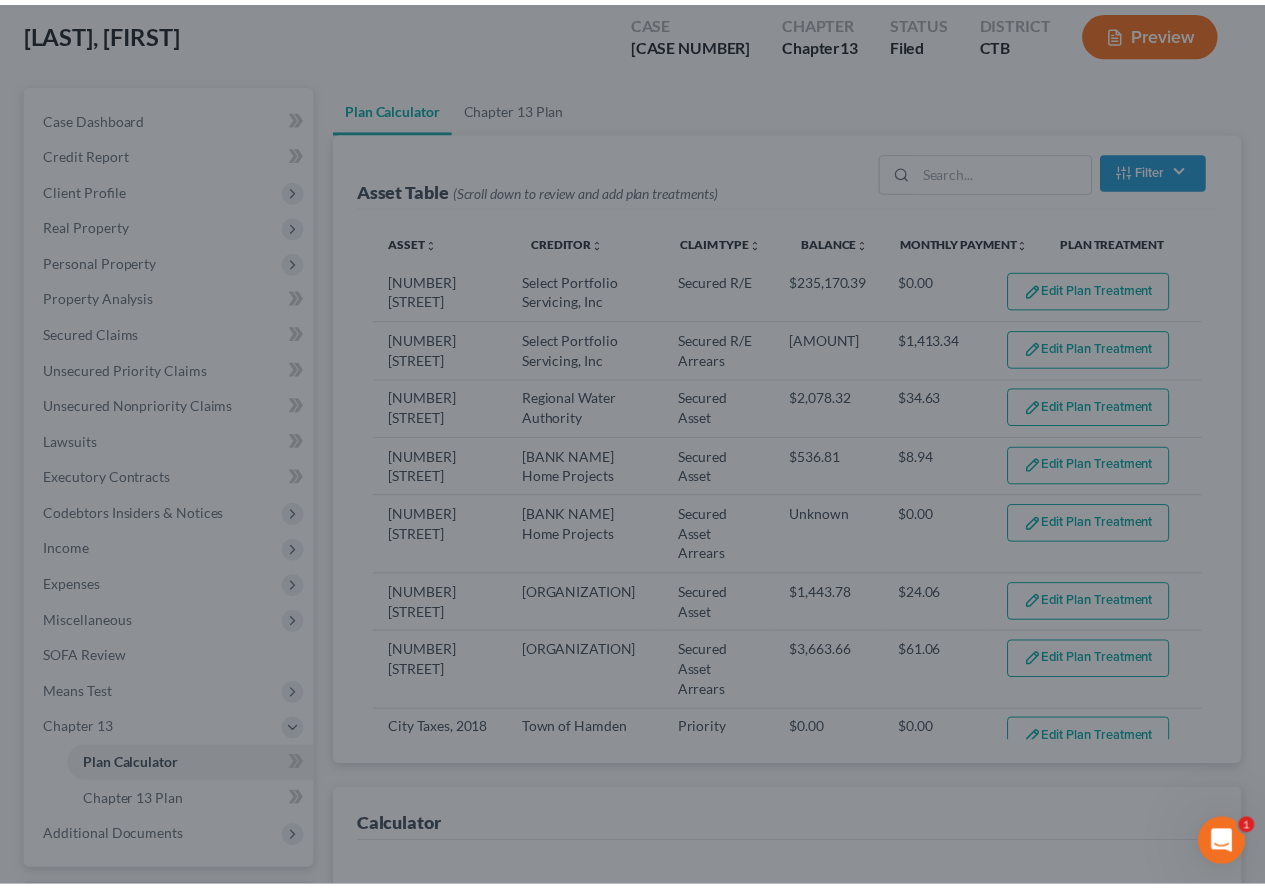 scroll, scrollTop: 144, scrollLeft: 0, axis: vertical 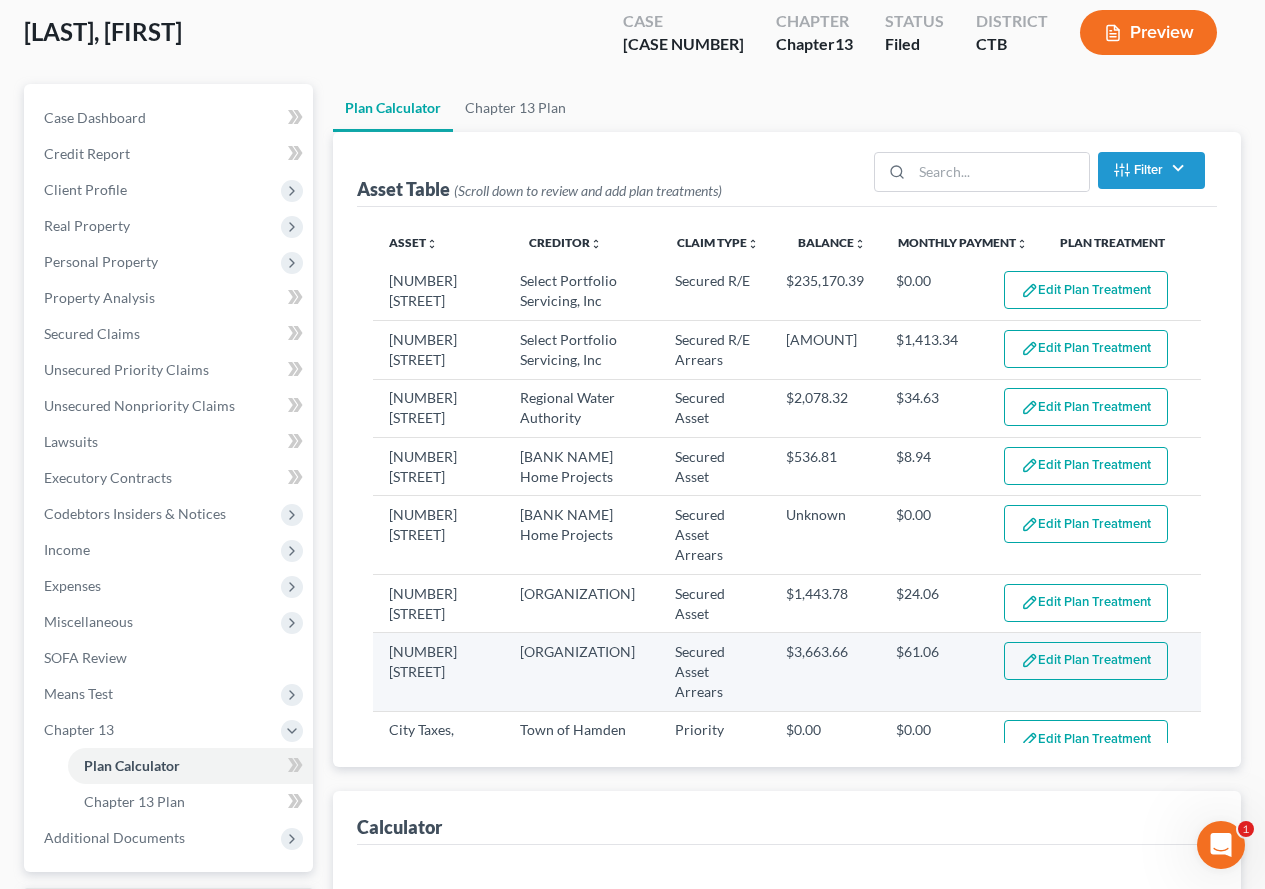 select on "59" 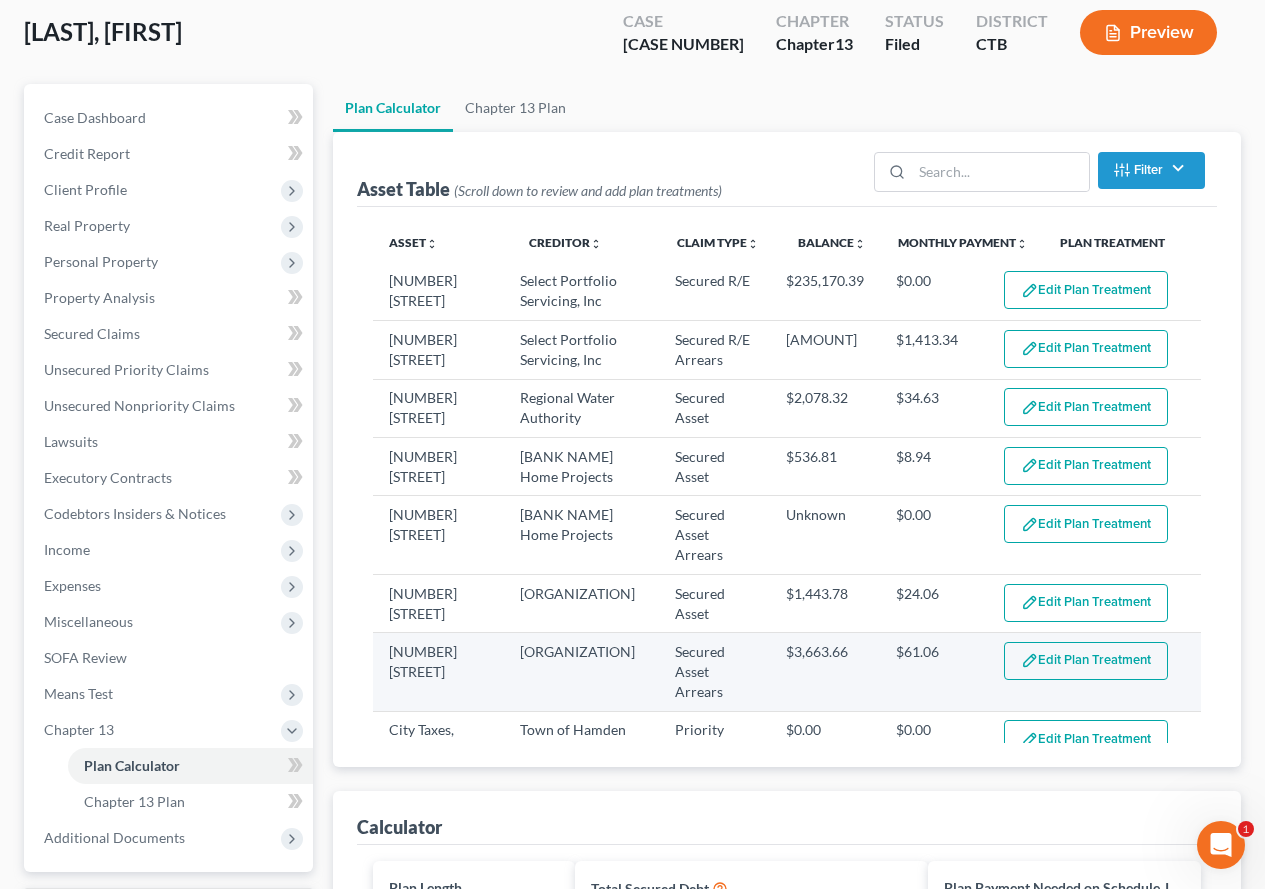 click on "Edit Plan Treatment" at bounding box center (1086, 661) 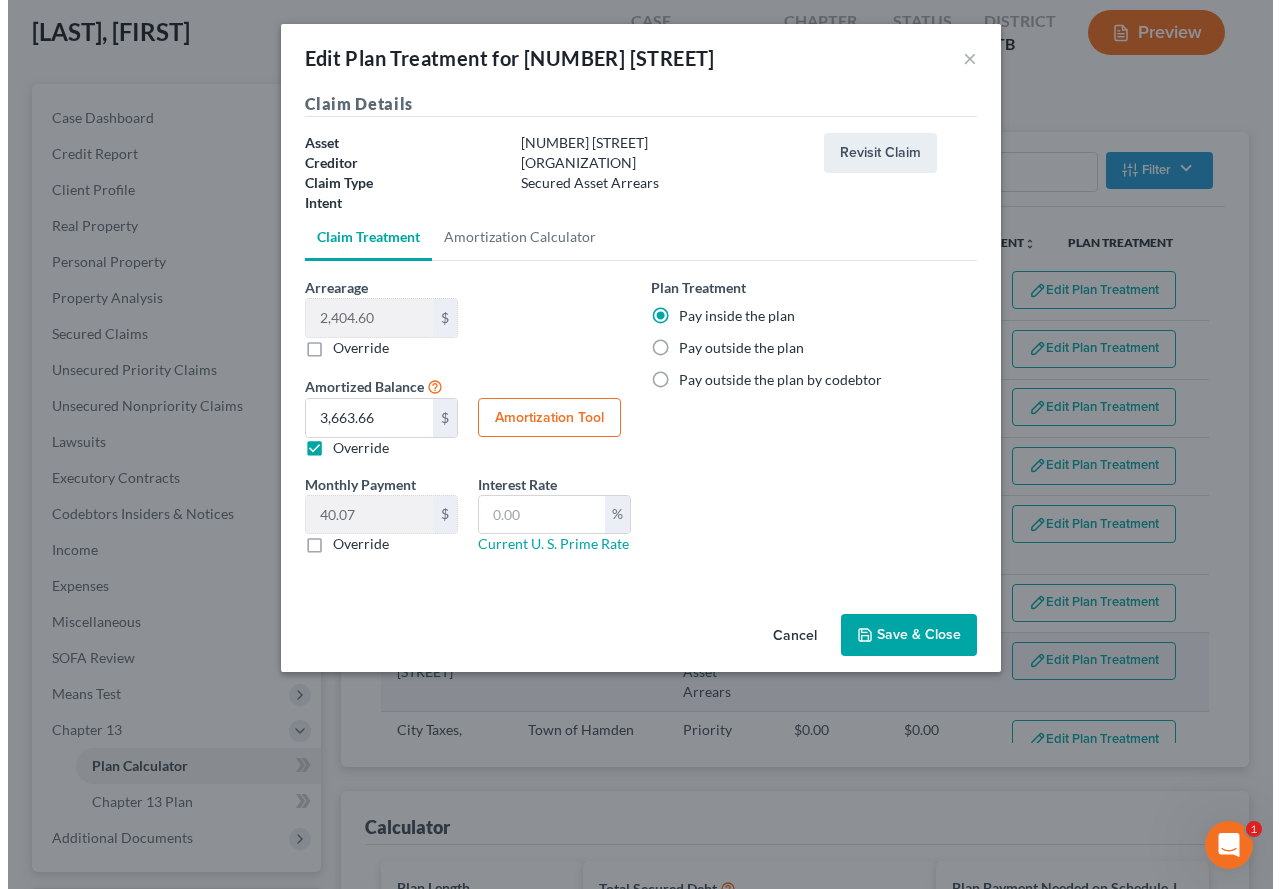 scroll, scrollTop: 108, scrollLeft: 0, axis: vertical 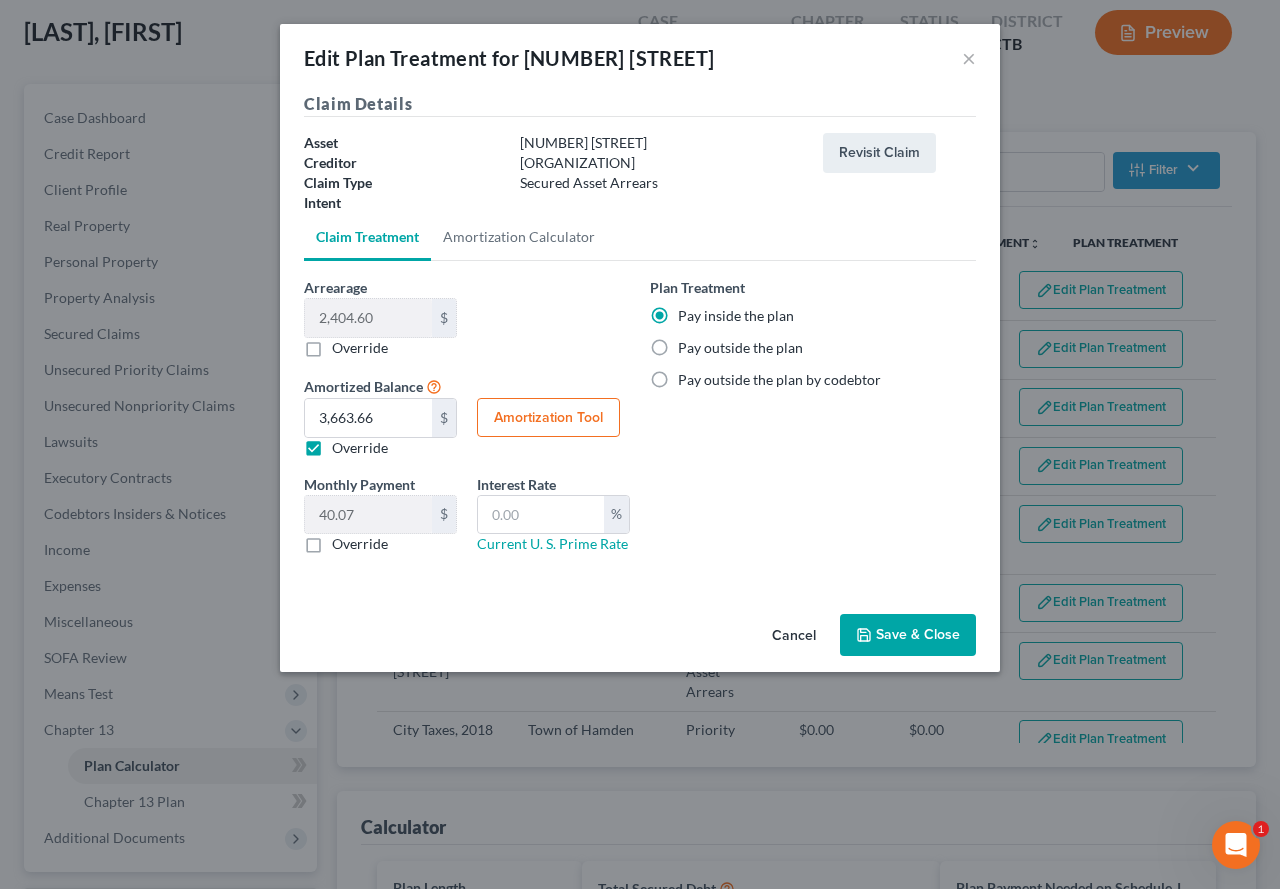 click on "Amortization Tool" at bounding box center (548, 418) 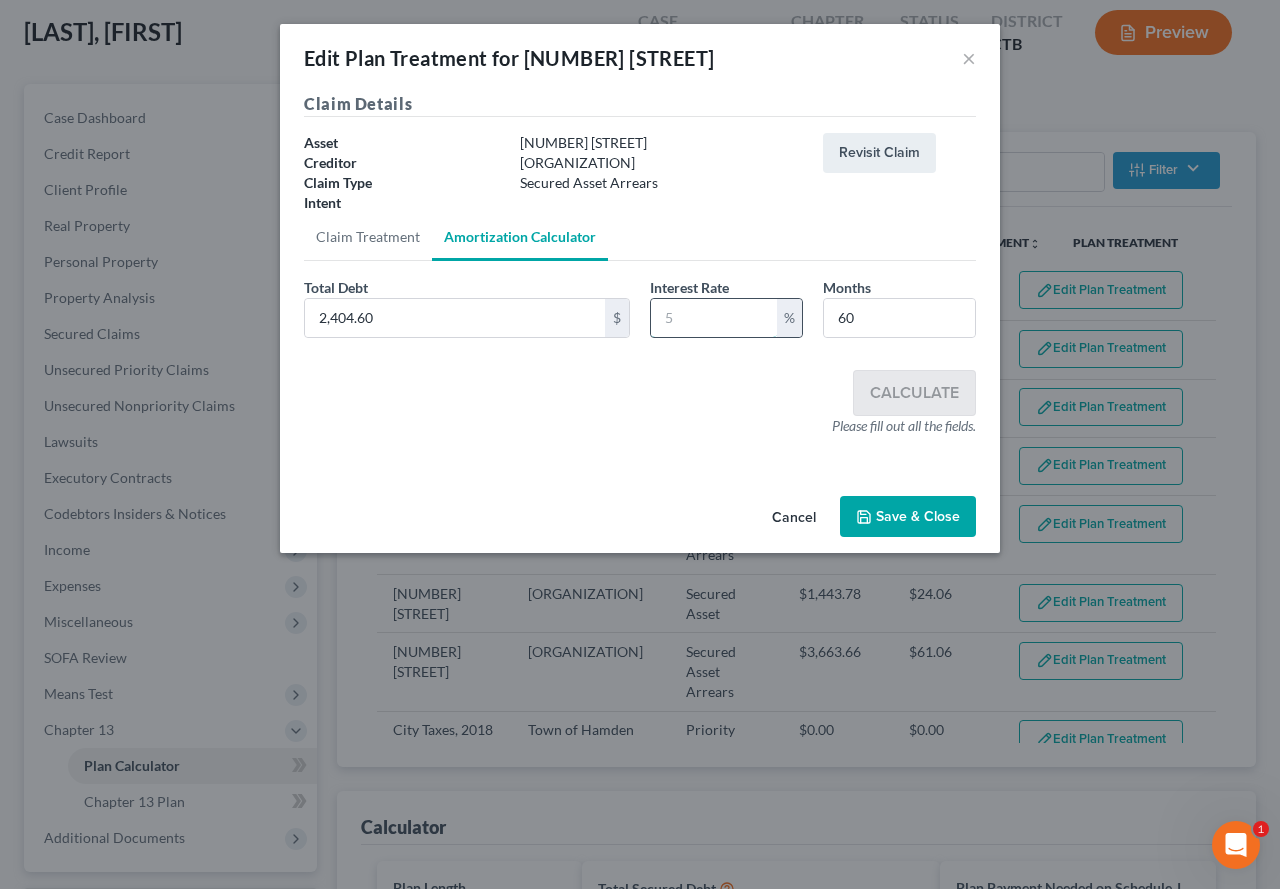 click at bounding box center (714, 318) 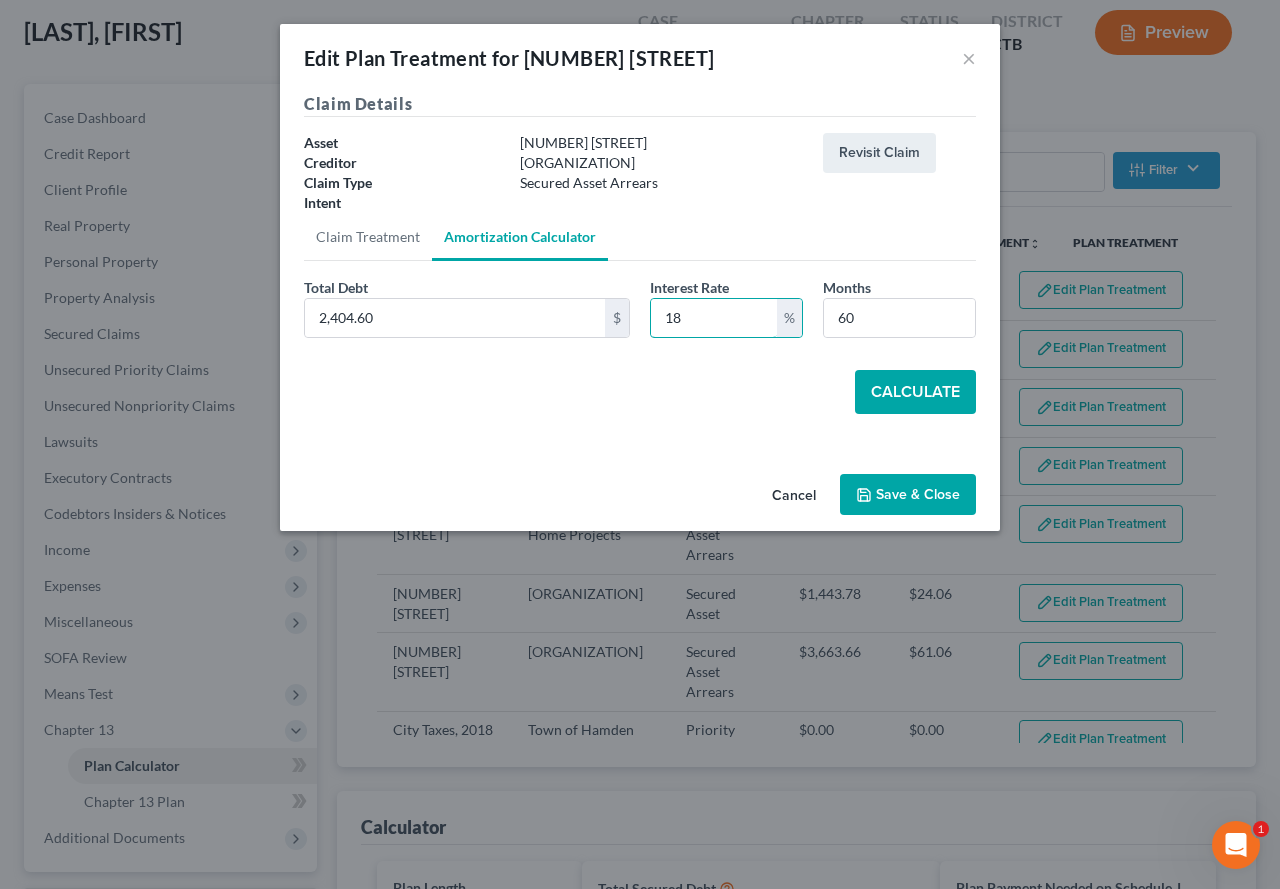 type on "18" 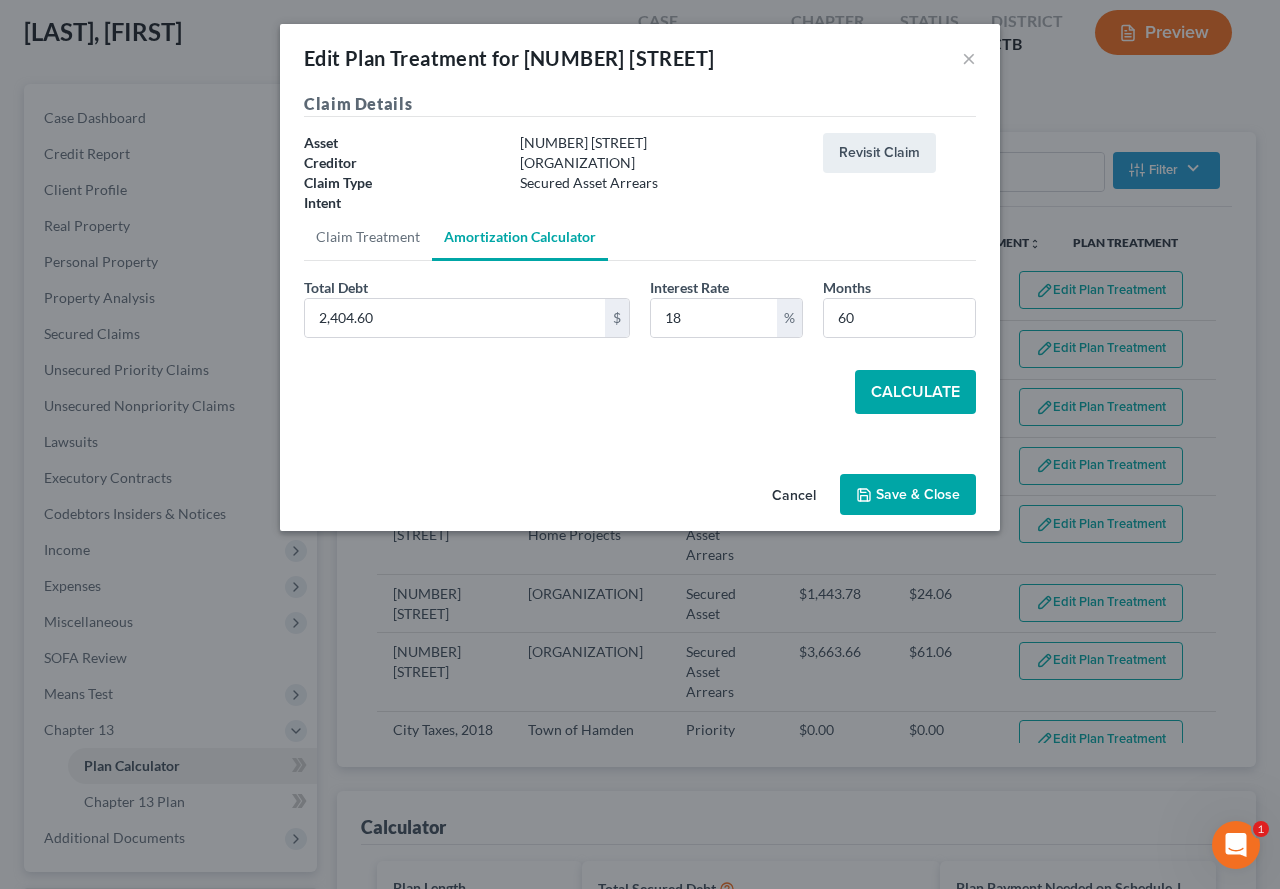 click on "Calculate" at bounding box center [915, 392] 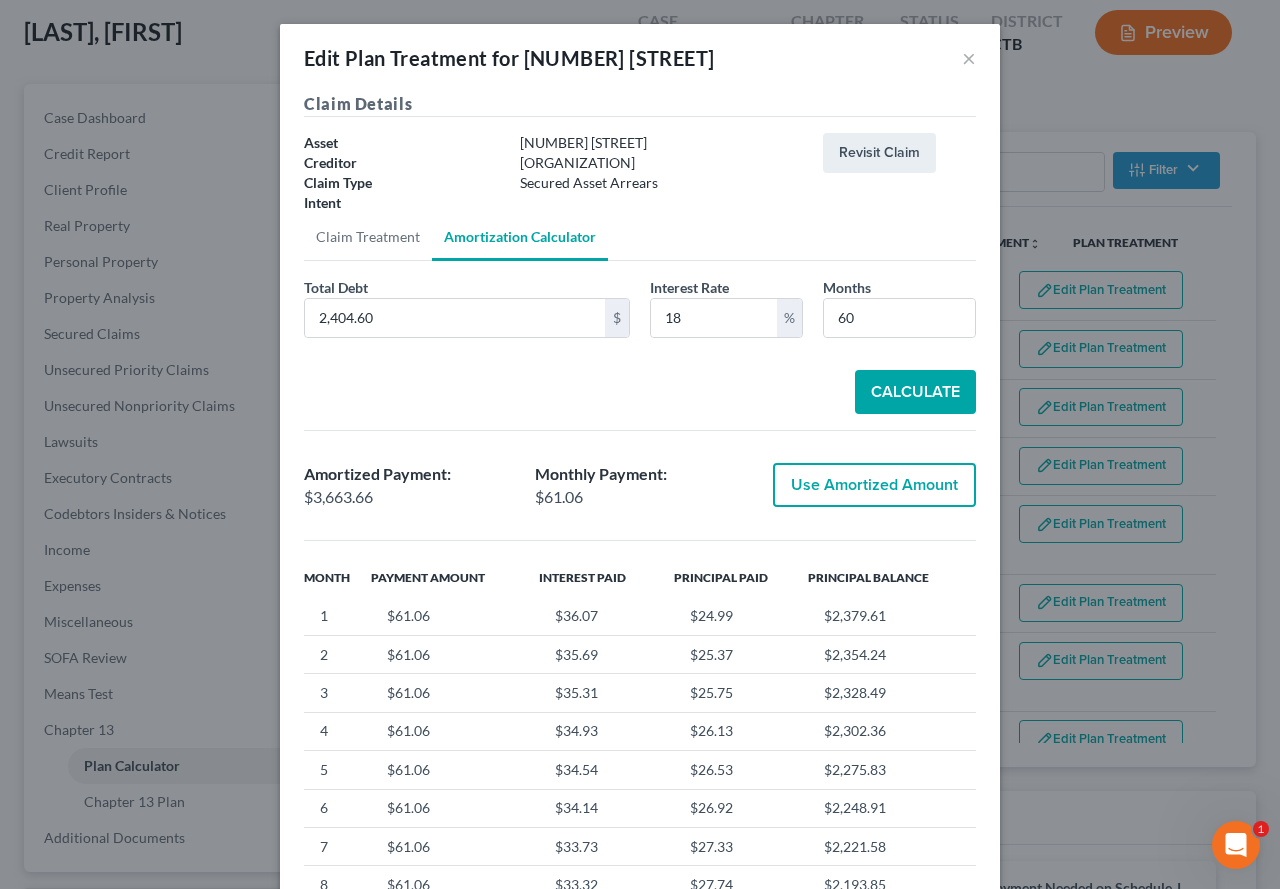 click on "Use Amortized Amount" at bounding box center [874, 485] 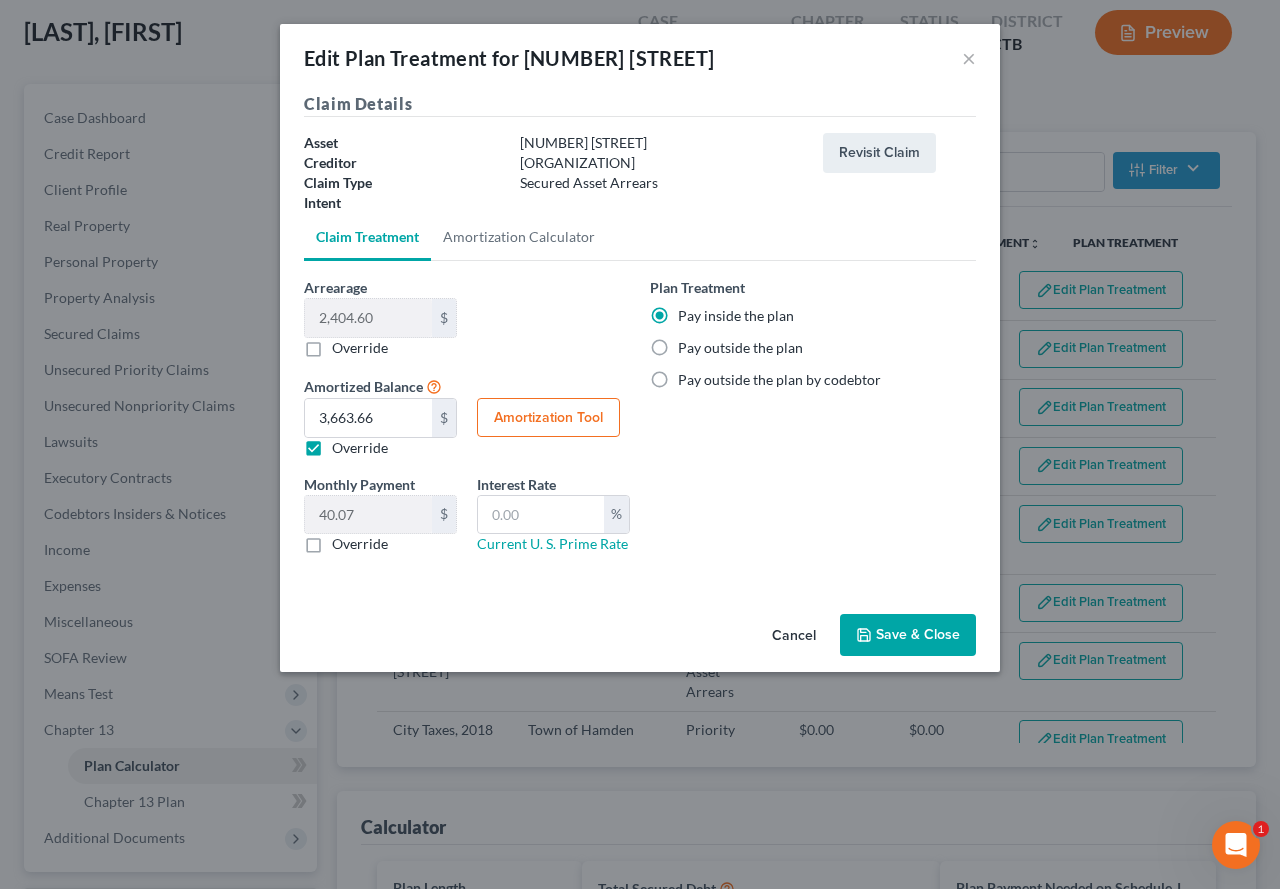 click on "Save & Close" at bounding box center (908, 635) 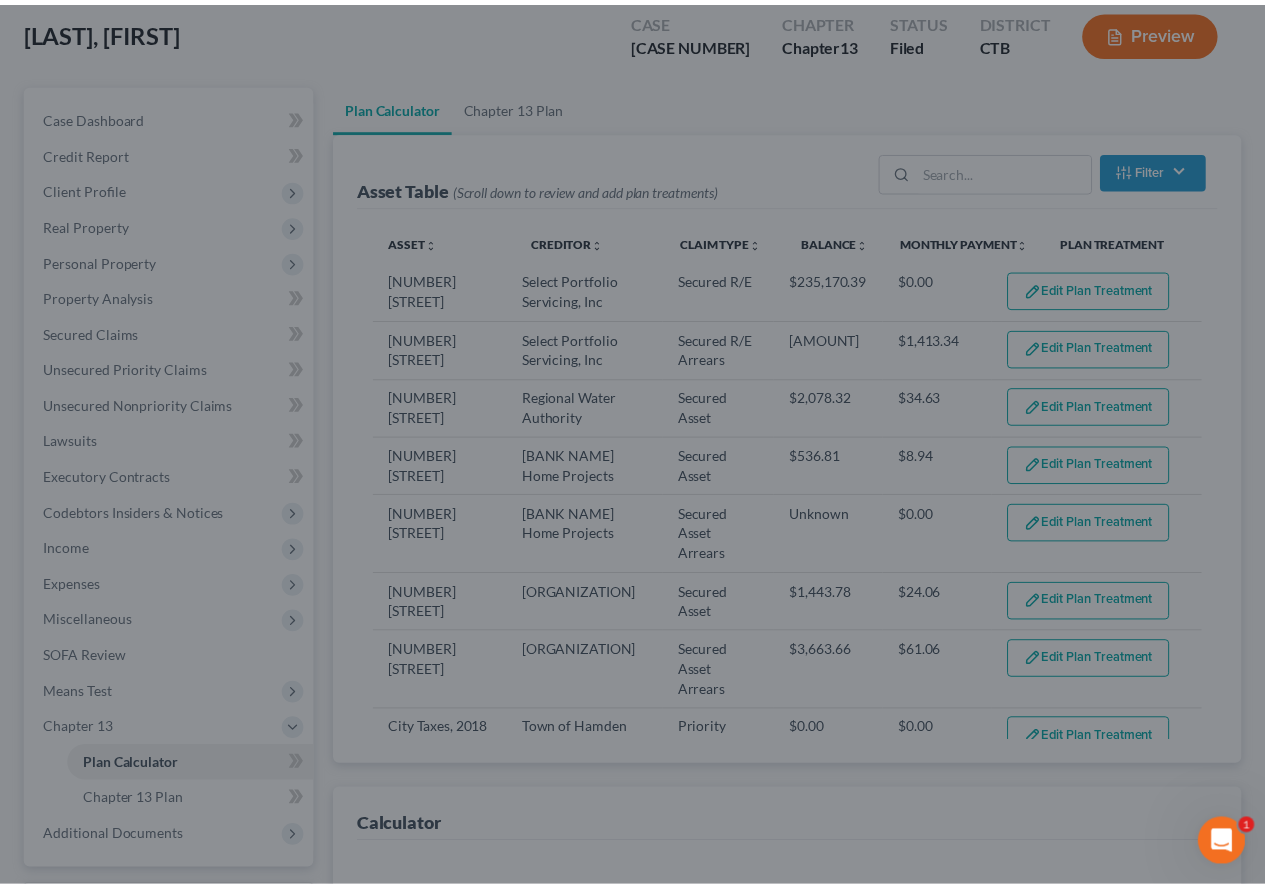 scroll, scrollTop: 144, scrollLeft: 0, axis: vertical 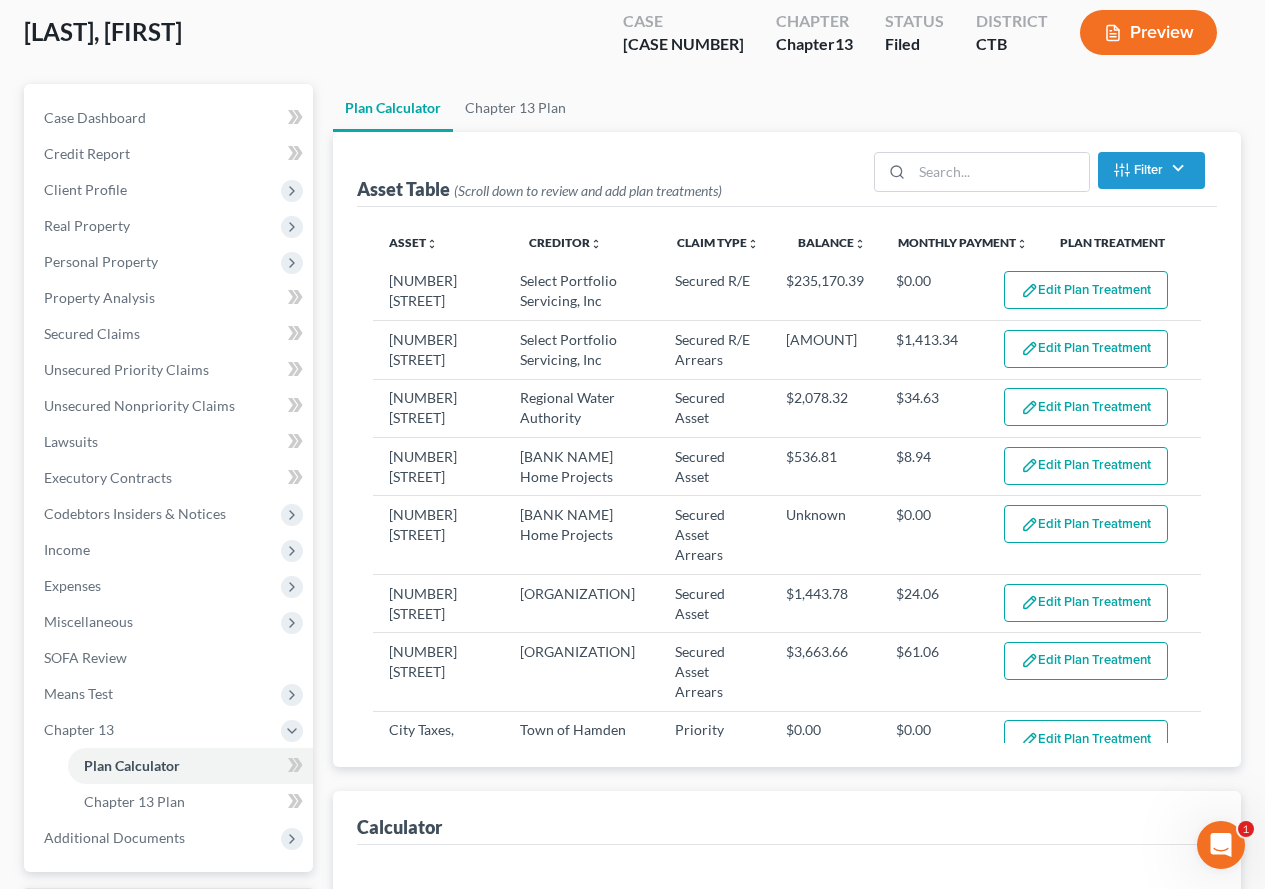 select on "59" 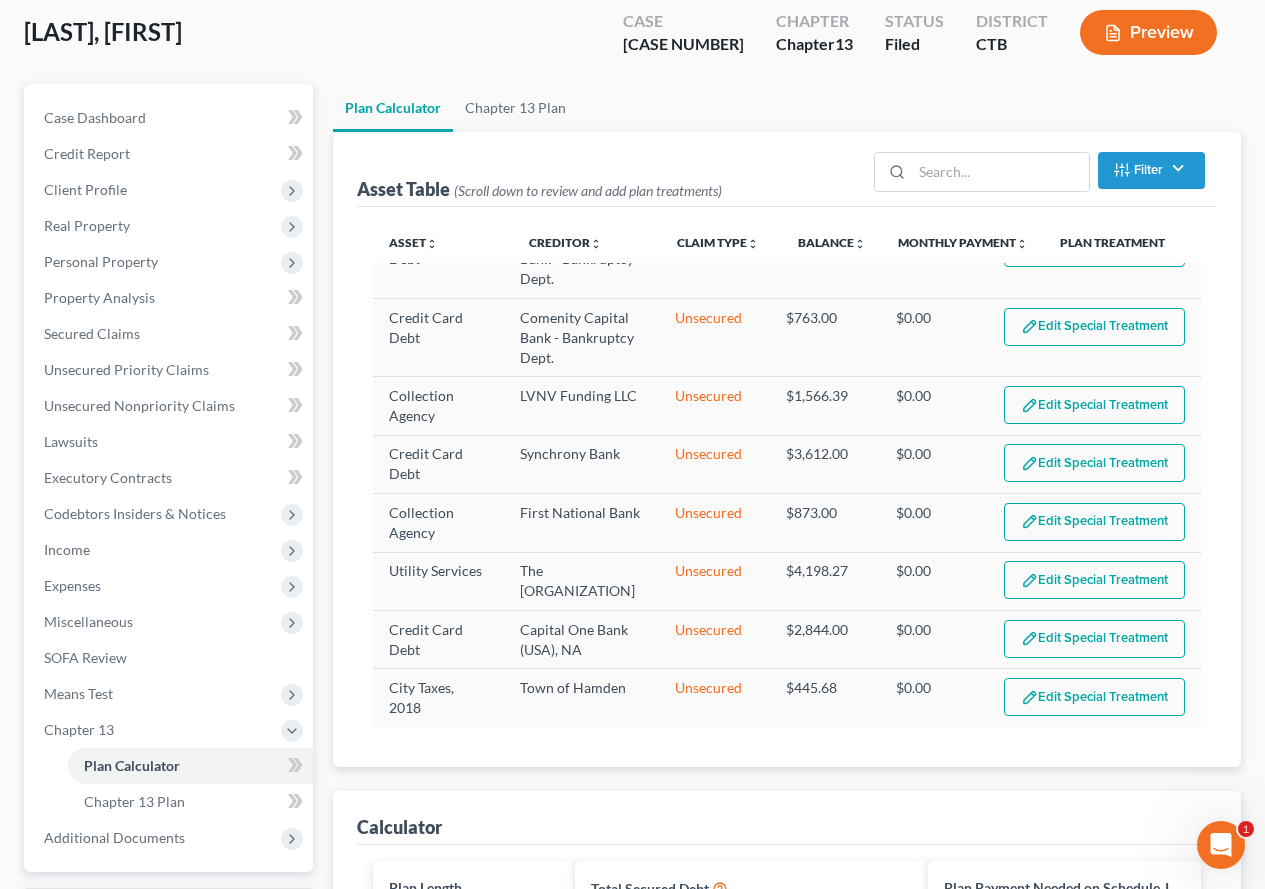 scroll, scrollTop: 1250, scrollLeft: 0, axis: vertical 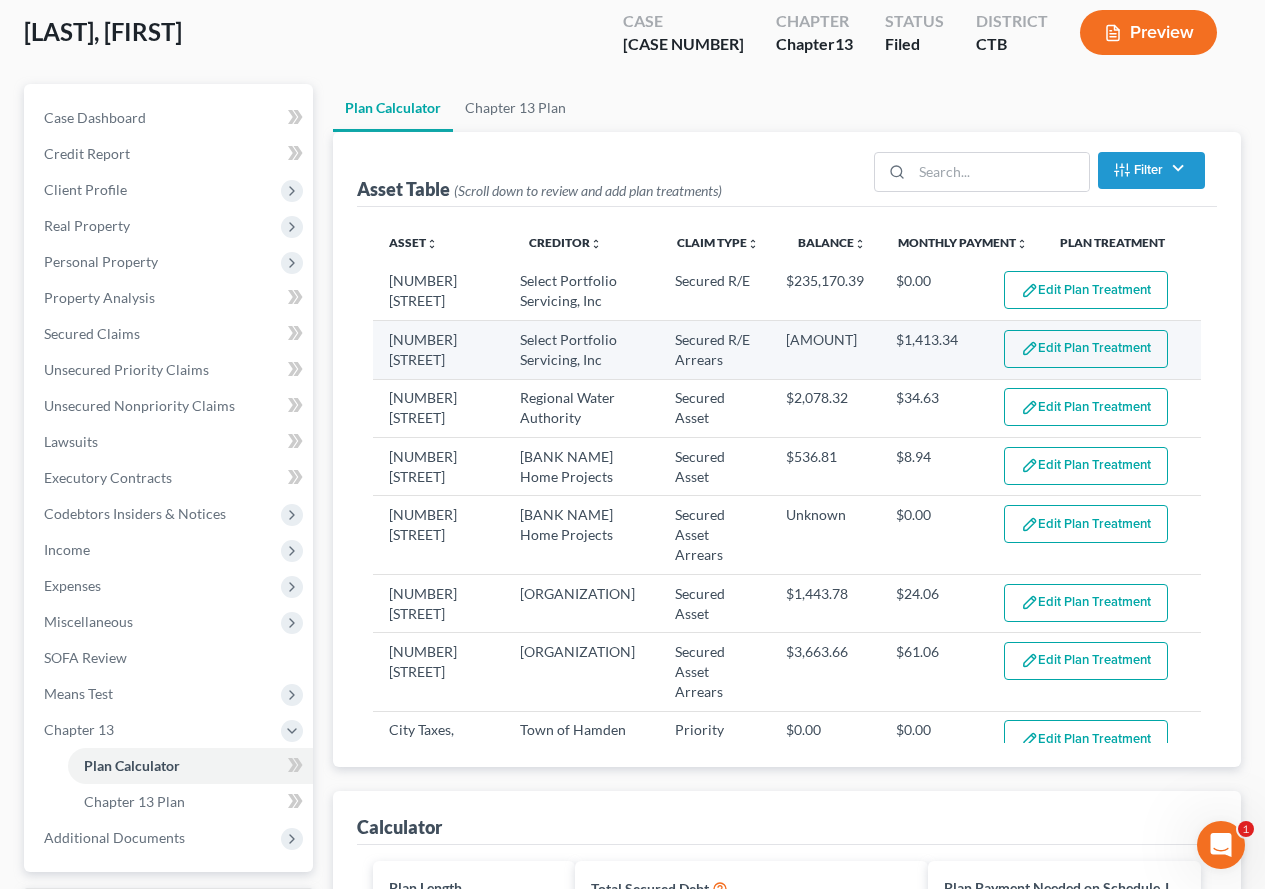 click on "Edit Plan Treatment" at bounding box center [1086, 349] 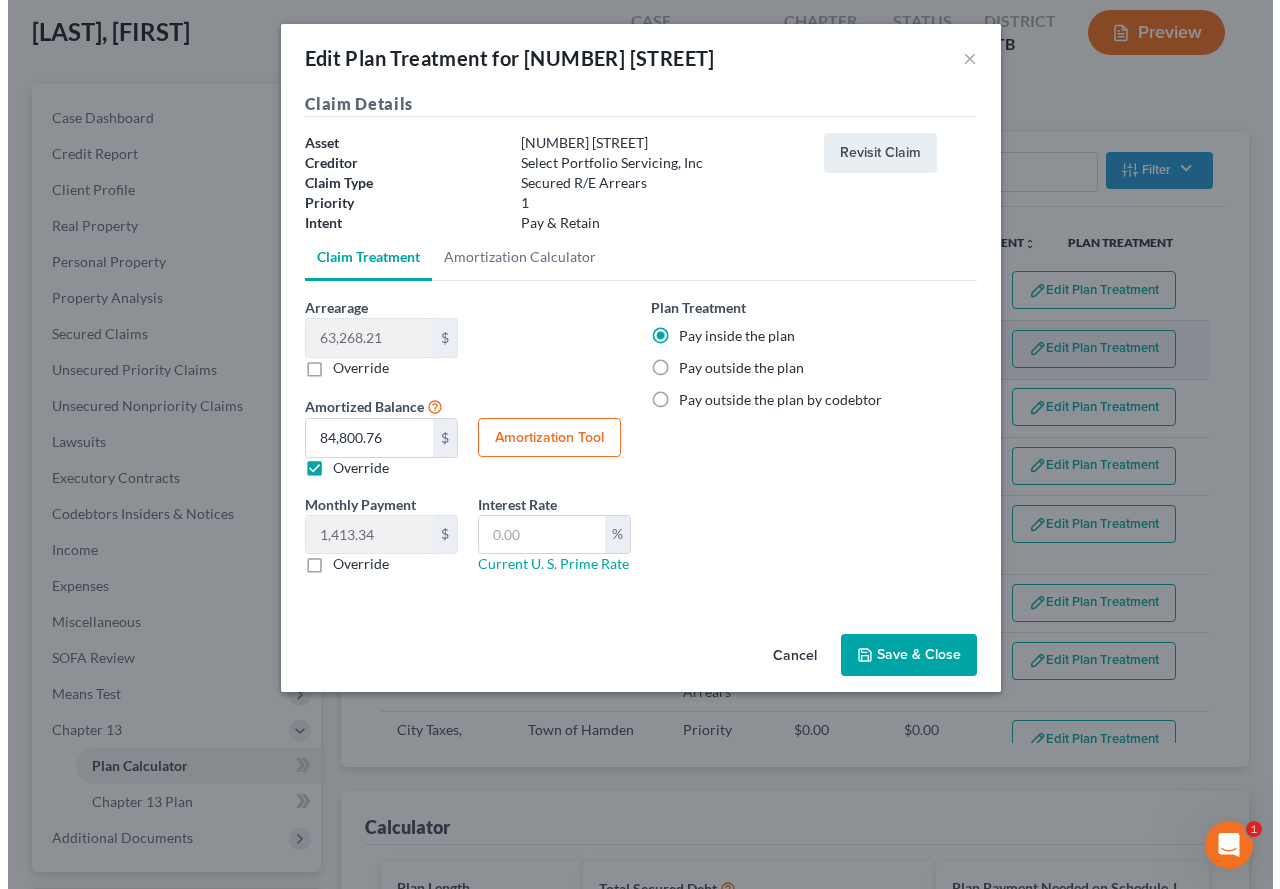 scroll, scrollTop: 108, scrollLeft: 0, axis: vertical 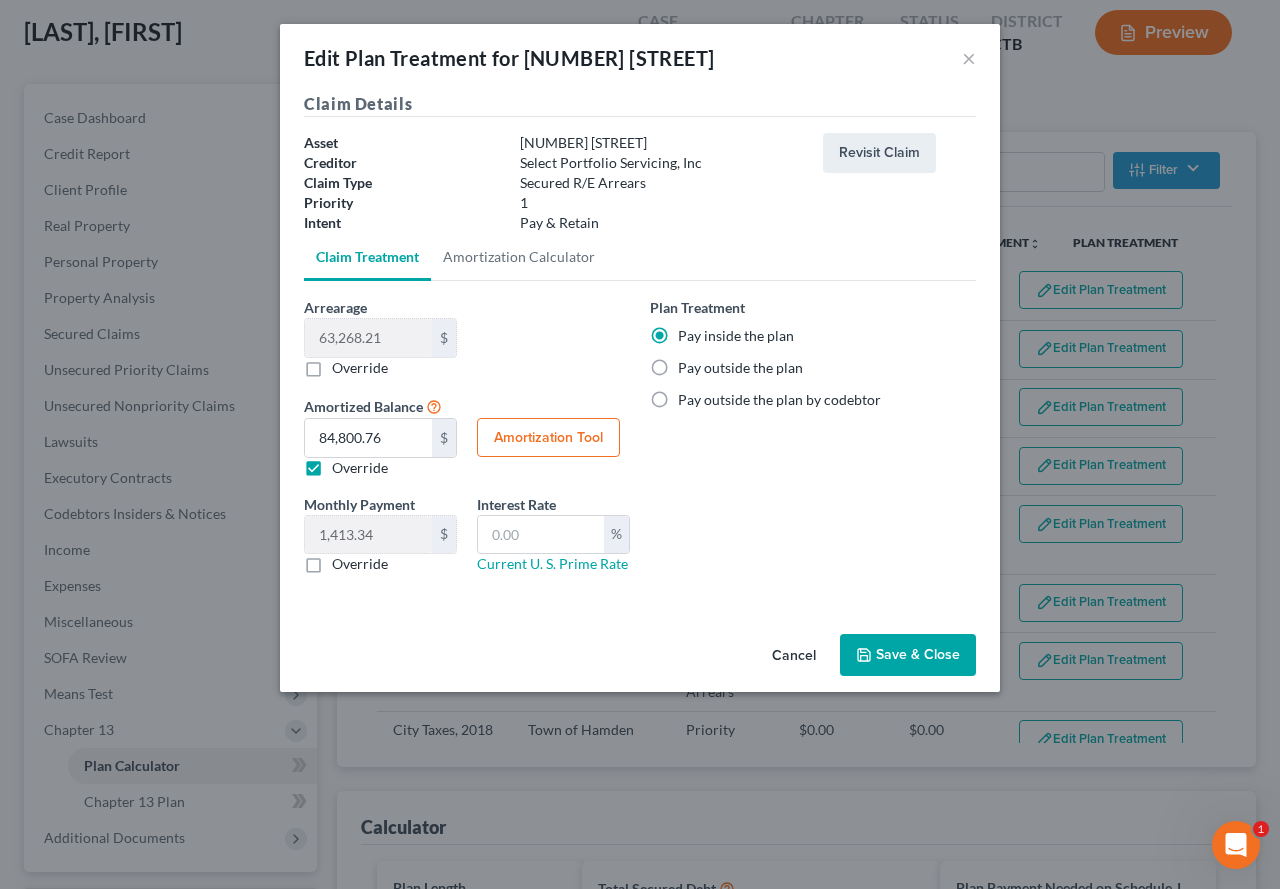 click on "Save & Close" at bounding box center [908, 655] 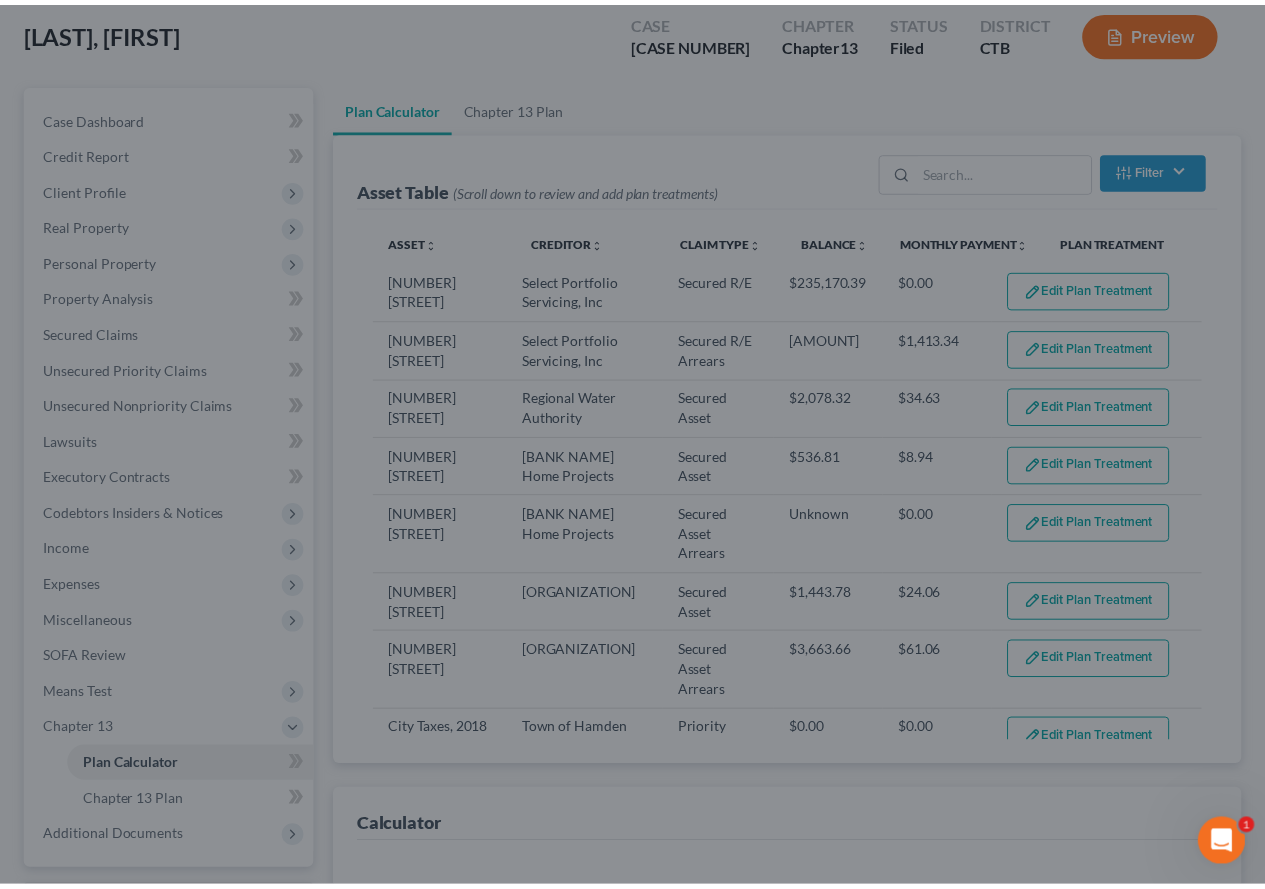 scroll, scrollTop: 144, scrollLeft: 0, axis: vertical 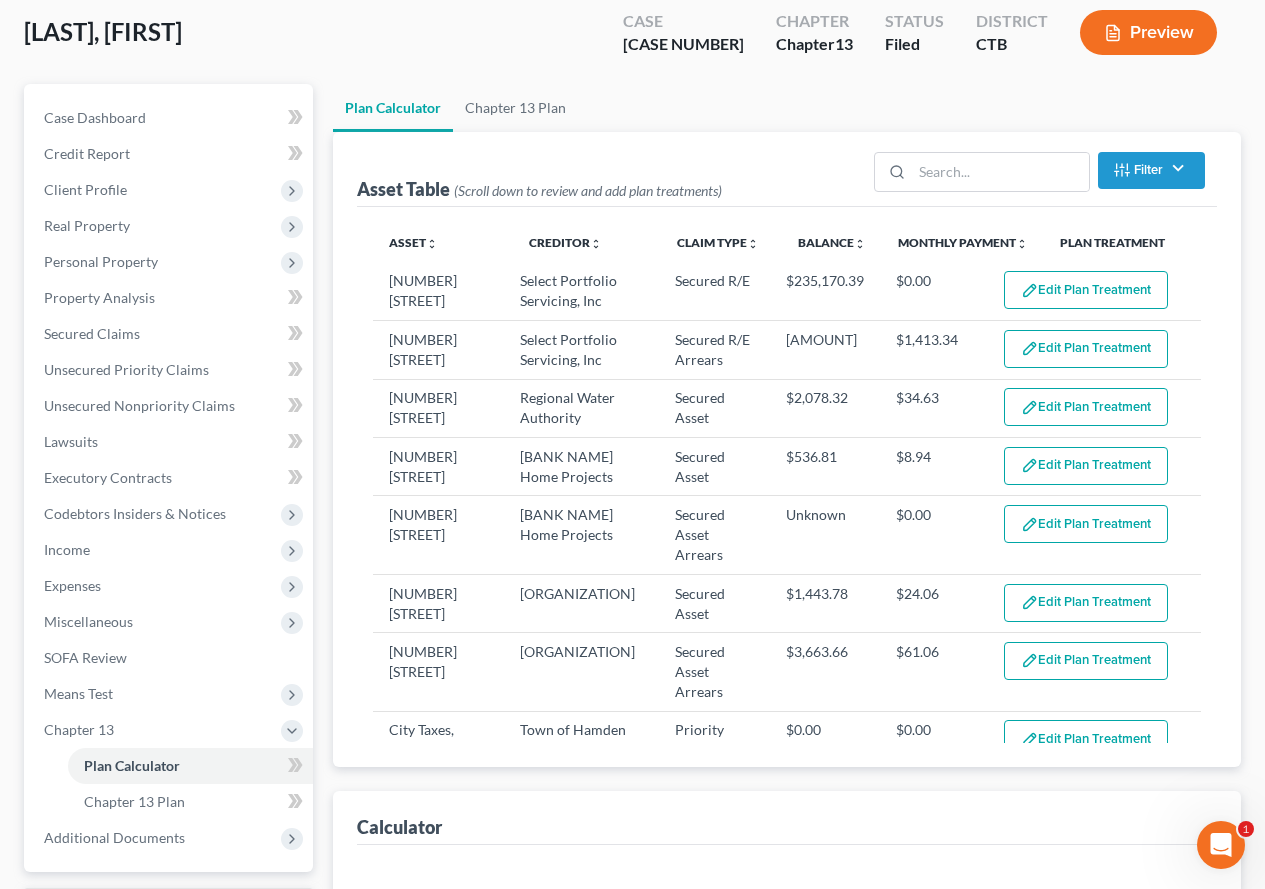 select on "59" 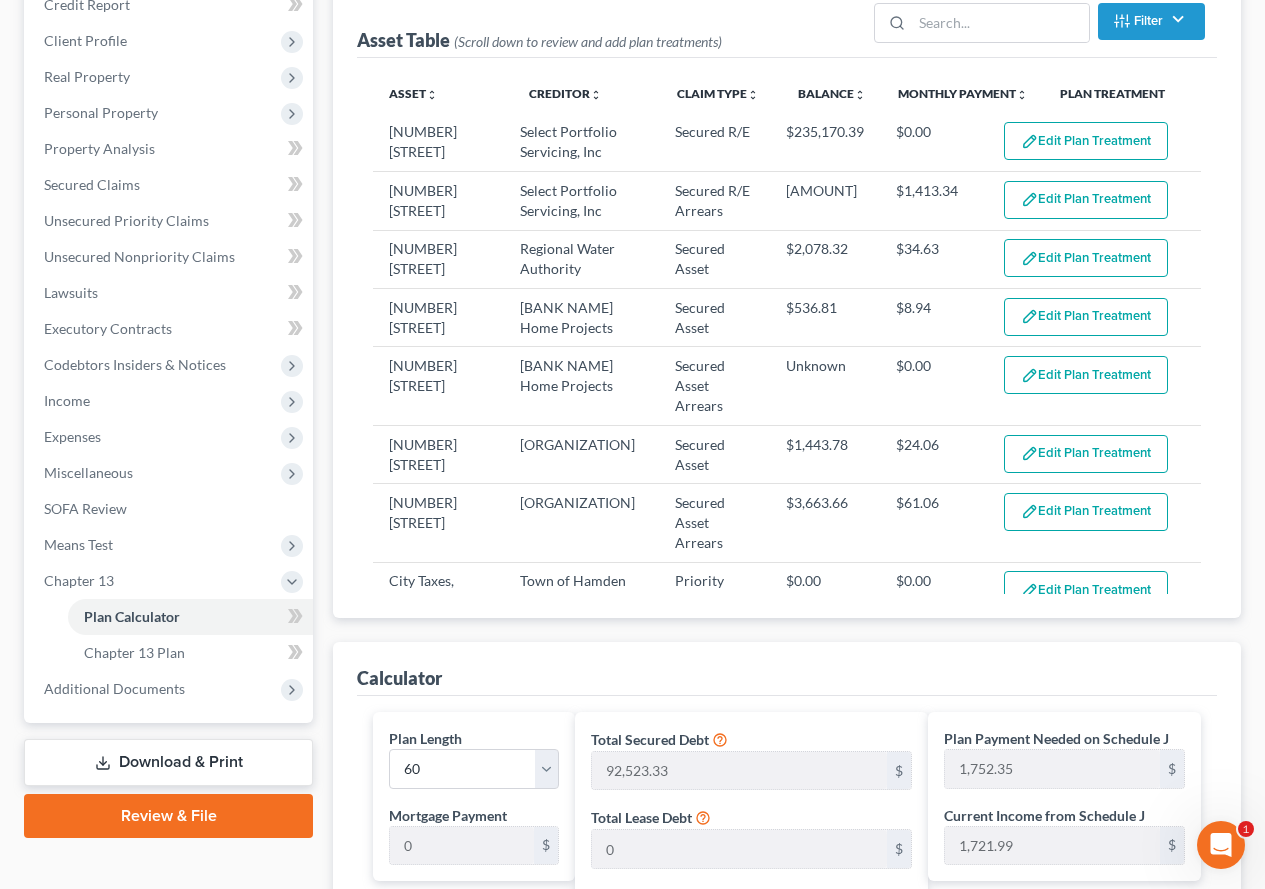scroll, scrollTop: 295, scrollLeft: 0, axis: vertical 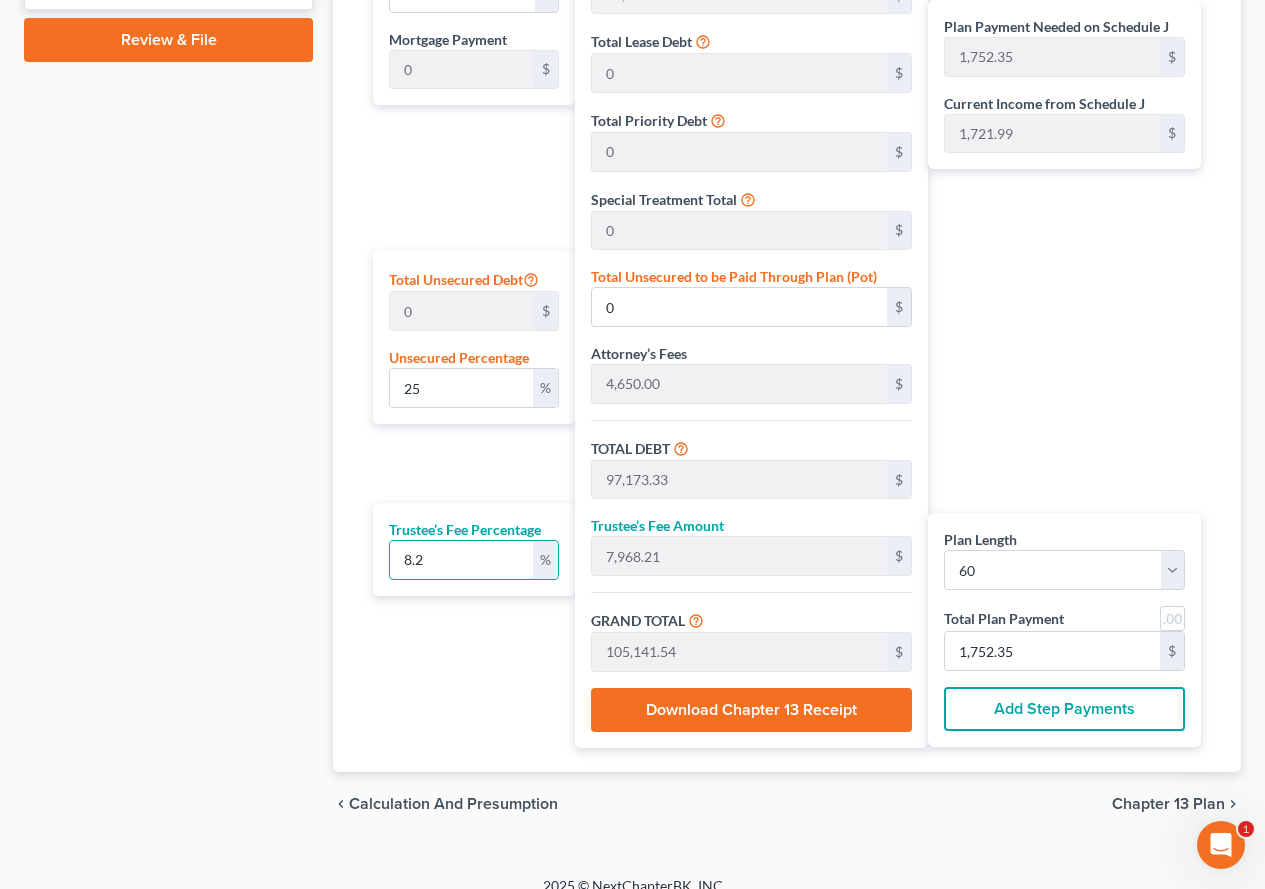 drag, startPoint x: 425, startPoint y: 559, endPoint x: 331, endPoint y: 558, distance: 94.00532 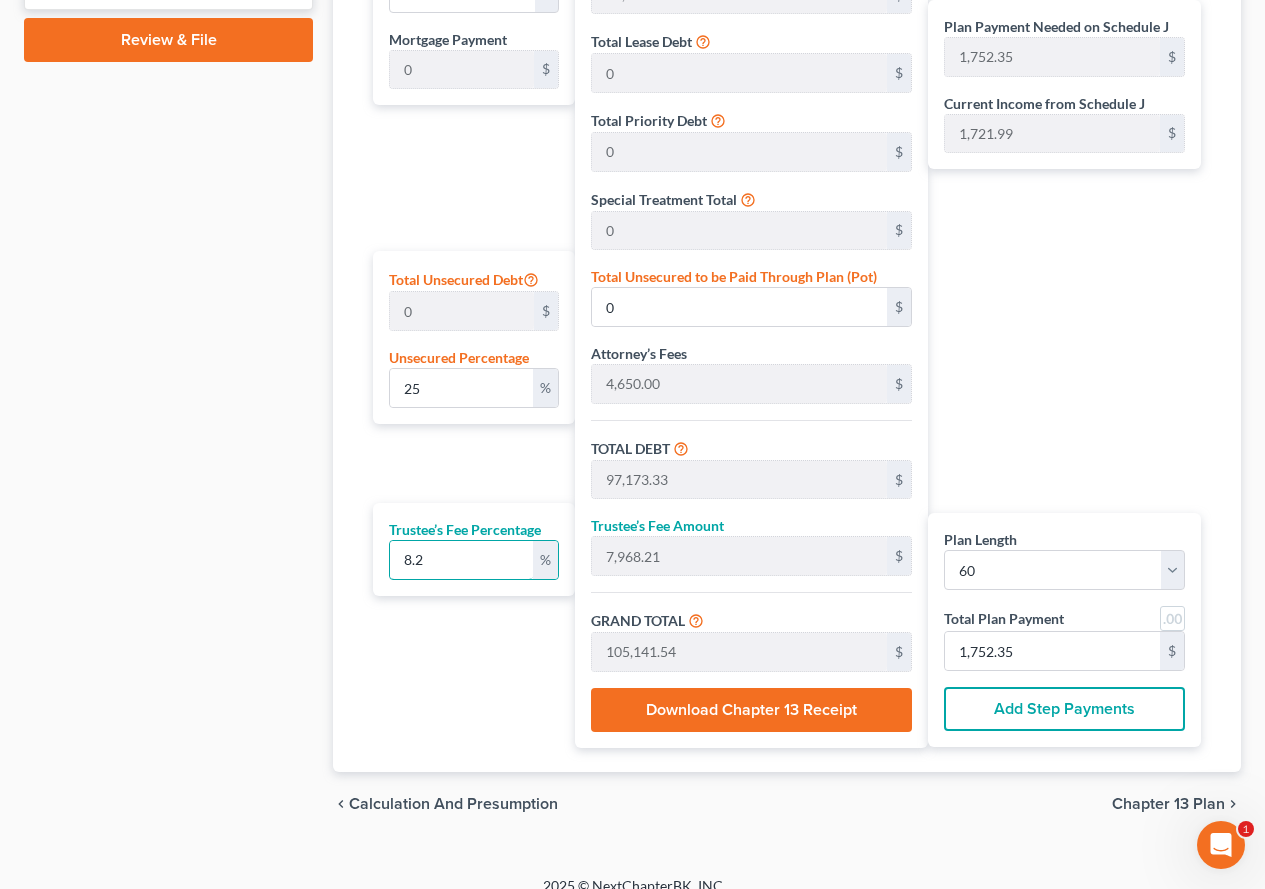 click on "Plan Calculator
Chapter 13 Plan
Asset Table (Scroll down to review and add plan treatments)         Filter Claim Type Filter... Lease Priority Secured Asset Secured R/E Secured R/E Arrears Secured Vehicle Secured Vehicle Arrears Unsecured Clear
Asset
unfold_more
expand_more
expand_less
Creditor
unfold_more
expand_more
expand_less
Claim Type
unfold_more
expand_more
expand_less
Balance
unfold_more
expand_more
expand_less
Monthly Payment
unfold_more
expand_more
expand_less
Plan Treatment 33 Baldwin Rd Select Portfolio Servicing, Inc Secured R/E $235,170.39 $0.00  Edit Plan Treatment Add Plan Treatment 33 Baldwin Rd Select Portfolio Servicing, Inc Secured R/E Arrears $84,800.76 $1,413.34  Edit Plan Treatment Add Plan Treatment 33 Baldwin Rd Regional Water Authority Secured Asset $2,078.32 $34.63  Edit Plan Treatment Add Plan Treatment 33 Baldwin Rd Wells Fargo  Bank Home Projects Secured Asset $536.81 $8.94 1" at bounding box center (787, -3) 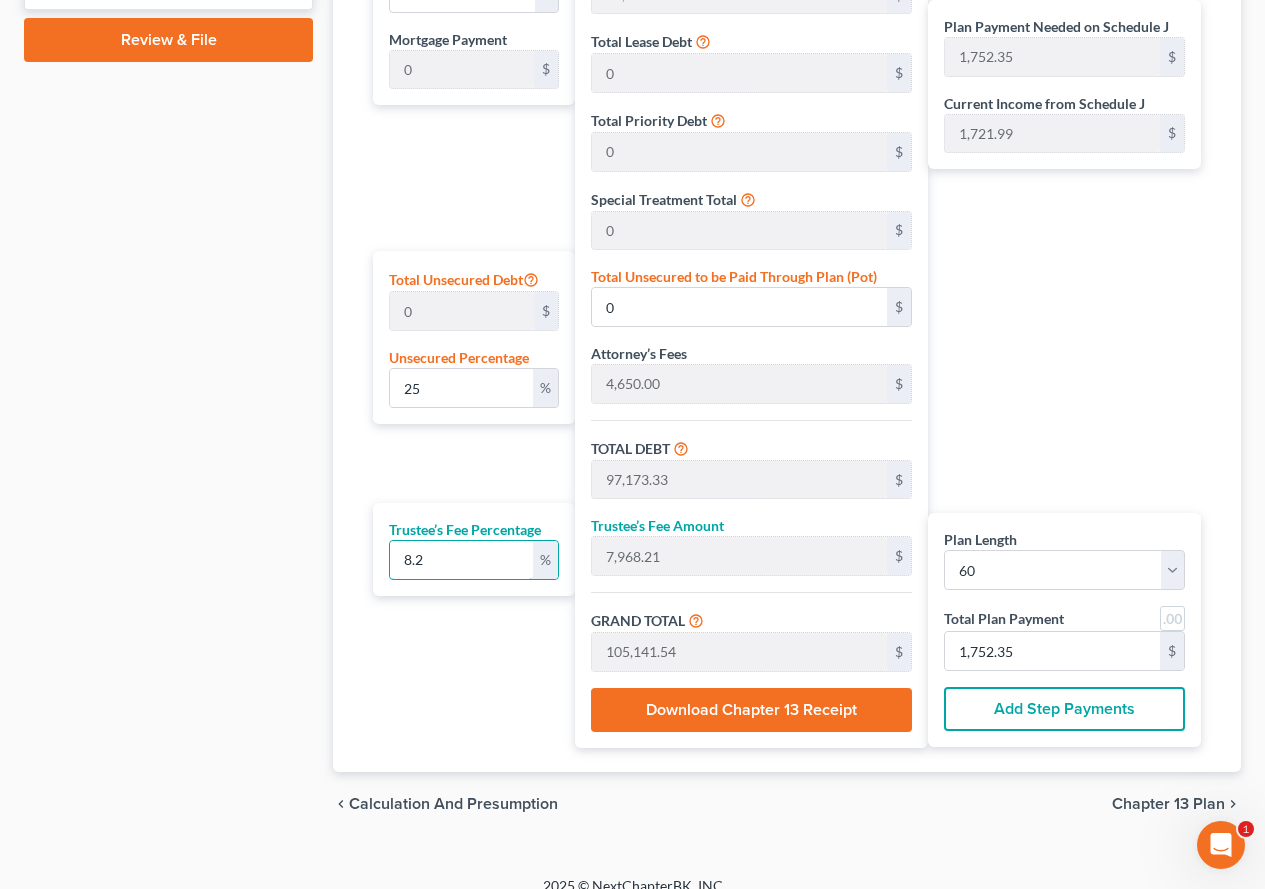 type on "1" 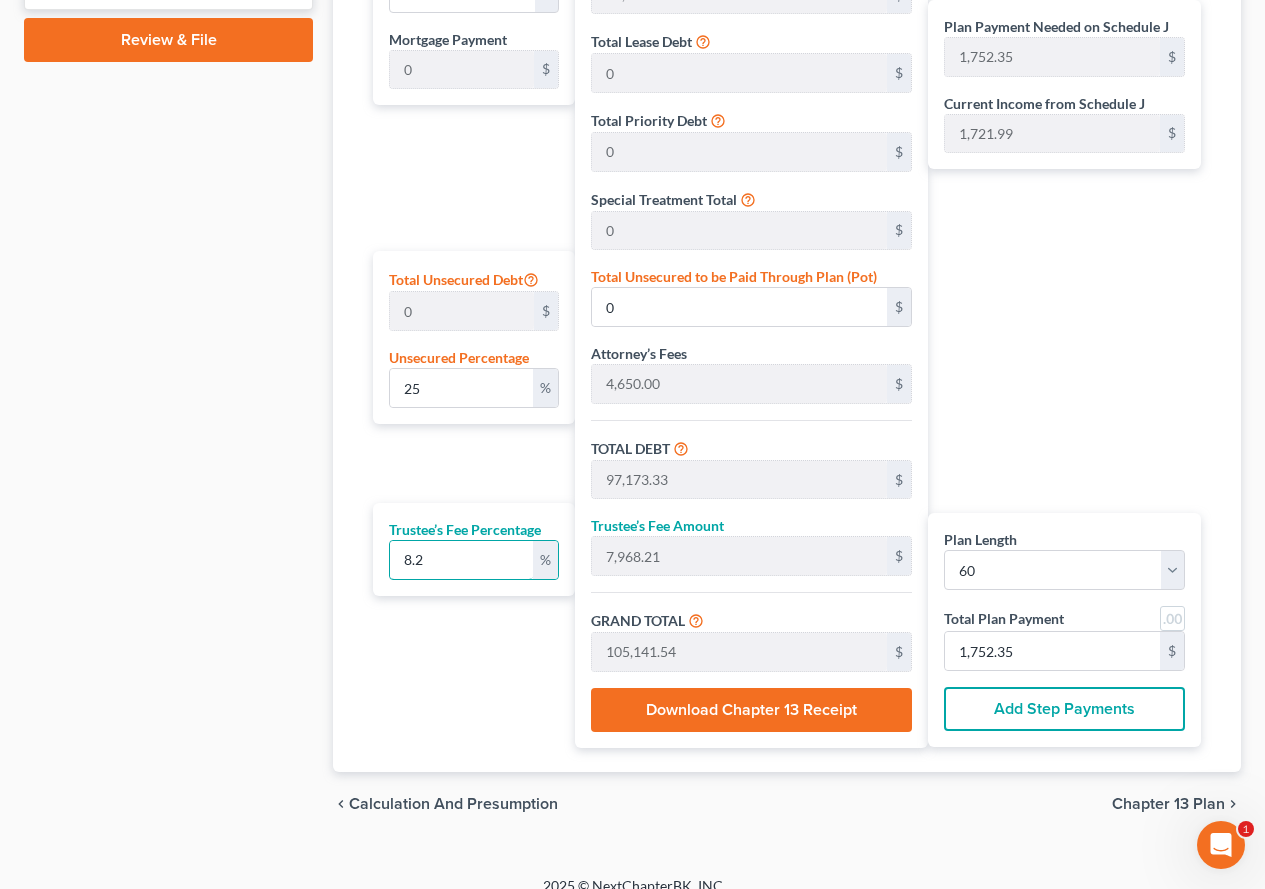 type on "971.73" 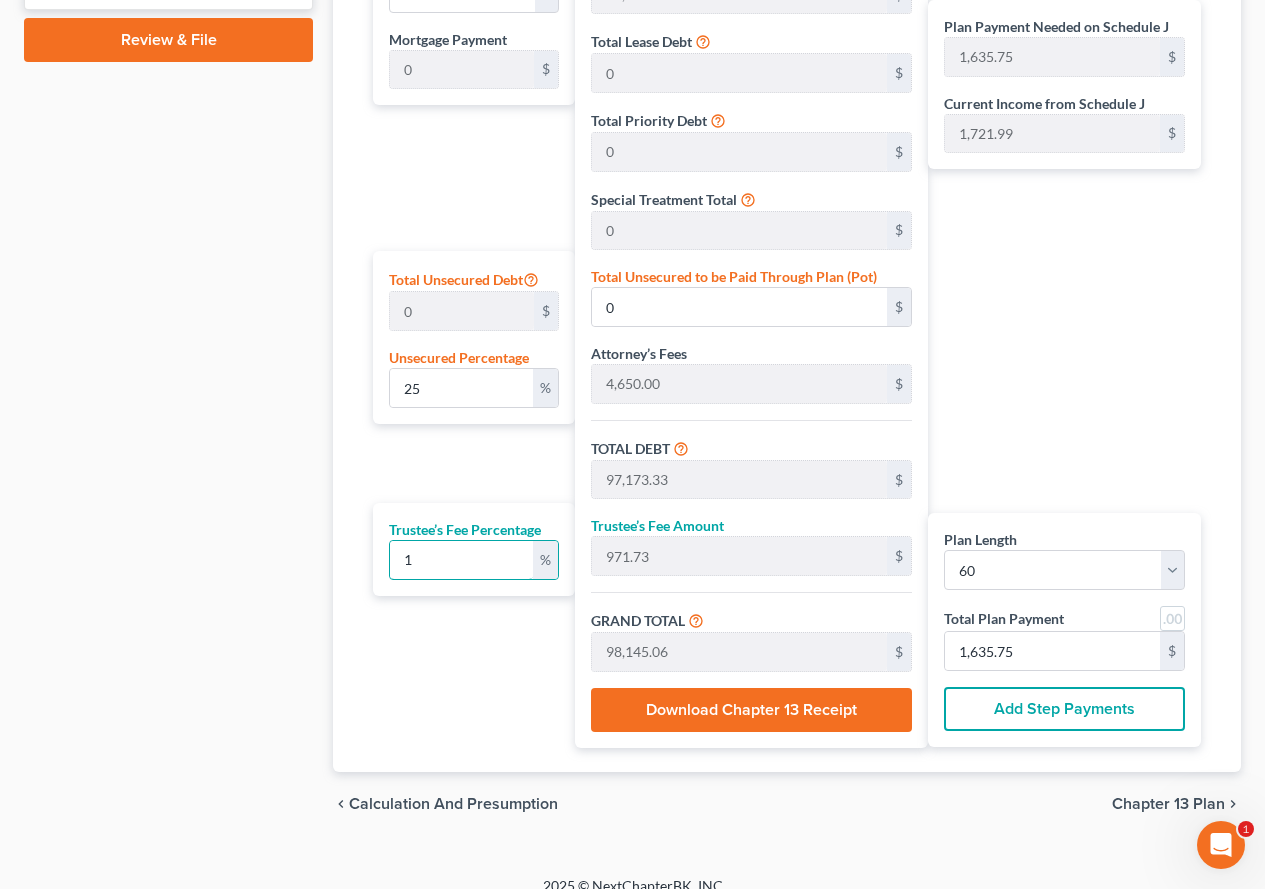 type on "10" 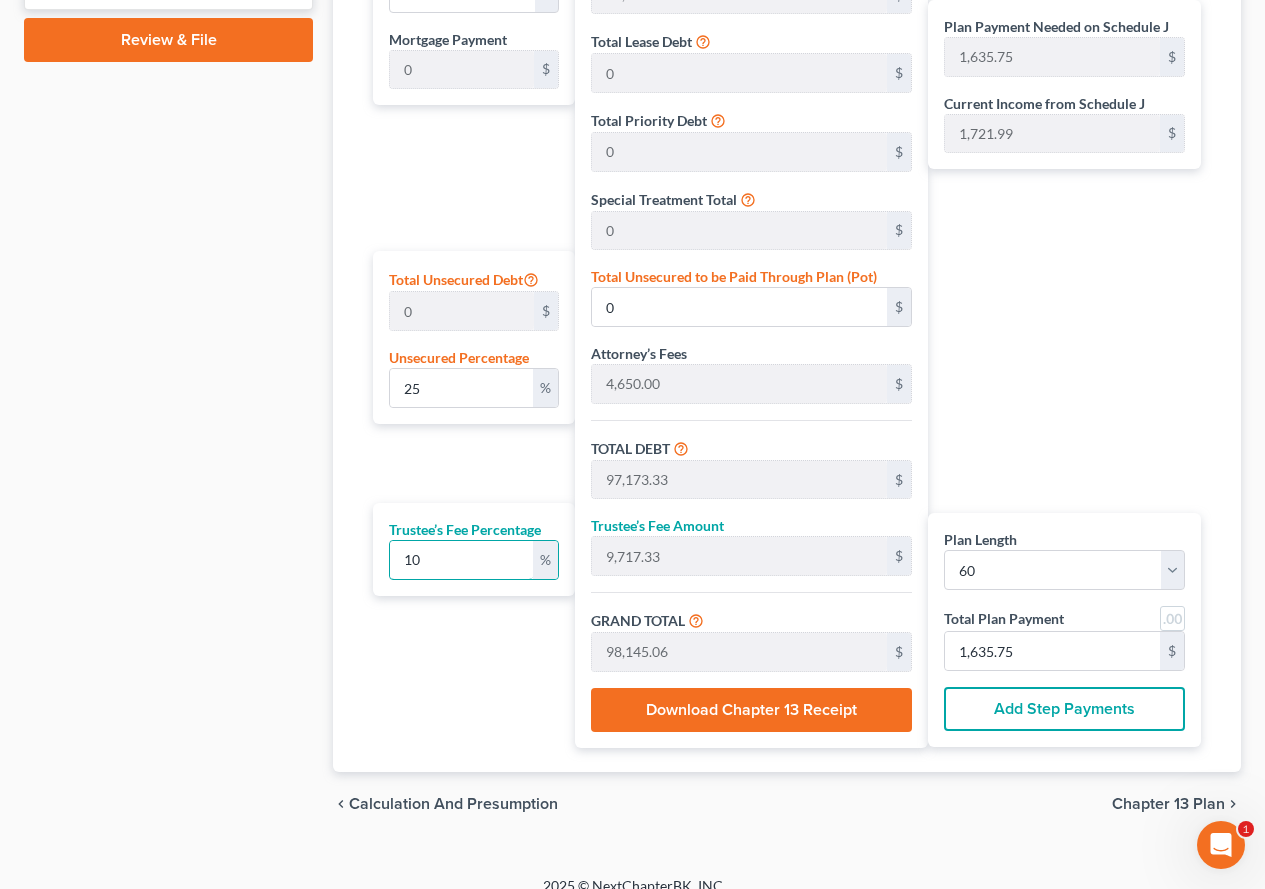type on "106,890.66" 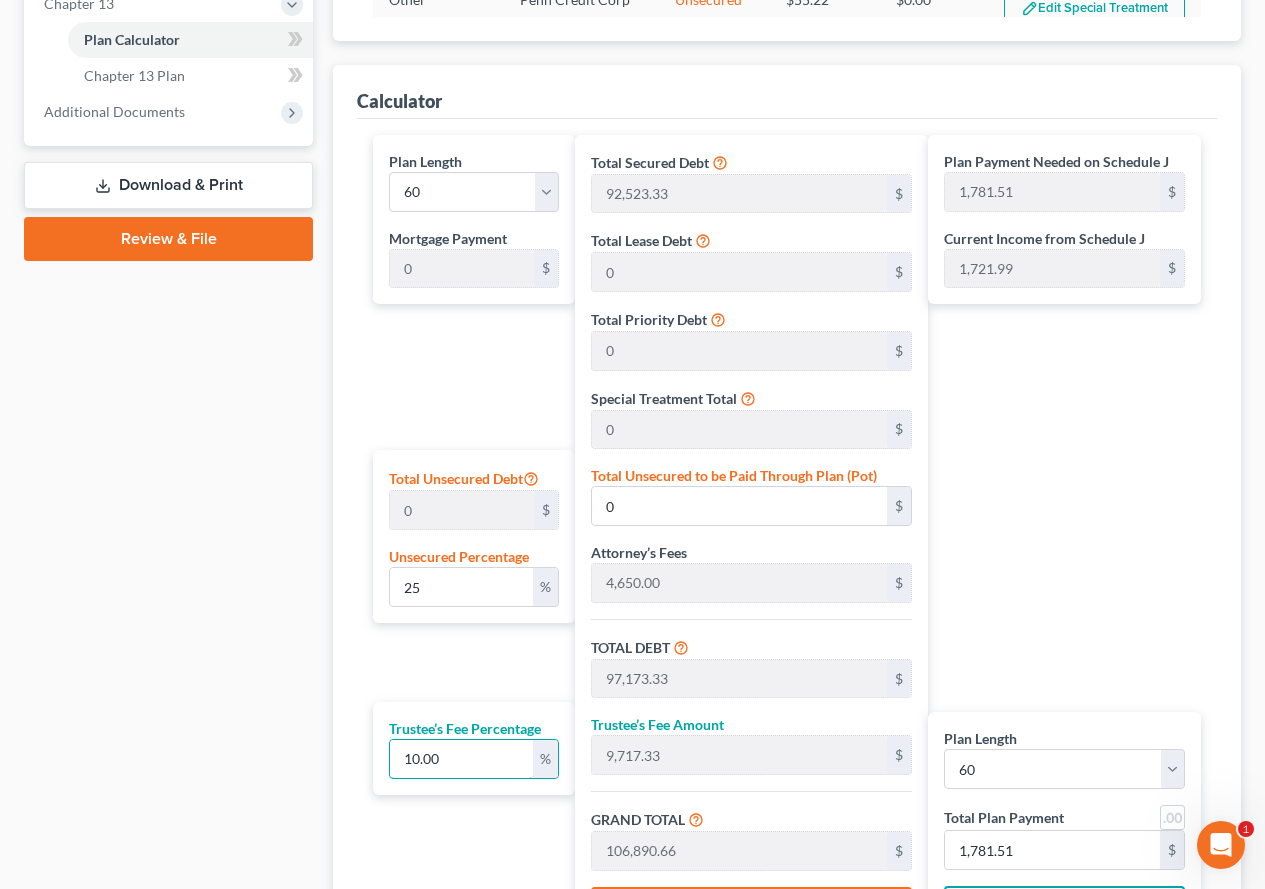 scroll, scrollTop: 869, scrollLeft: 0, axis: vertical 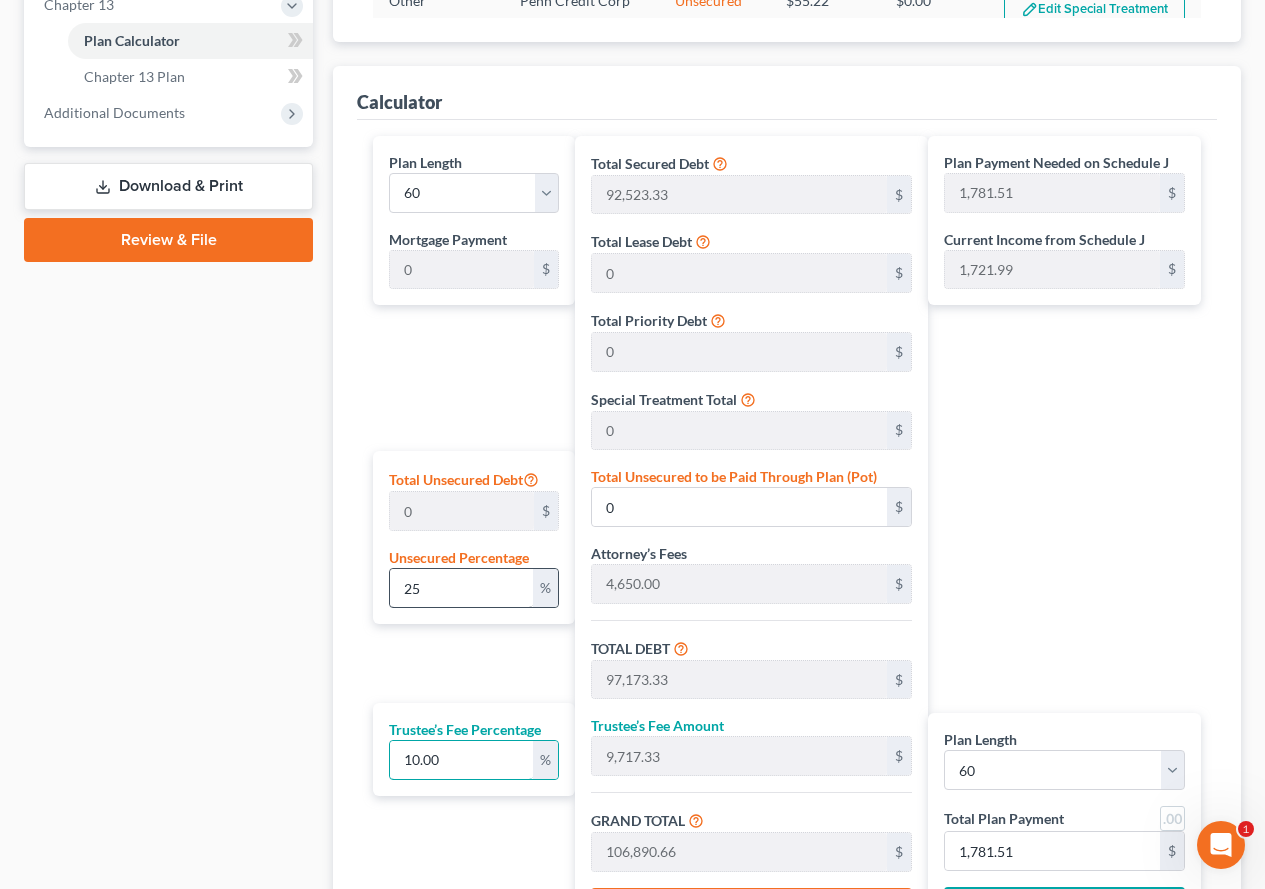 type on "10.00" 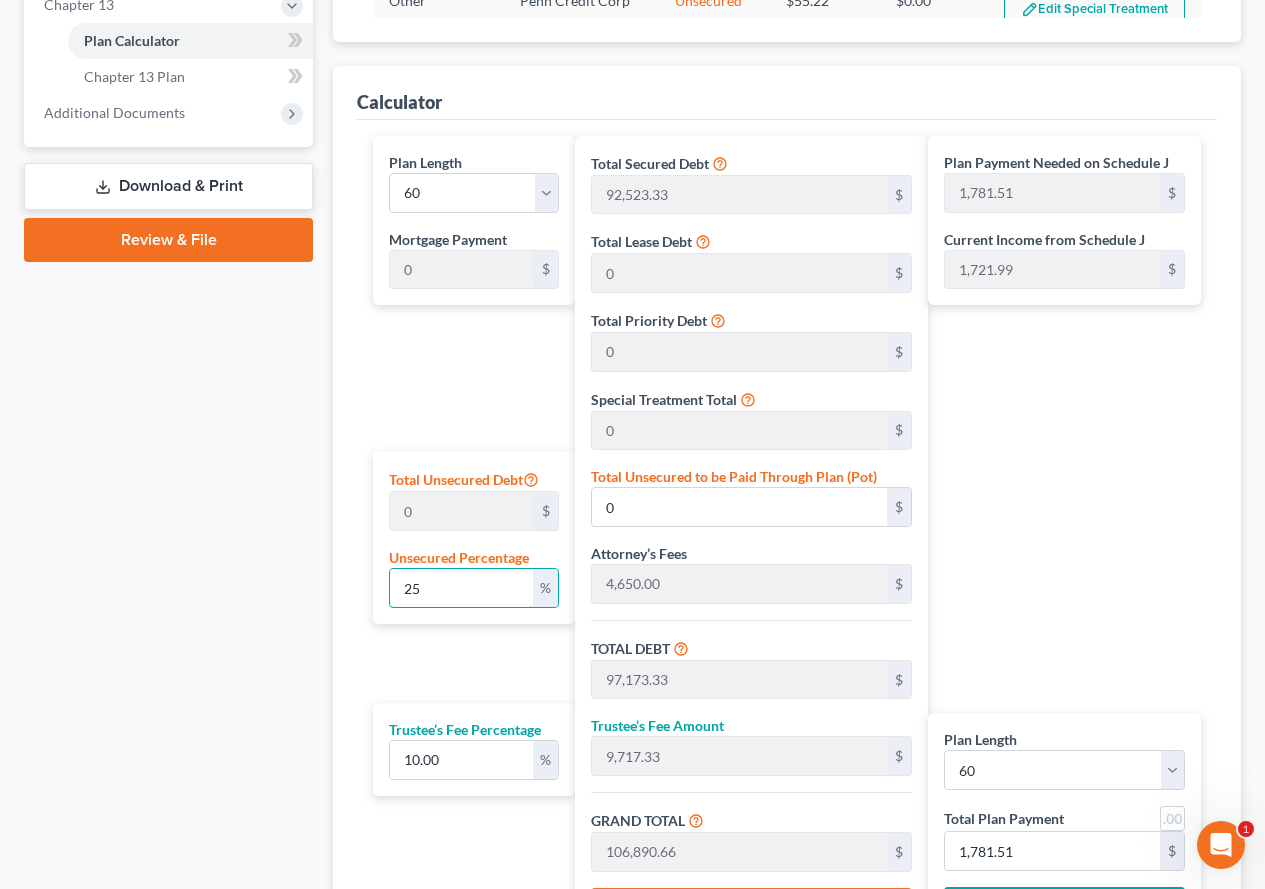 drag, startPoint x: 437, startPoint y: 586, endPoint x: 357, endPoint y: 587, distance: 80.00625 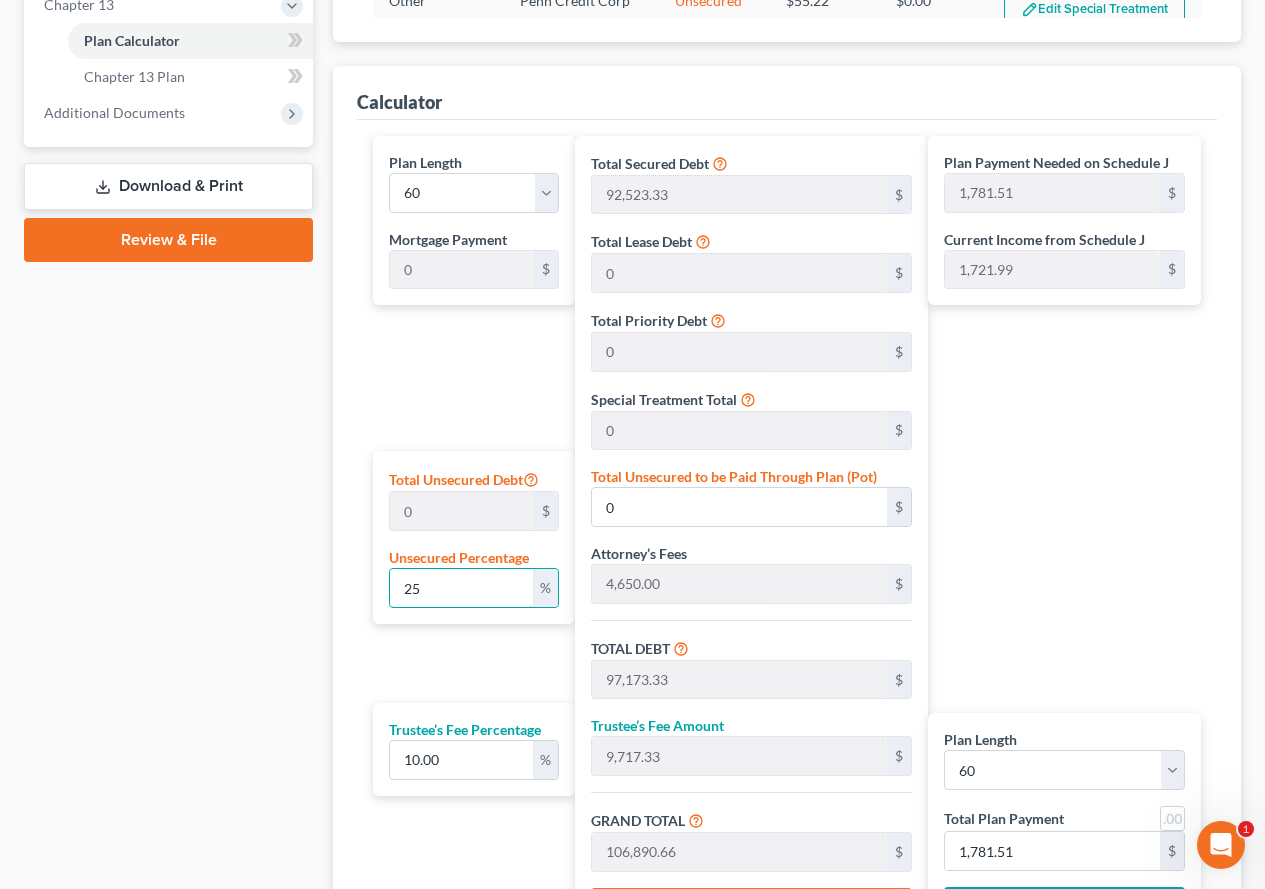 click on "Plan Length 1 2 3 4 5 6 7 8 9 10 11 12 13 14 15 16 17 18 19 20 21 22 23 24 25 26 27 28 29 30 31 32 33 34 35 36 37 38 39 40 41 42 43 44 45 46 47 48 49 50 51 52 53 54 55 56 57 58 59 60 61 62 63 64 65 66 67 68 69 70 71 72 73 74 75 76 77 78 79 80 81 82 83 84 Mortgage Payment 0 $ Total Unsecured Debt 0 $ Unsecured Percentage 25 % Trustee’s Fee Percentage 10.00 % Total Secured Debt 92,523.33 $ Total Lease Debt 0 $ Total Priority Debt 0 $ Special Treatment Total 0 $ Total Unsecured to be Paid Through Plan (Pot) 0 $ Attorney’s Fees 4,650.00 $ TOTAL DEBT 97,173.33 $ Trustee’s Fee Amount 9,717.33 $ GRAND TOTAL 106,890.66 $ Download Chapter 13 Receipt Plan Payment Needed on Schedule J 1,781.51 $ Current Income from Schedule J 1,721.99 $ Plan Length 1 2 3 4 5 6 7 8 9 10 11 12 13 14 15 16 17 18 19 20 21 22 23 24 25 26 27 28 29 30 31 32 33 34 35 36 37 38 39 40 41 42 43 44 45 46 47 48 49 50 51 52 53 54 55 56 57 58 59 60 61 62 63 64 65 66 67 68 69 70 71 72 73 74 75 76 77 78 79 80 81 82 83 84 $" at bounding box center [787, 546] 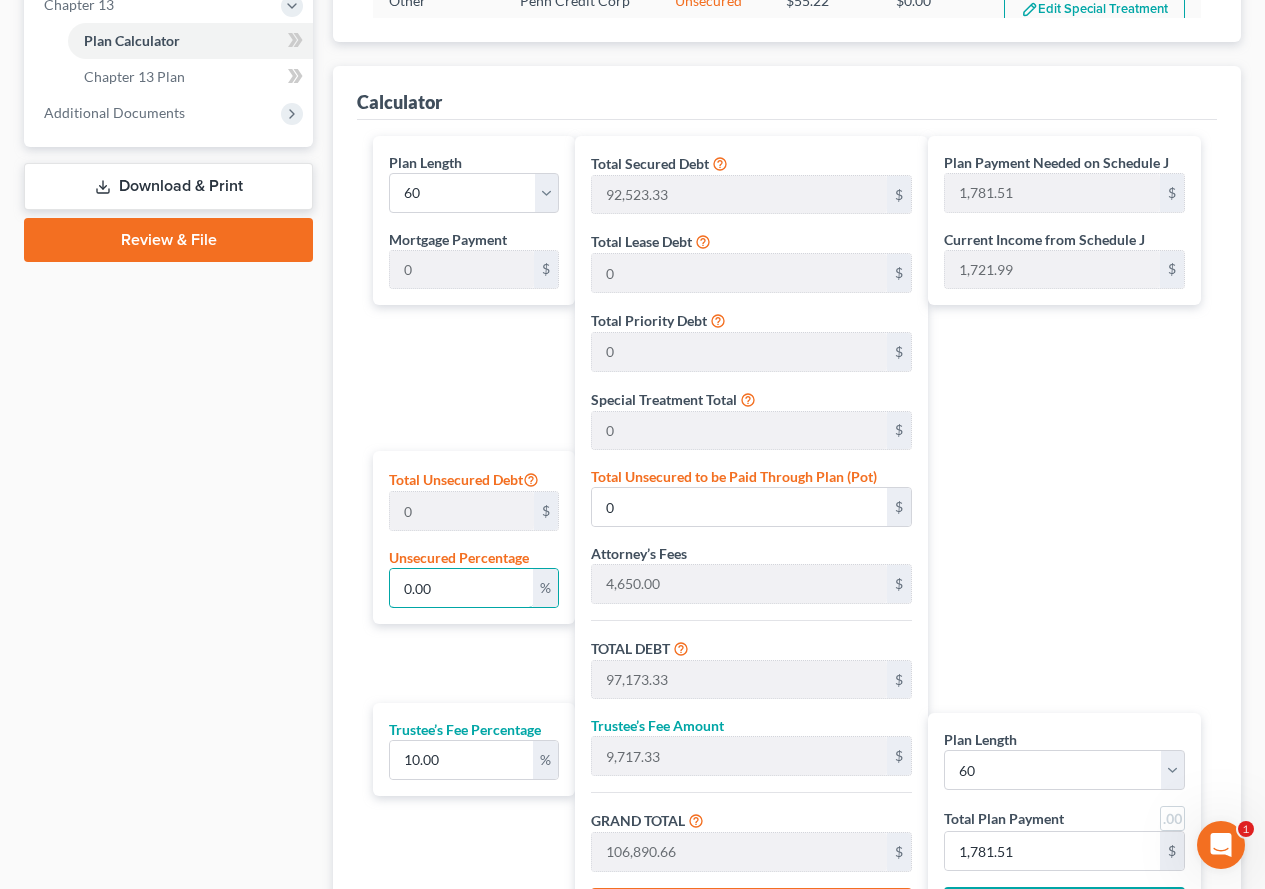 type on "0.00" 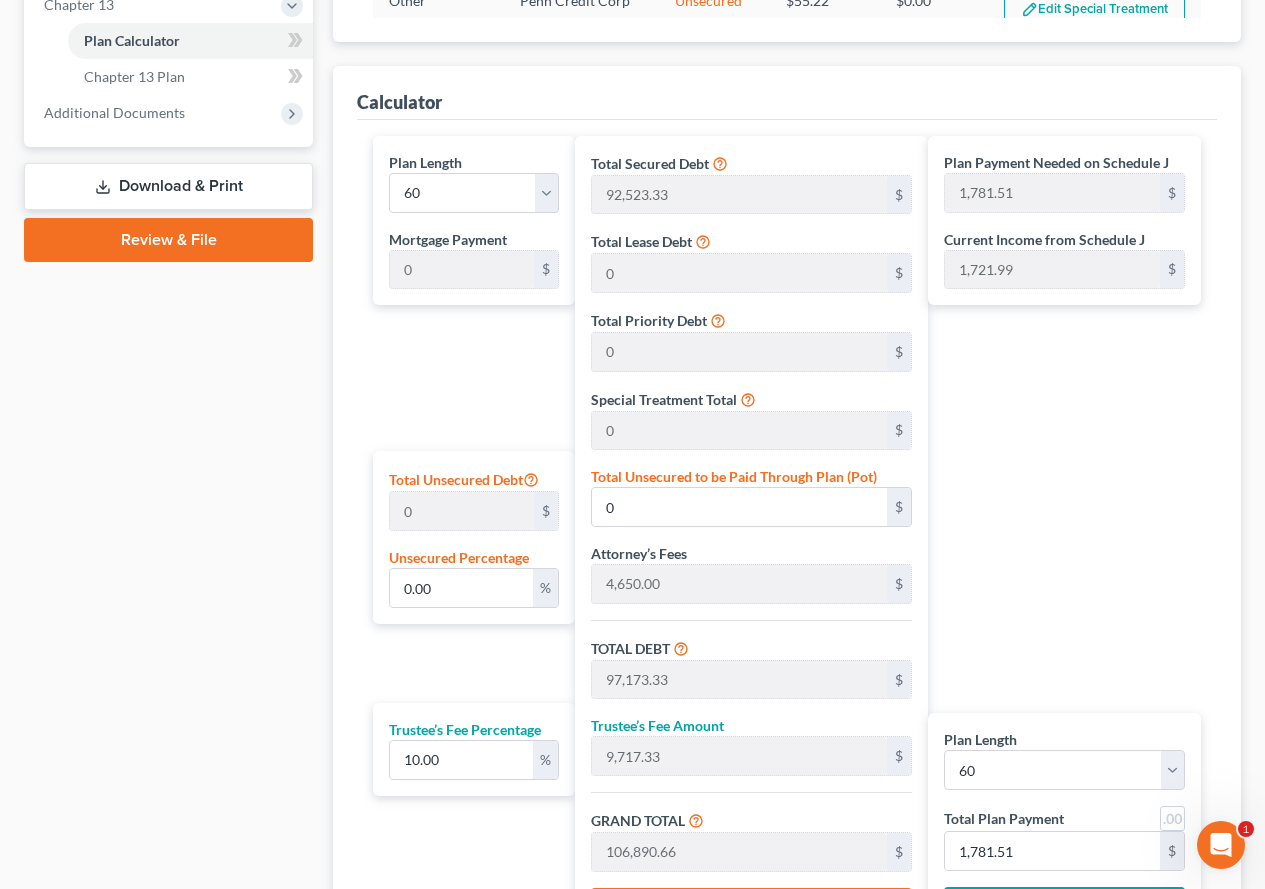 click on "Case Dashboard
Payments
Invoices
Payments
Payments
Credit Report
Client Profile" at bounding box center (168, 197) 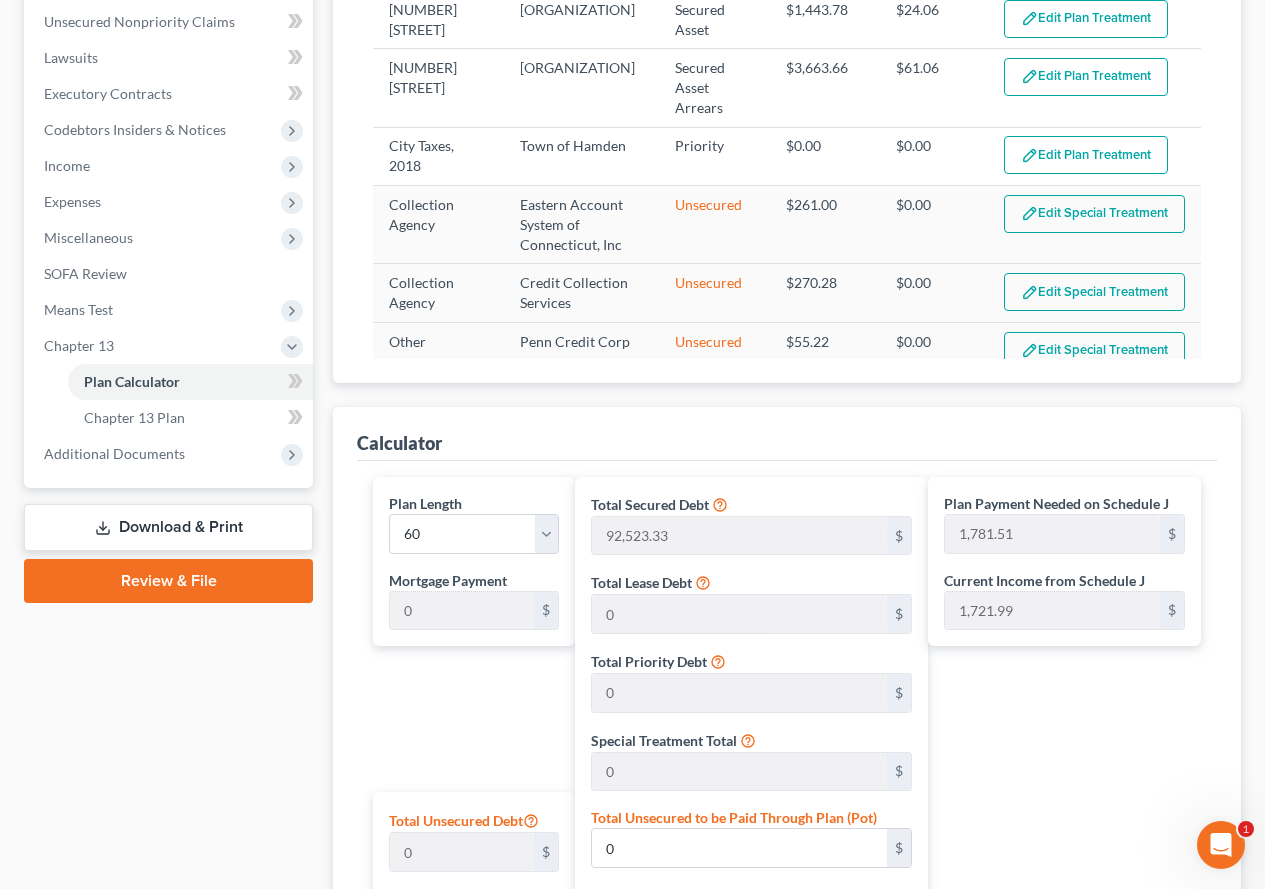 scroll, scrollTop: 469, scrollLeft: 0, axis: vertical 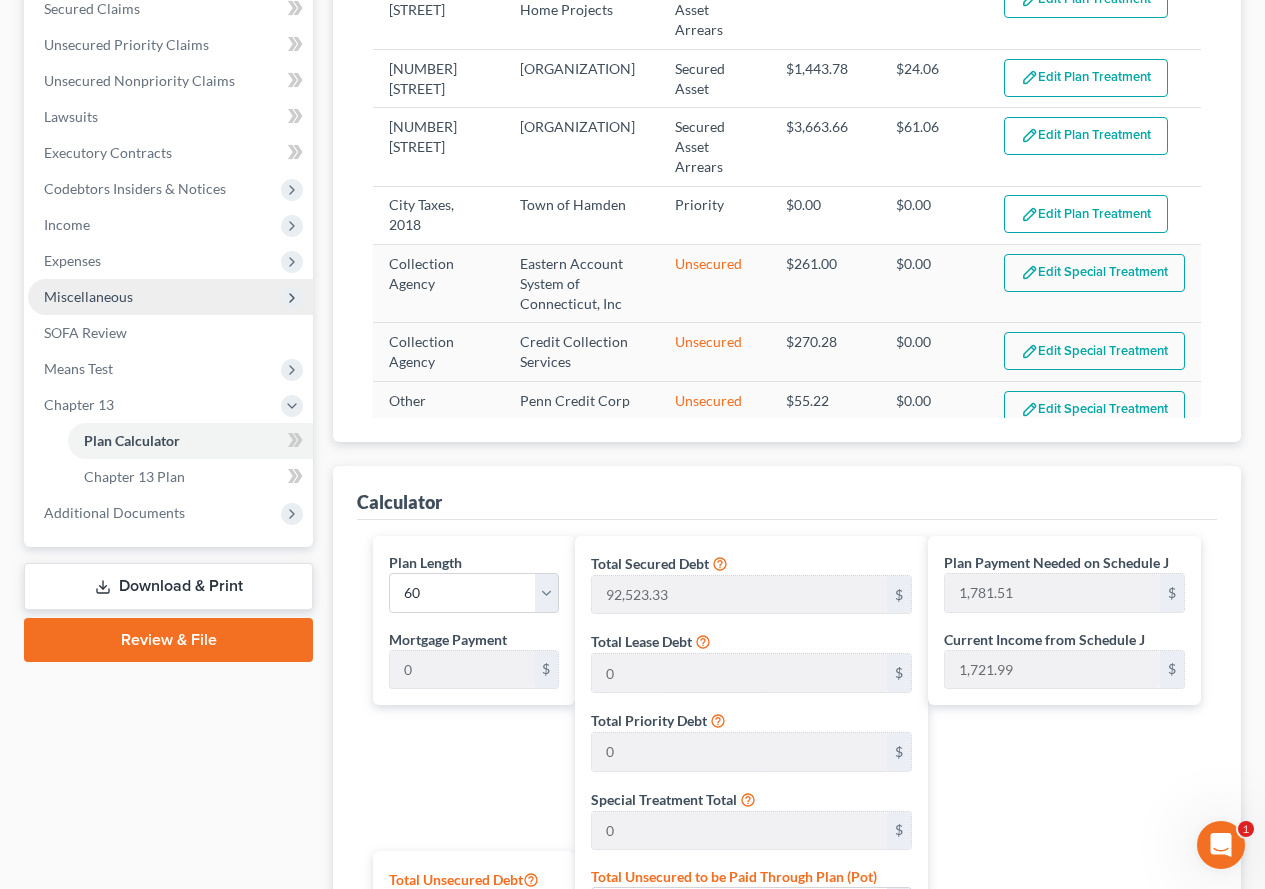 click on "Miscellaneous" at bounding box center (88, 296) 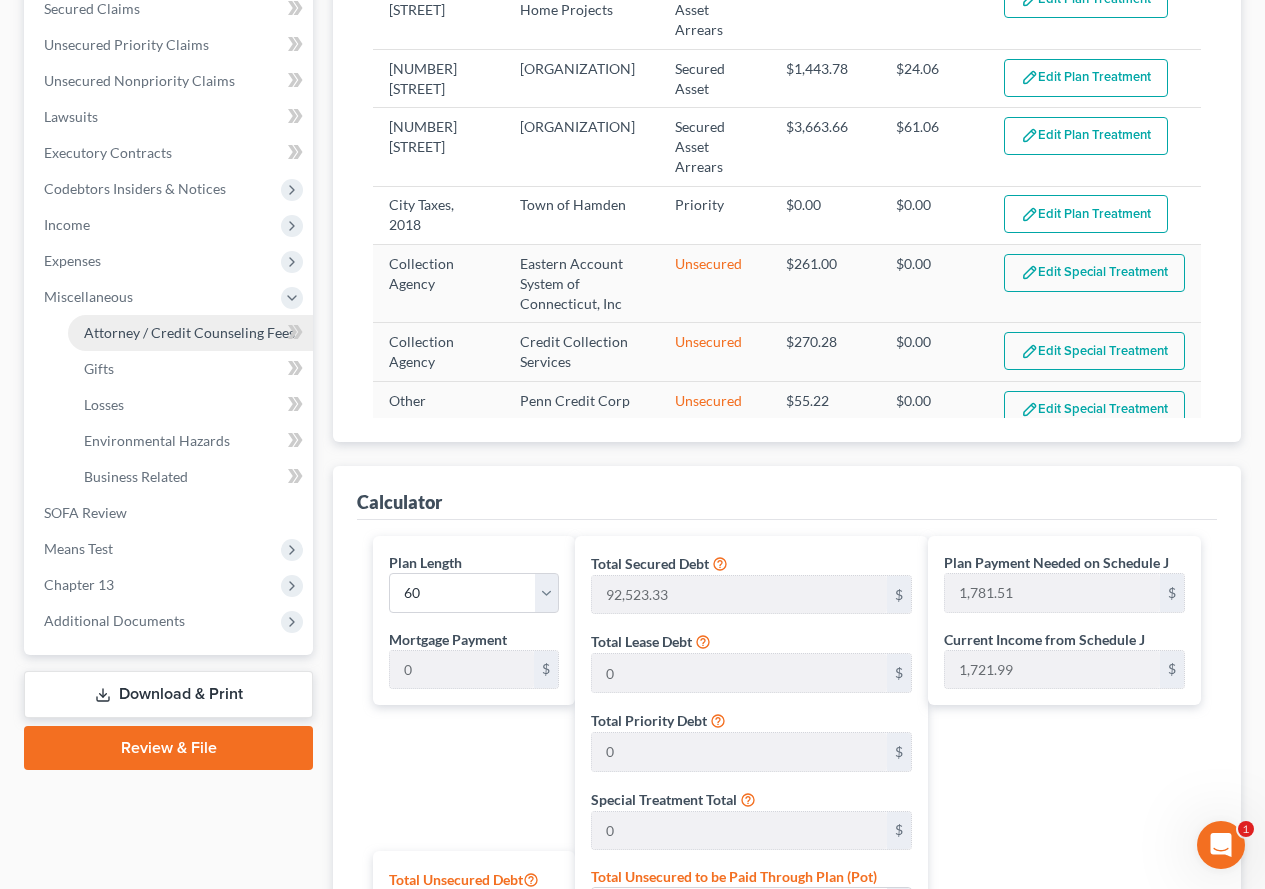 click on "Attorney / Credit Counseling Fees" at bounding box center (189, 332) 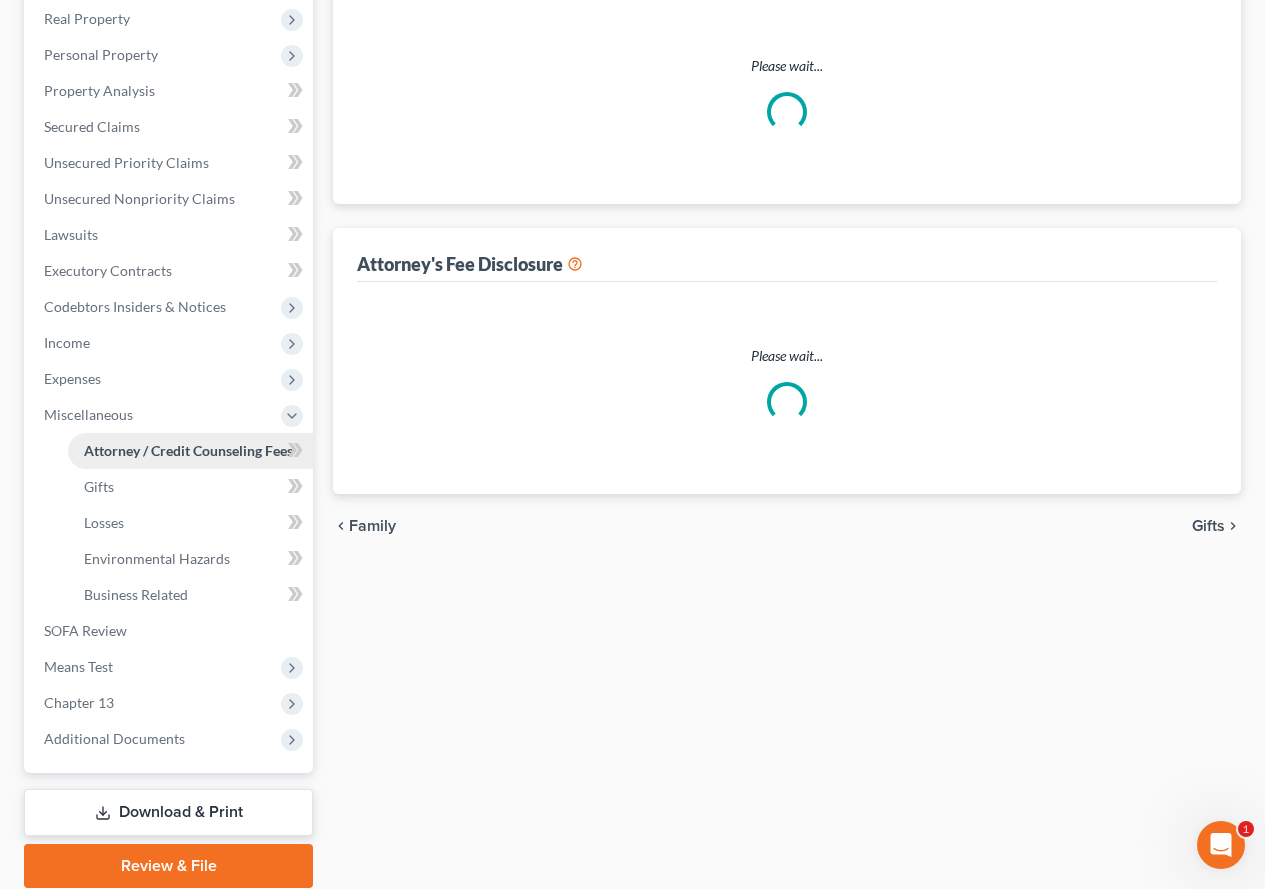 select on "0" 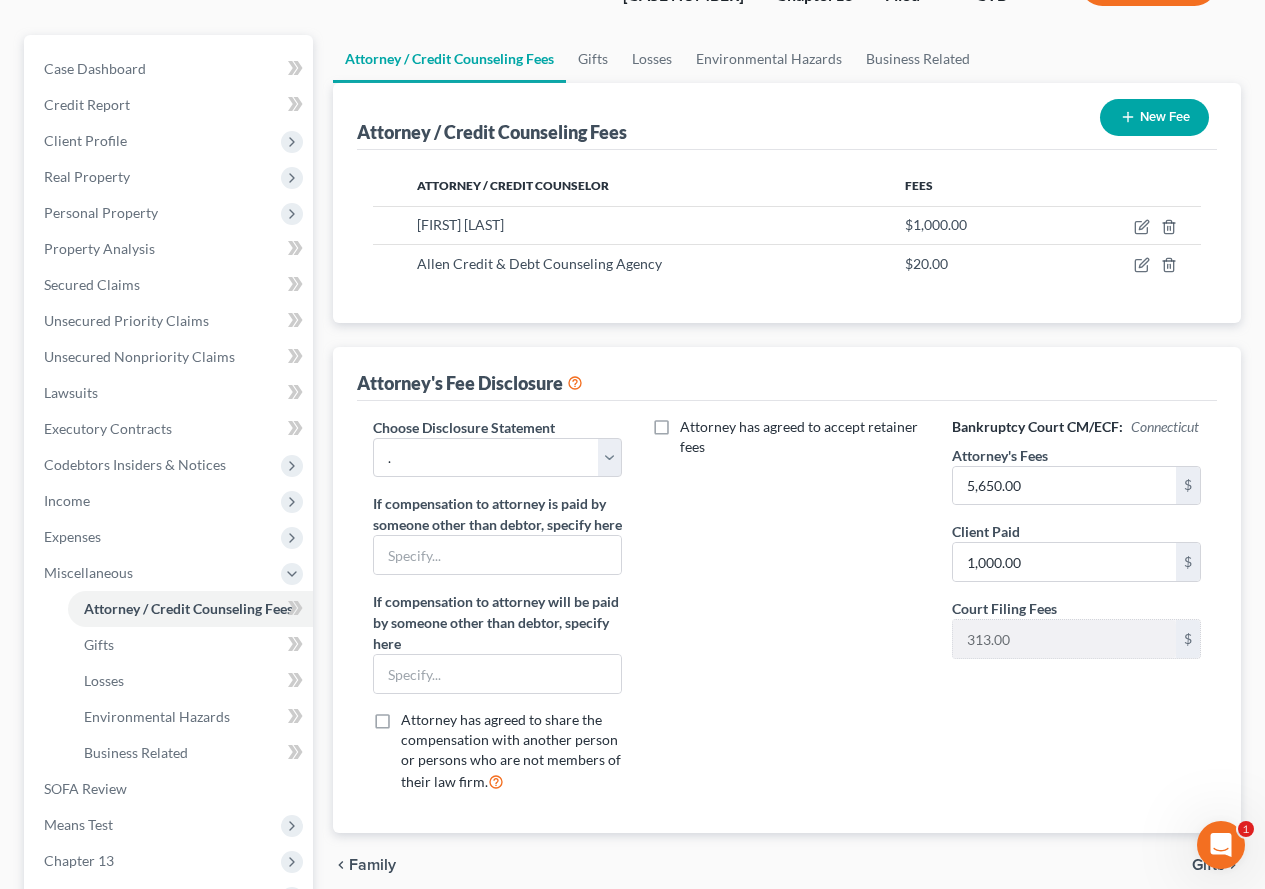 scroll, scrollTop: 200, scrollLeft: 0, axis: vertical 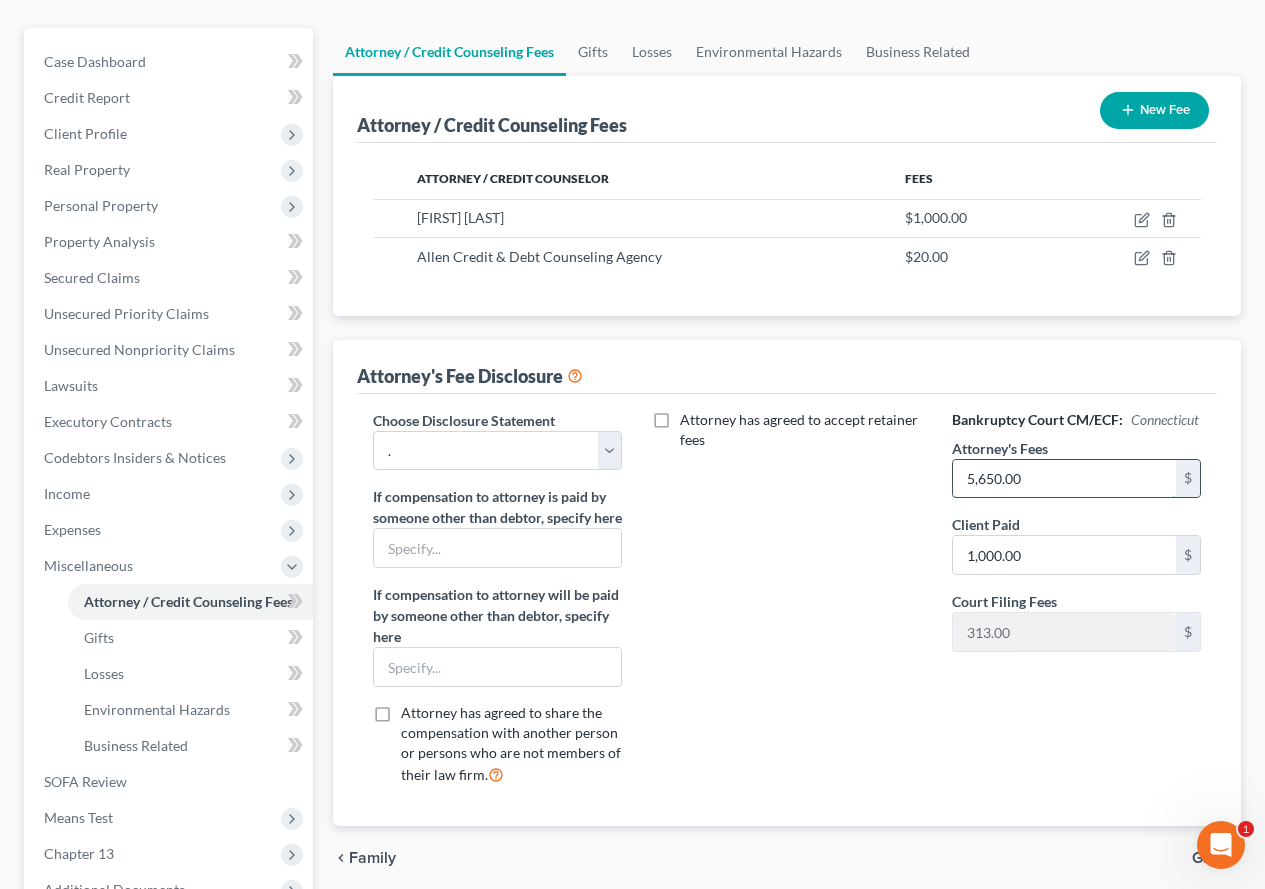 click on "5,650.00" at bounding box center (1064, 479) 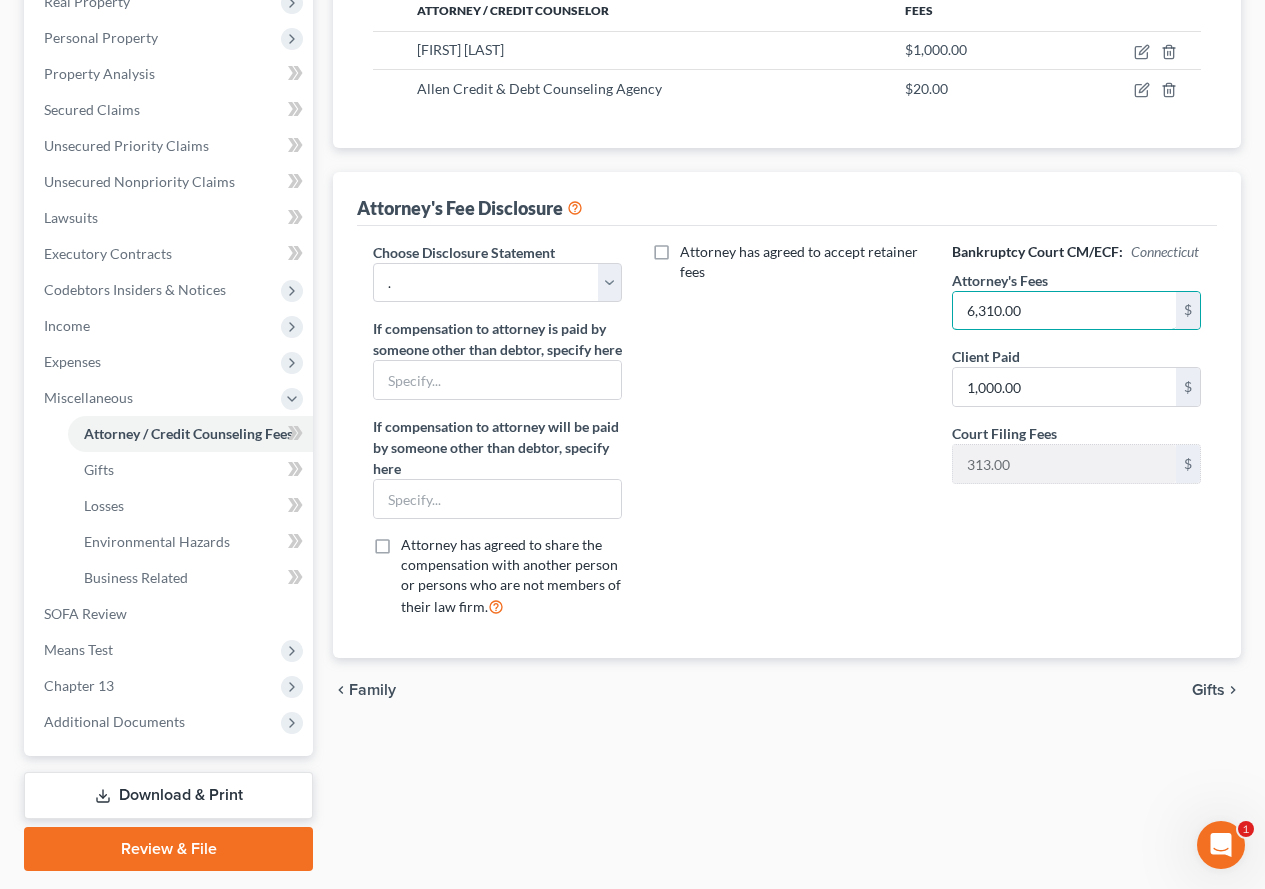 scroll, scrollTop: 400, scrollLeft: 0, axis: vertical 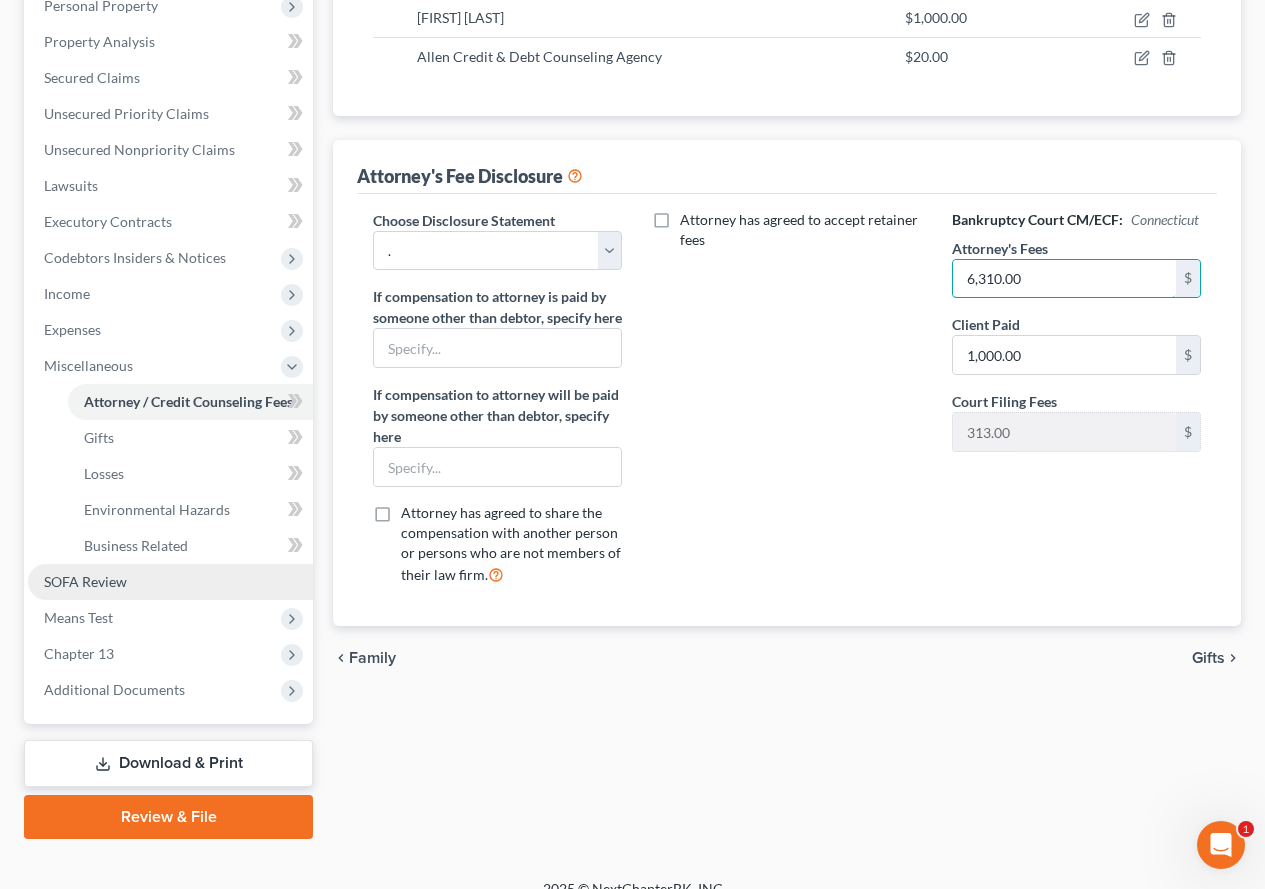 type on "6,310.00" 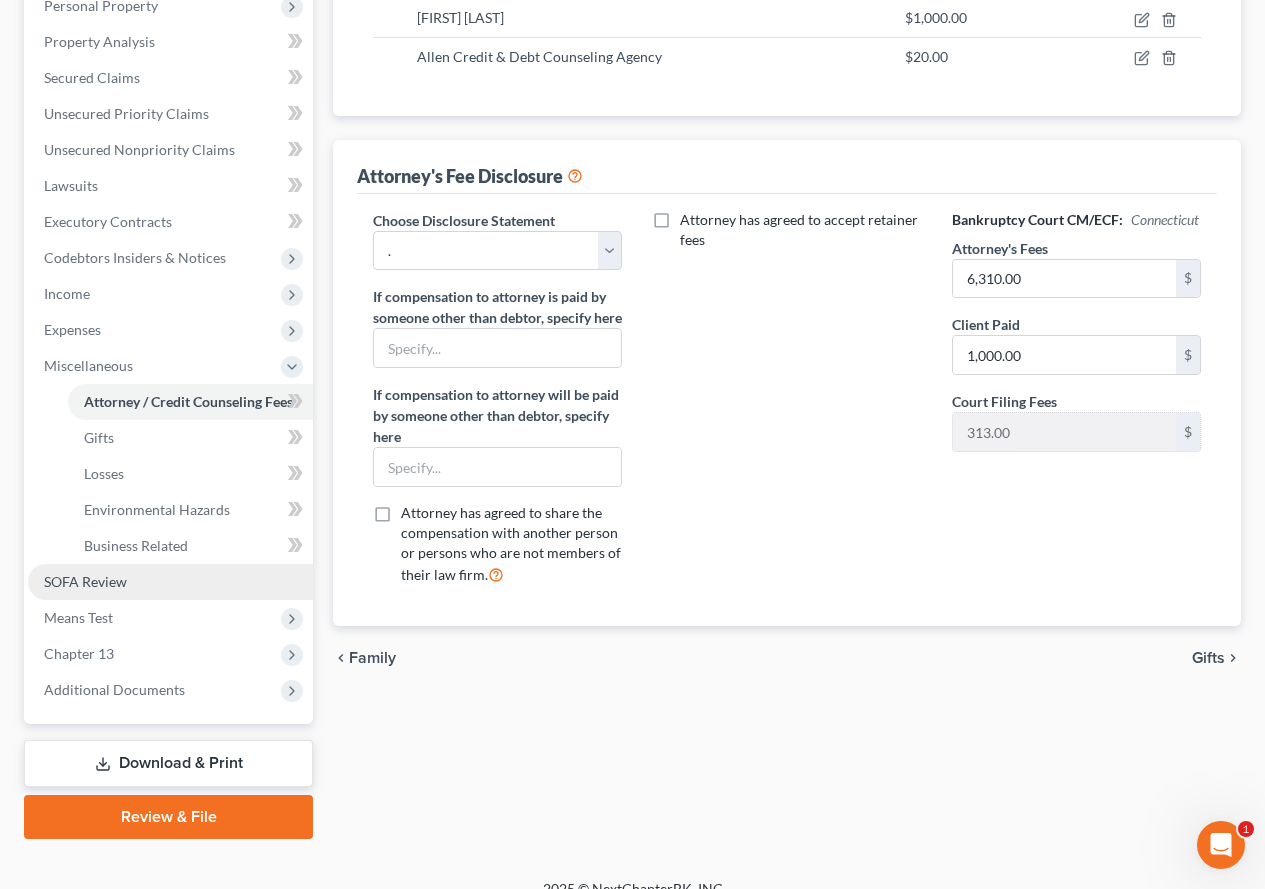 click on "SOFA Review" at bounding box center [85, 581] 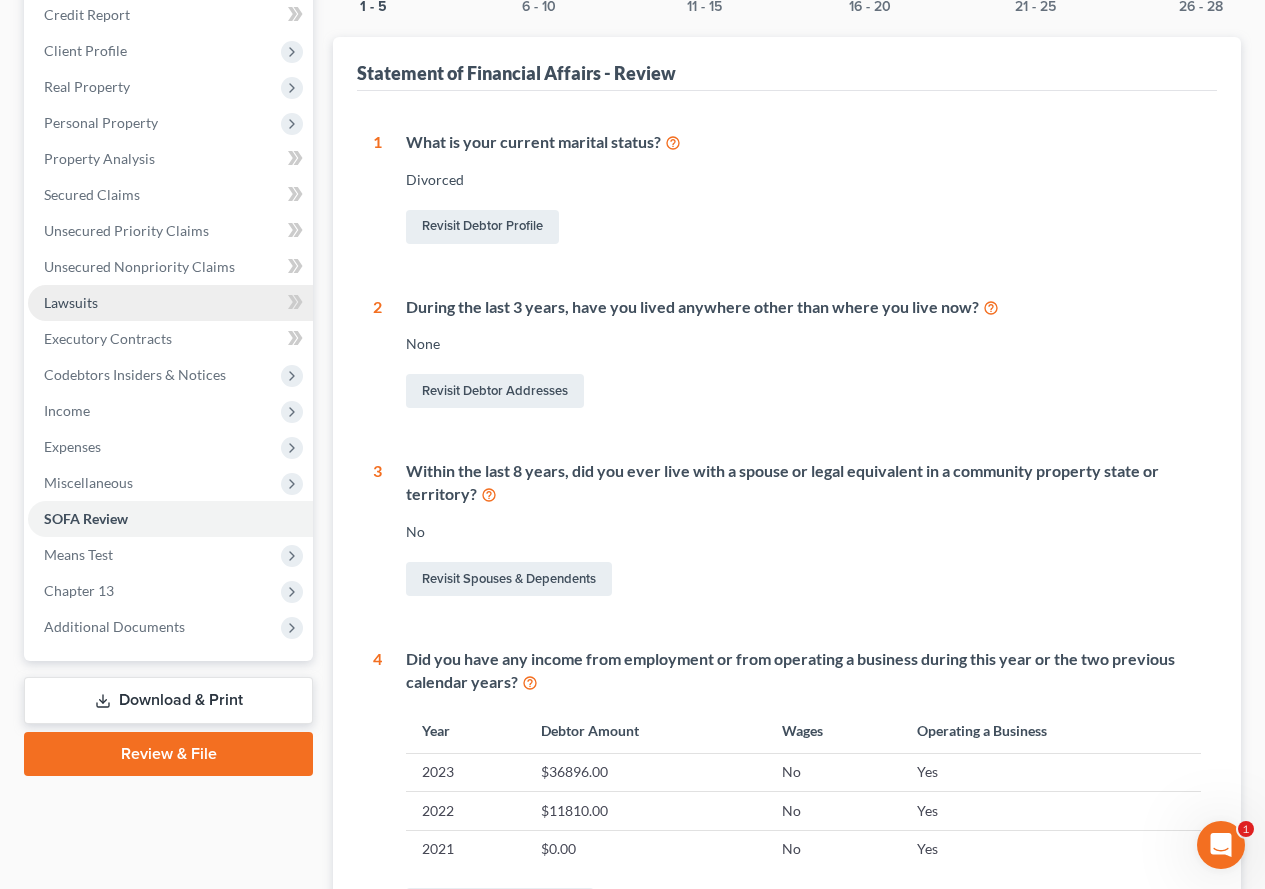 scroll, scrollTop: 400, scrollLeft: 0, axis: vertical 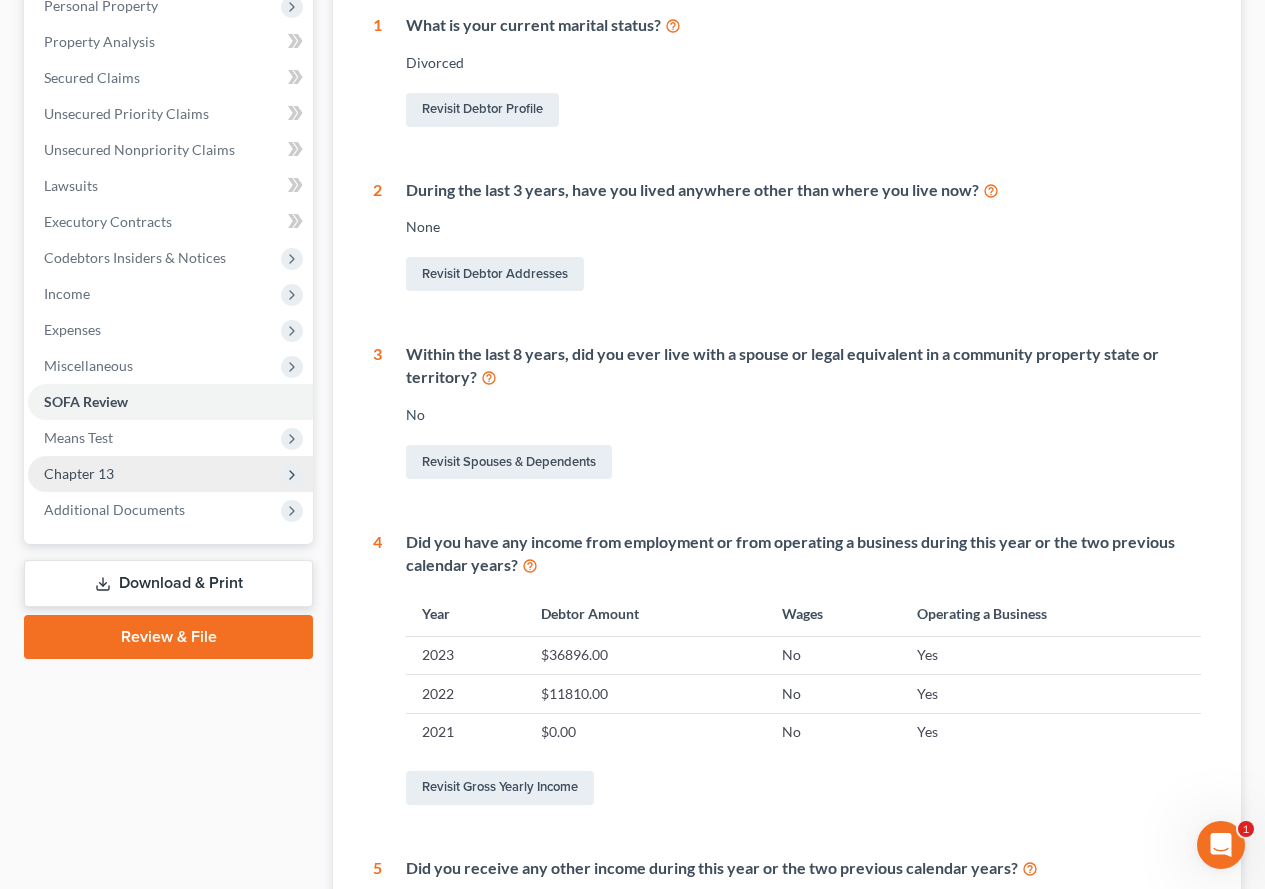 click on "Chapter 13" at bounding box center [79, 473] 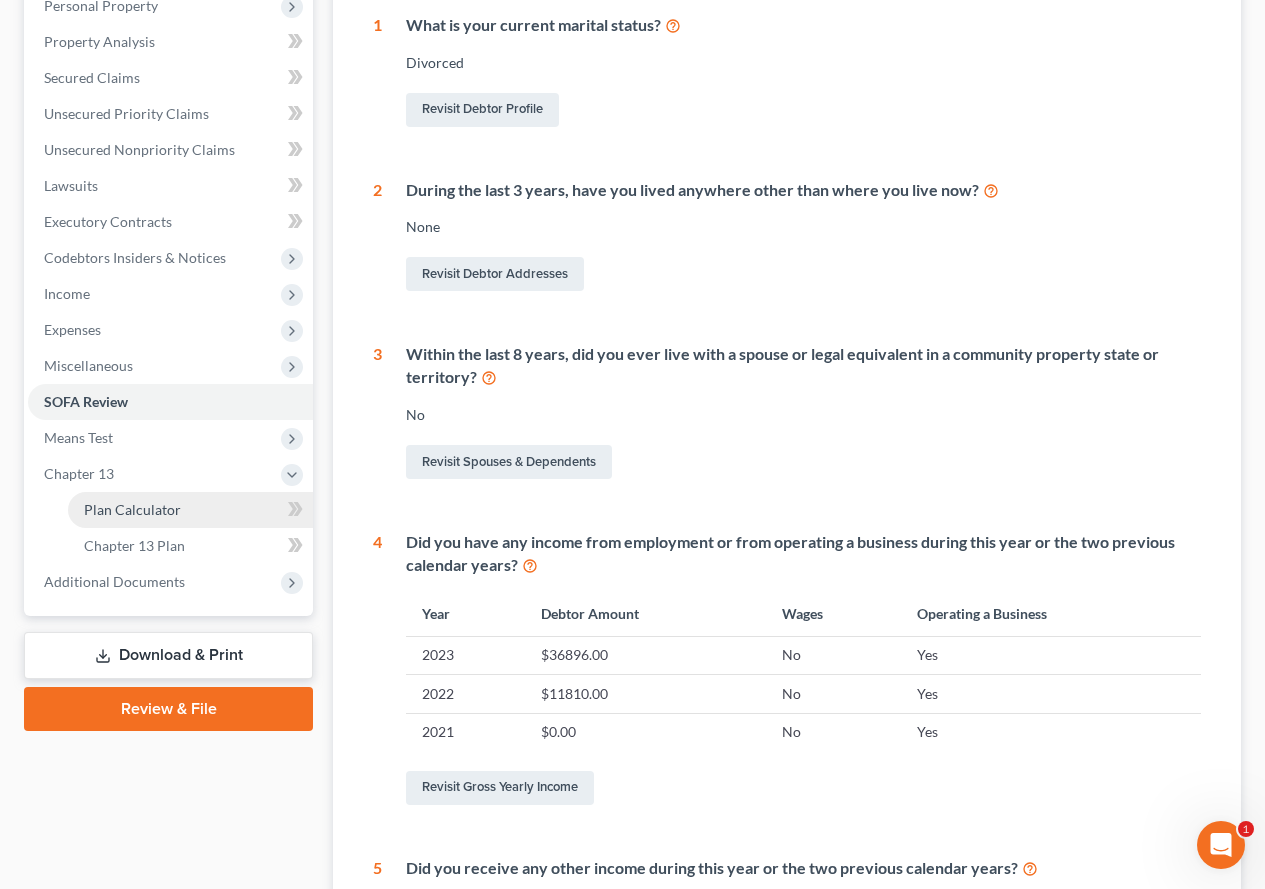 click on "Plan Calculator" at bounding box center [132, 509] 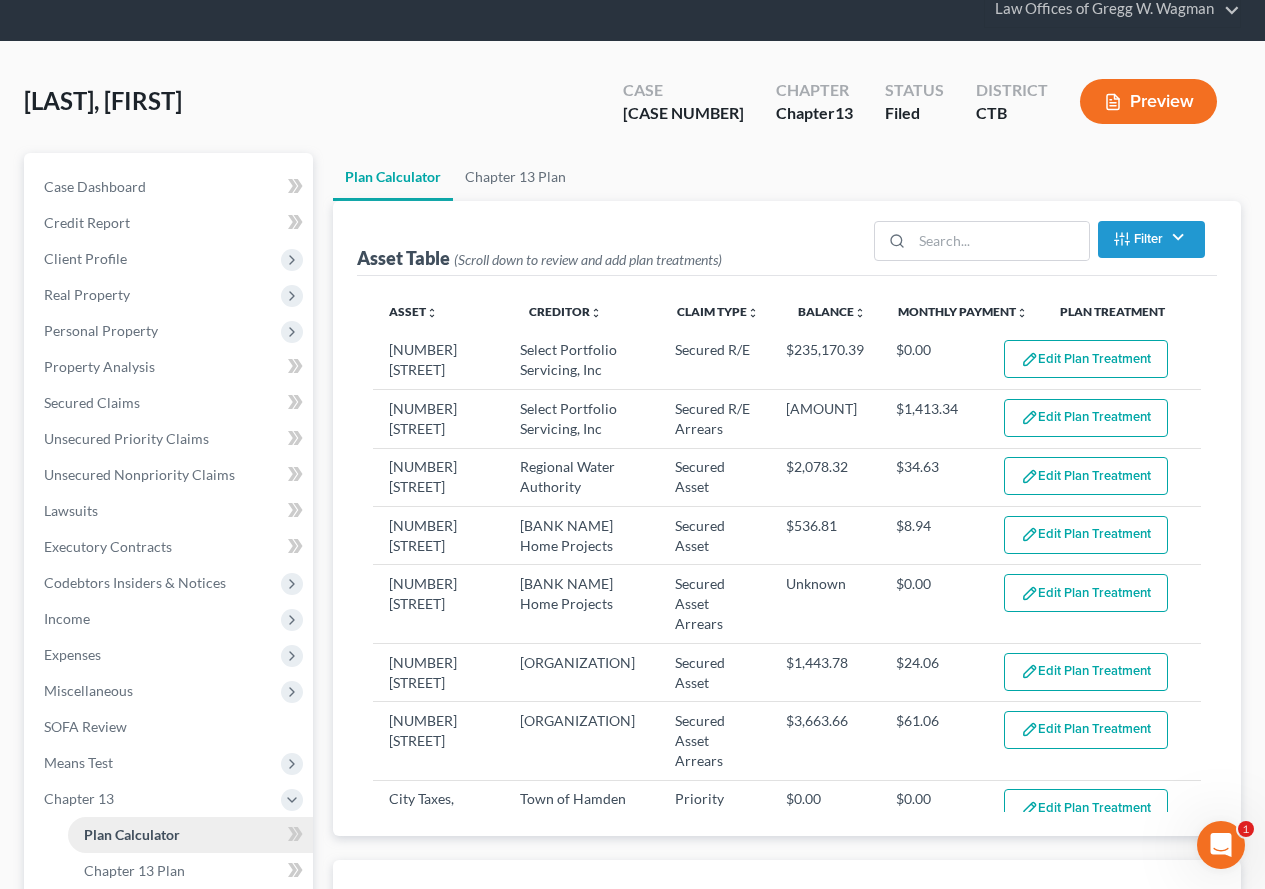 scroll, scrollTop: 0, scrollLeft: 0, axis: both 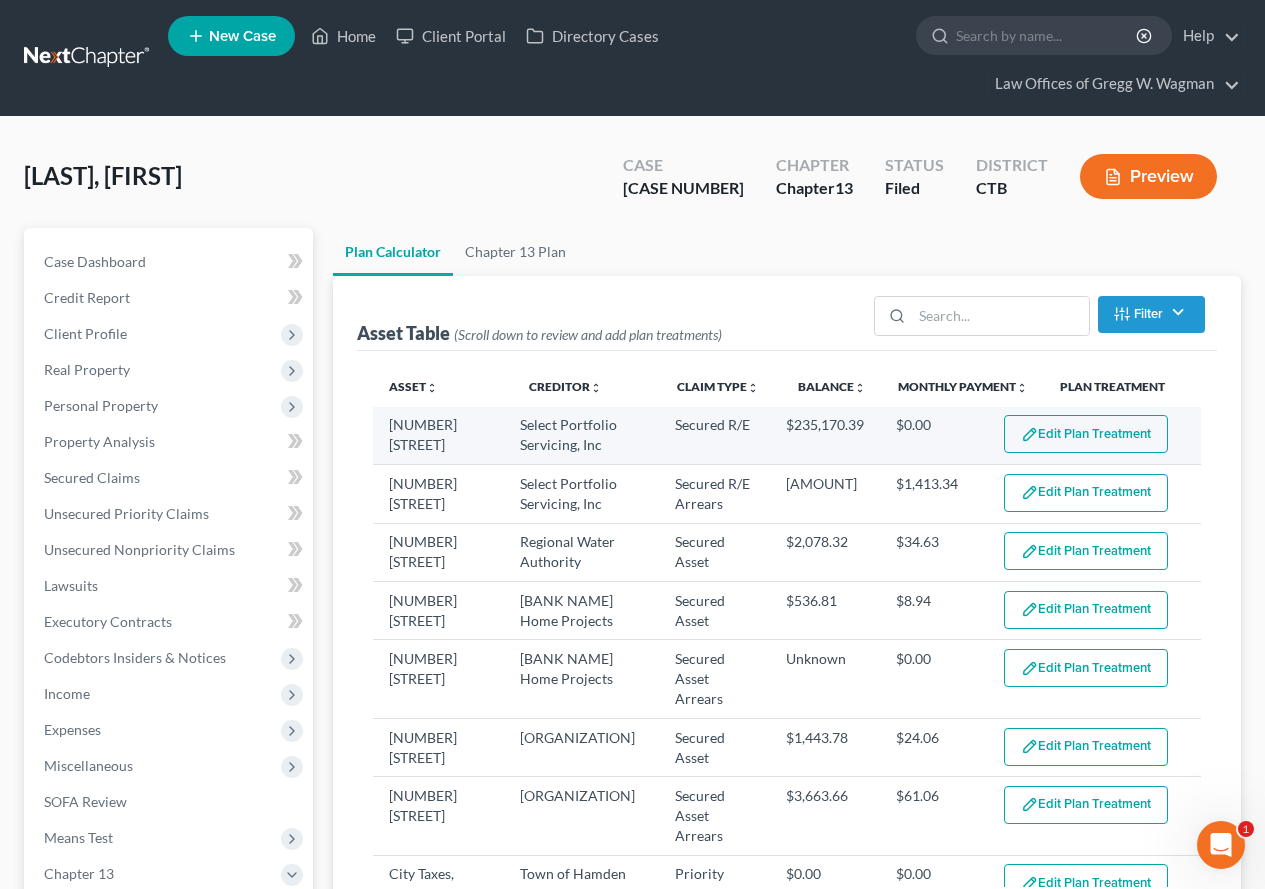 select on "59" 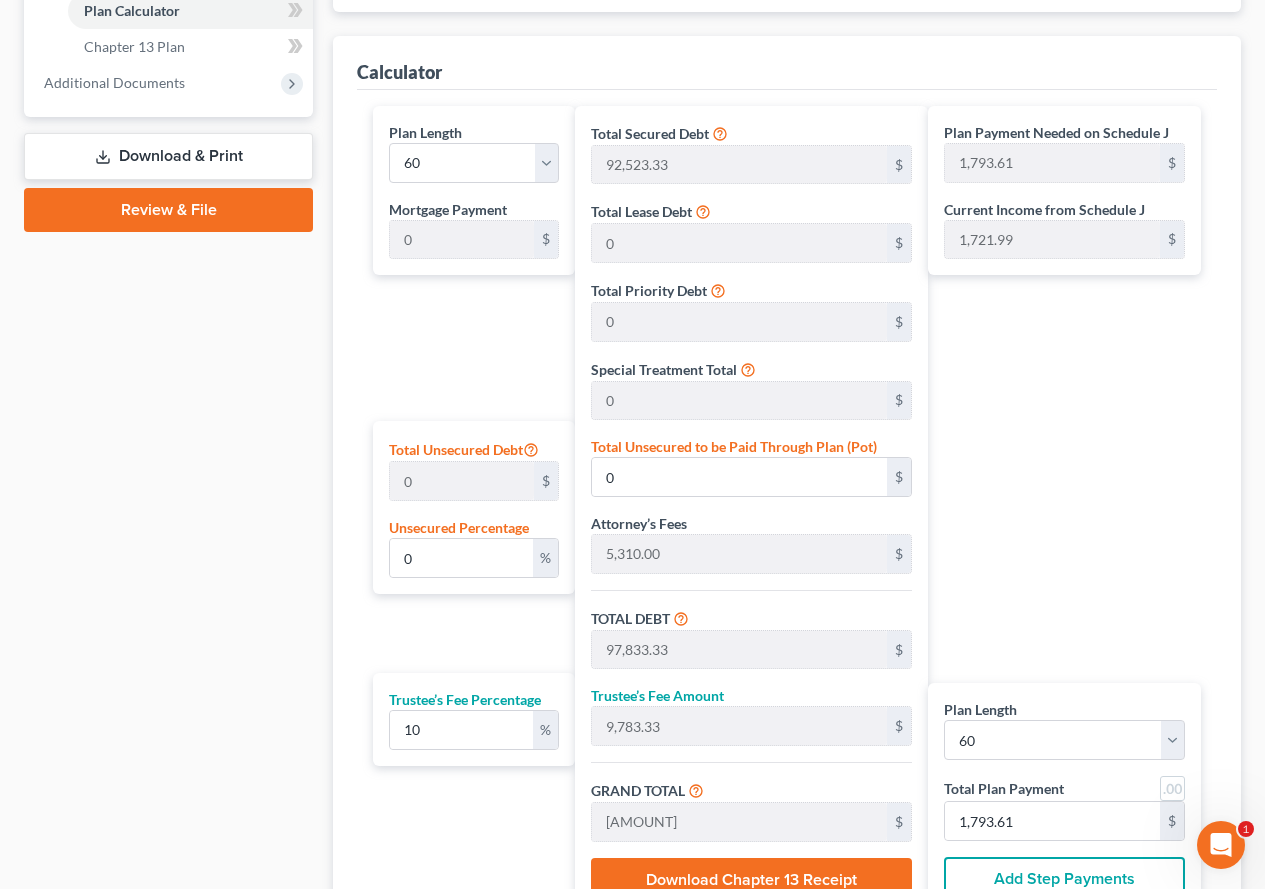 scroll, scrollTop: 906, scrollLeft: 0, axis: vertical 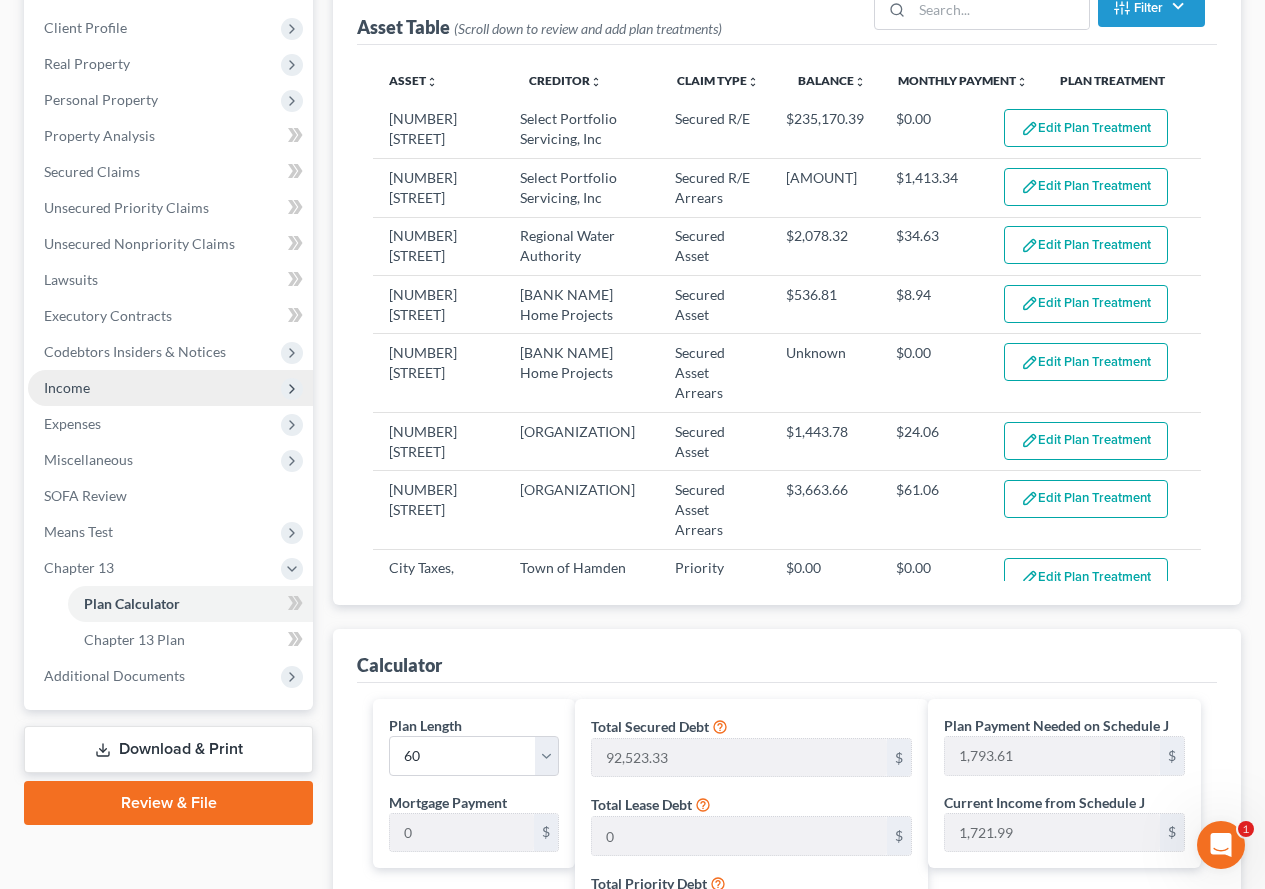 click on "Income" at bounding box center (170, 388) 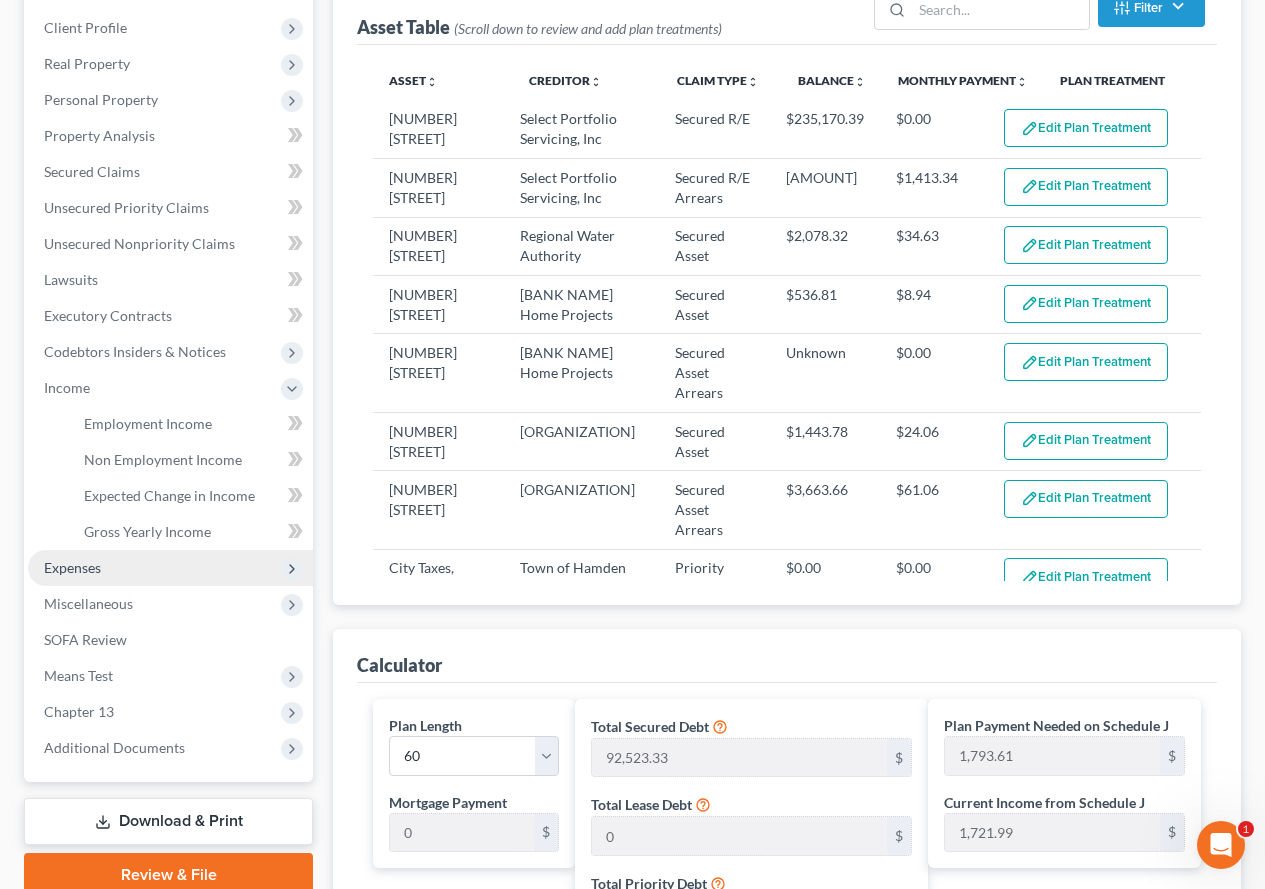 click on "Expenses" at bounding box center [170, 568] 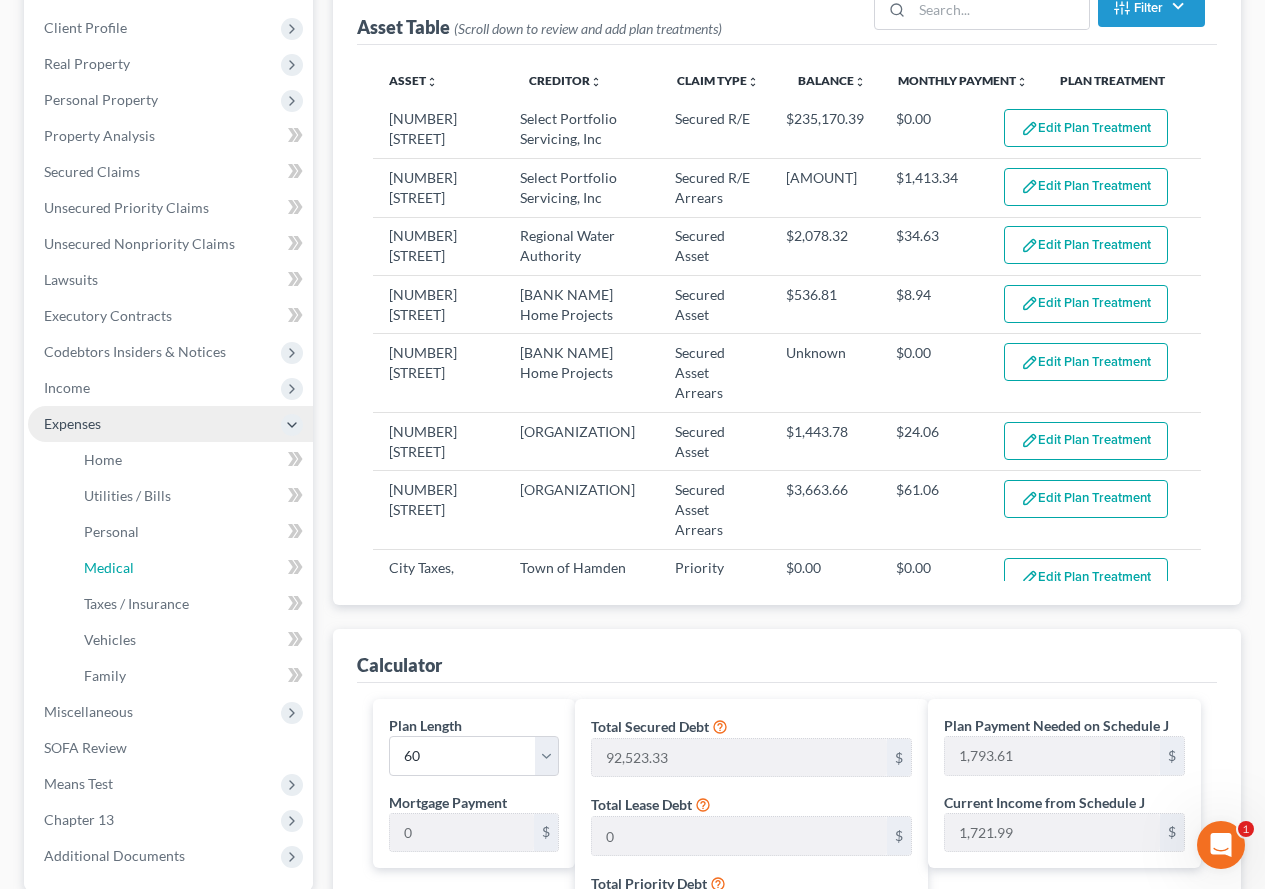 click on "Medical" at bounding box center [109, 567] 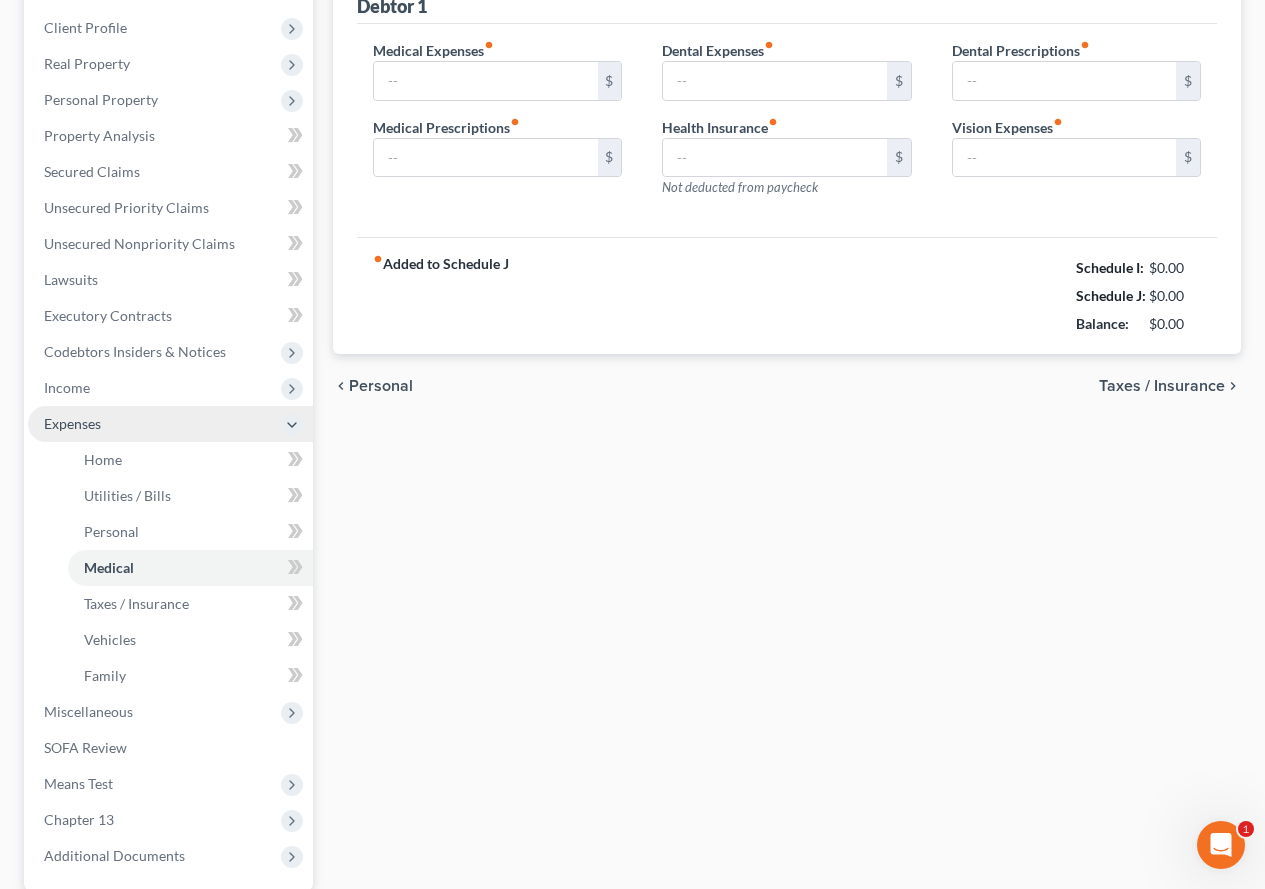 type on "158.00" 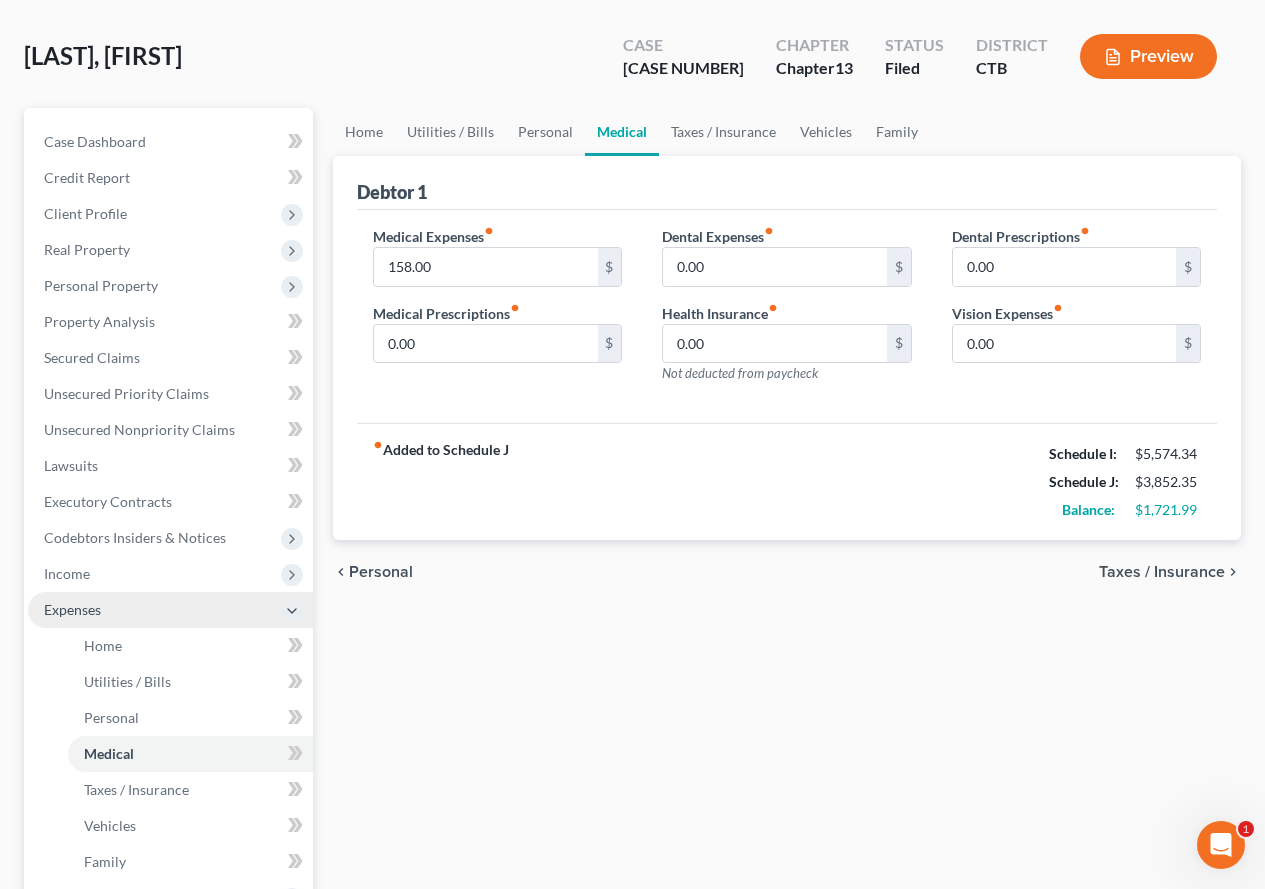 scroll, scrollTop: 200, scrollLeft: 0, axis: vertical 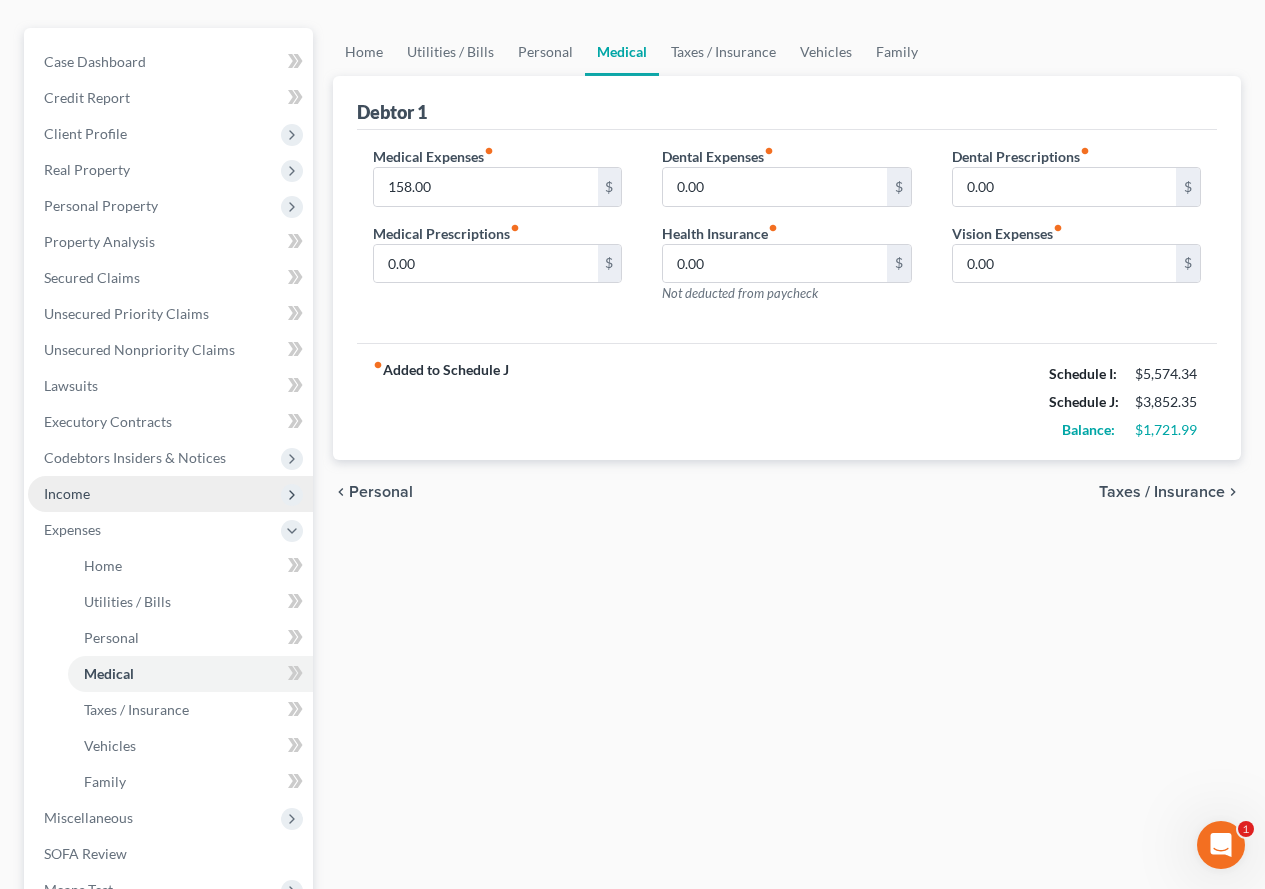click on "Income" at bounding box center [67, 493] 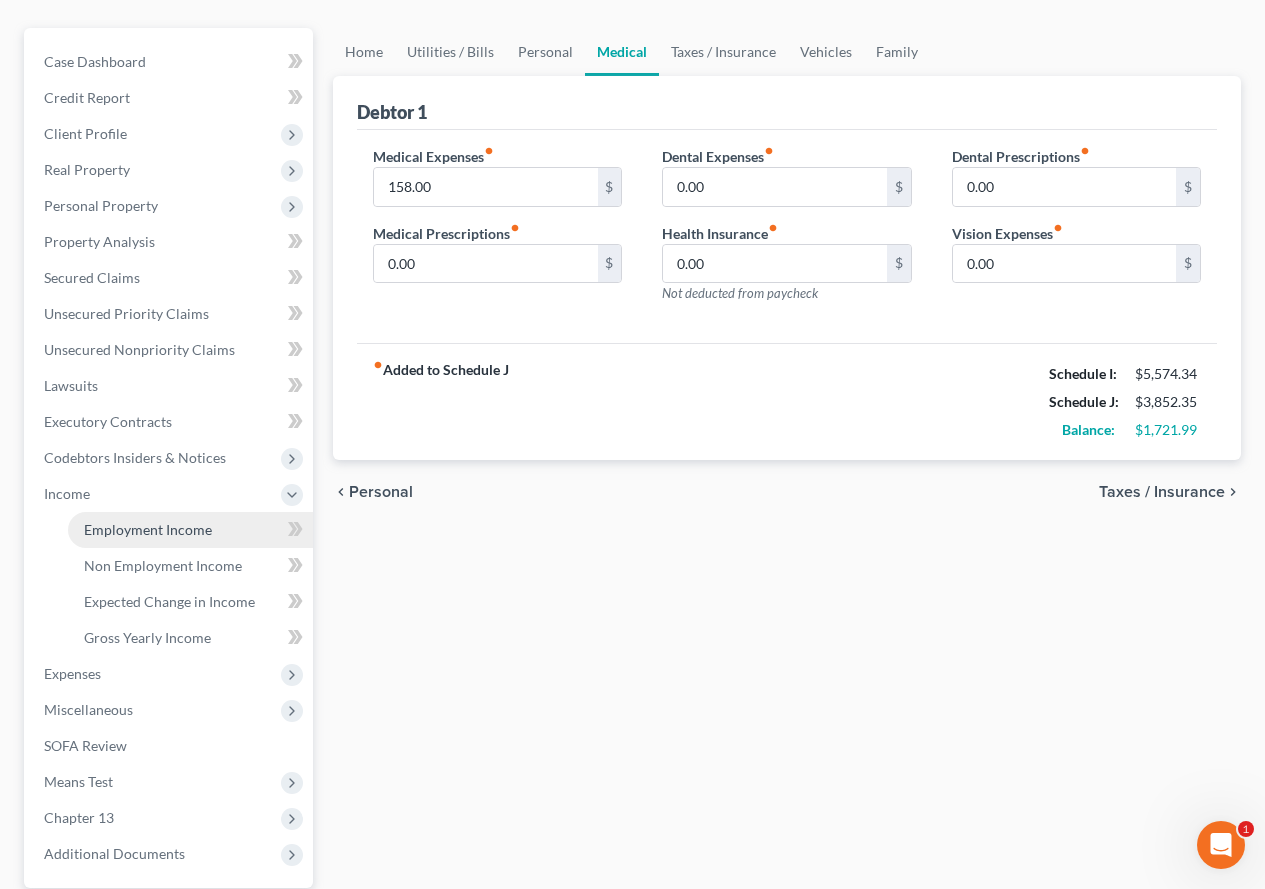 click on "Employment Income" at bounding box center [148, 529] 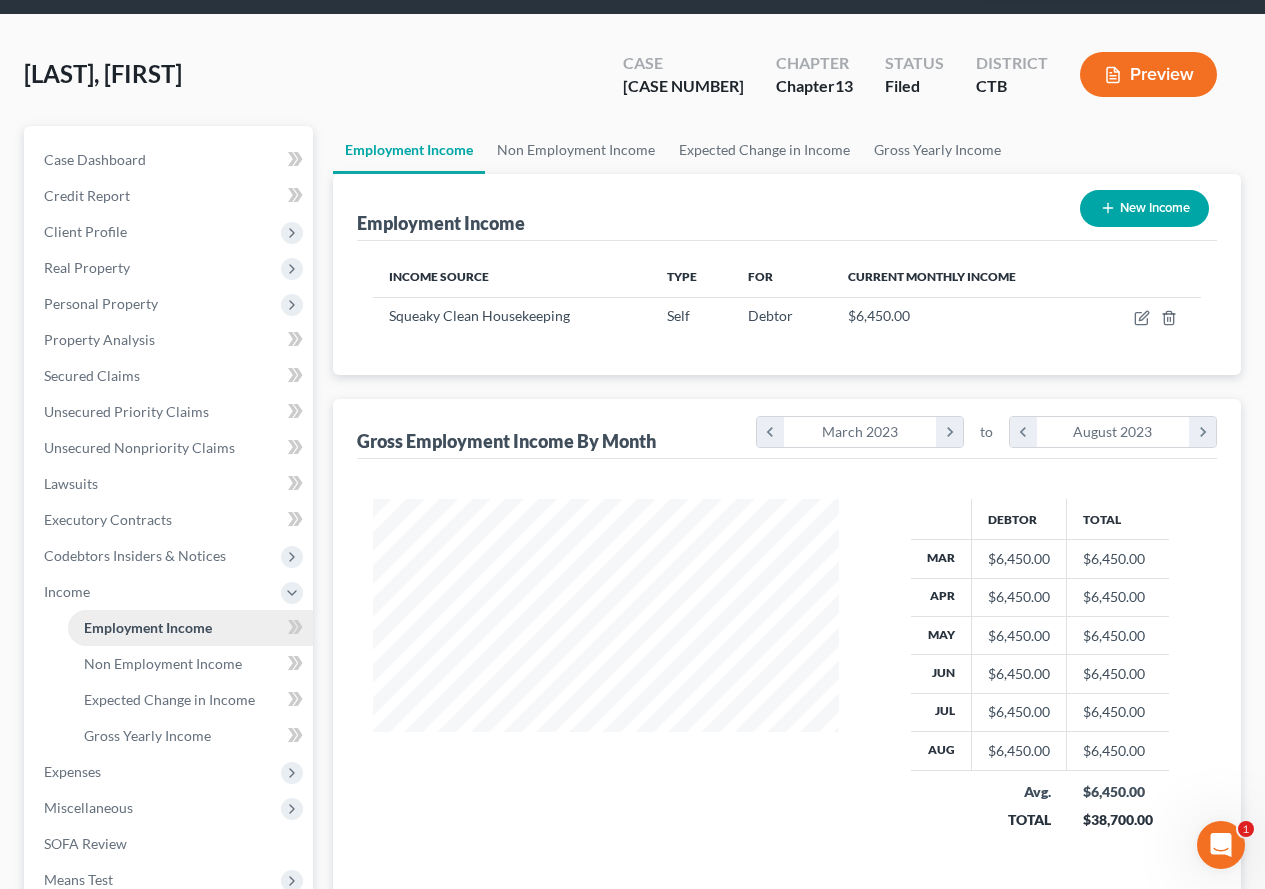 scroll, scrollTop: 0, scrollLeft: 0, axis: both 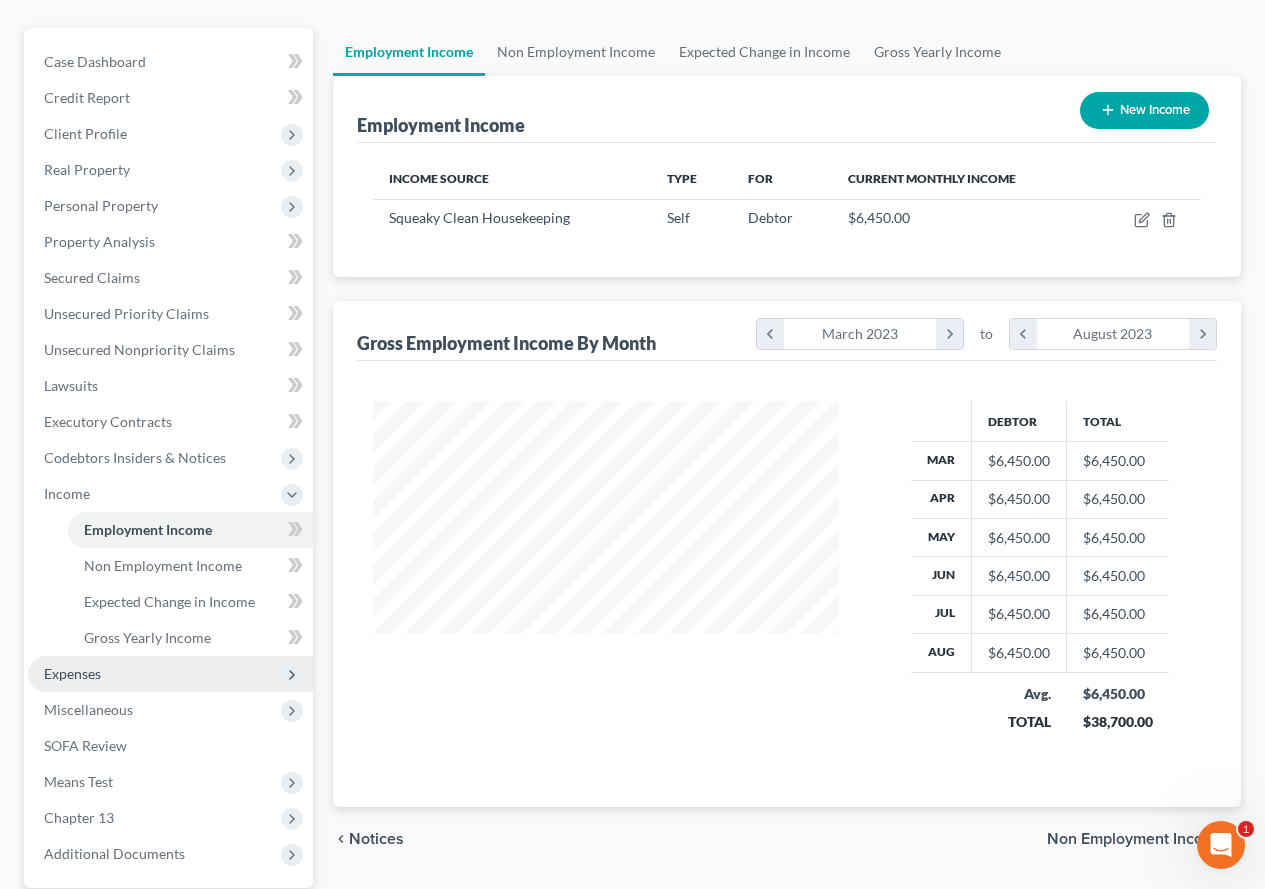 click on "Expenses" at bounding box center (72, 673) 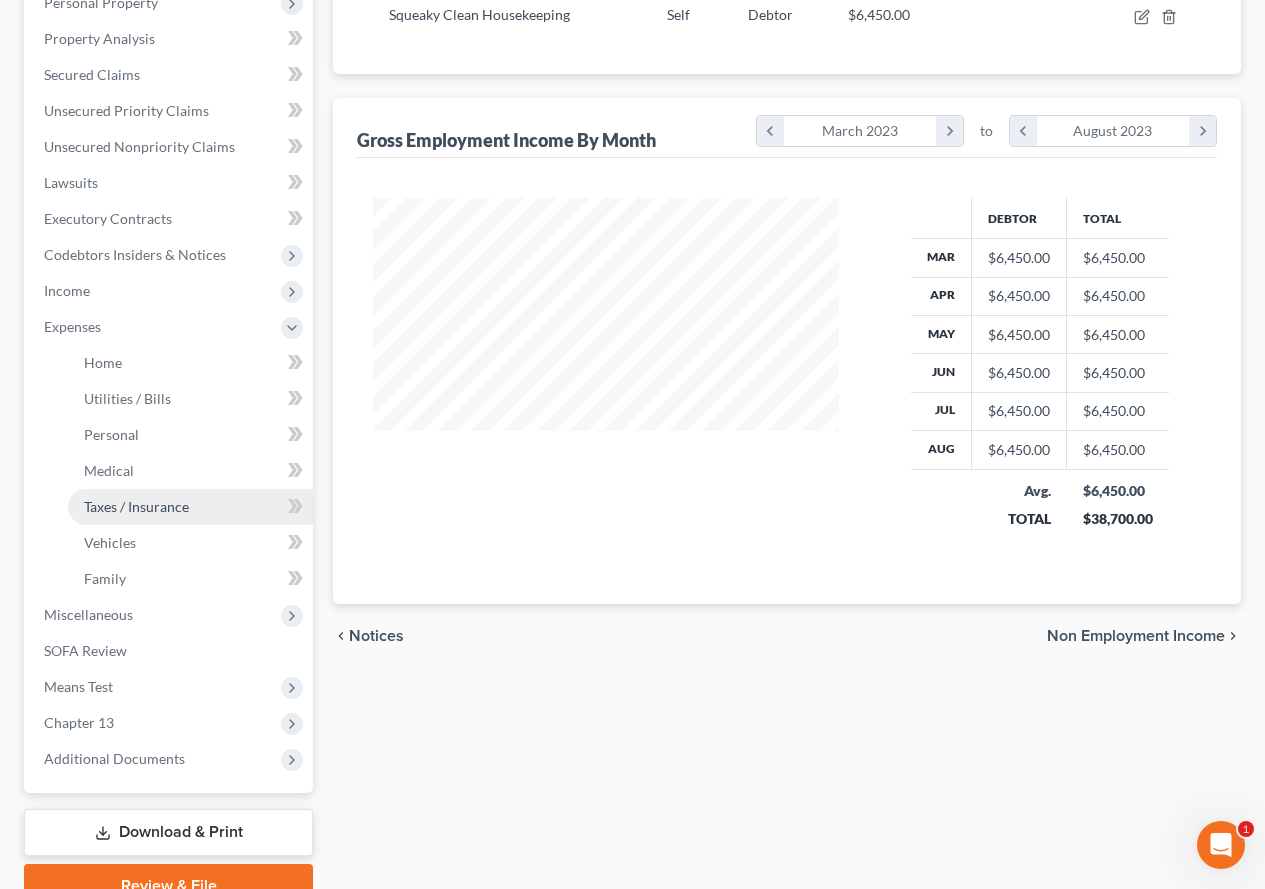 scroll, scrollTop: 498, scrollLeft: 0, axis: vertical 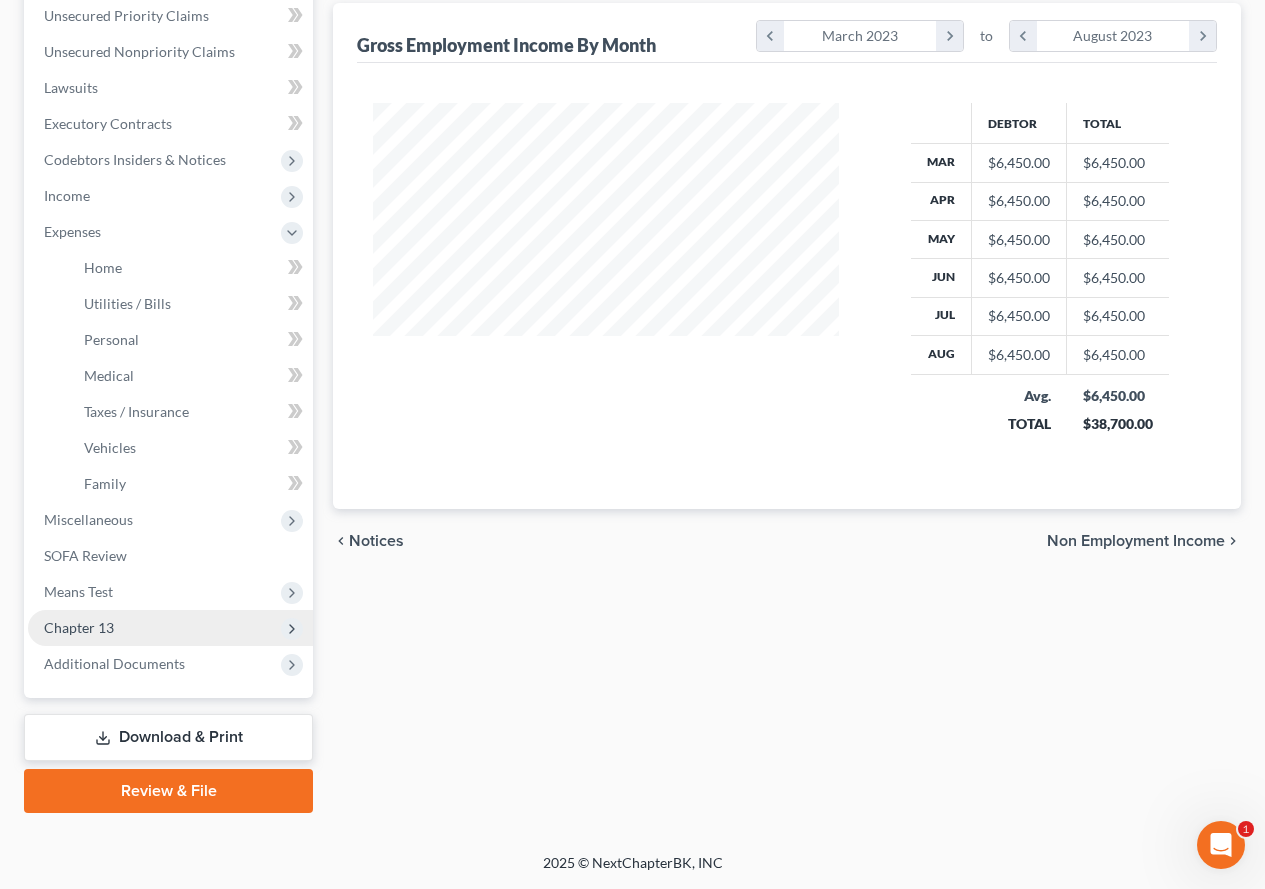 click on "Chapter 13" at bounding box center [79, 627] 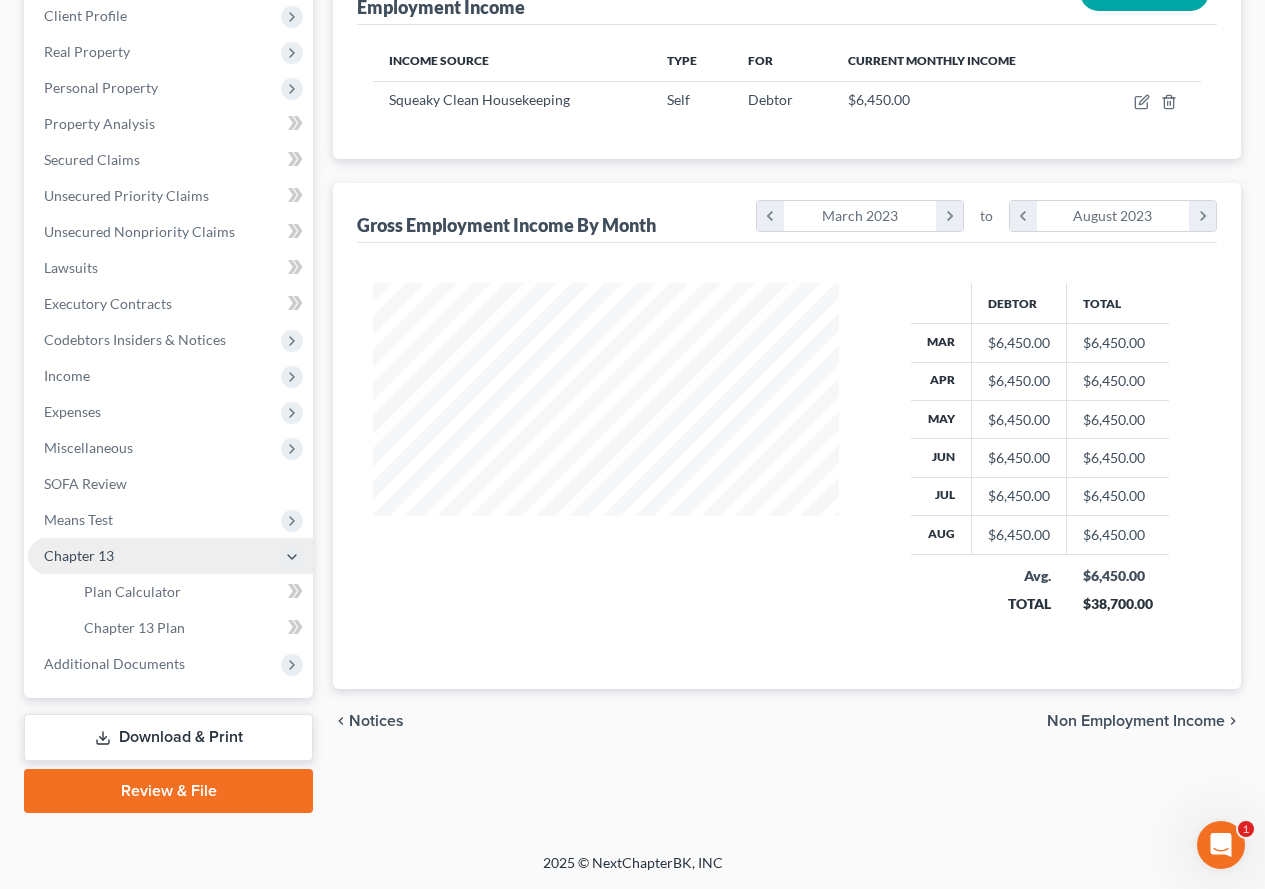 scroll, scrollTop: 318, scrollLeft: 0, axis: vertical 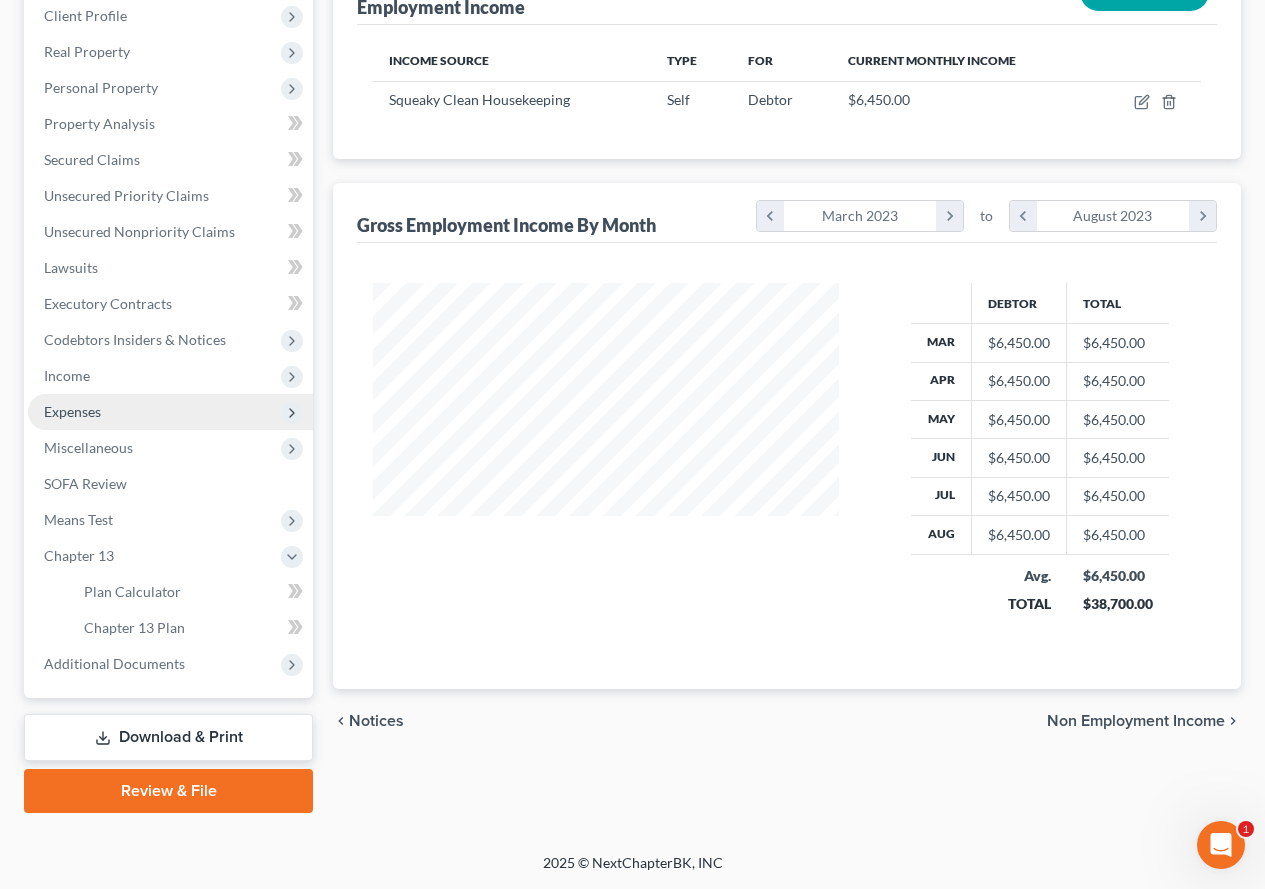click on "Expenses" at bounding box center (72, 411) 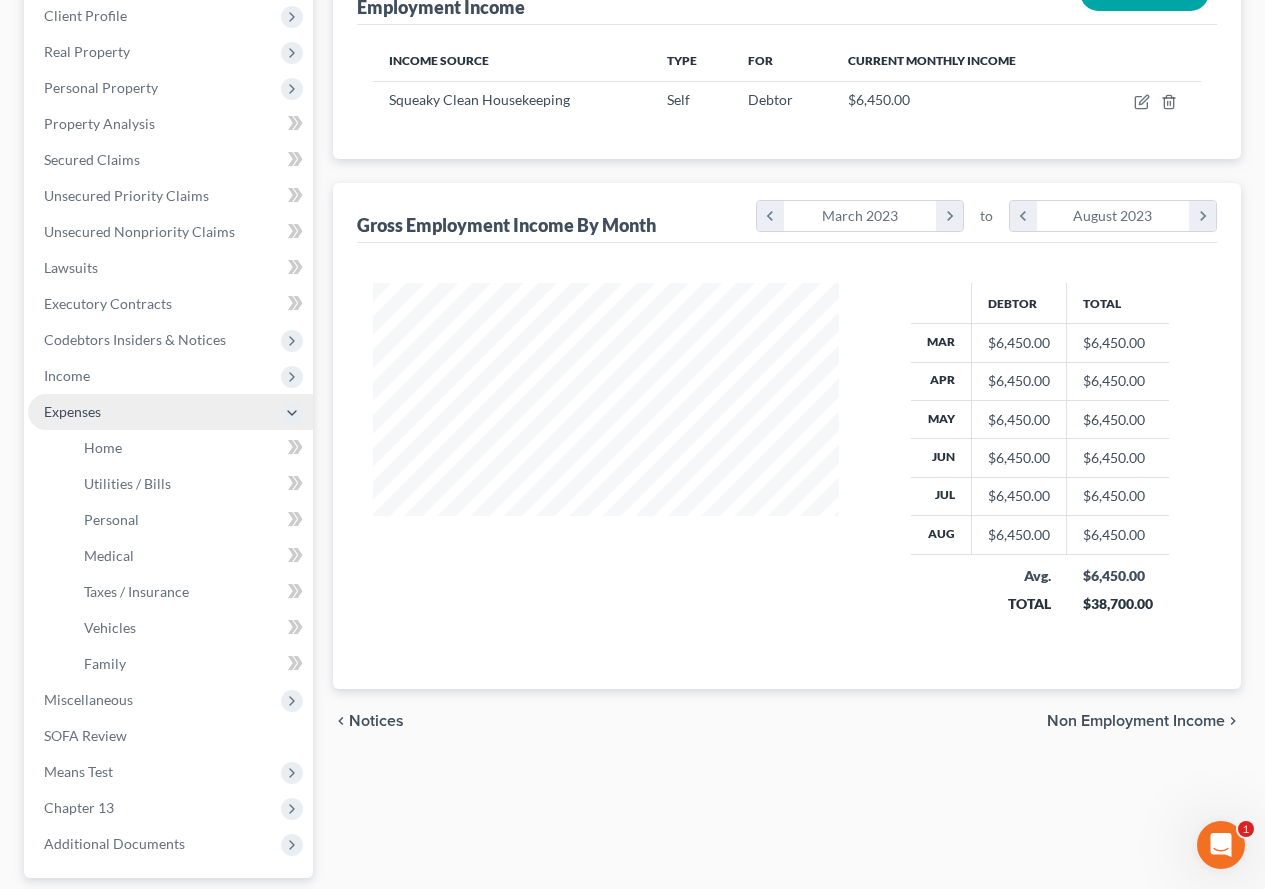 scroll, scrollTop: 498, scrollLeft: 0, axis: vertical 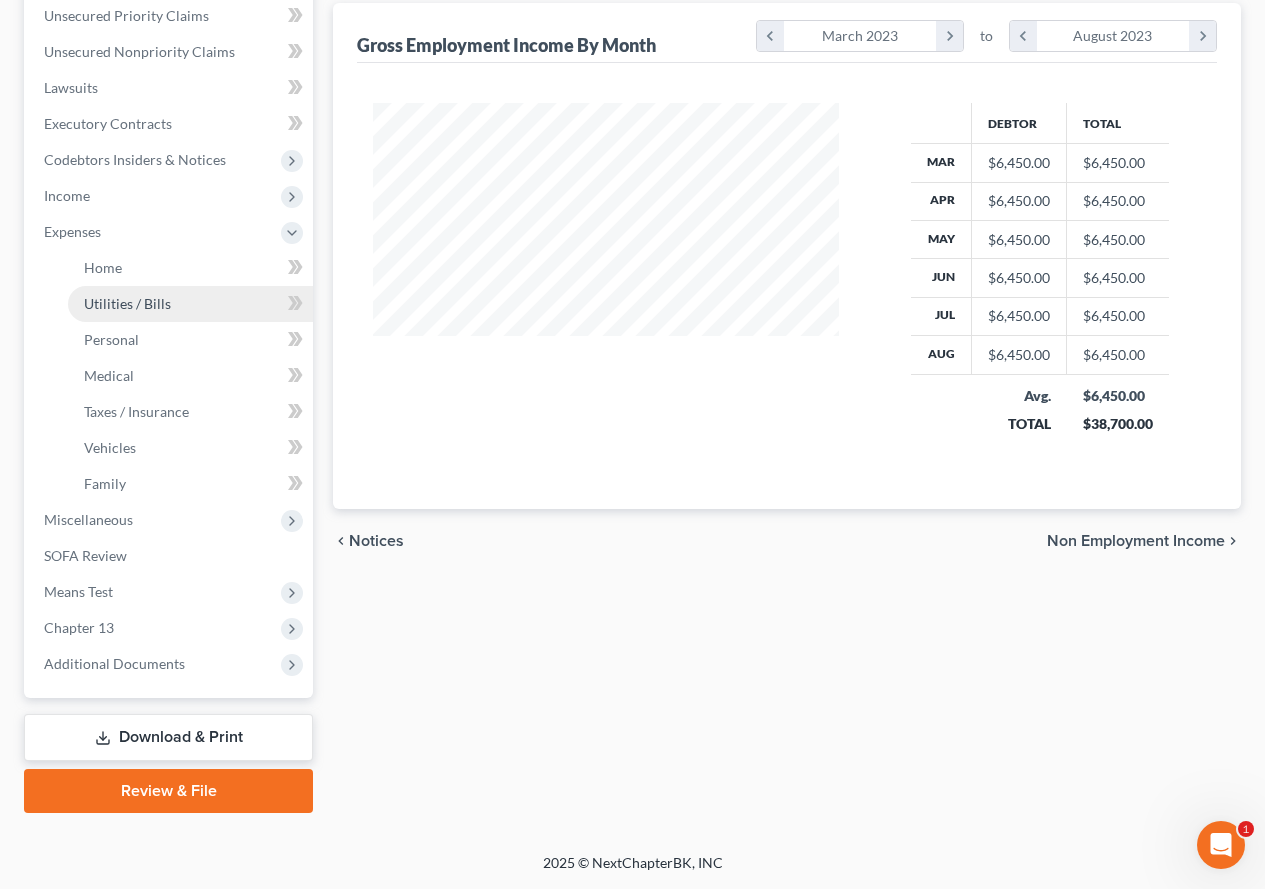 click on "Utilities / Bills" at bounding box center (127, 303) 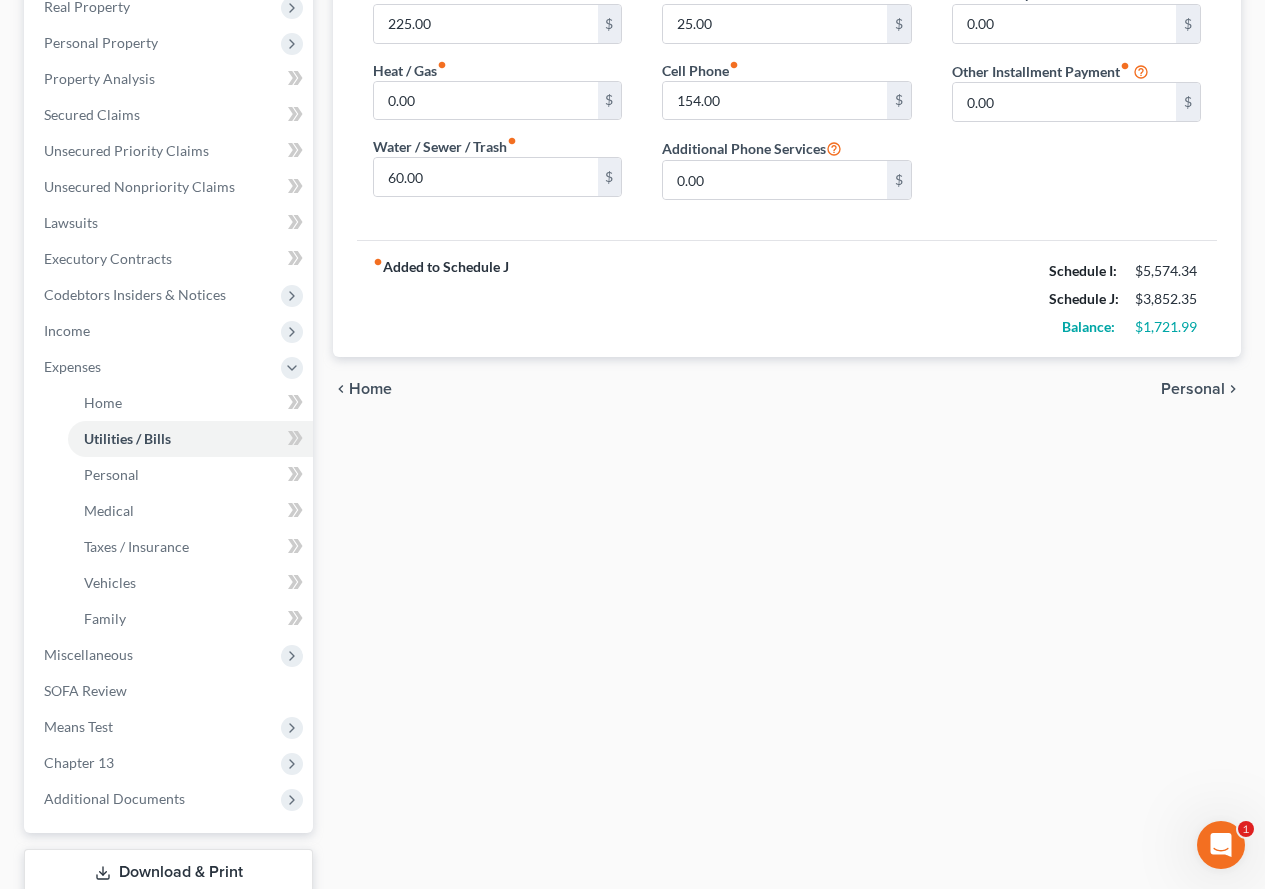 scroll, scrollTop: 498, scrollLeft: 0, axis: vertical 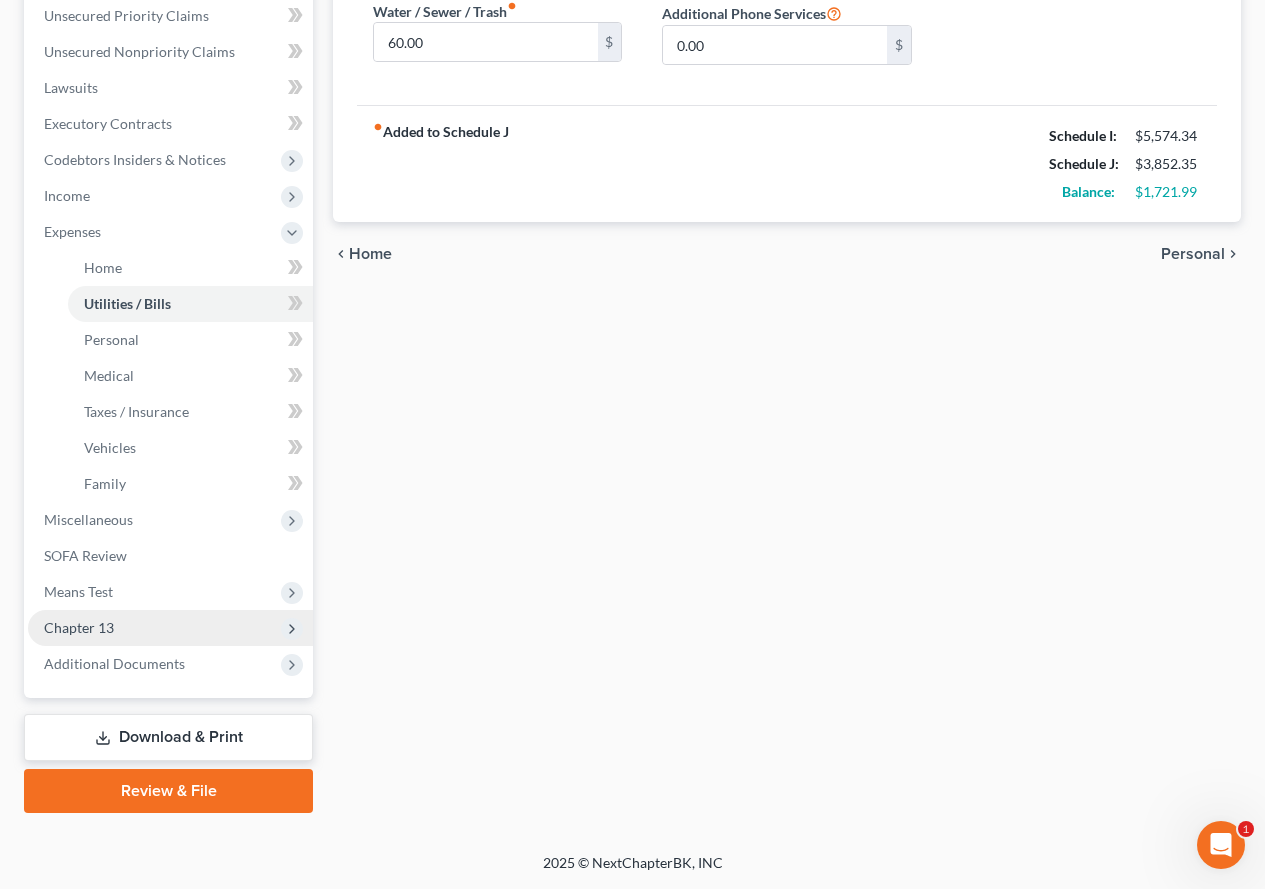 click on "Chapter 13" at bounding box center (170, 628) 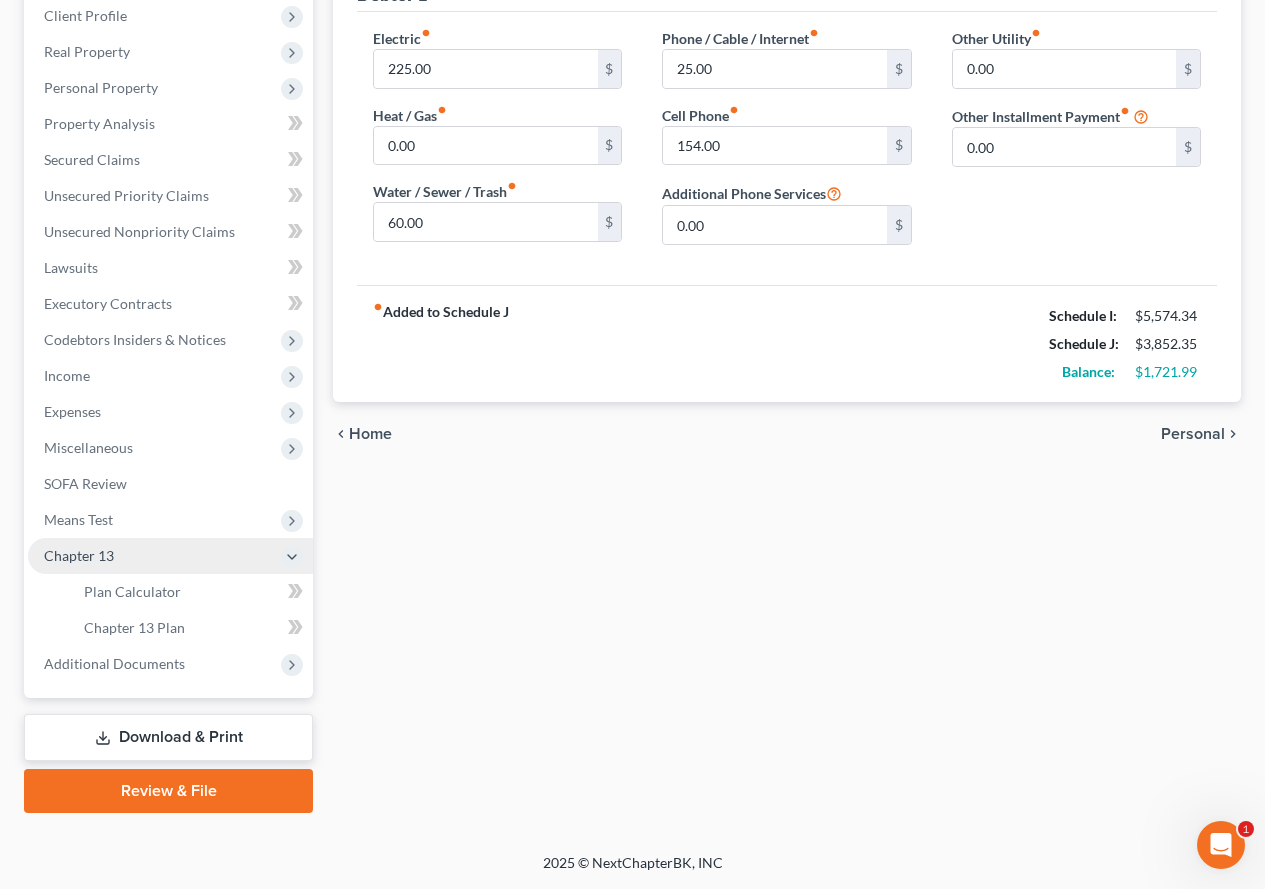 scroll, scrollTop: 318, scrollLeft: 0, axis: vertical 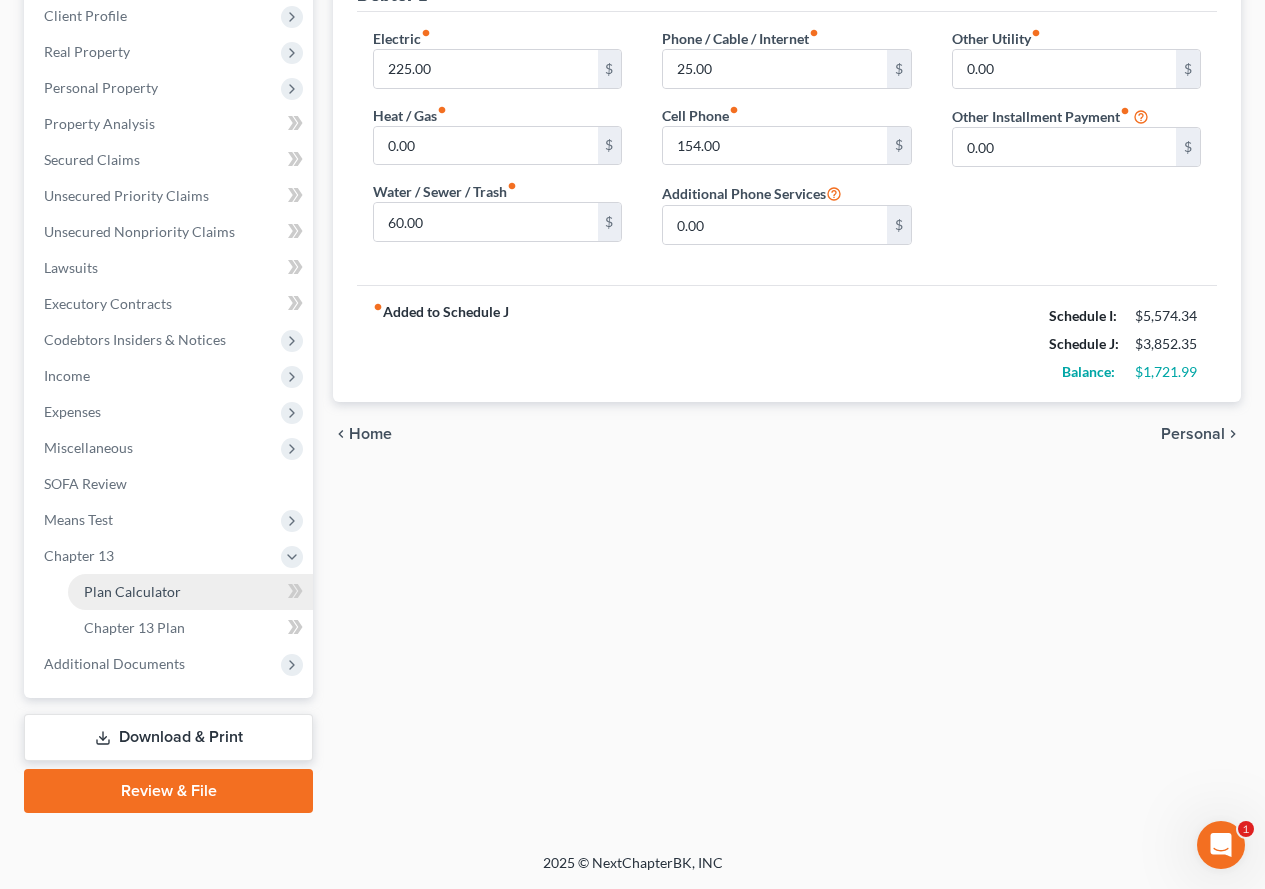 click on "Plan Calculator" at bounding box center [132, 591] 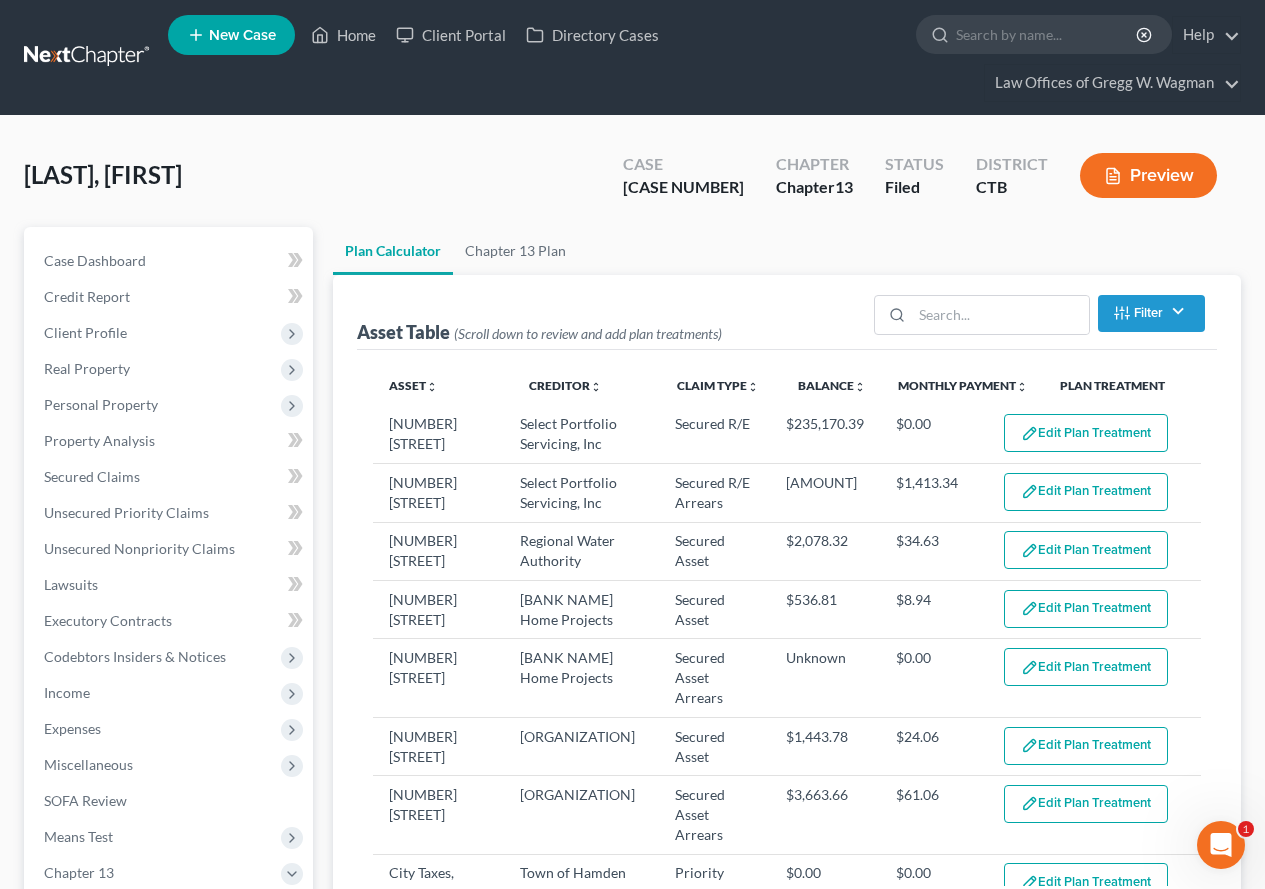 scroll, scrollTop: 0, scrollLeft: 0, axis: both 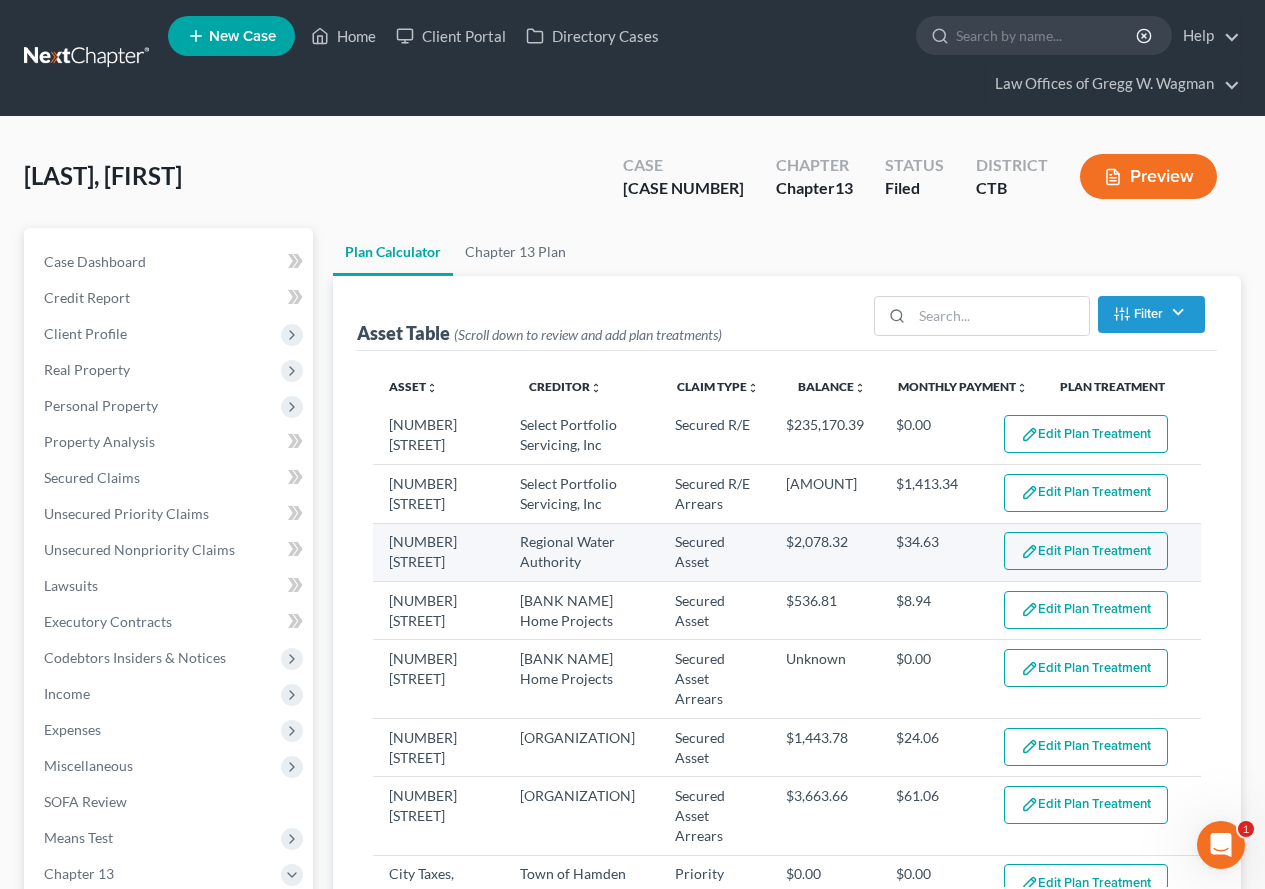 select on "59" 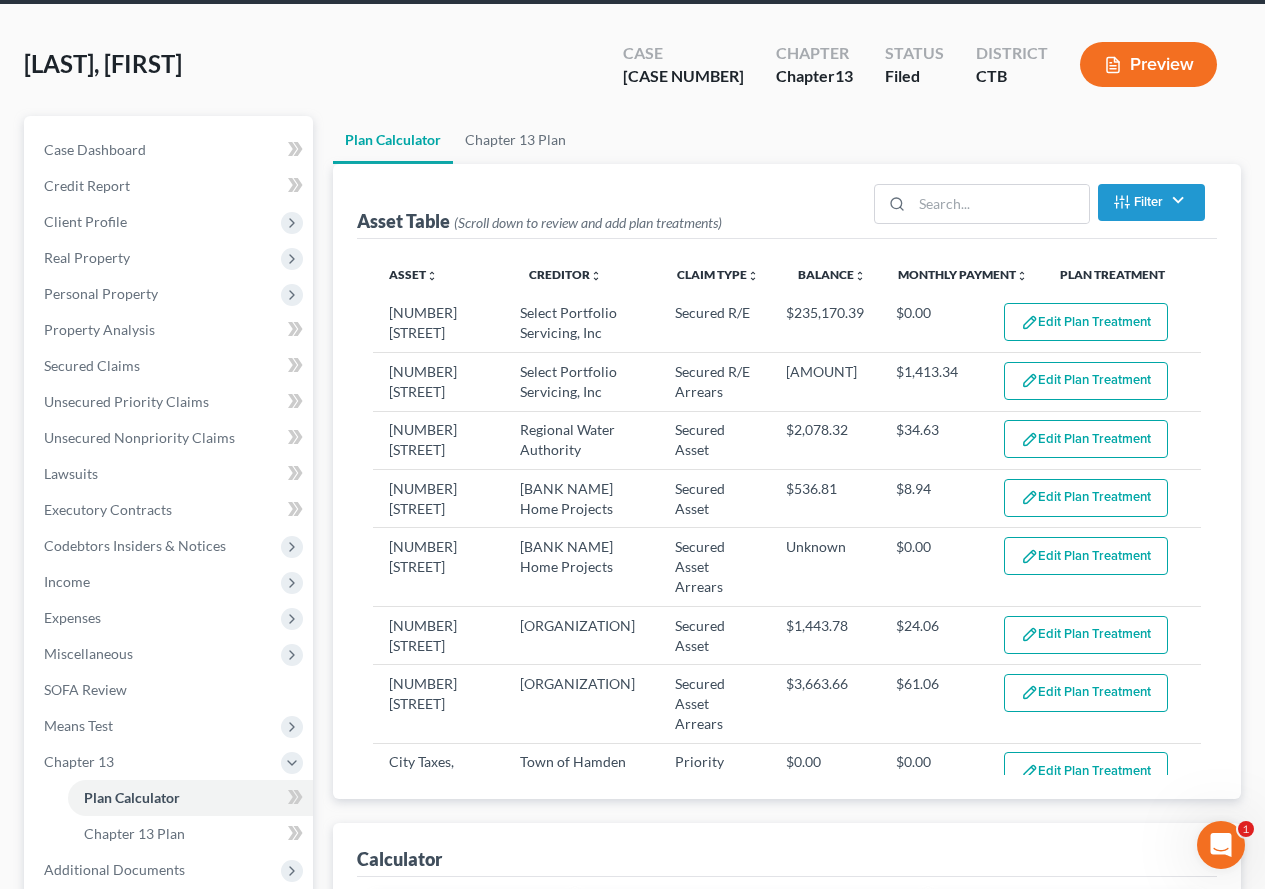 scroll, scrollTop: 158, scrollLeft: 0, axis: vertical 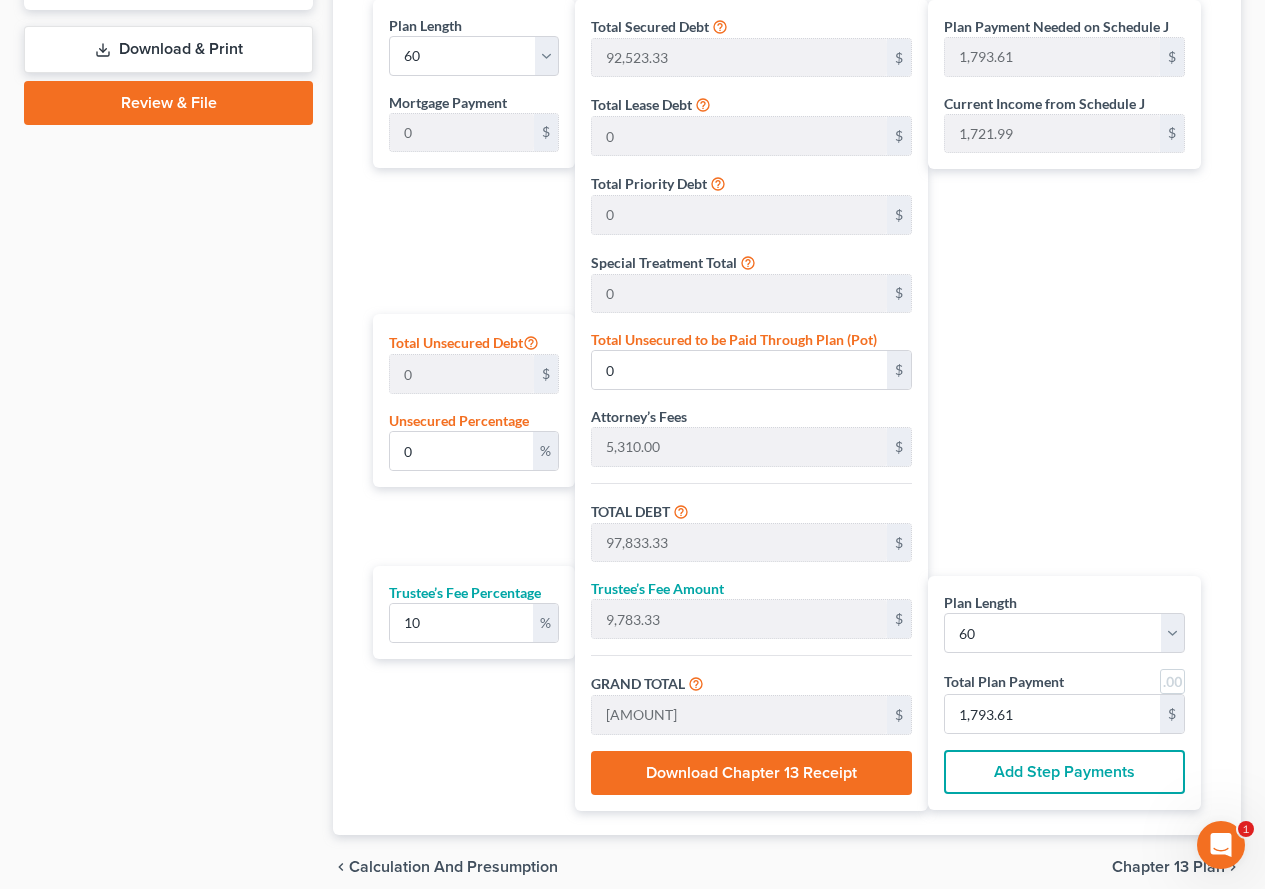 click on "Add Step Payments" at bounding box center [1064, 772] 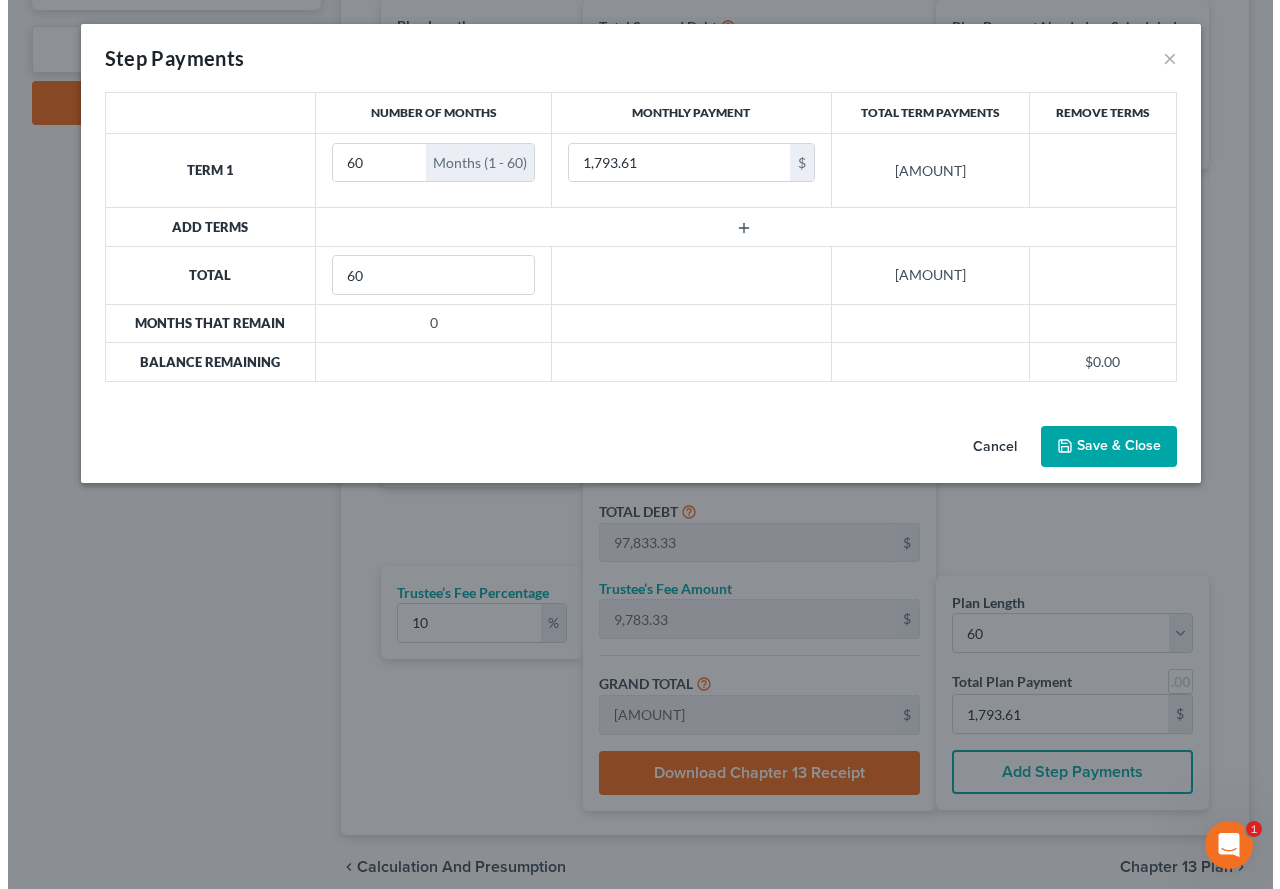 scroll, scrollTop: 970, scrollLeft: 0, axis: vertical 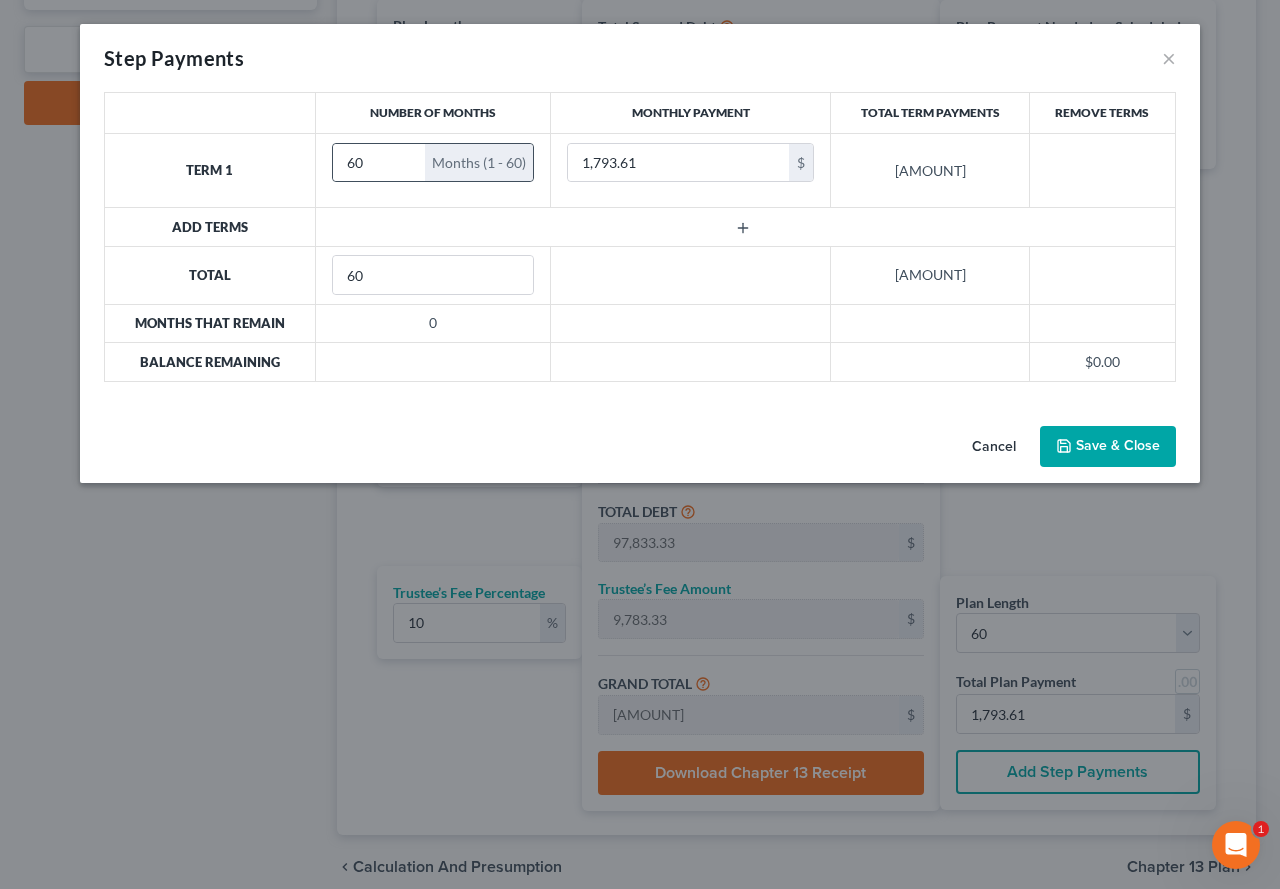 click on "Months (1 - 60)" at bounding box center [479, 163] 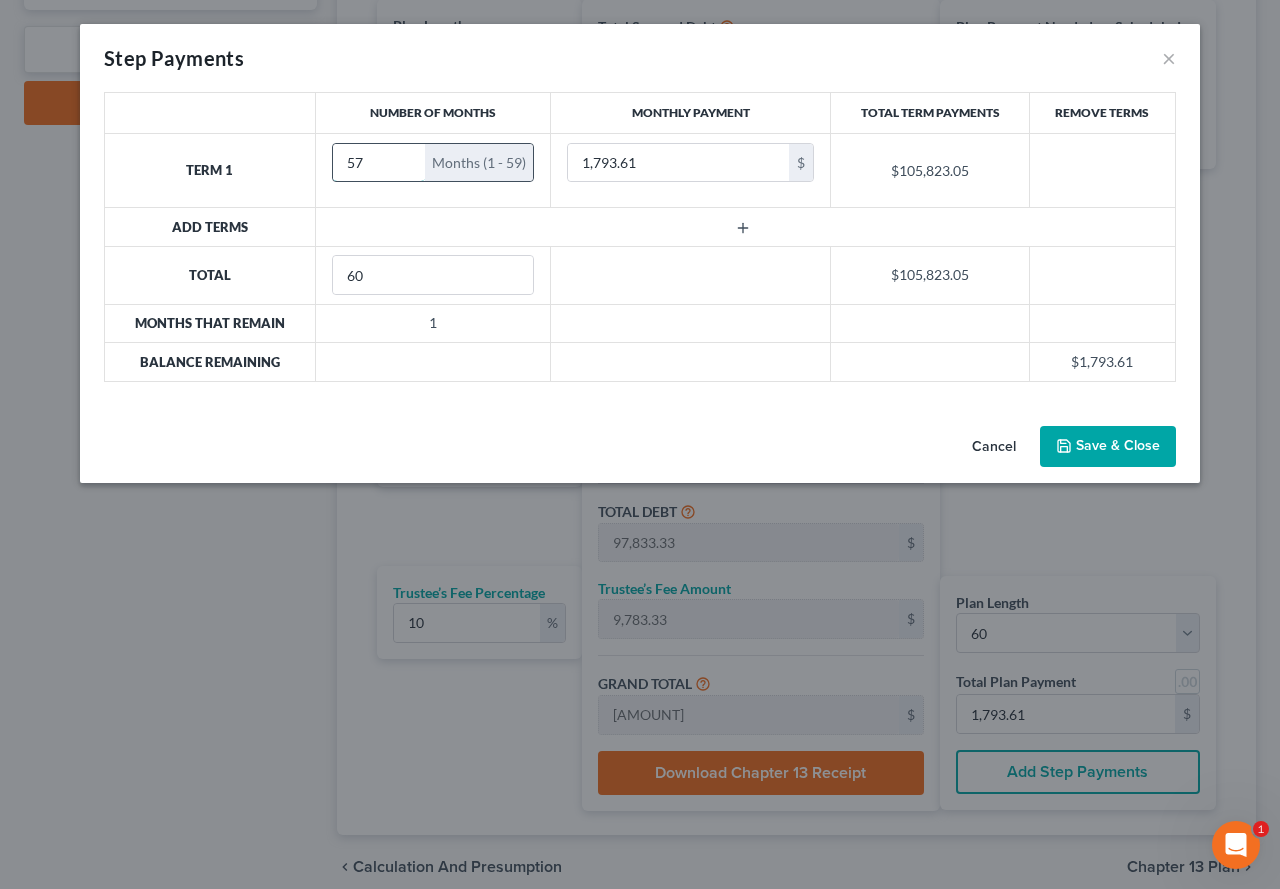 click on "57" at bounding box center (379, 163) 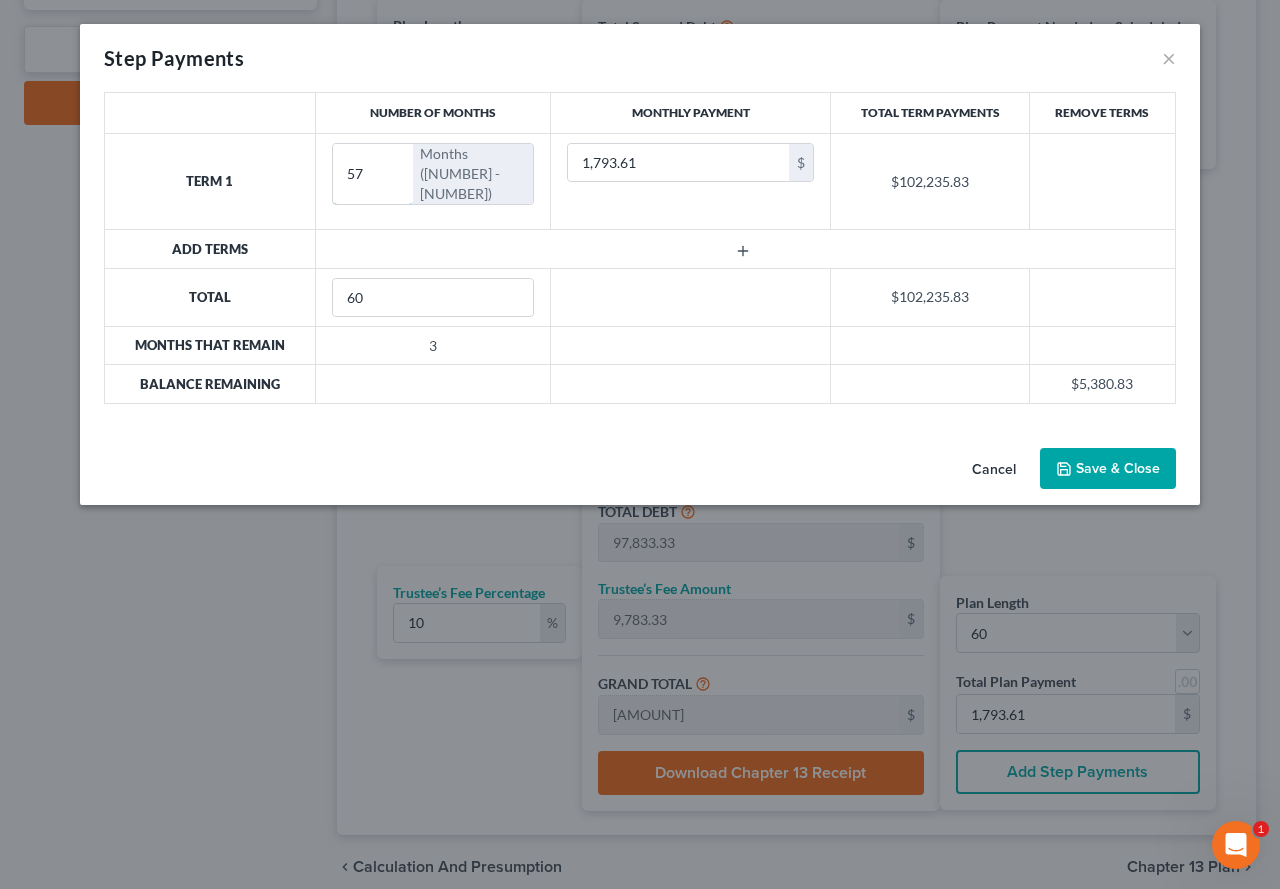 drag, startPoint x: 385, startPoint y: 165, endPoint x: 314, endPoint y: 158, distance: 71.34424 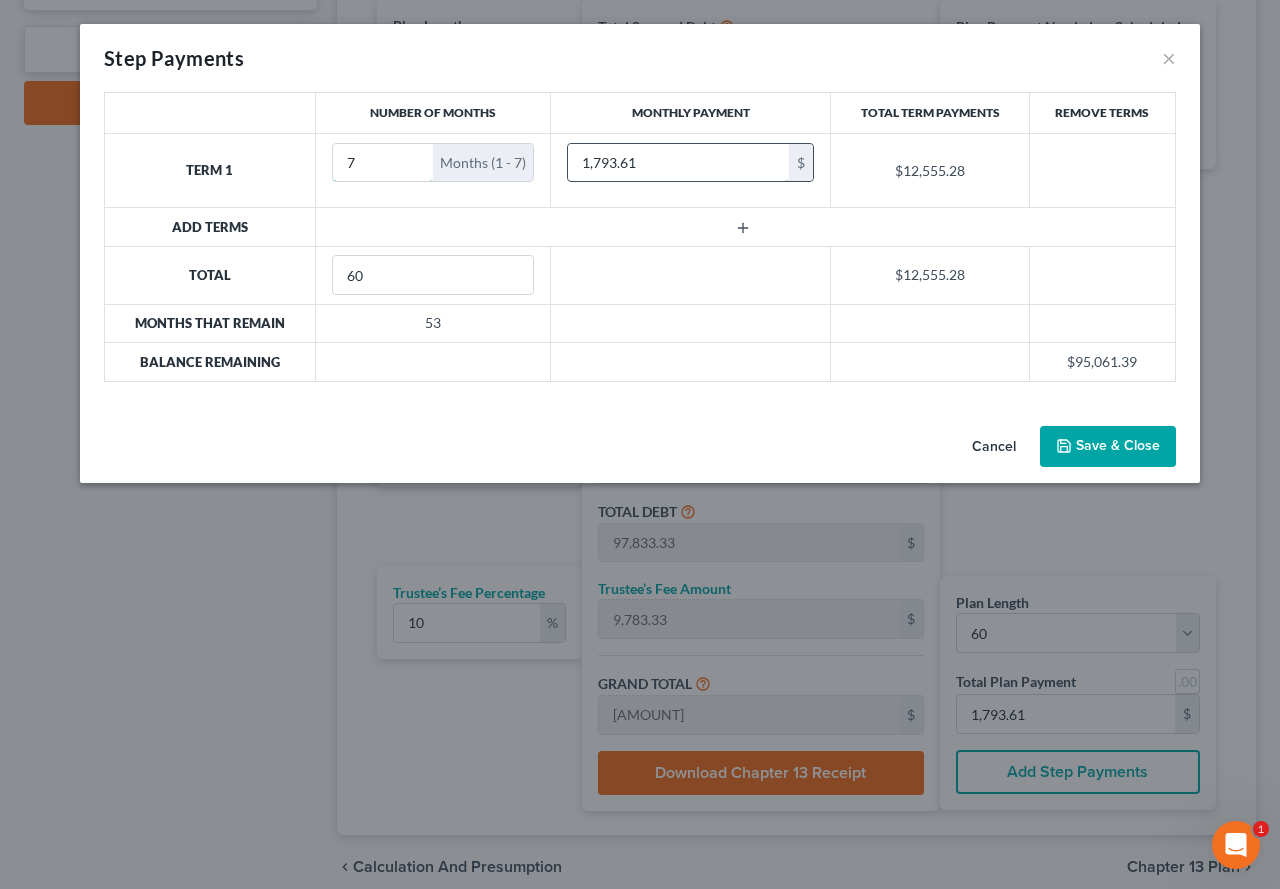 type on "7" 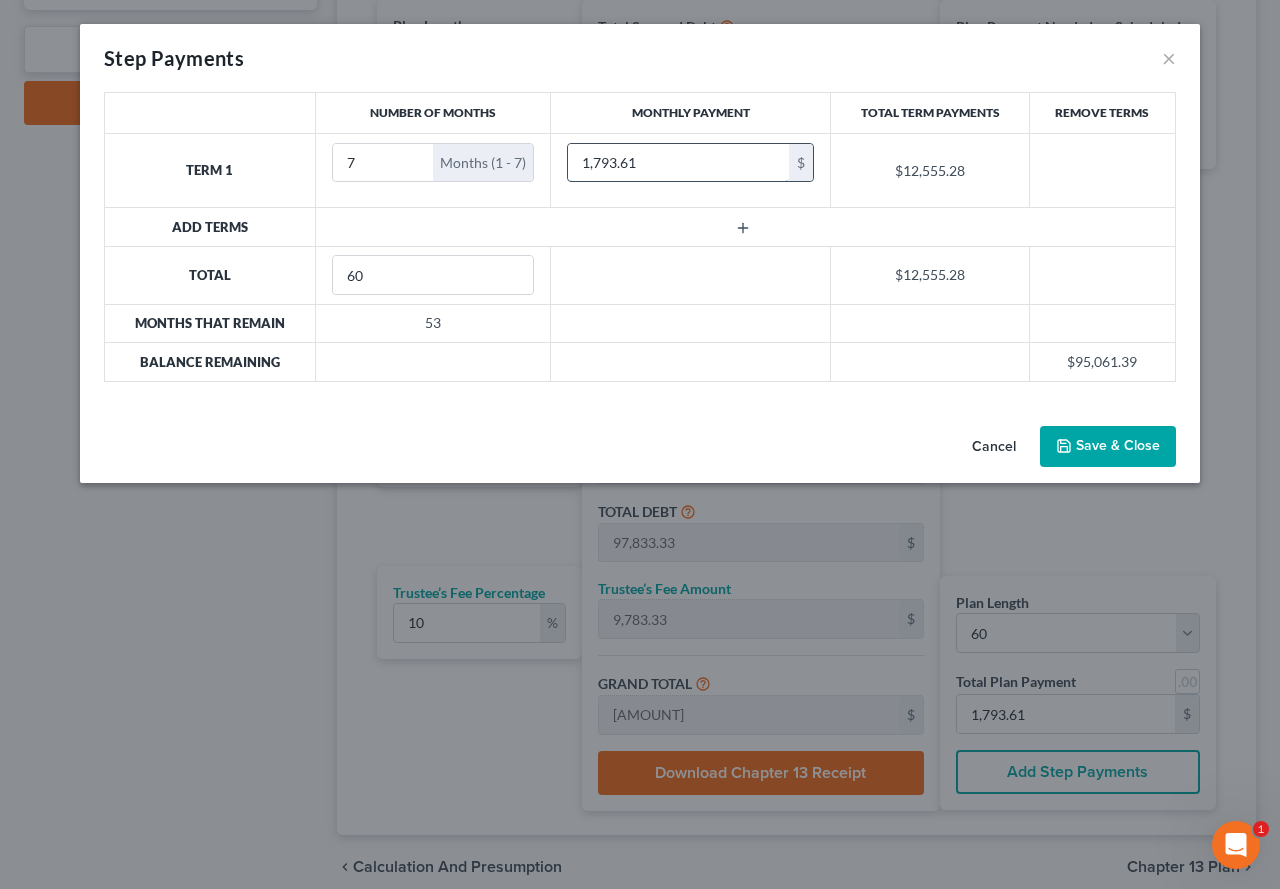 click on "1,793.61" at bounding box center [678, 163] 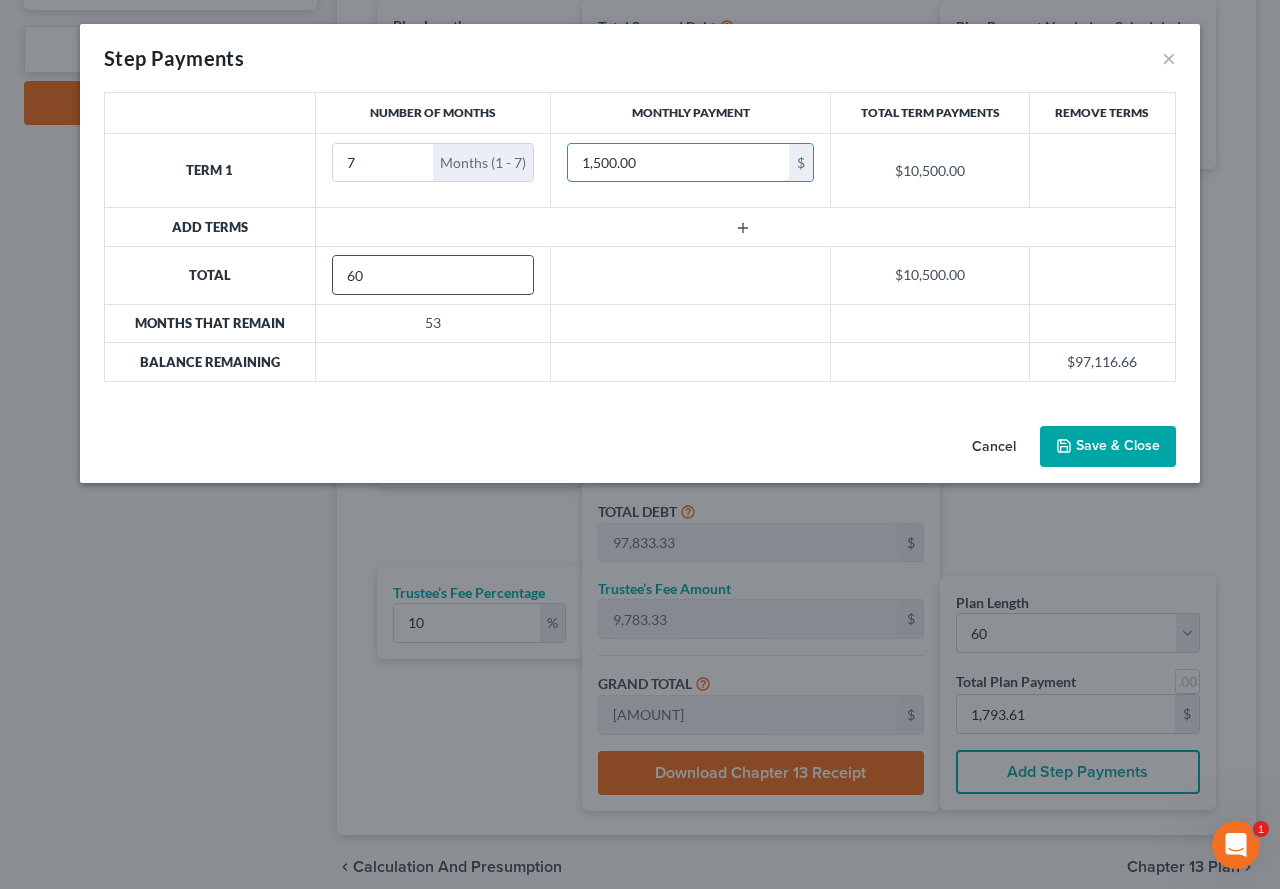 type on "1,500.00" 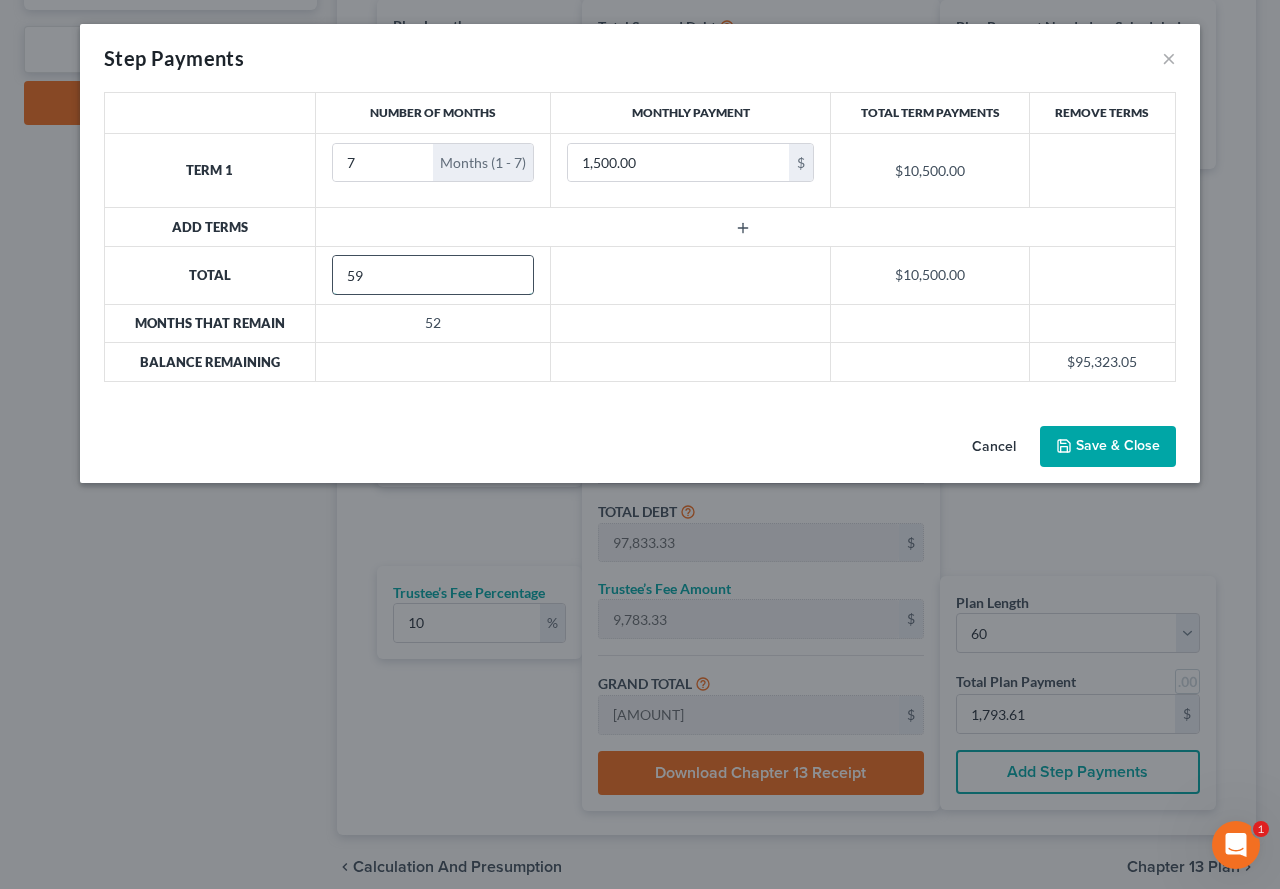 click on "59" at bounding box center (433, 275) 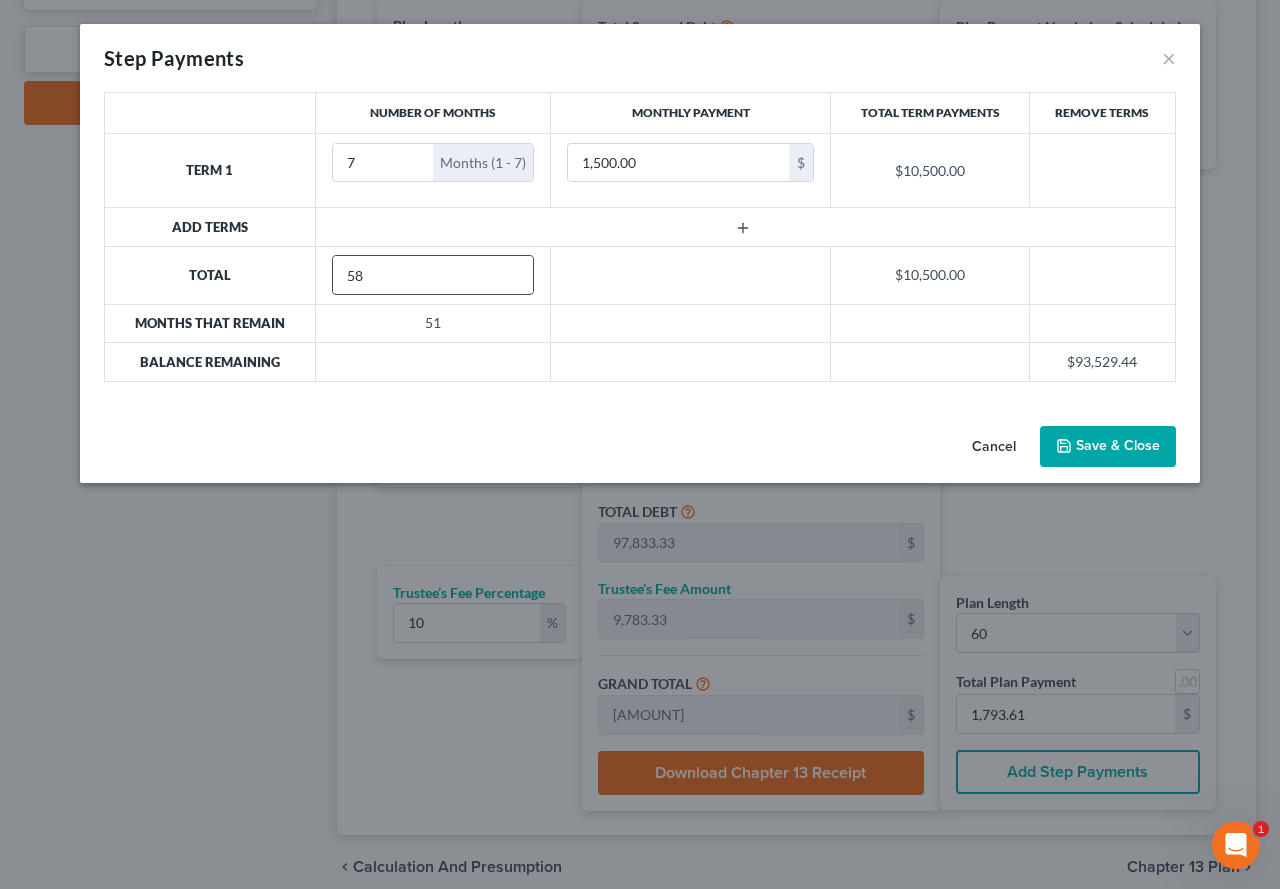click on "58" at bounding box center (433, 275) 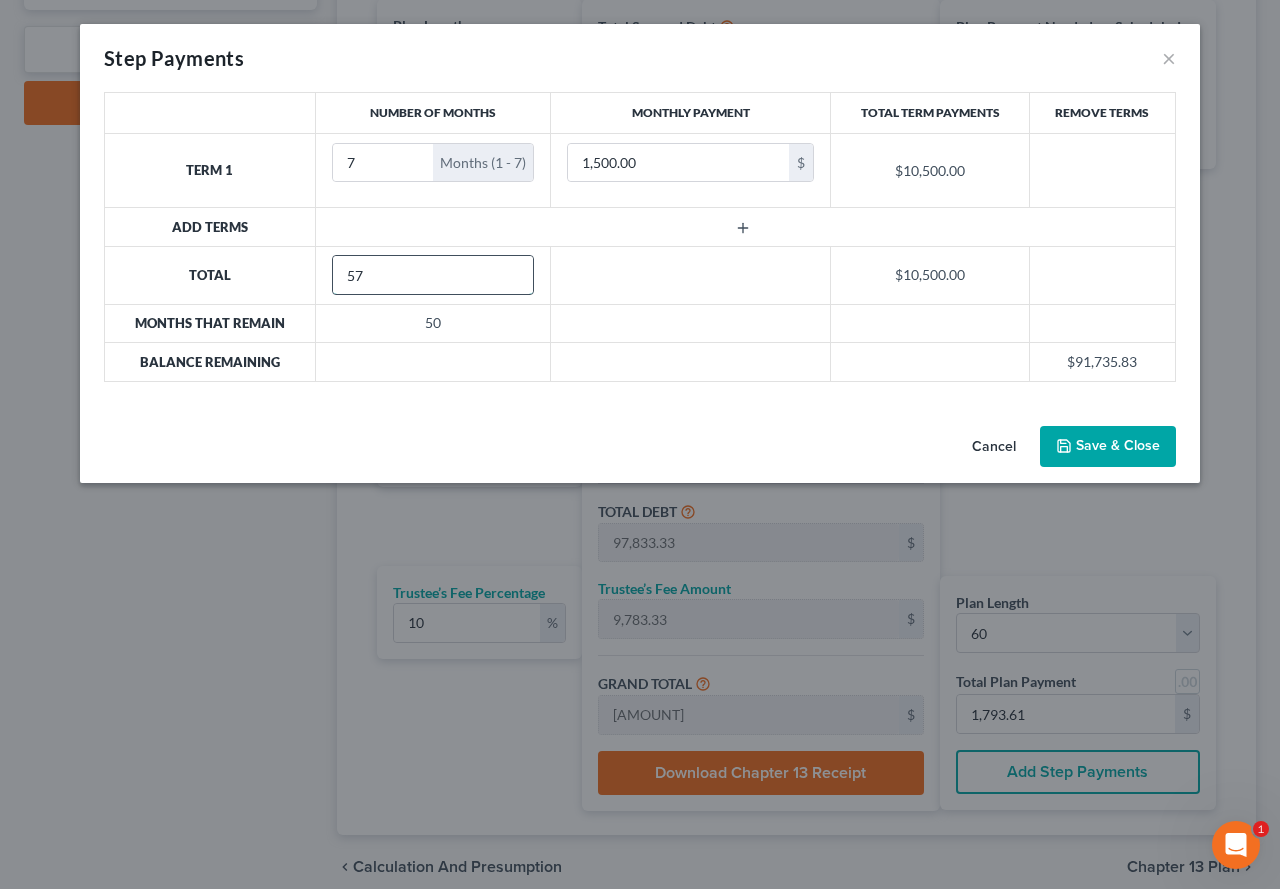 click on "57" at bounding box center [433, 275] 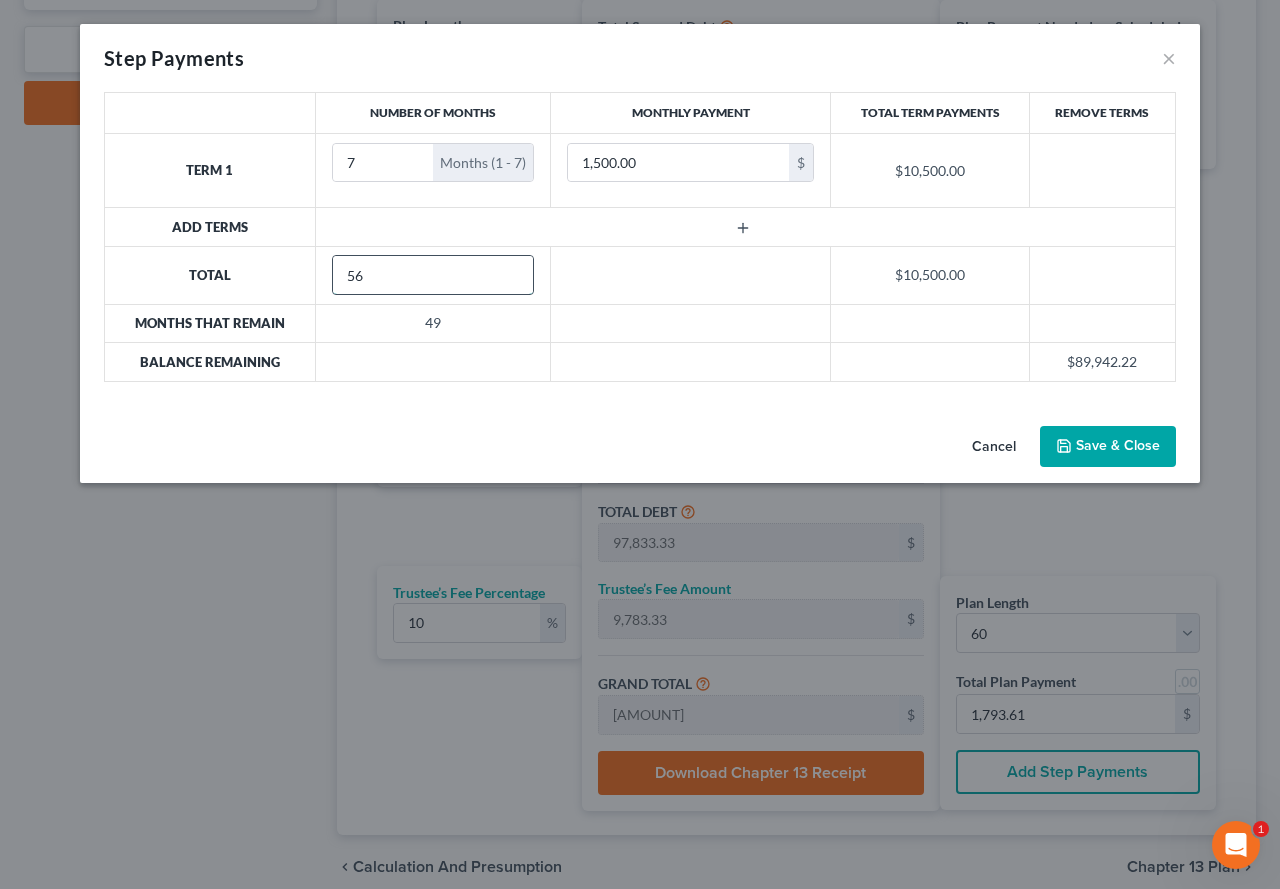 click on "56" at bounding box center (433, 275) 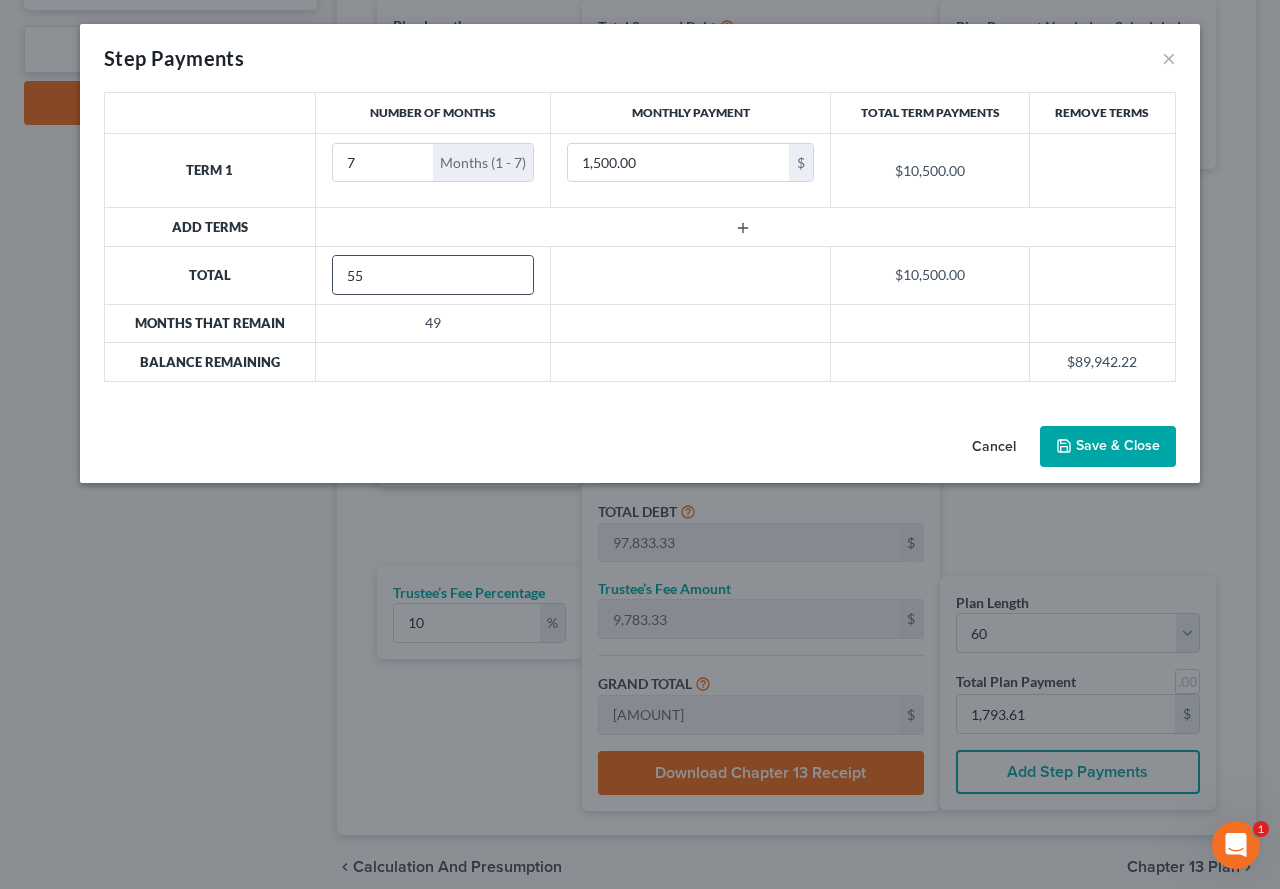 click on "55" at bounding box center (433, 275) 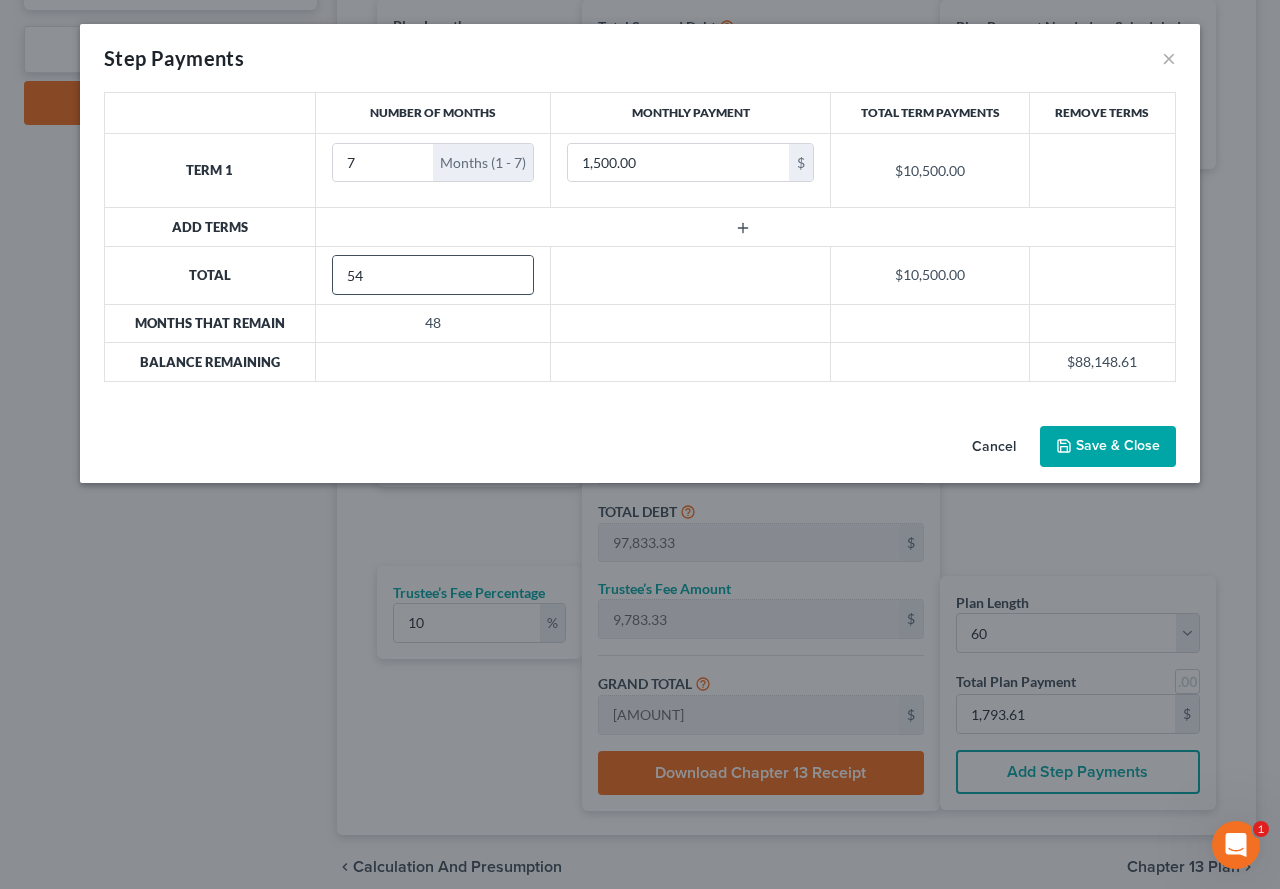 click on "54" at bounding box center (433, 275) 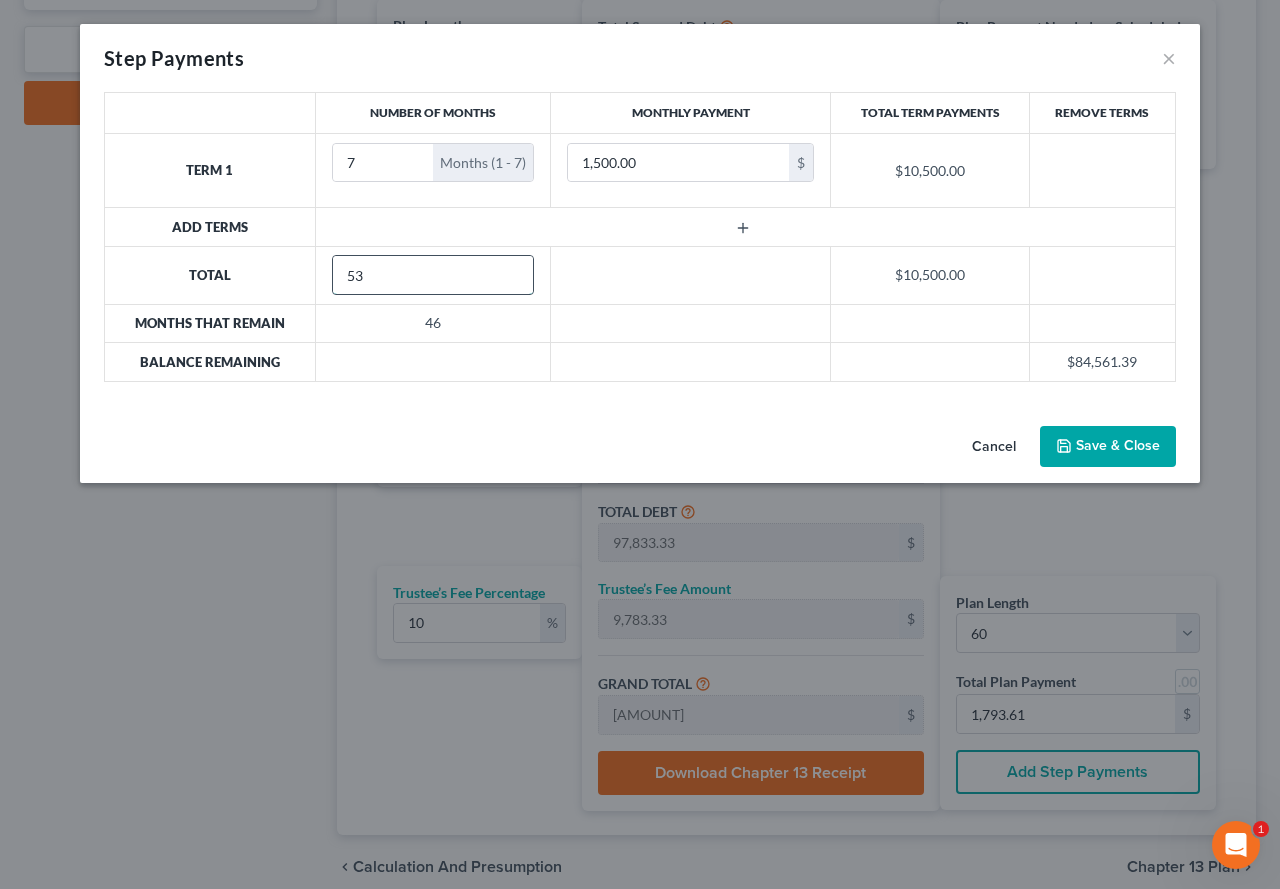 type on "53" 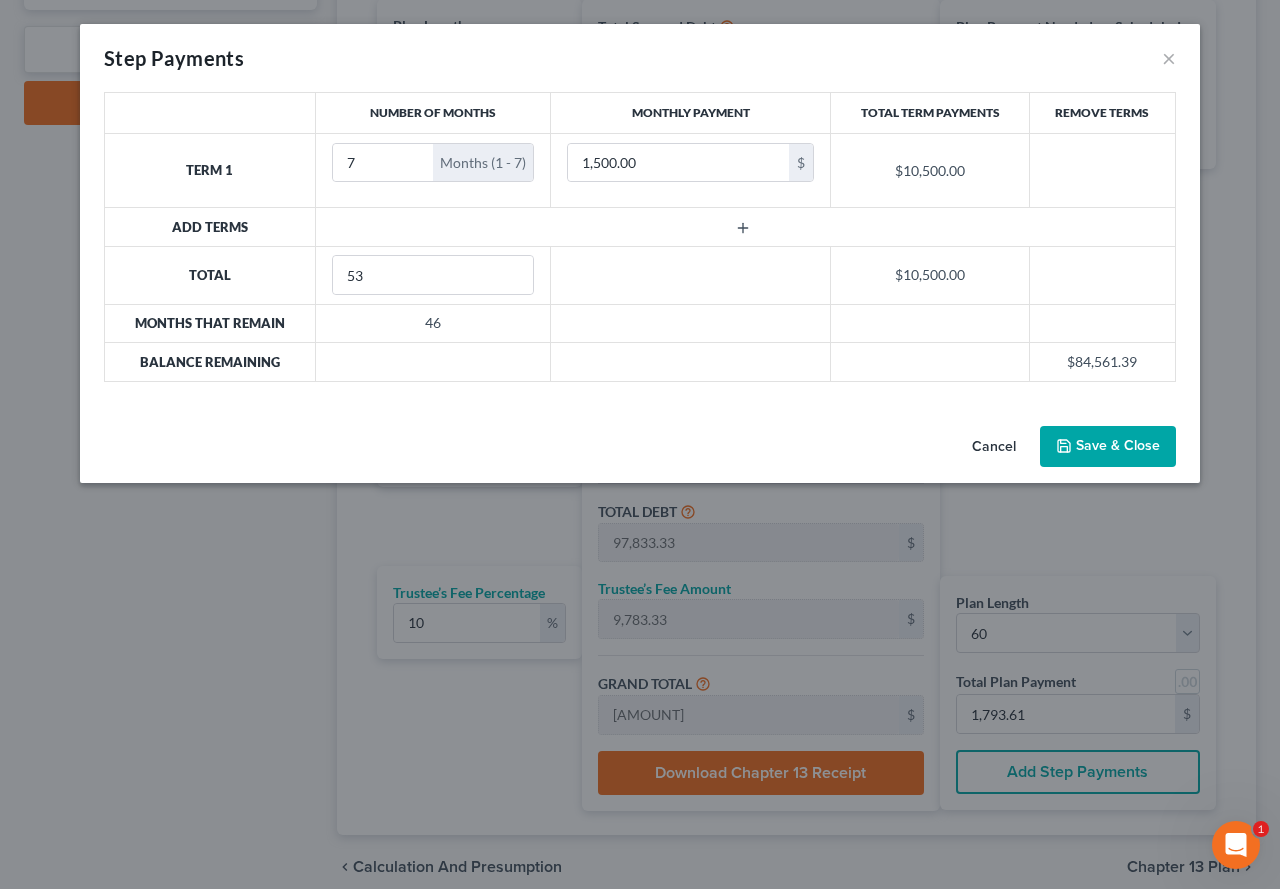 click at bounding box center [745, 227] 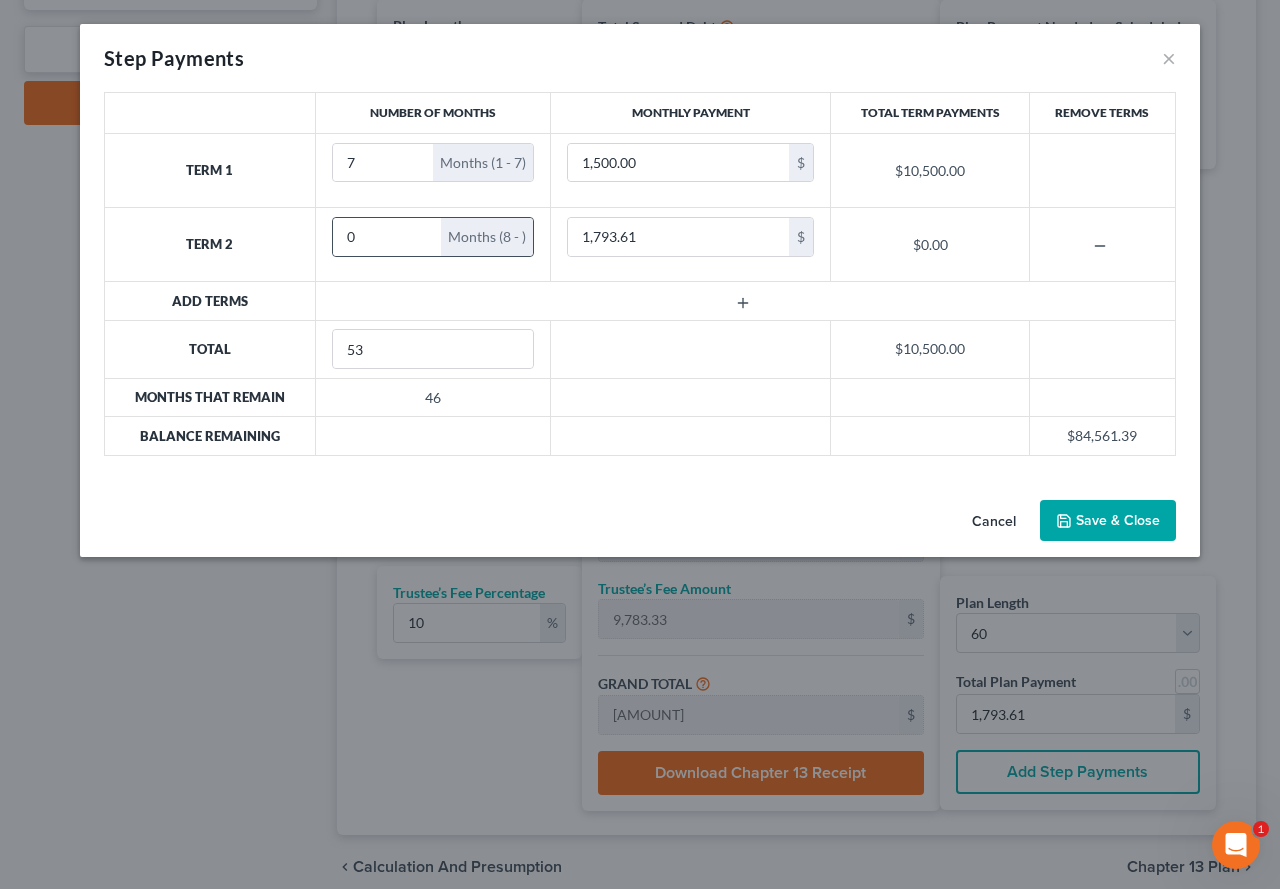 click on "Months (8 - )" at bounding box center (487, 237) 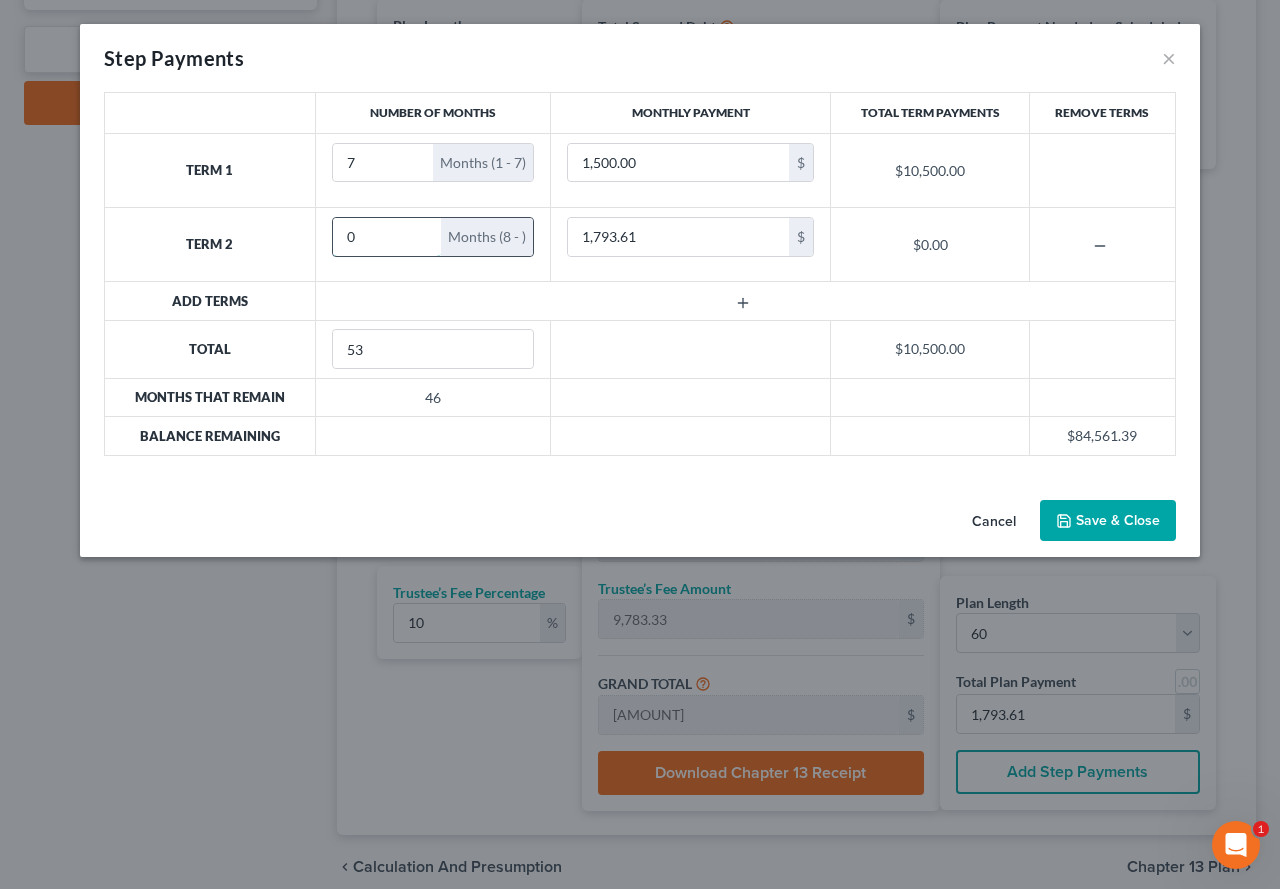 drag, startPoint x: 371, startPoint y: 236, endPoint x: 340, endPoint y: 236, distance: 31 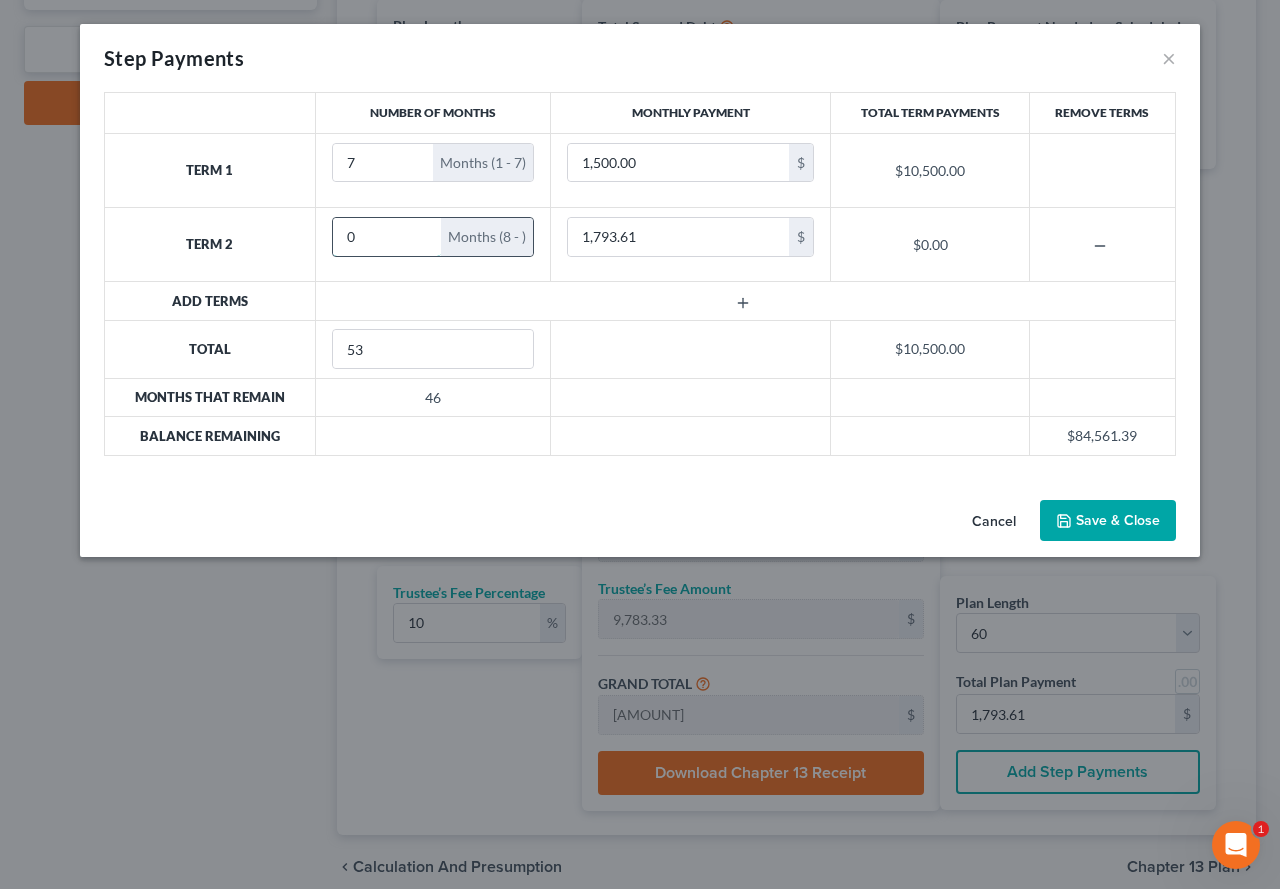 click on "0" at bounding box center (387, 237) 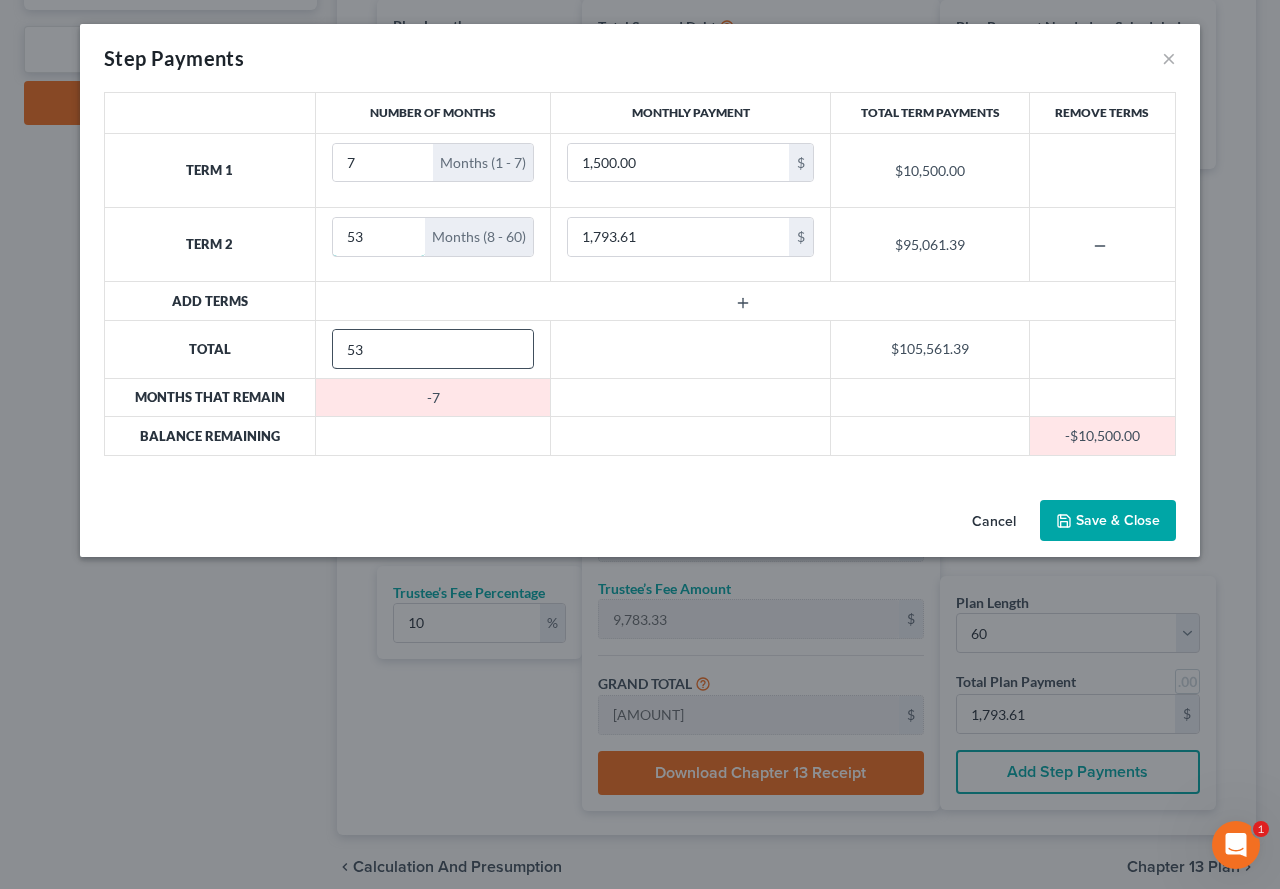 type on "53" 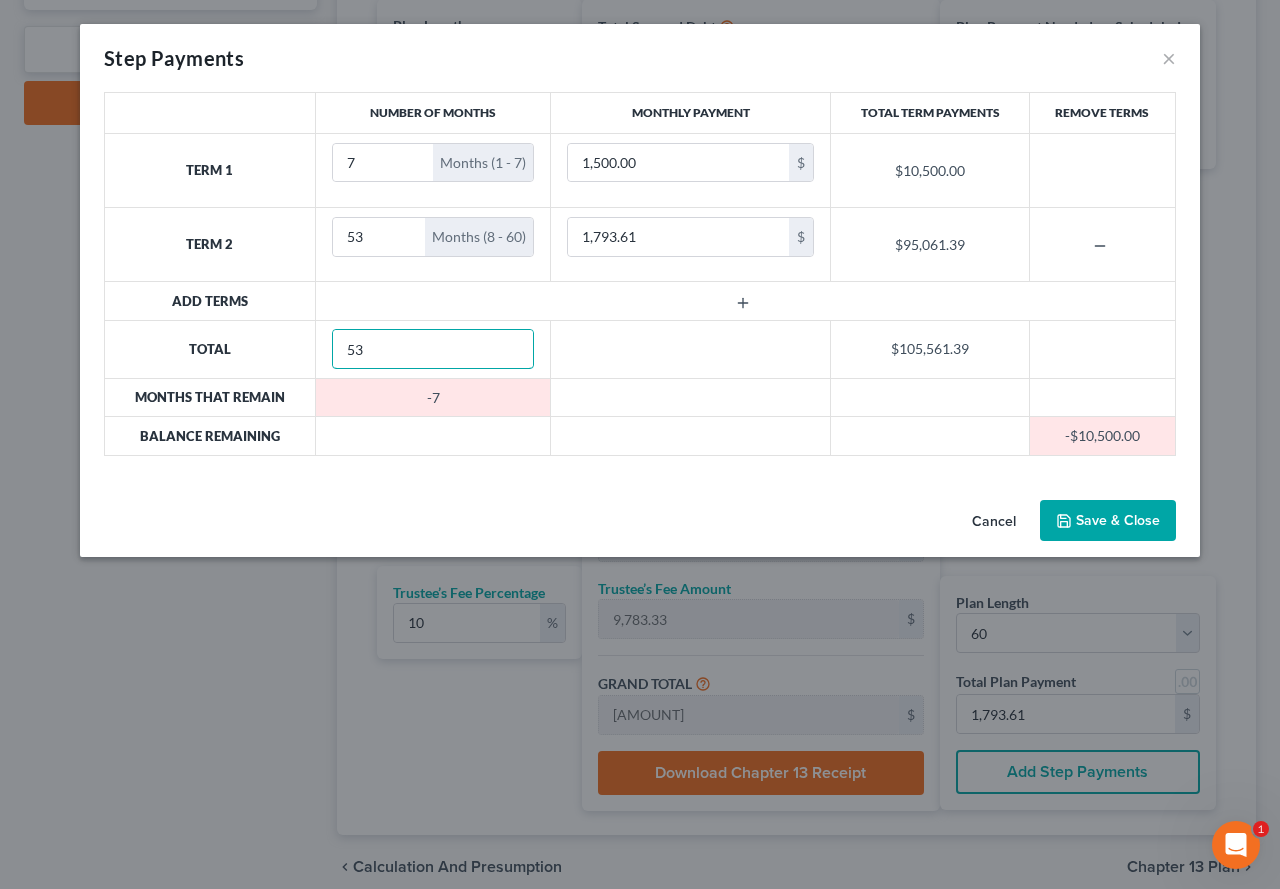 drag, startPoint x: 452, startPoint y: 338, endPoint x: 328, endPoint y: 326, distance: 124.57929 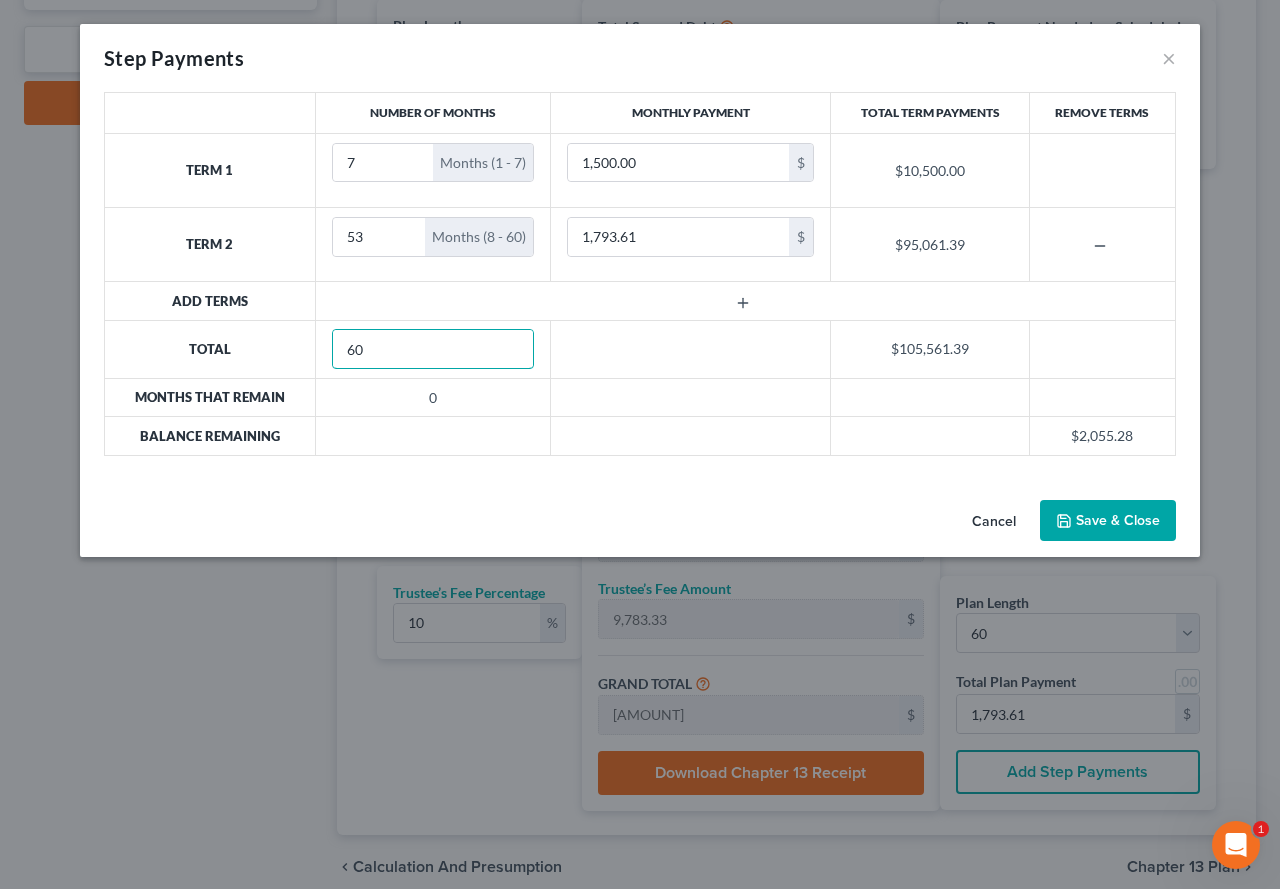 type on "60" 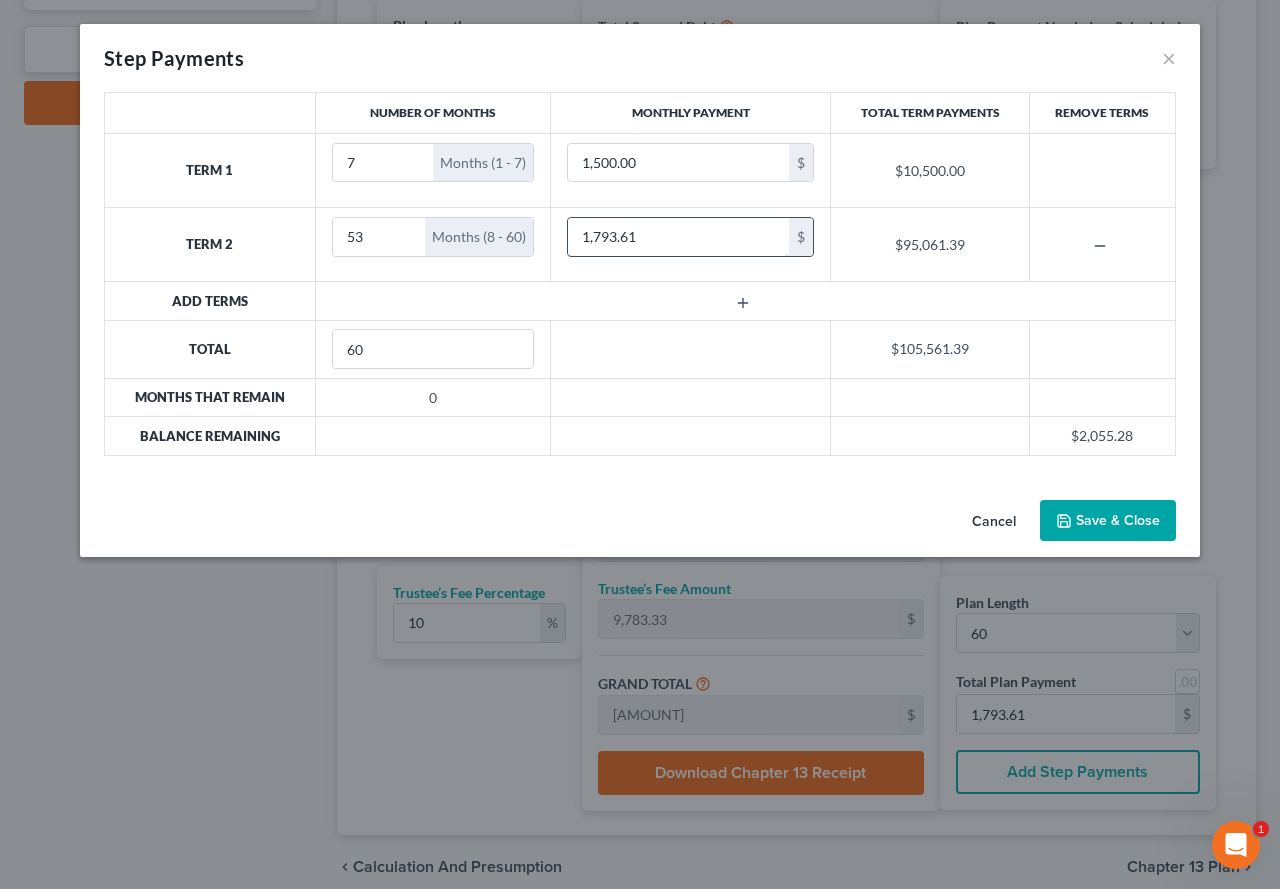 click on "1,793.61" at bounding box center (678, 237) 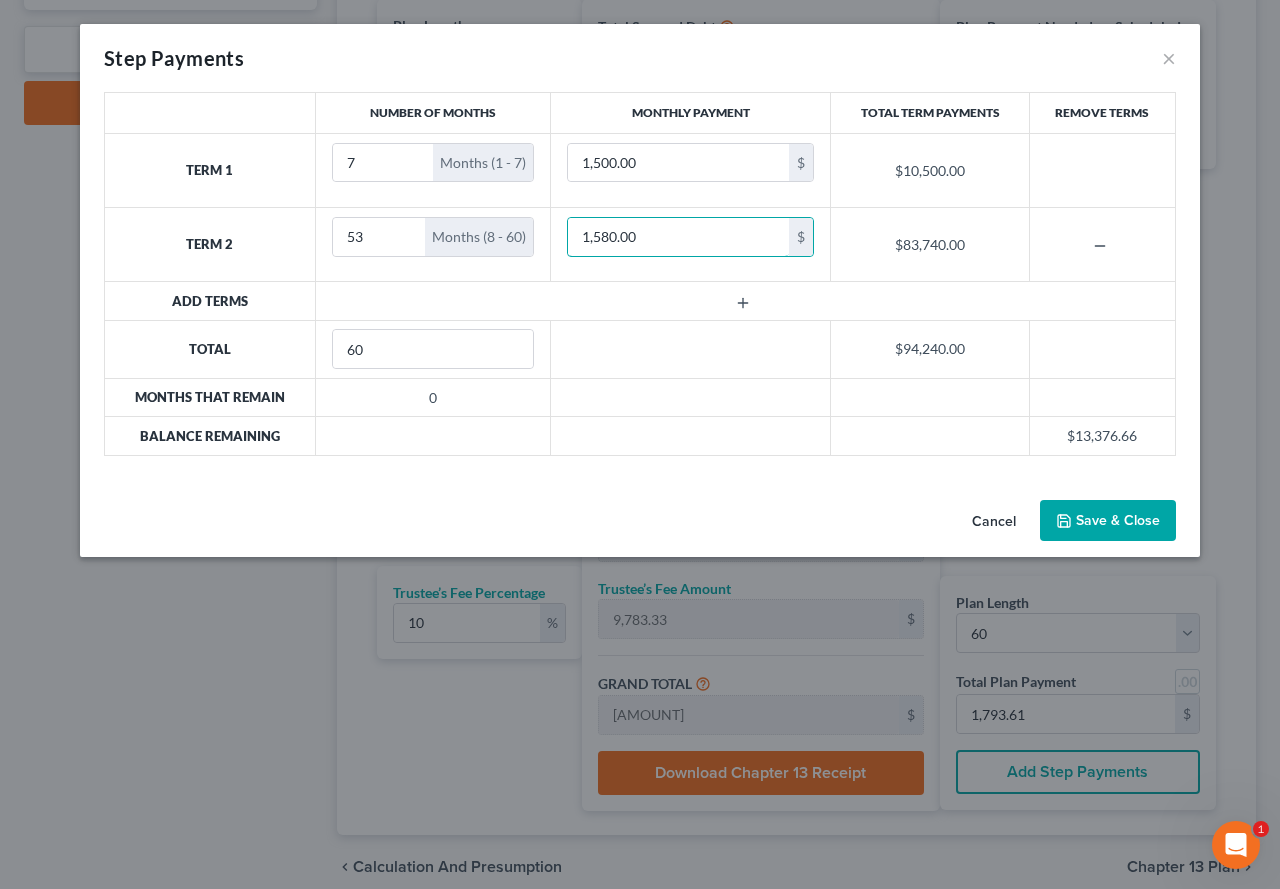 type on "1,580.00" 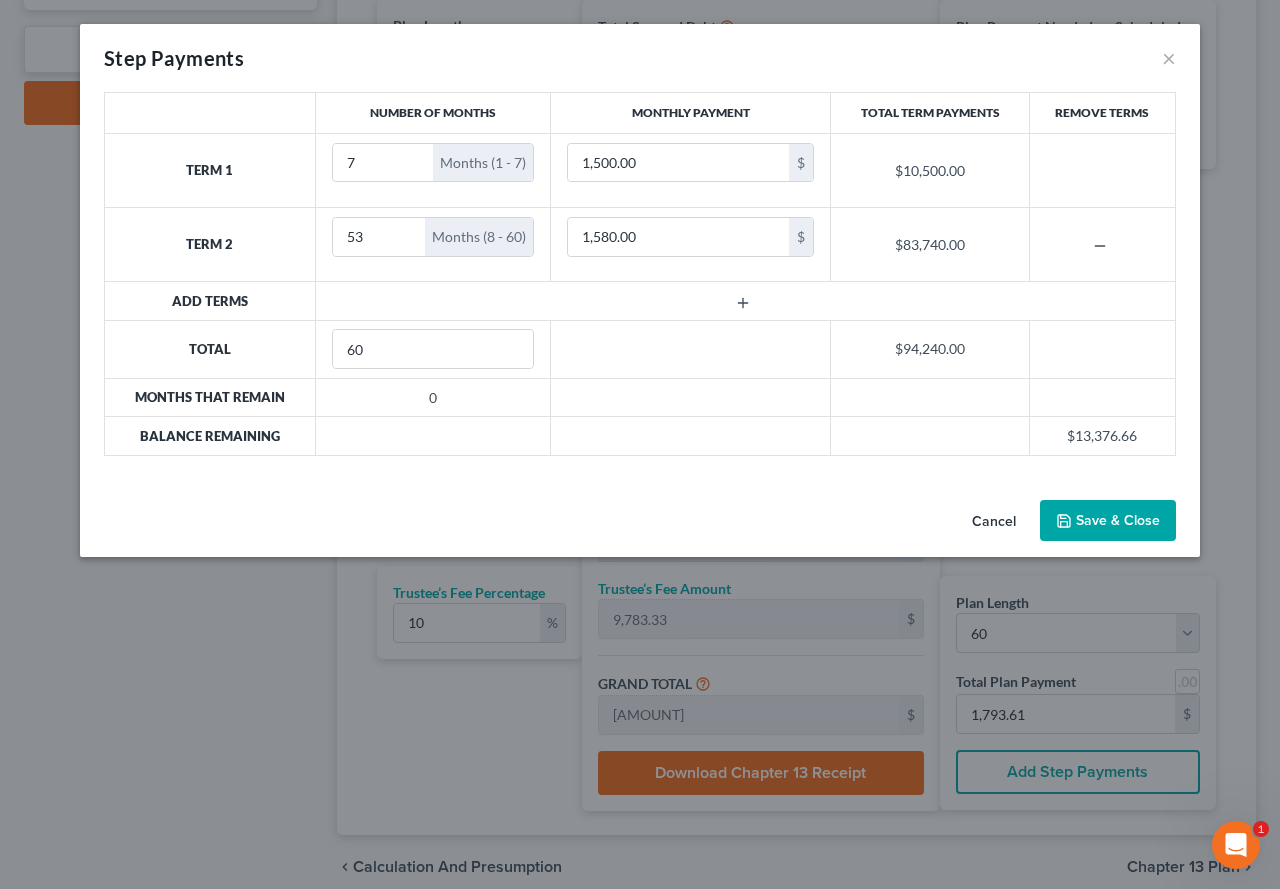 click at bounding box center [745, 301] 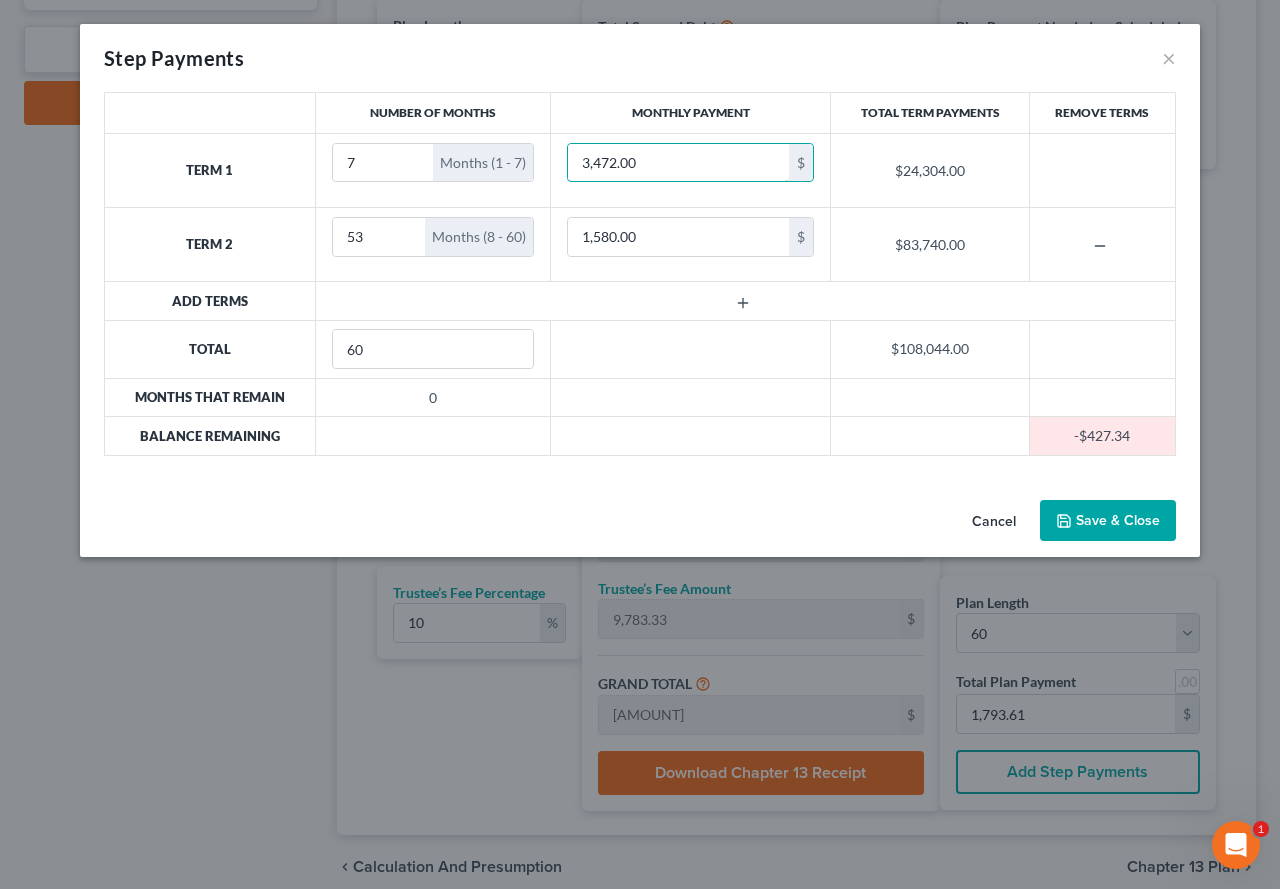 type on "3,472.00" 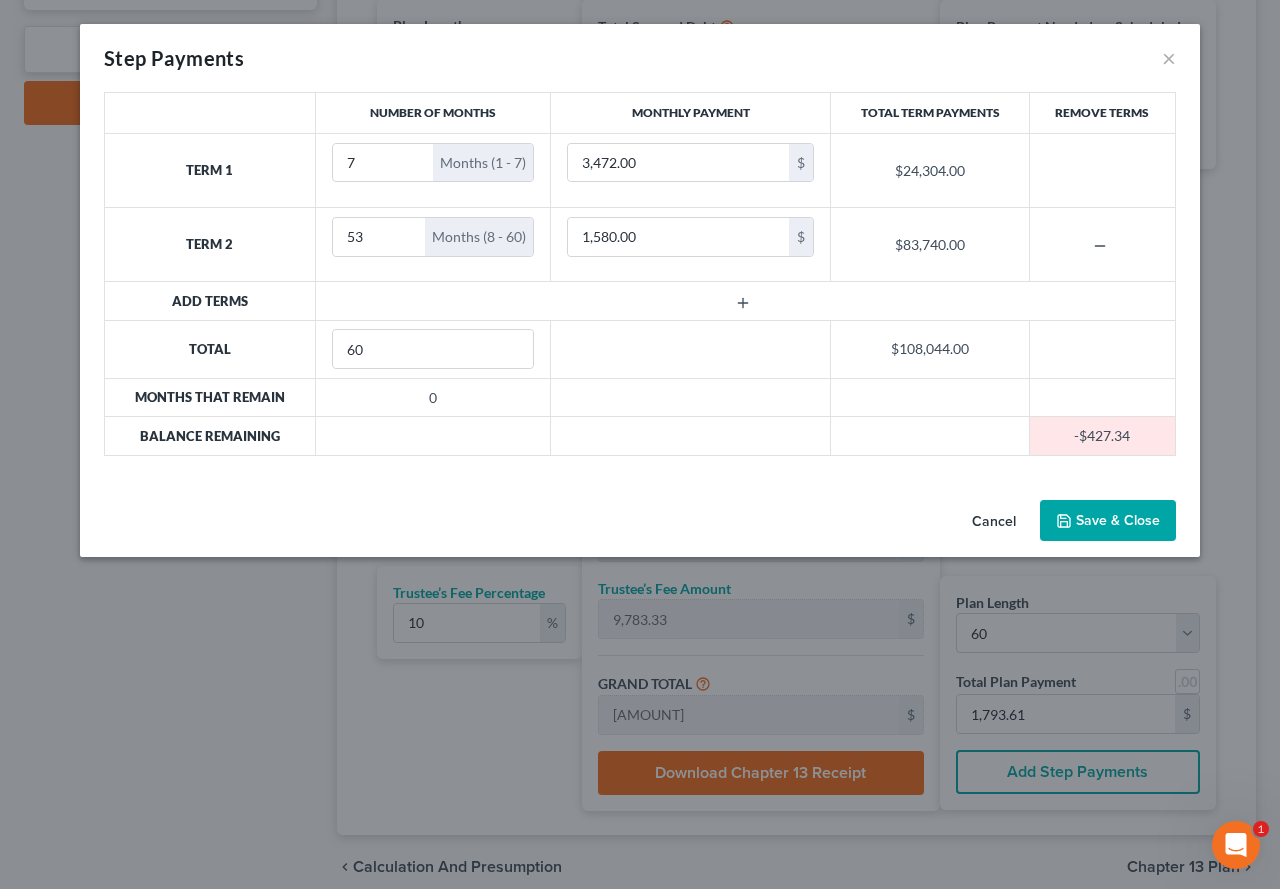 click on "Step Payments ×" at bounding box center (640, 58) 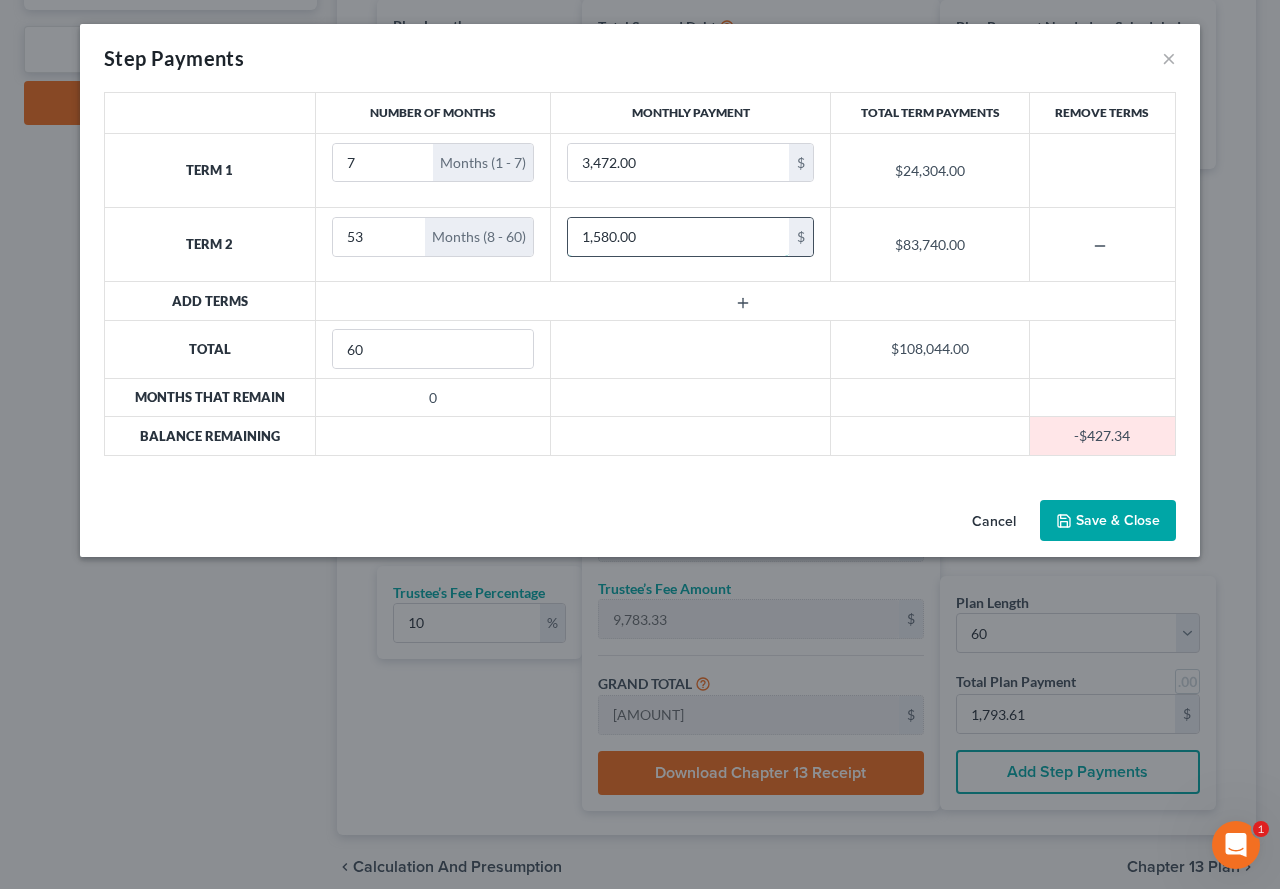 click on "1,580.00" at bounding box center (678, 237) 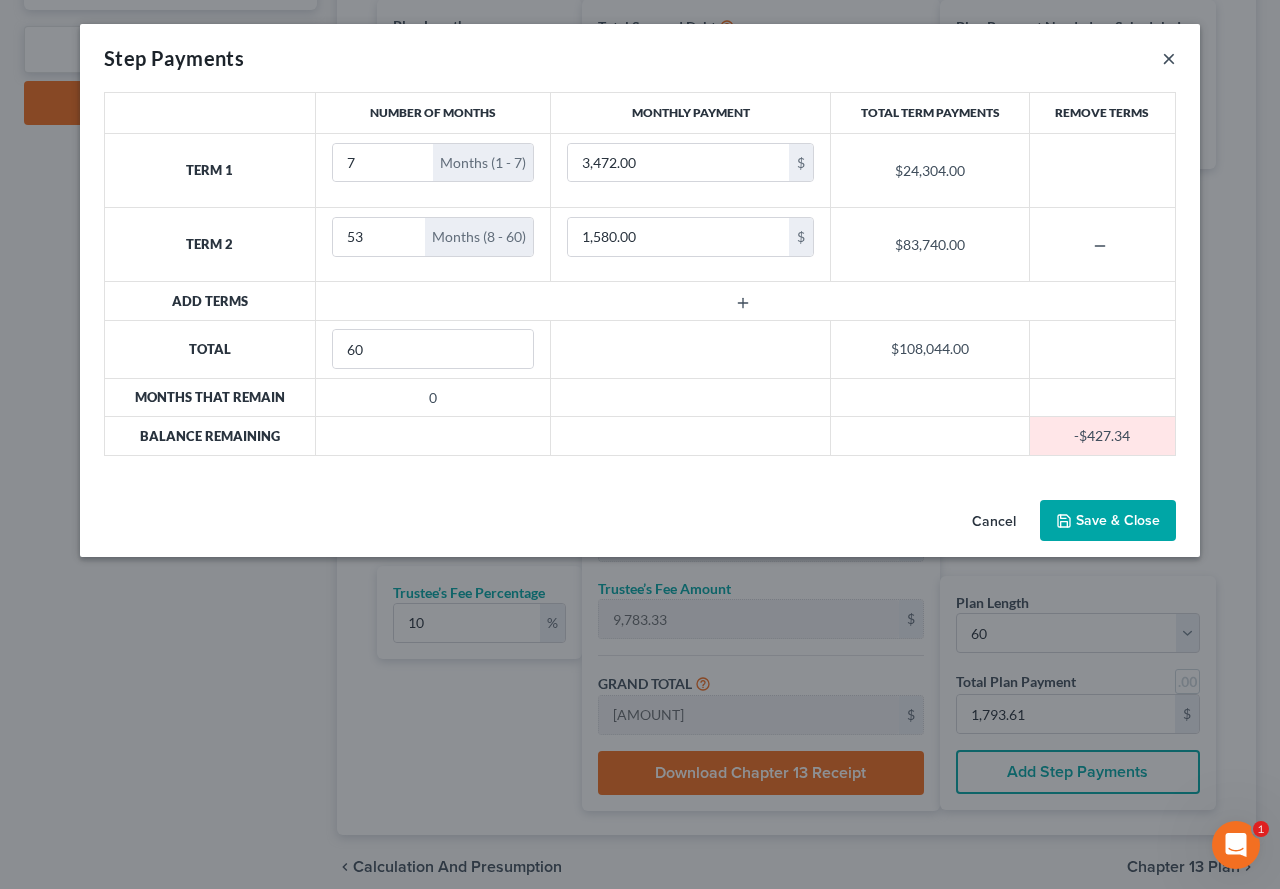 click on "×" at bounding box center [1169, 58] 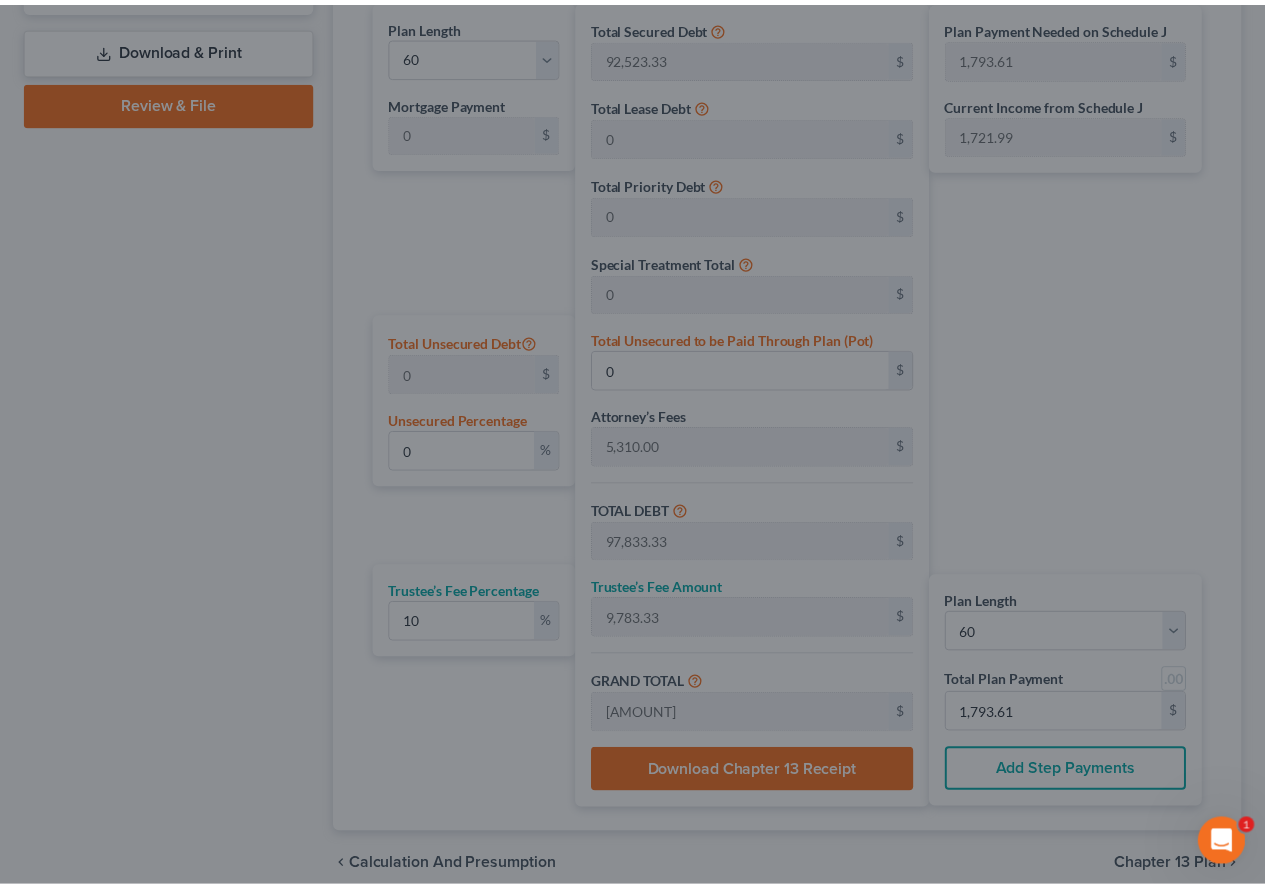 scroll, scrollTop: 1006, scrollLeft: 0, axis: vertical 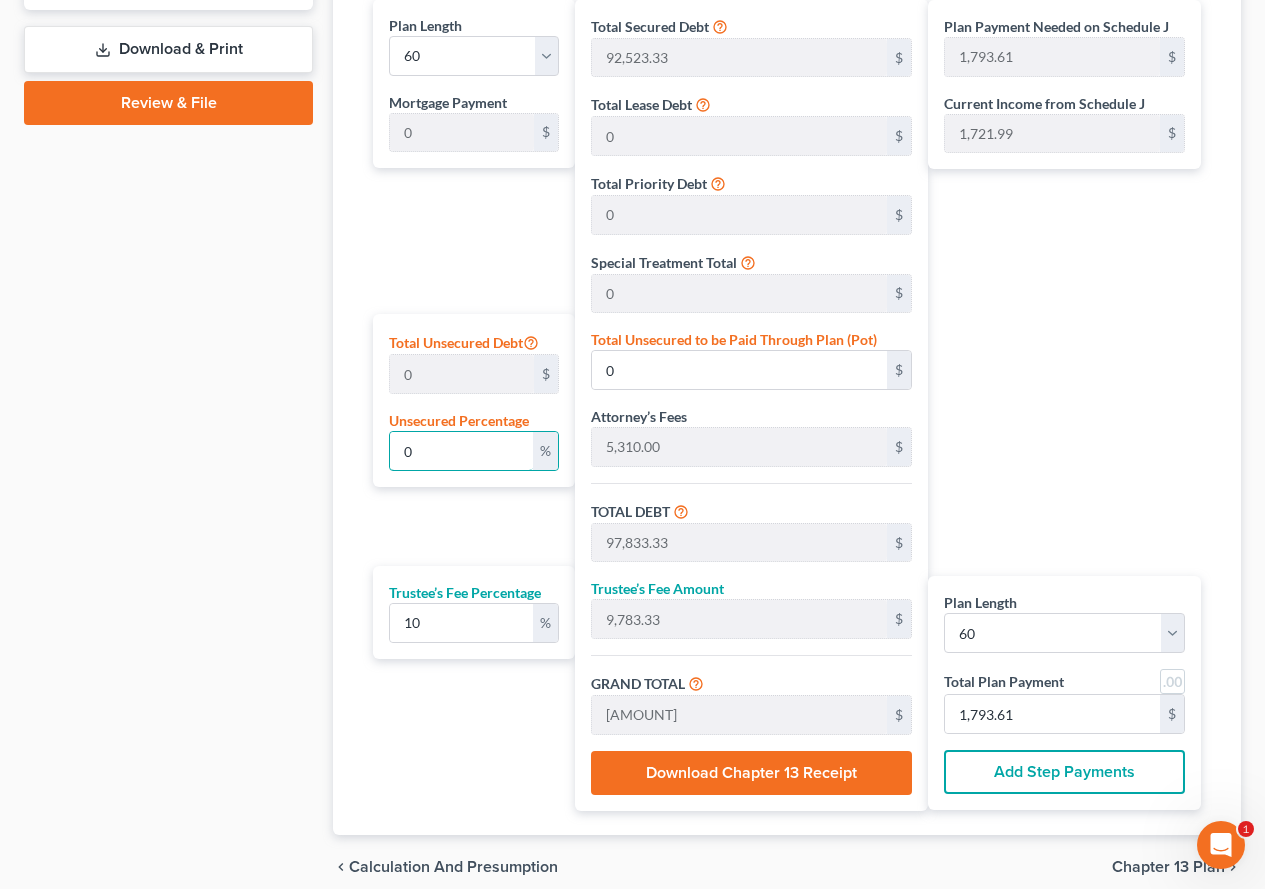 drag, startPoint x: 449, startPoint y: 464, endPoint x: 385, endPoint y: 456, distance: 64.49806 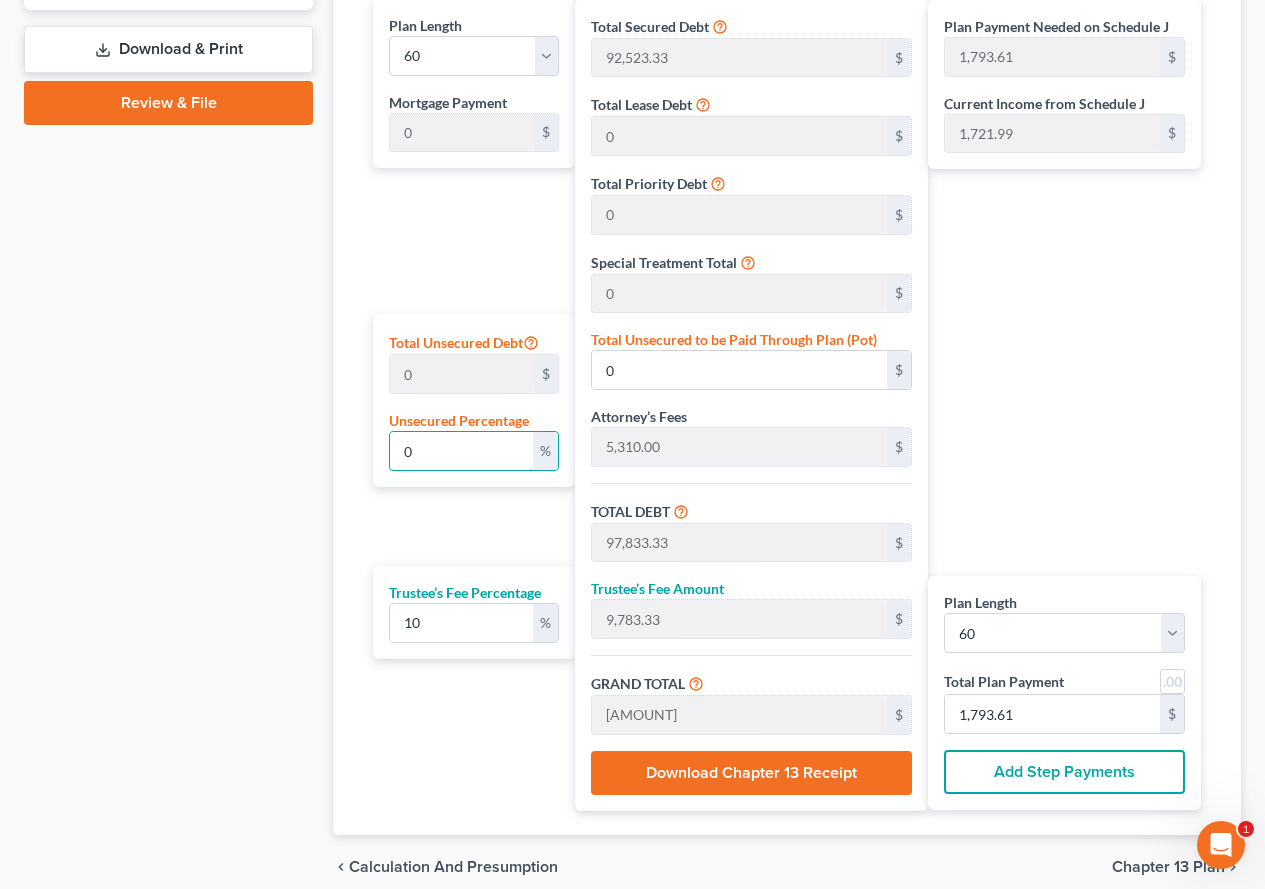 click on "Total Unsecured Debt  0 $ Unsecured Percentage 0 %" at bounding box center [474, 400] 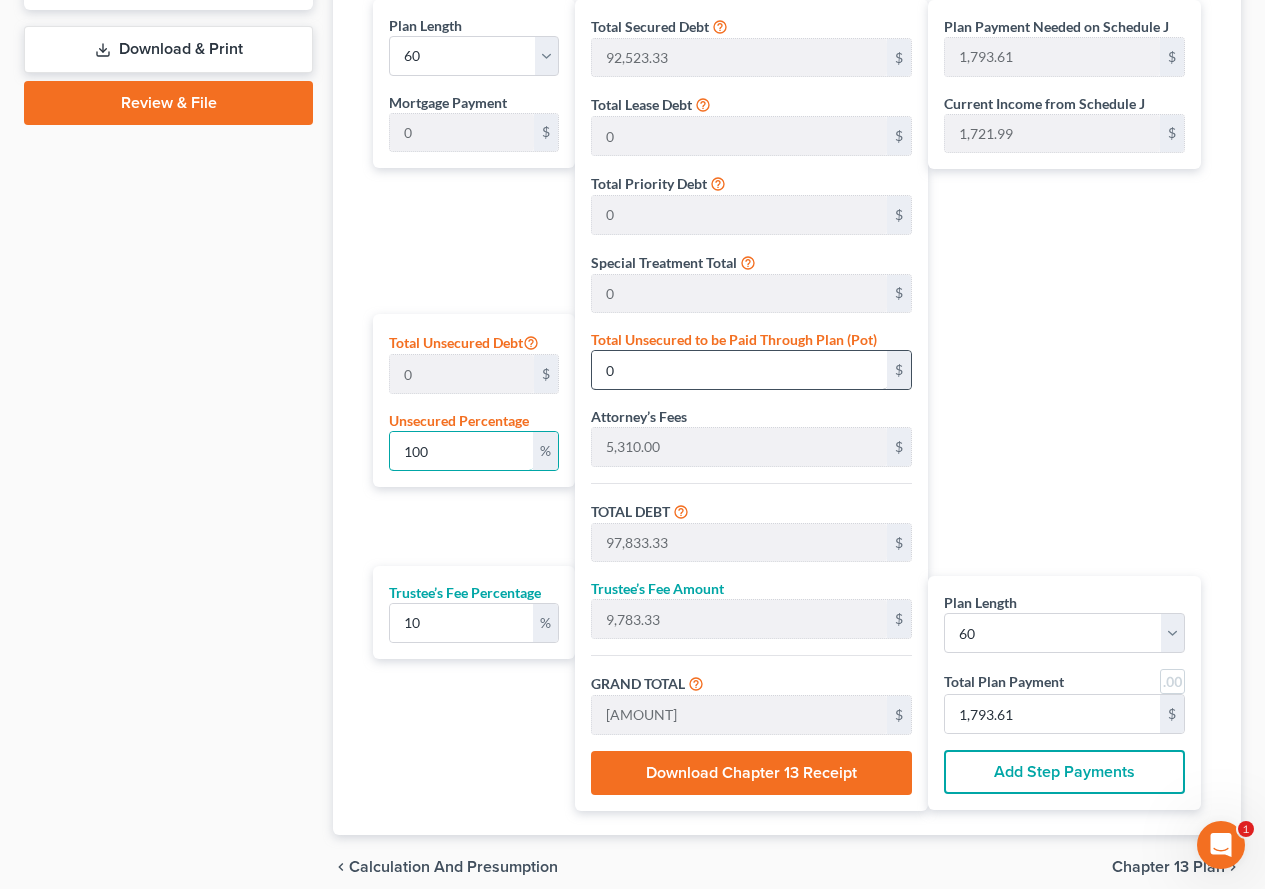 type on "100" 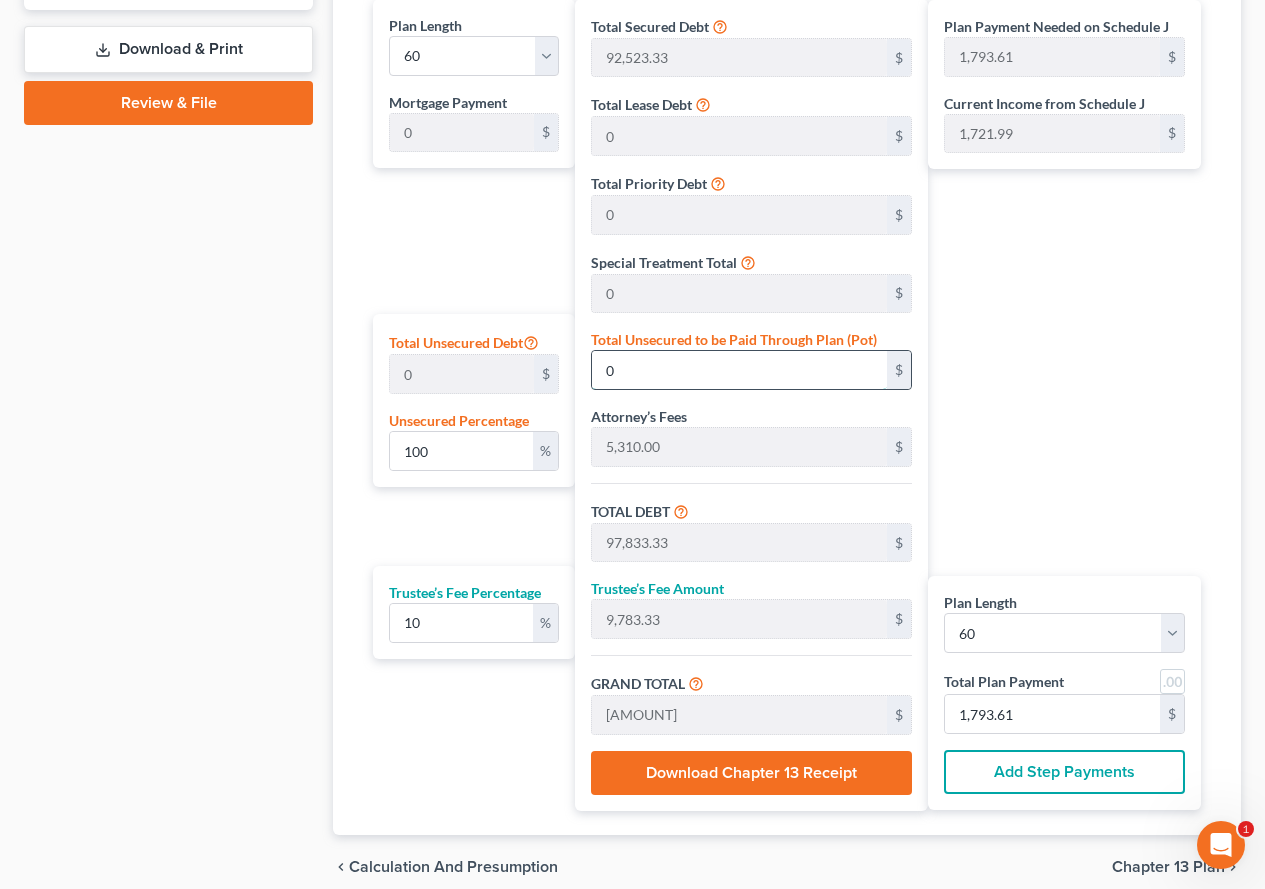 click on "0" at bounding box center (739, 370) 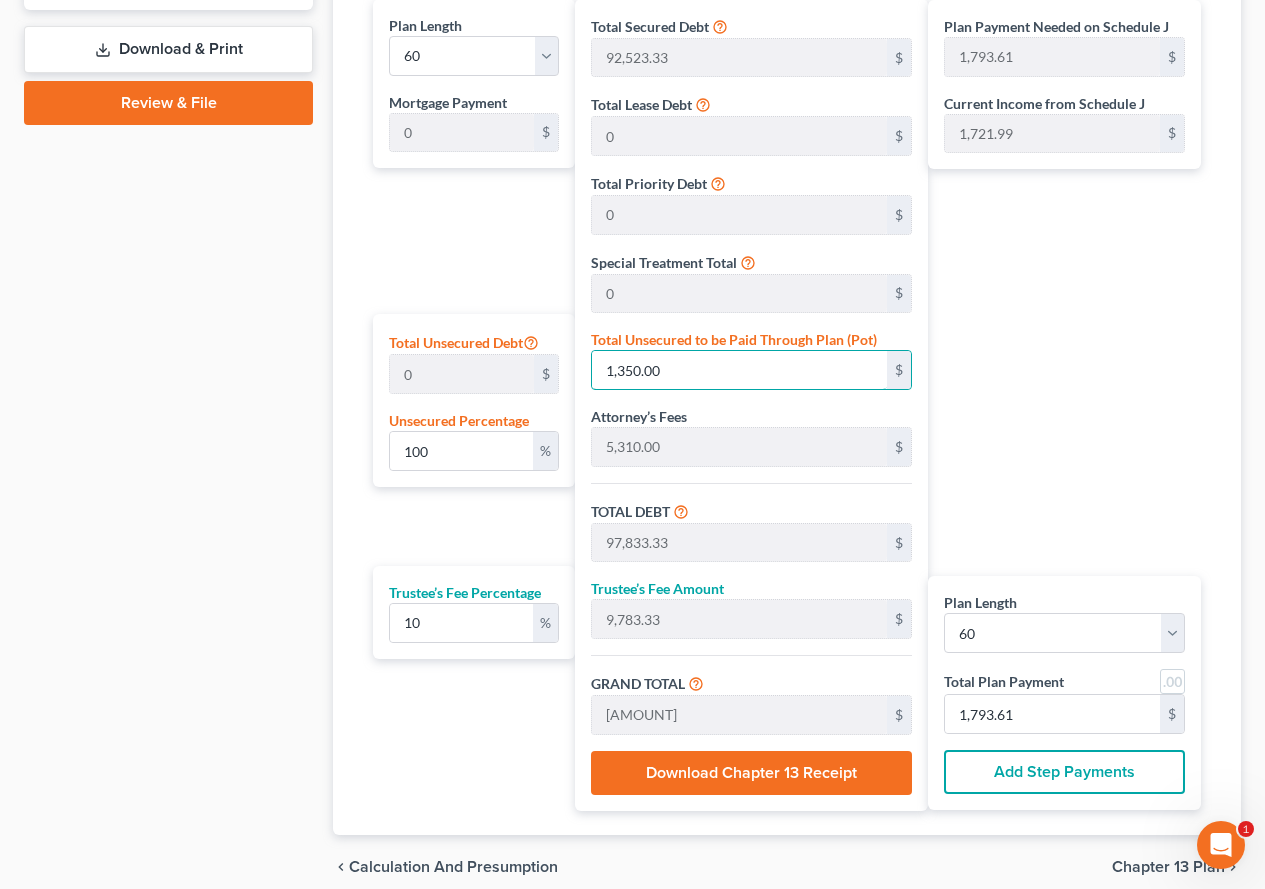 type on "1,350.00" 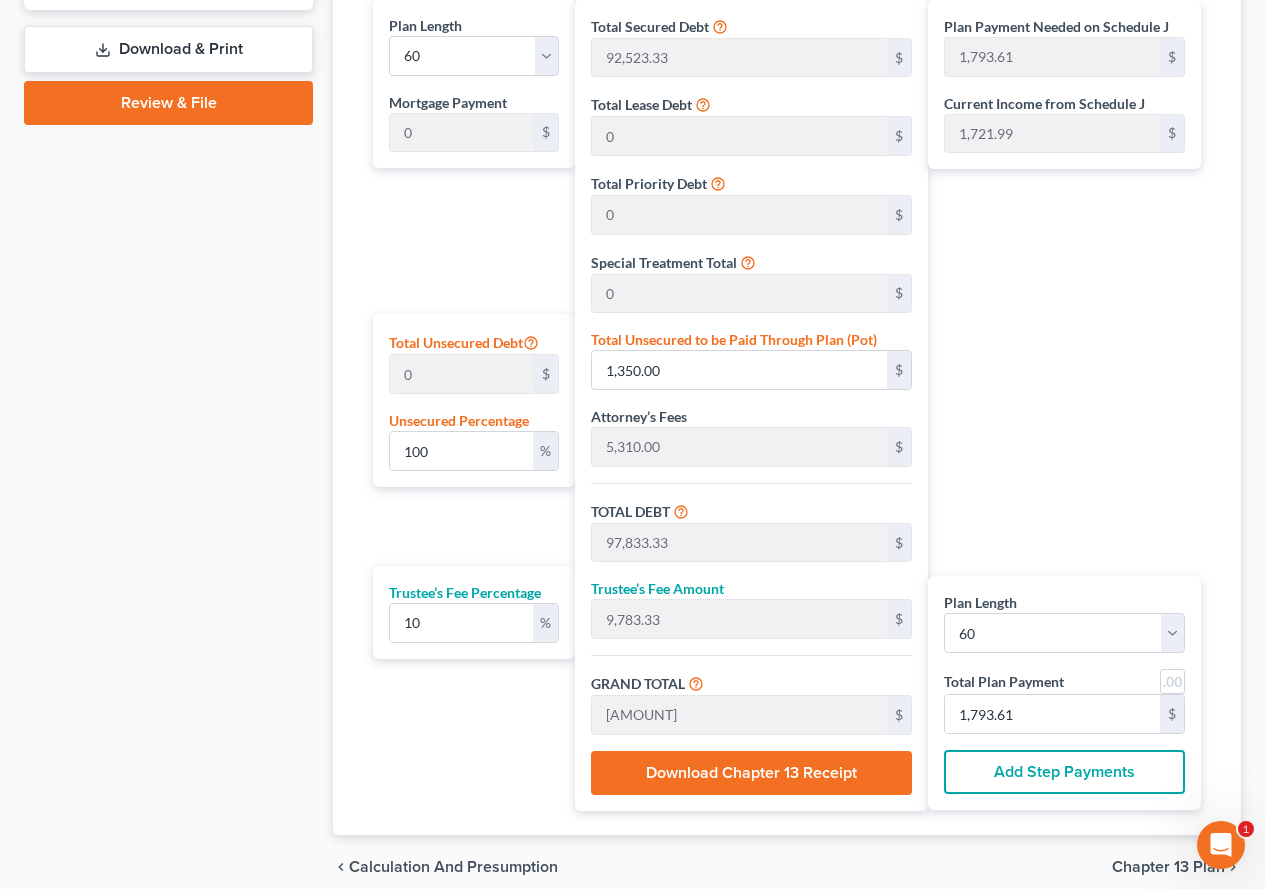 click on "Plan Payment Needed on Schedule J [AMOUNT] $ Current Income from Schedule J [AMOUNT] $ Plan Length  1 2 3 4 5 6 7 8 9 10 11 12 13 14 15 16 17 18 19 20 21 22 23 24 25 26 27 28 29 30 31 32 33 34 35 36 37 38 39 40 41 42 43 44 45 46 47 48 49 50 51 52 53 54 55 56 57 58 59 60 61 62 63 64 65 66 67 68 69 70 71 72 73 74 75 76 77 78 79 80 81 82 83 84 Total Plan Payment [AMOUNT] $ Add Step Payments" at bounding box center (1069, 405) 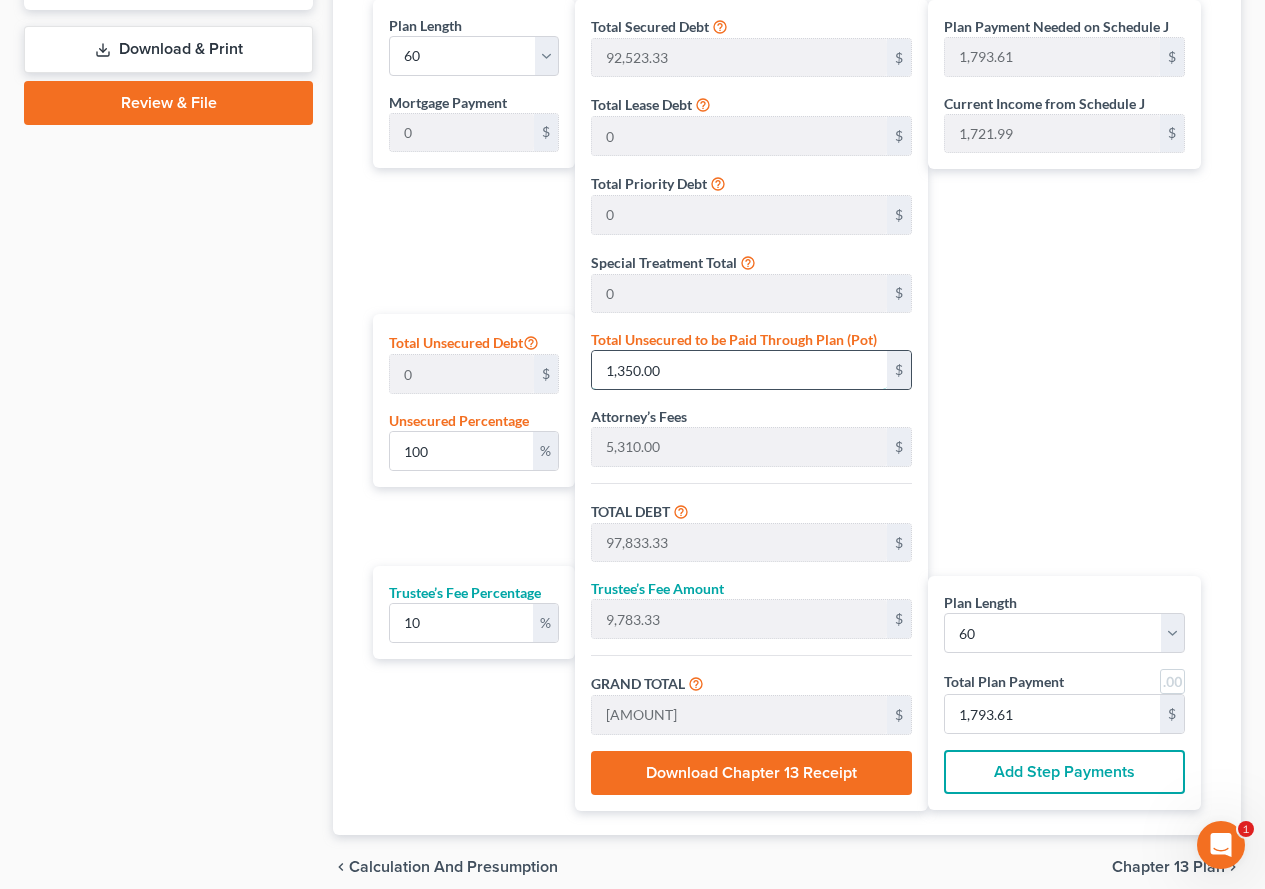 click on "1,350.00" at bounding box center [739, 370] 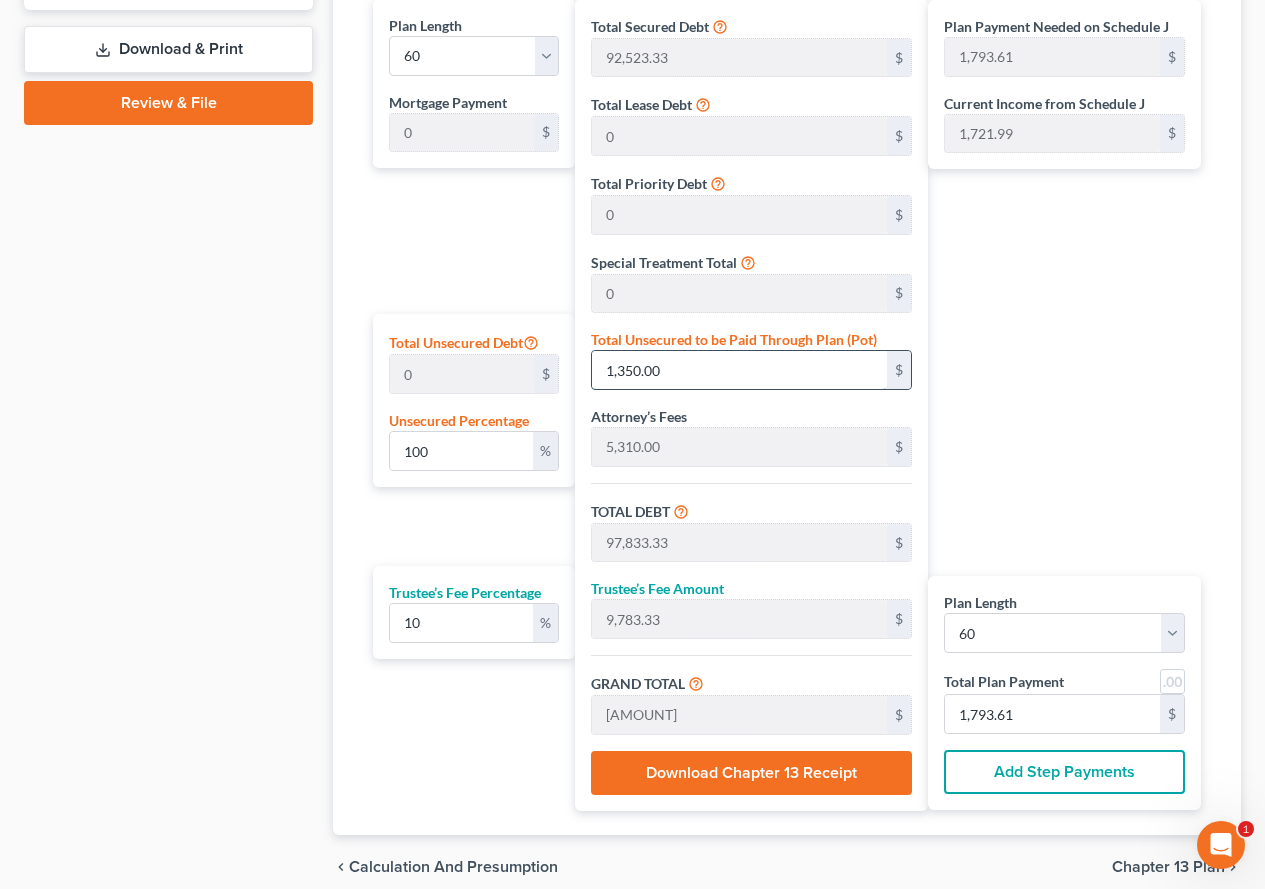 click on "1,350.00" at bounding box center [739, 370] 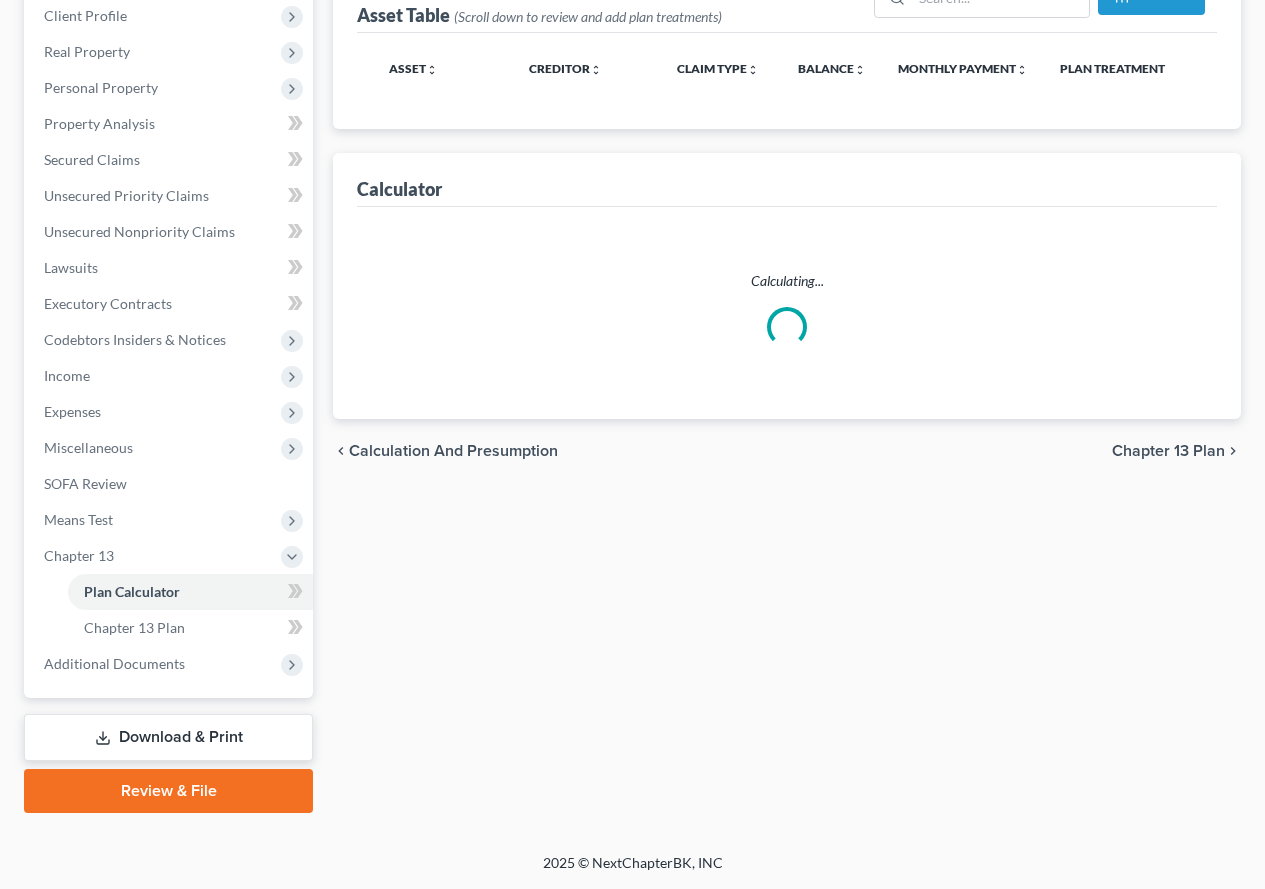 select on "59" 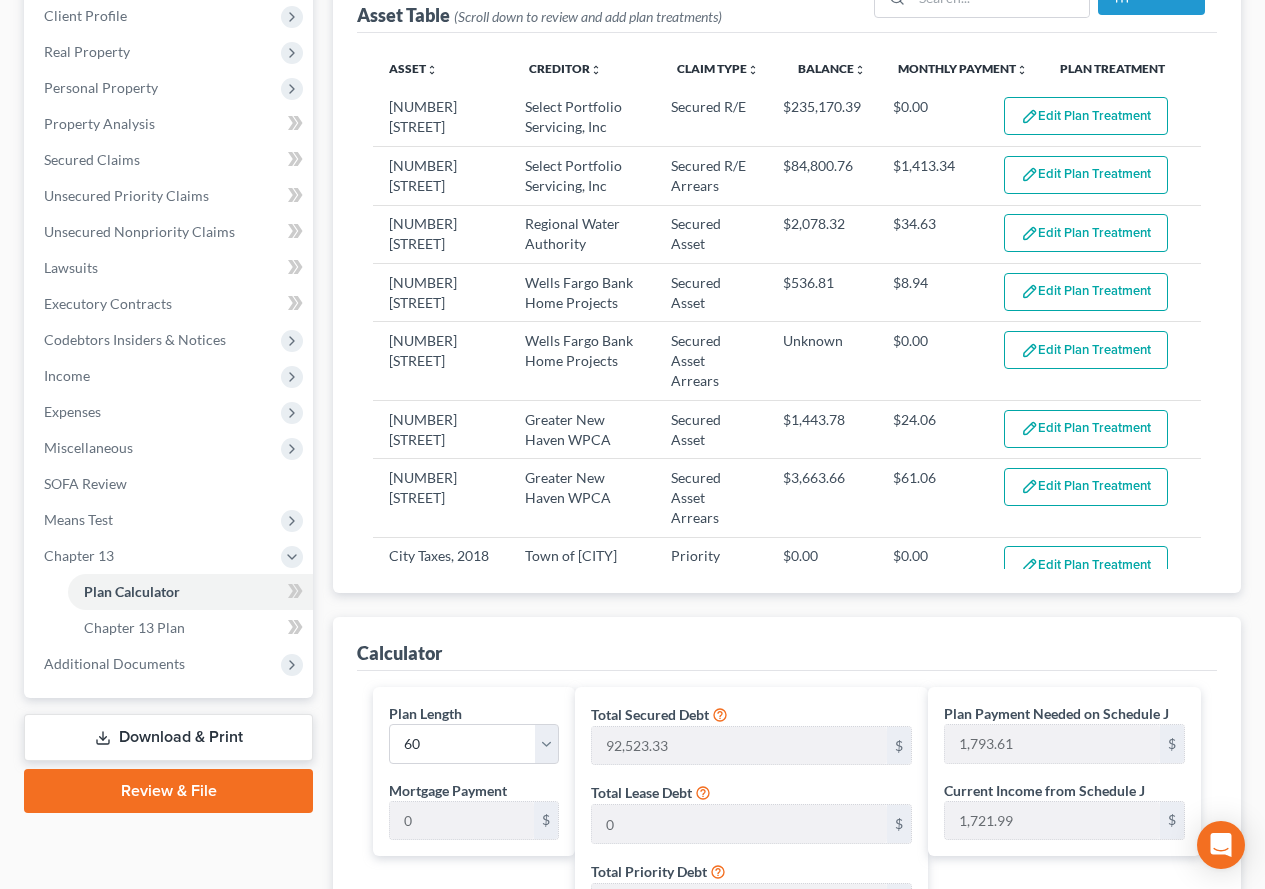 scroll, scrollTop: 452, scrollLeft: 0, axis: vertical 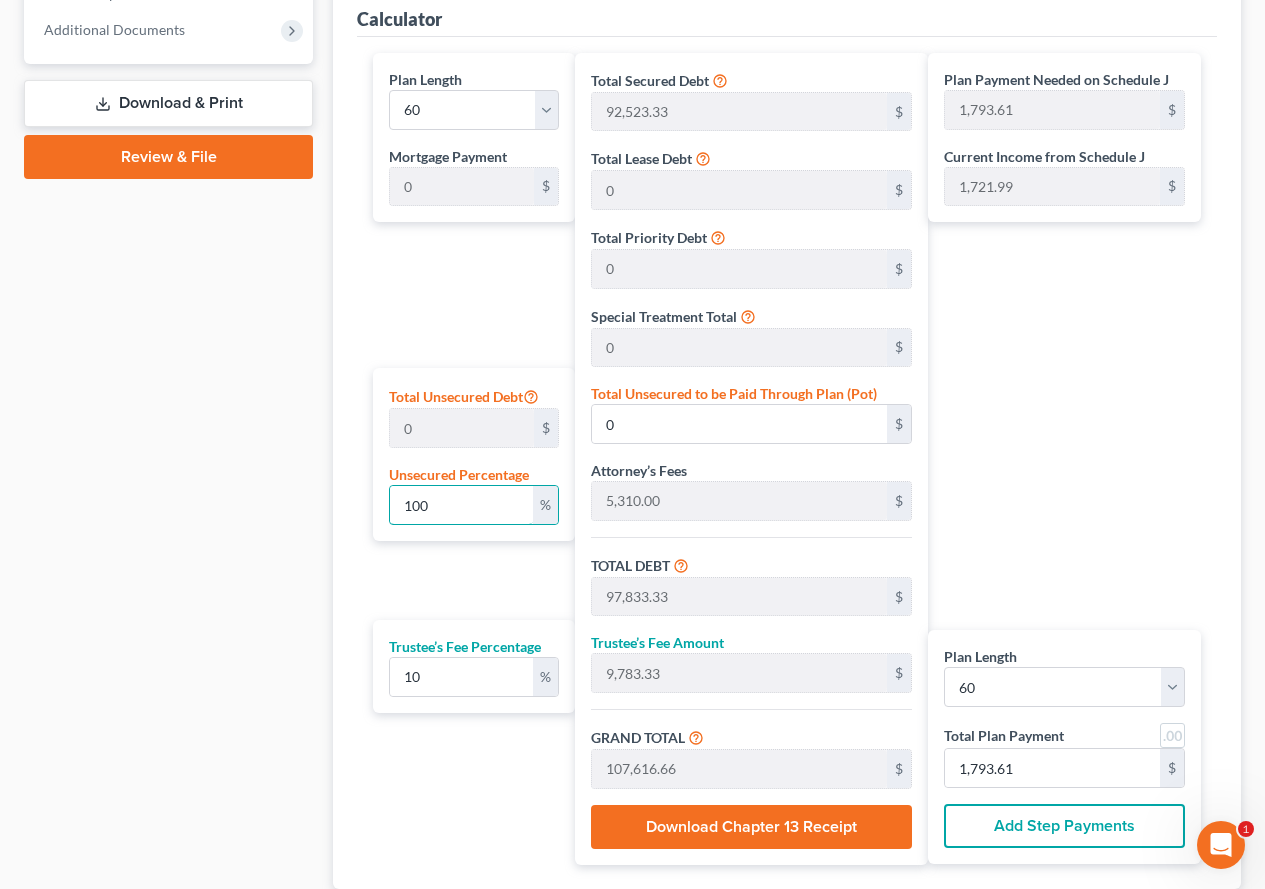 drag, startPoint x: 466, startPoint y: 503, endPoint x: 374, endPoint y: 511, distance: 92.34717 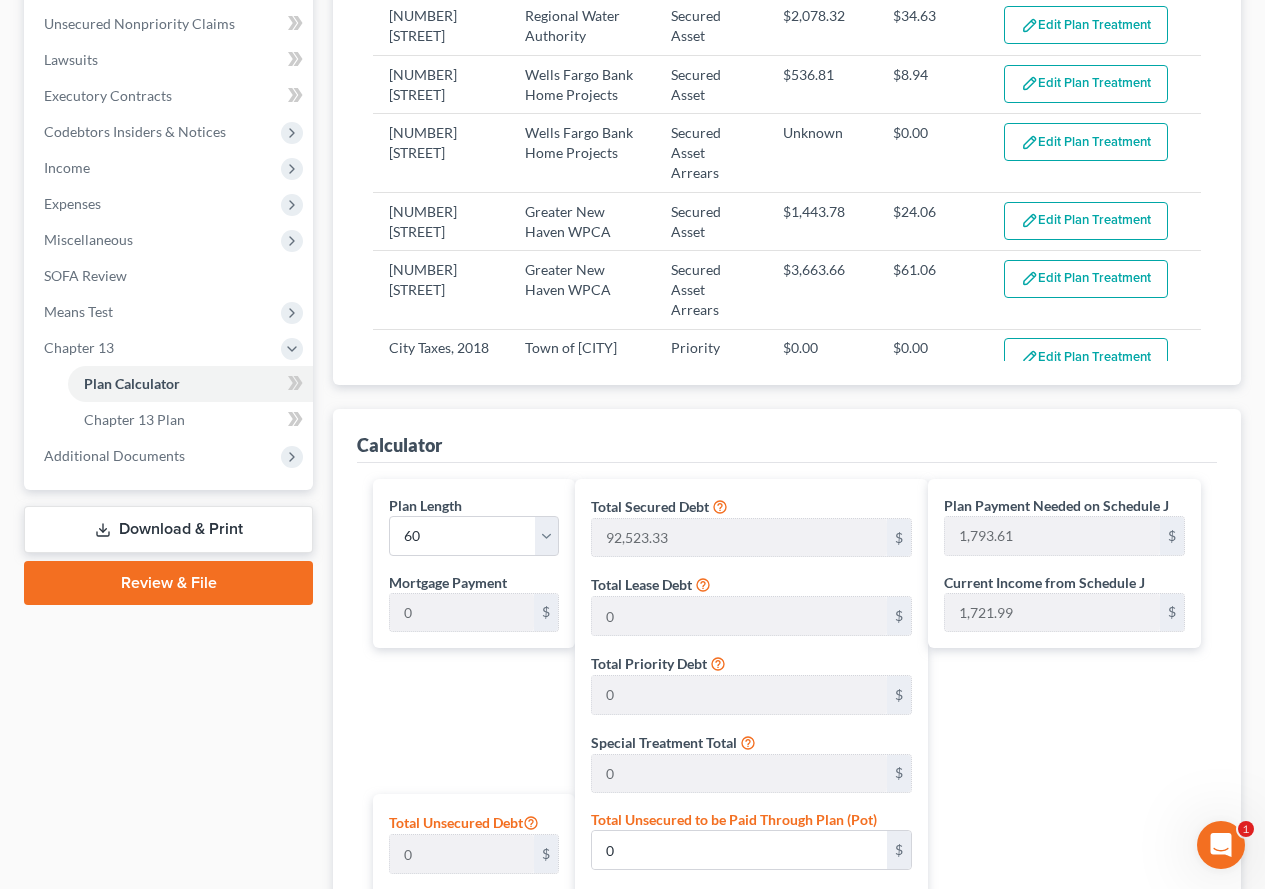 scroll, scrollTop: 352, scrollLeft: 0, axis: vertical 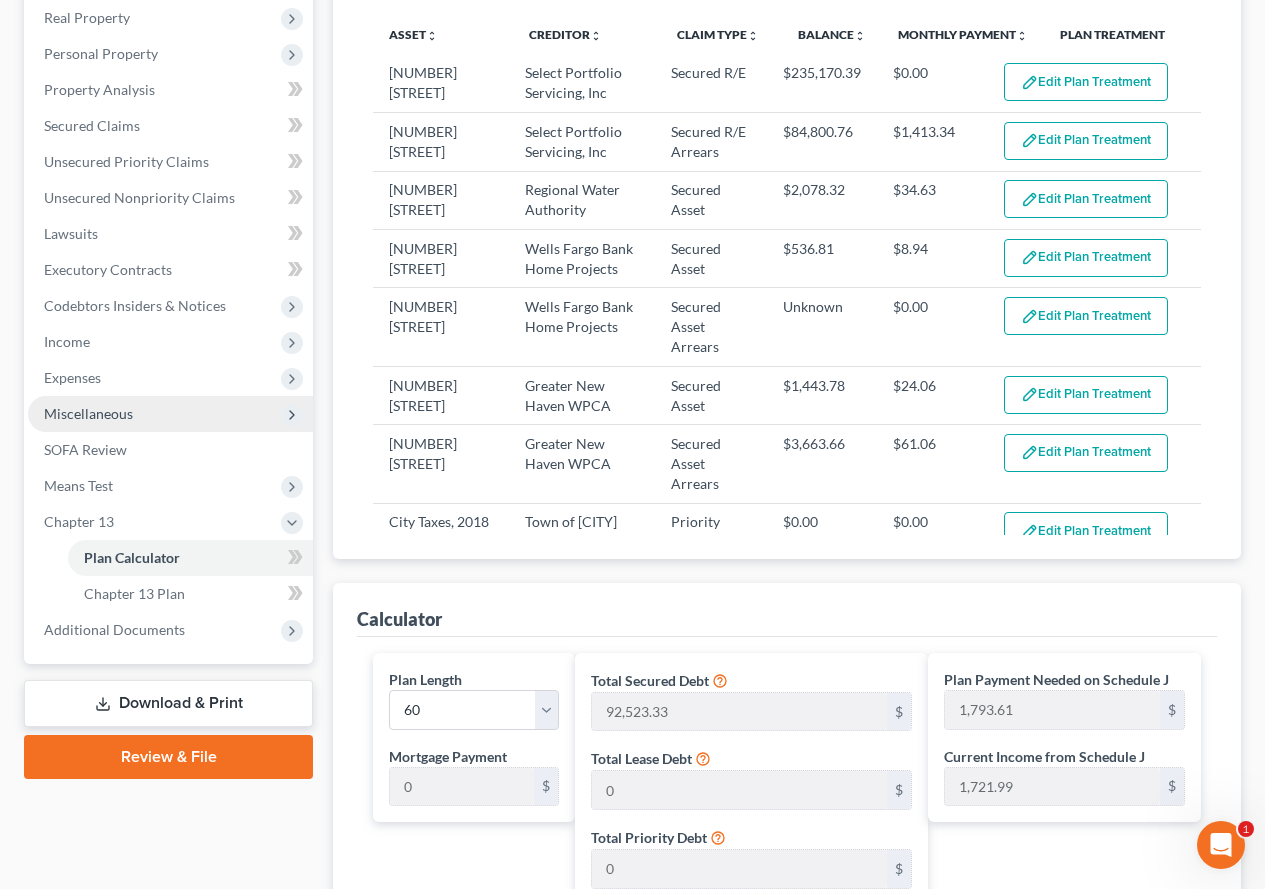 type on "0" 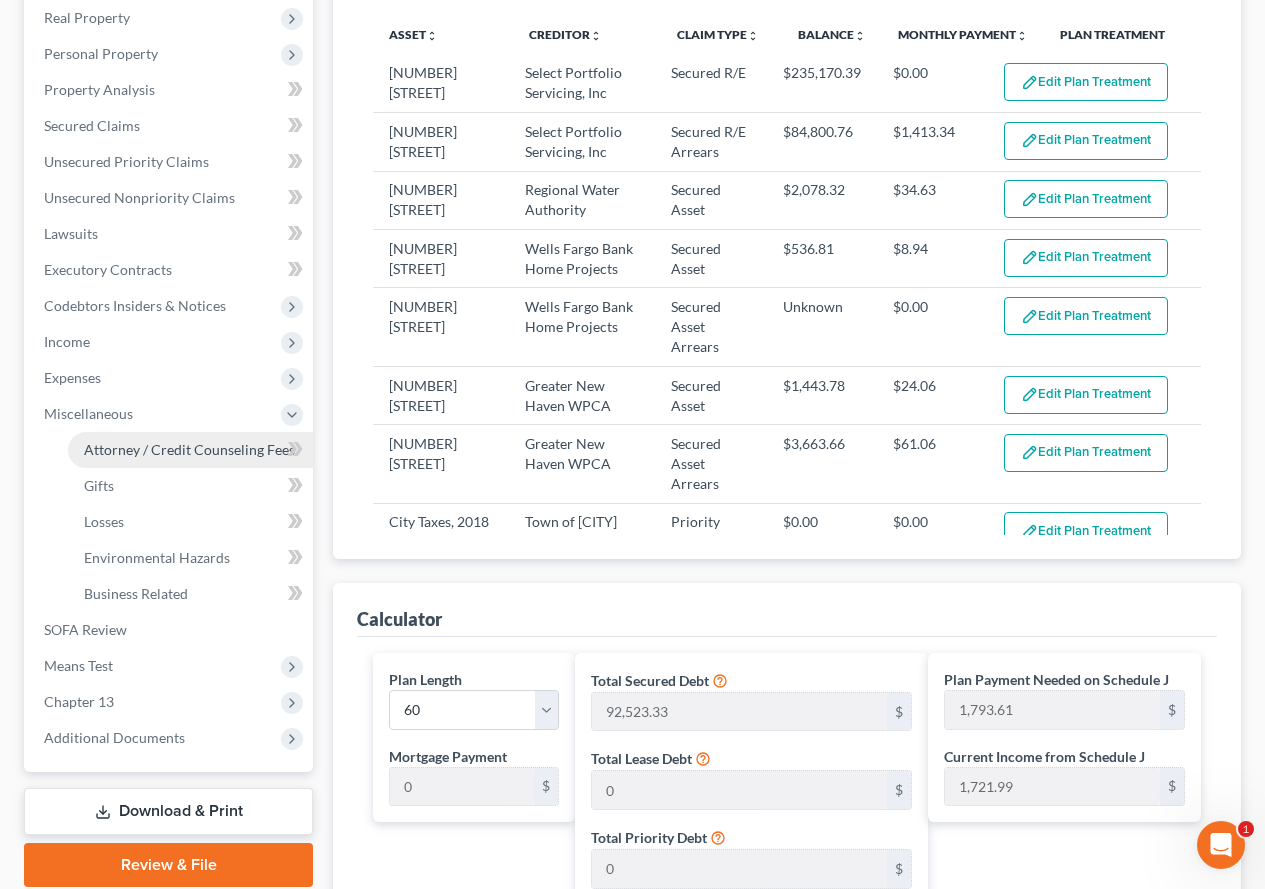 click on "Attorney / Credit Counseling Fees" at bounding box center [189, 449] 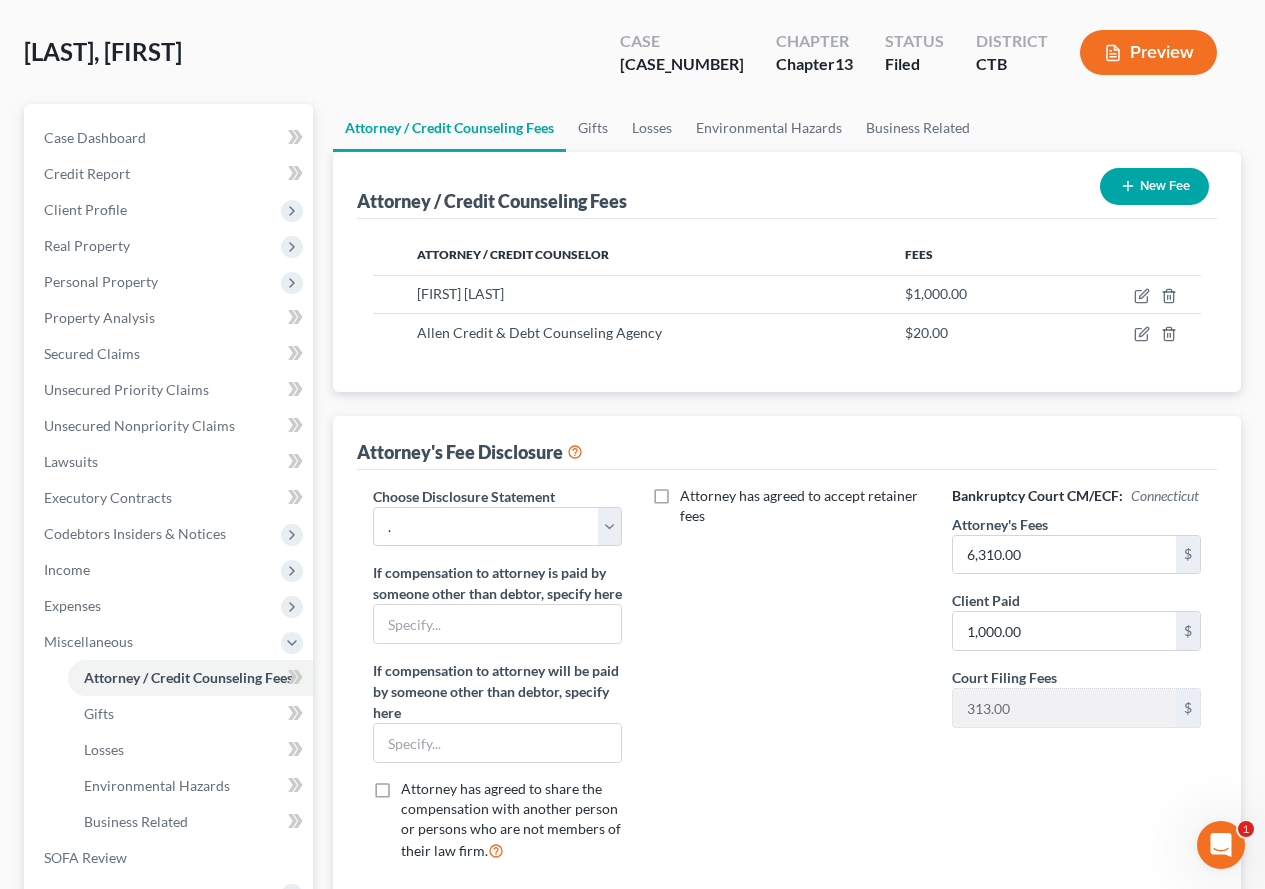 scroll, scrollTop: 200, scrollLeft: 0, axis: vertical 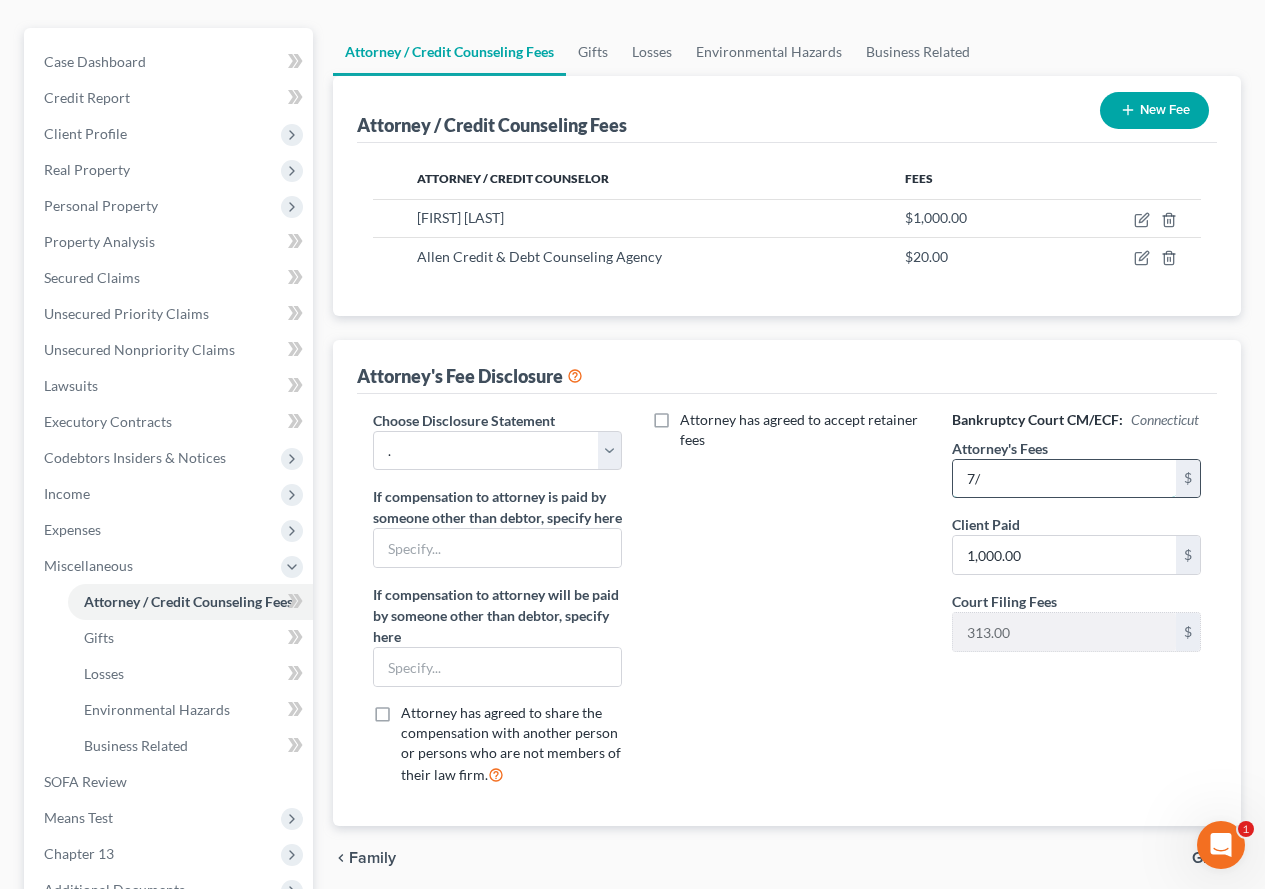 type on "7" 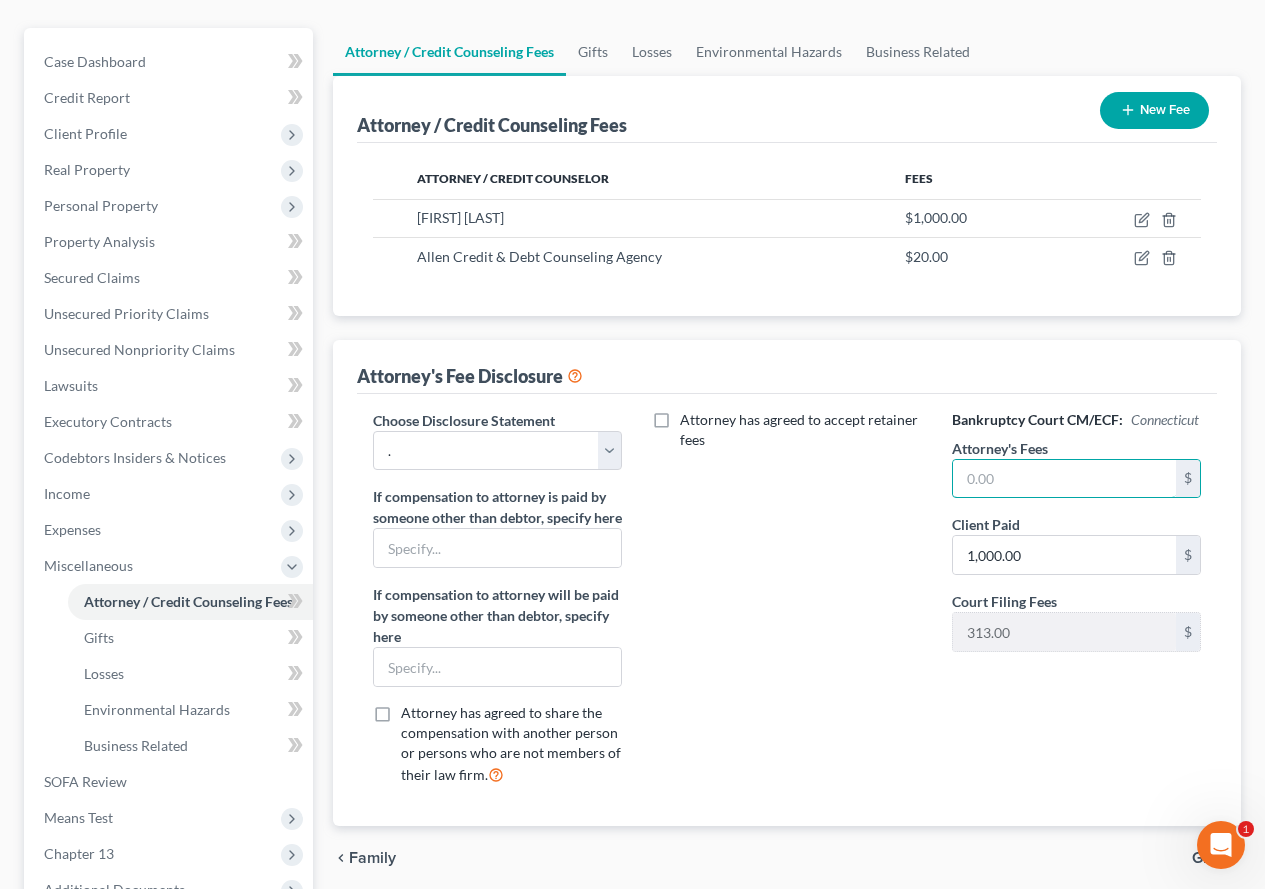 type 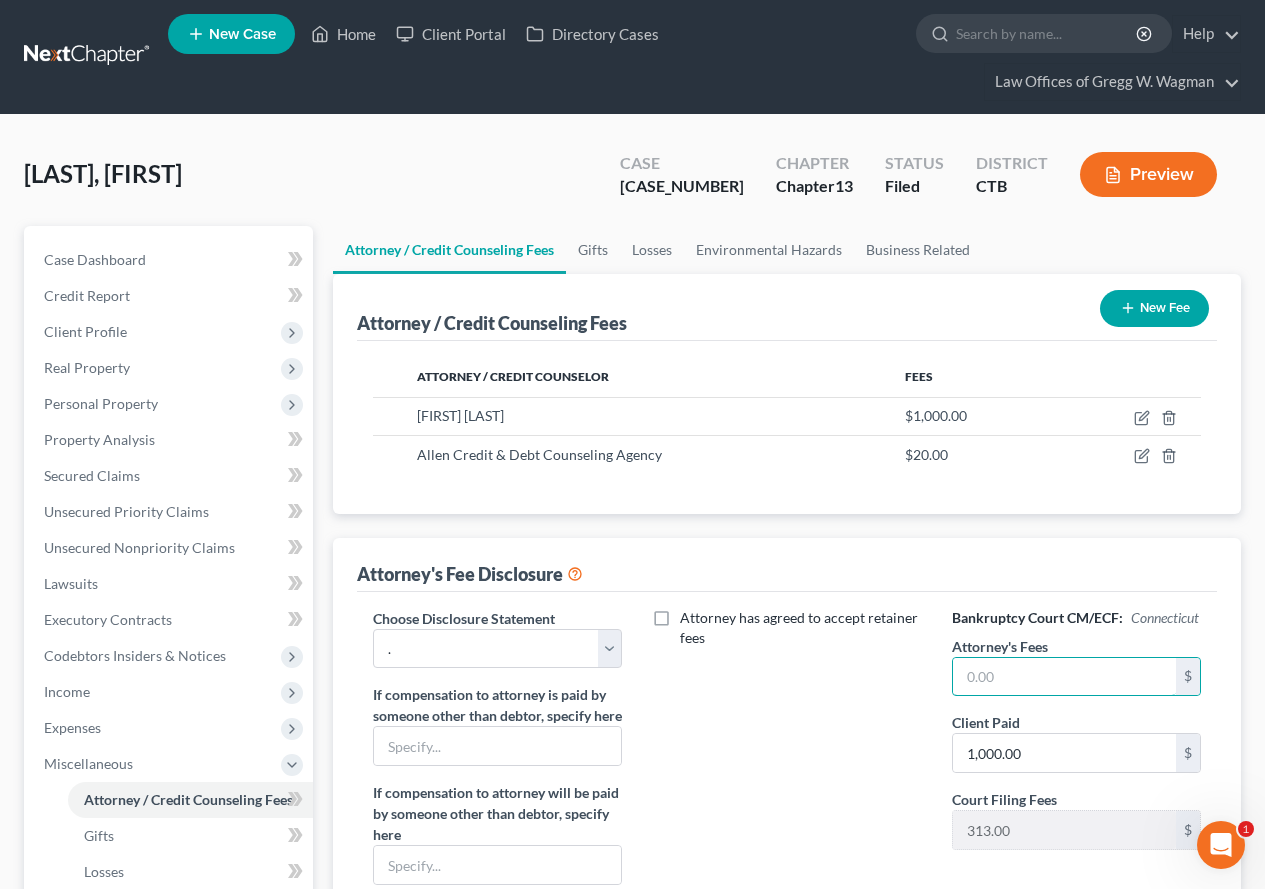 scroll, scrollTop: 0, scrollLeft: 0, axis: both 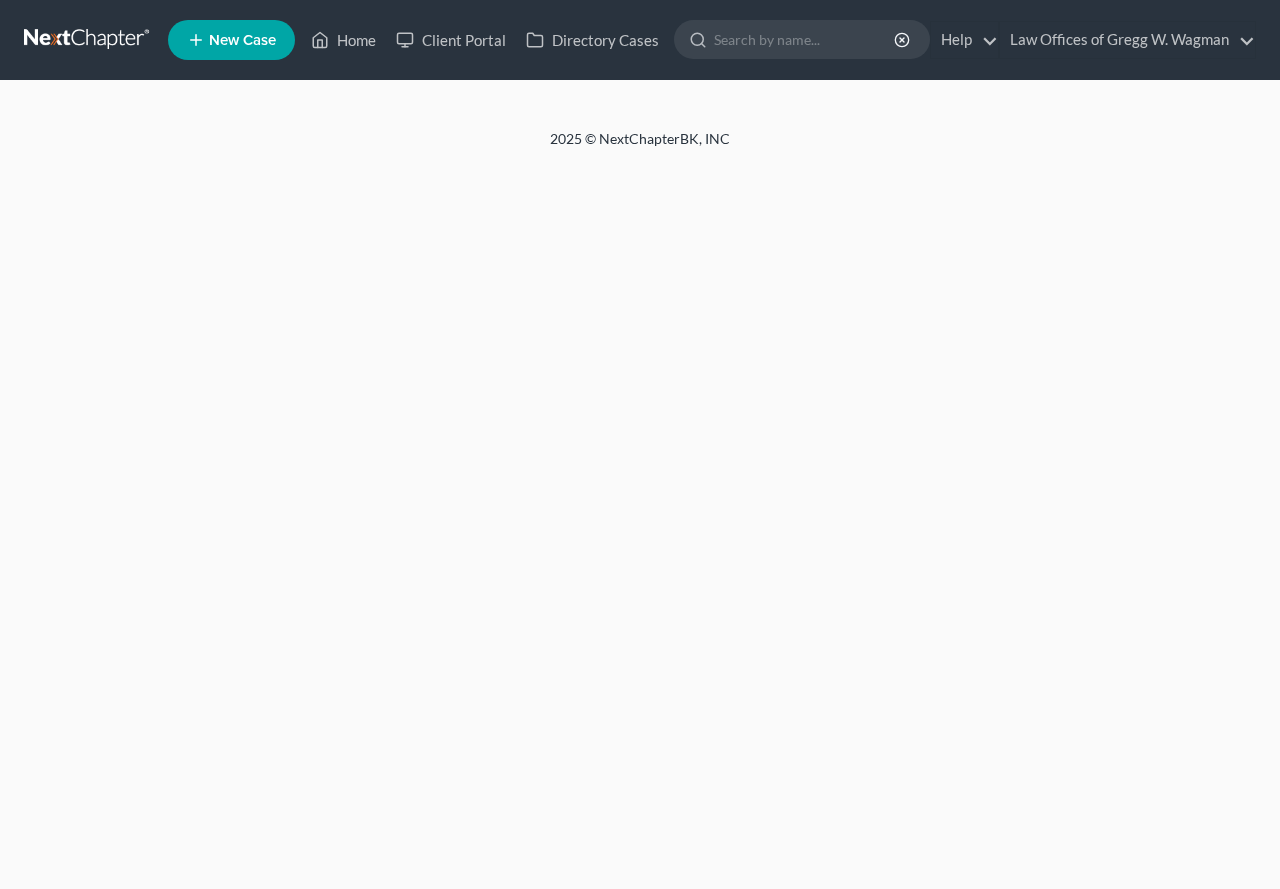 select on "0" 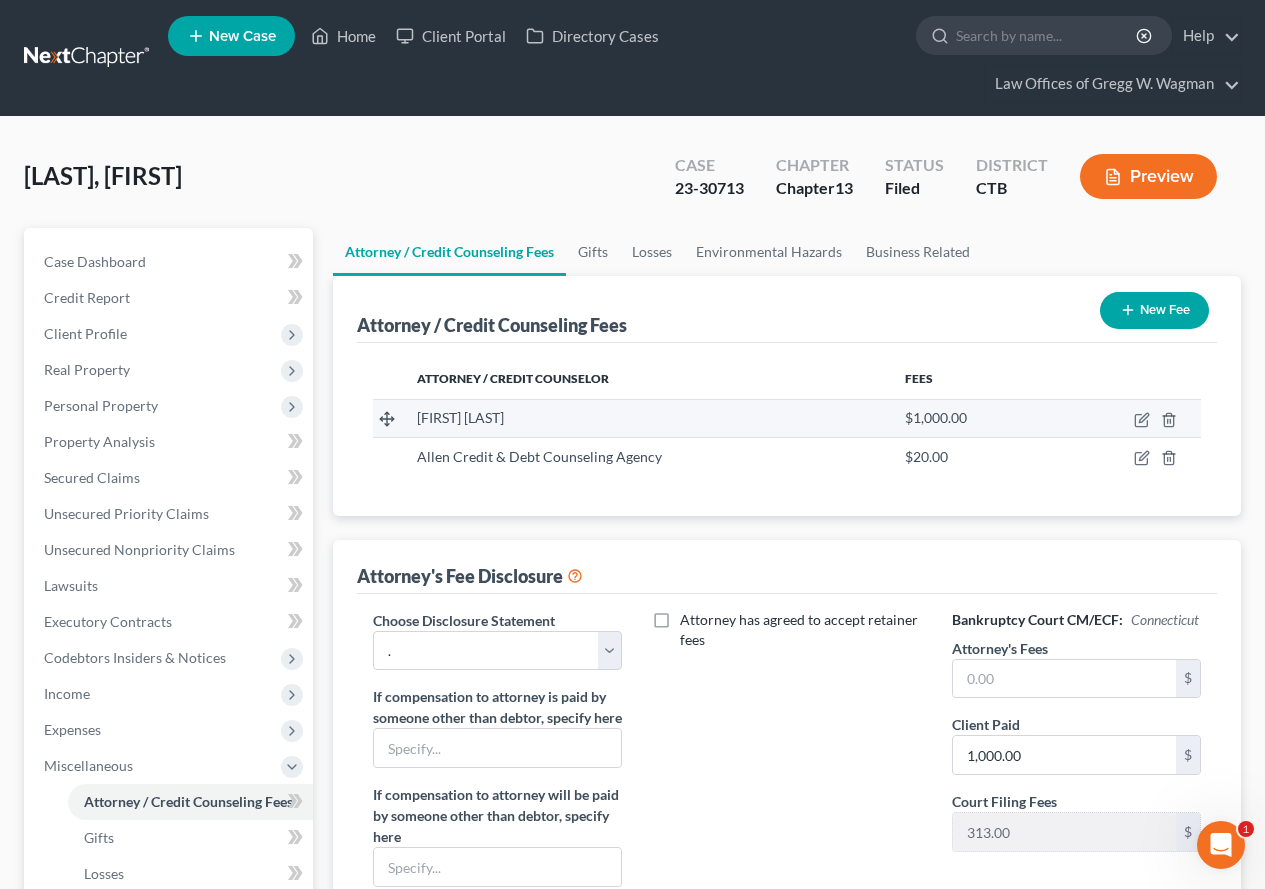scroll, scrollTop: 0, scrollLeft: 0, axis: both 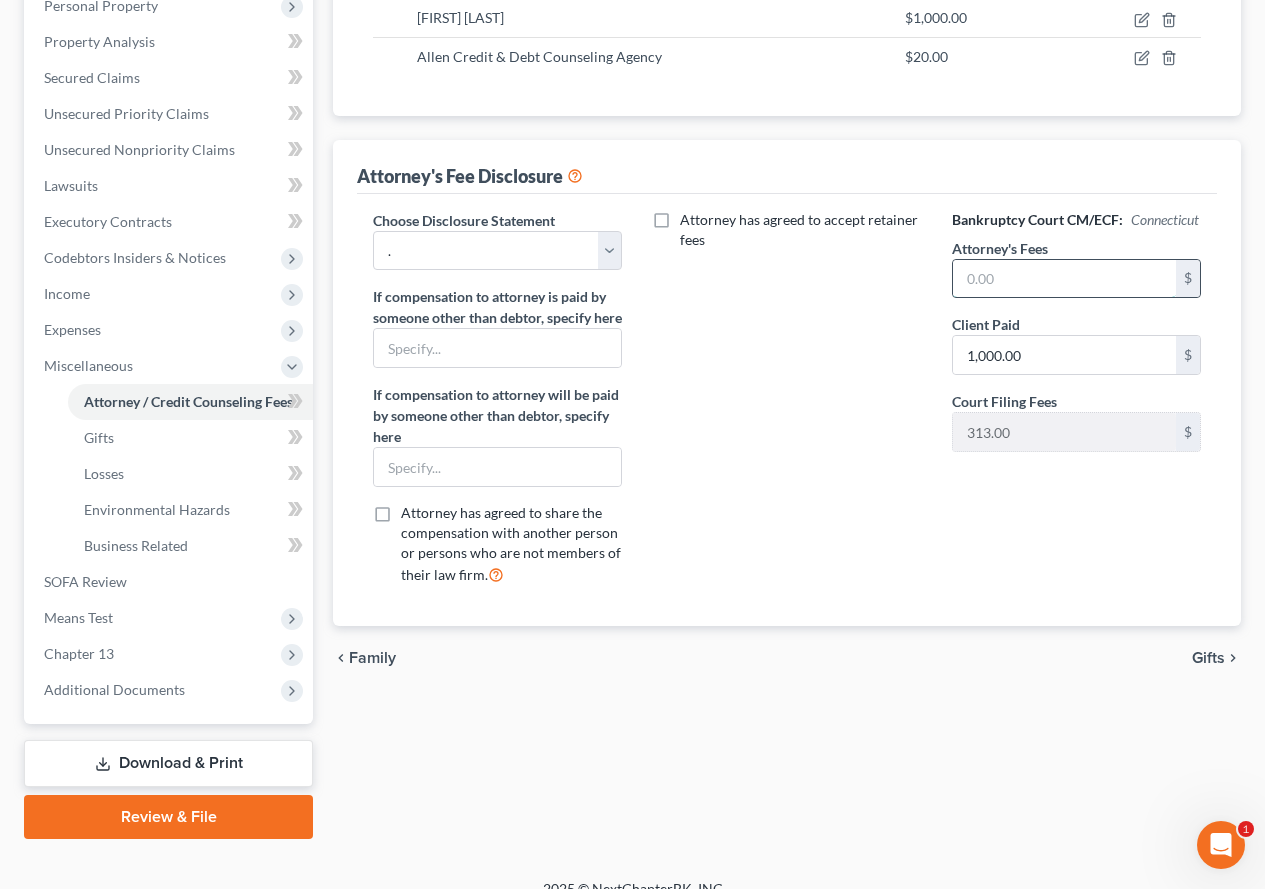click at bounding box center [1064, 279] 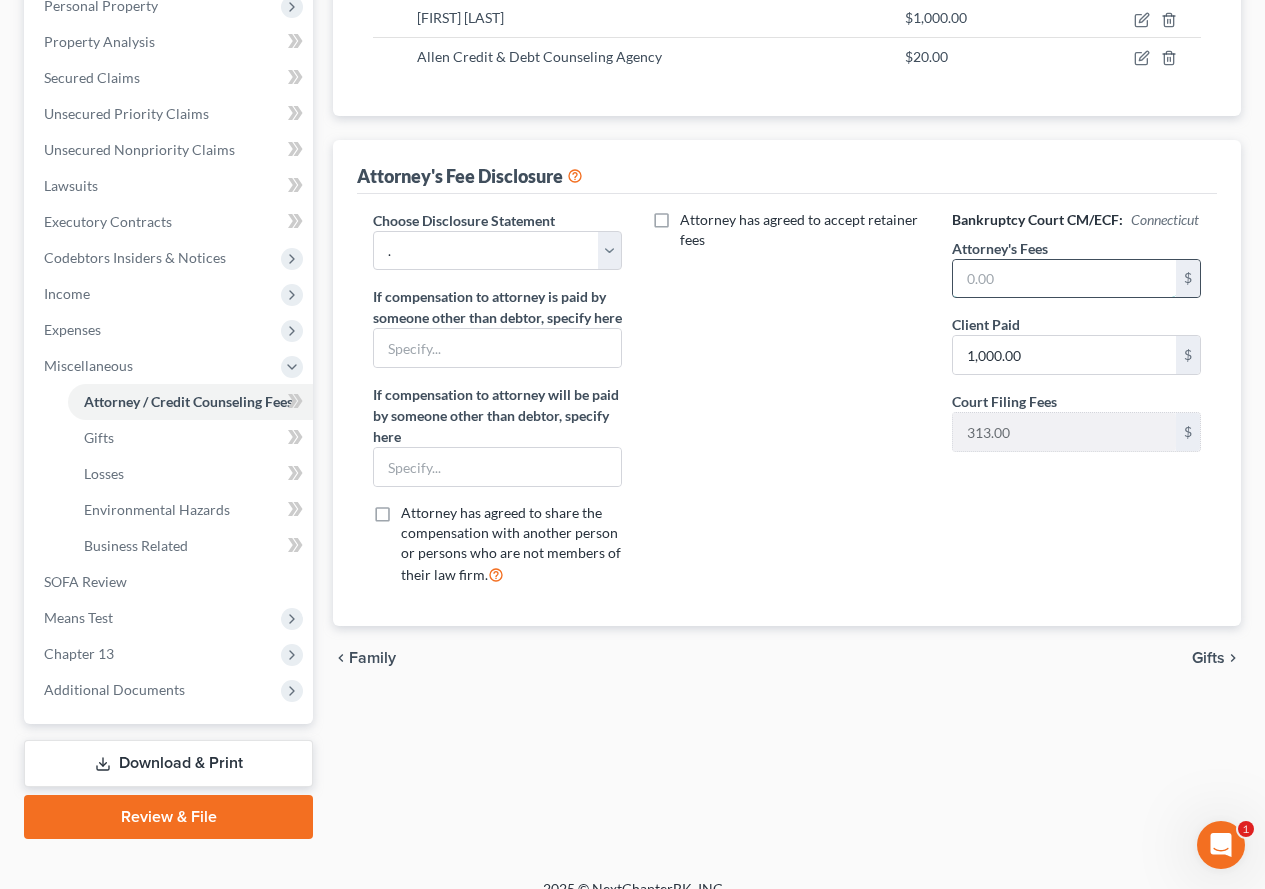 click at bounding box center [1064, 279] 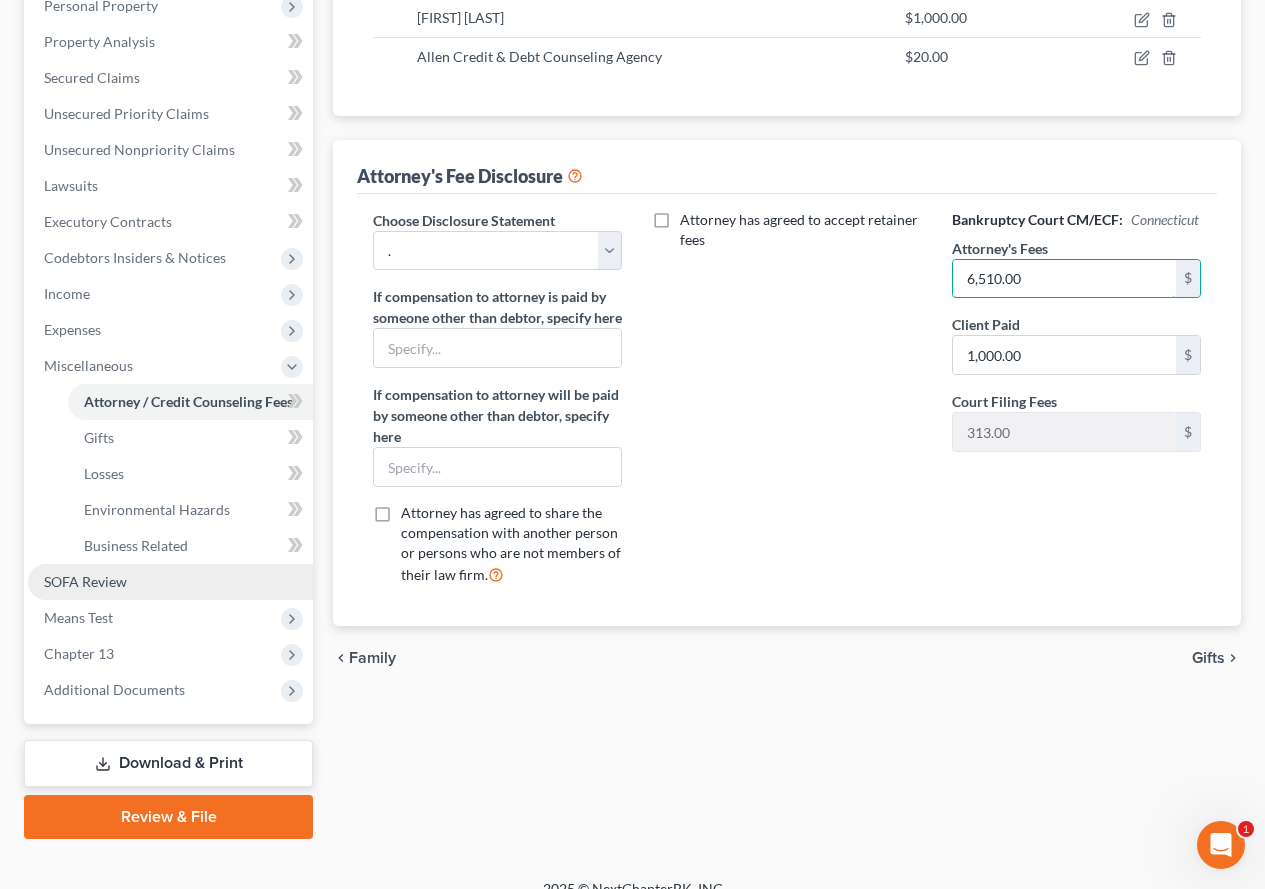 type on "6,510.00" 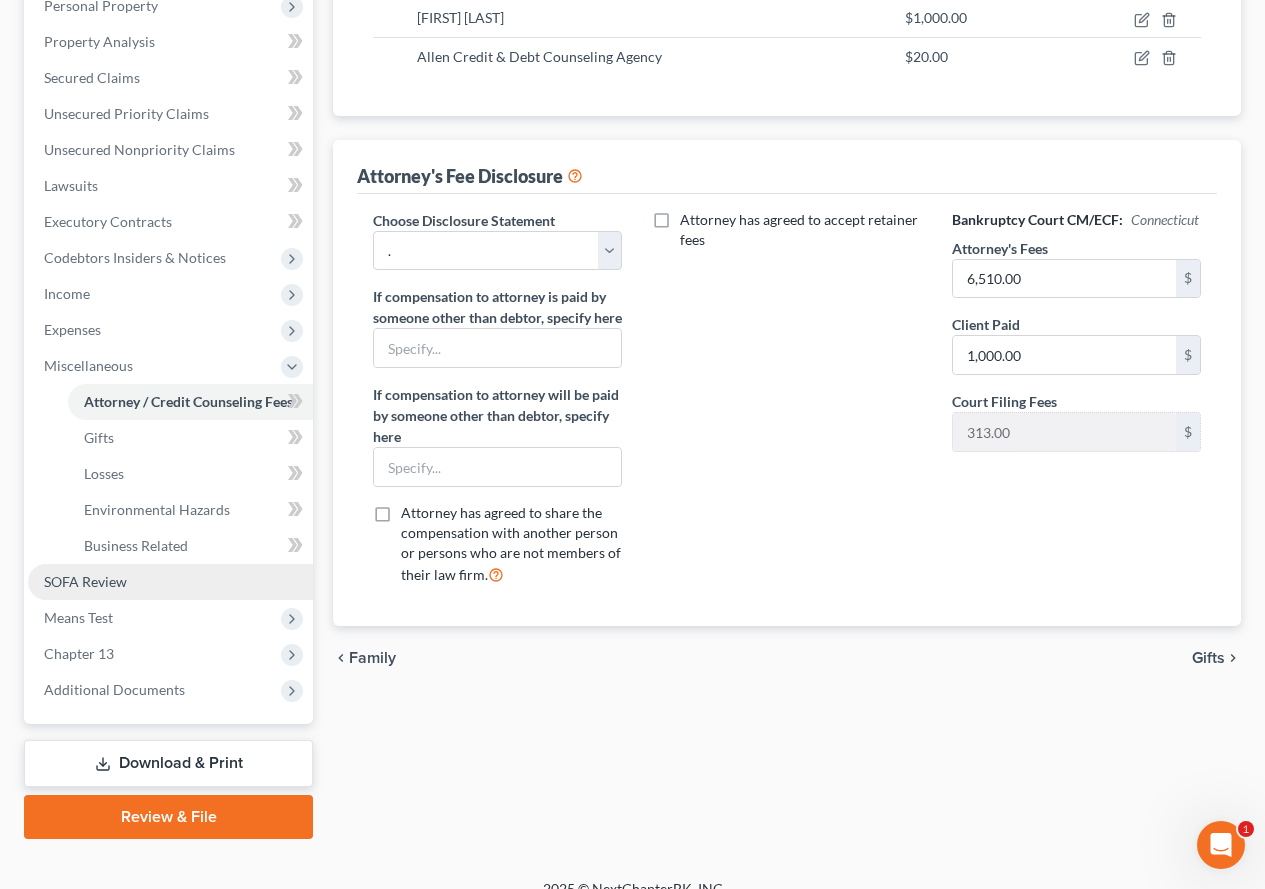 click on "SOFA Review" at bounding box center (85, 581) 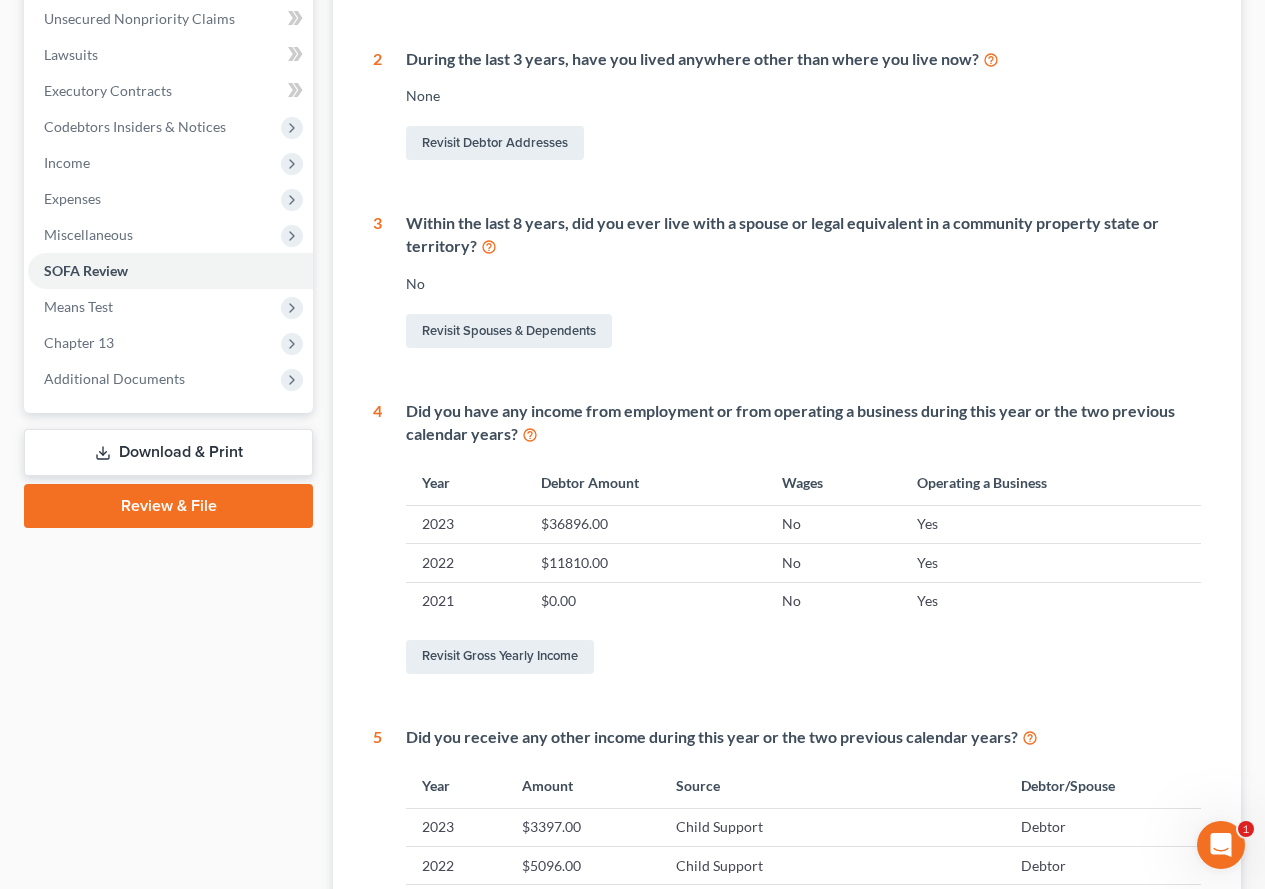scroll, scrollTop: 600, scrollLeft: 0, axis: vertical 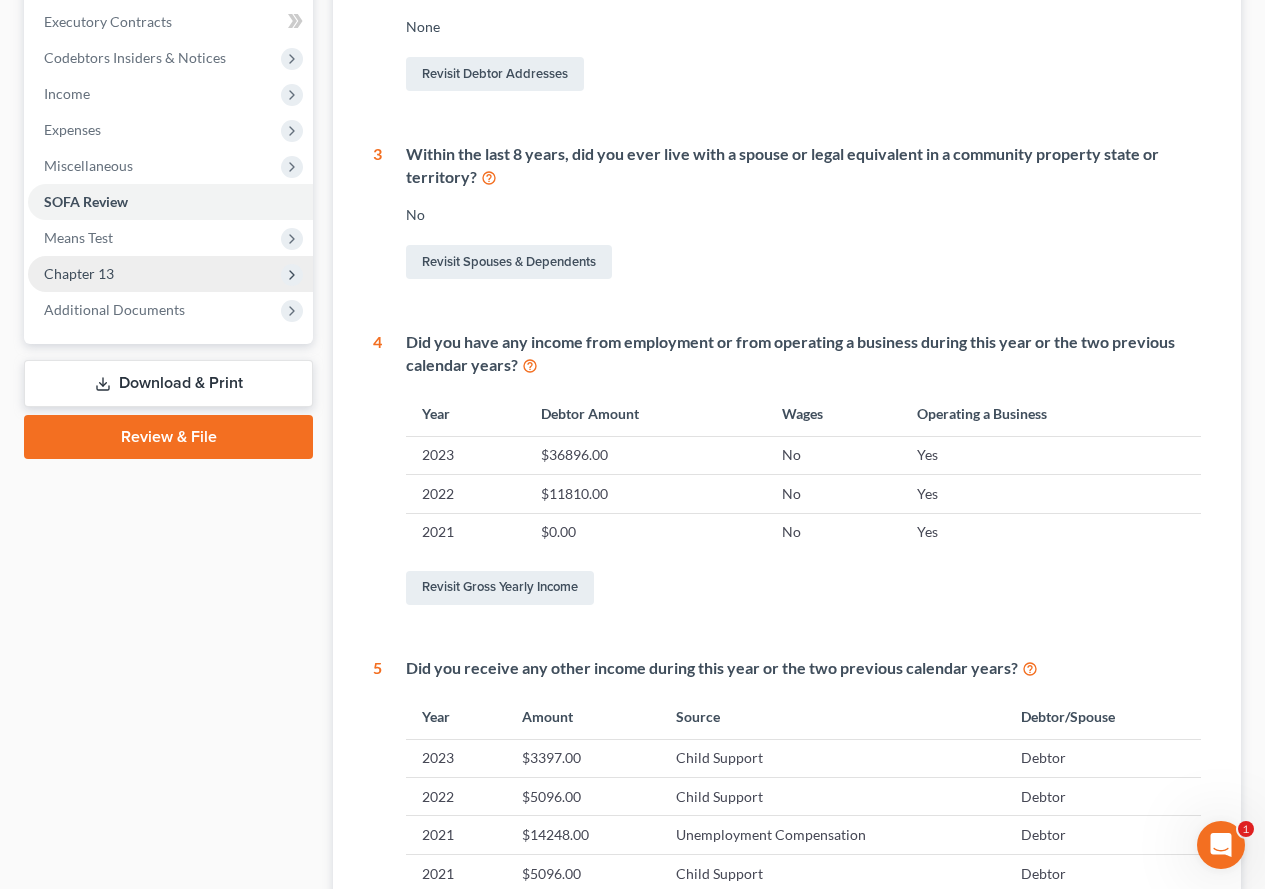 click on "Chapter 13" at bounding box center (79, 273) 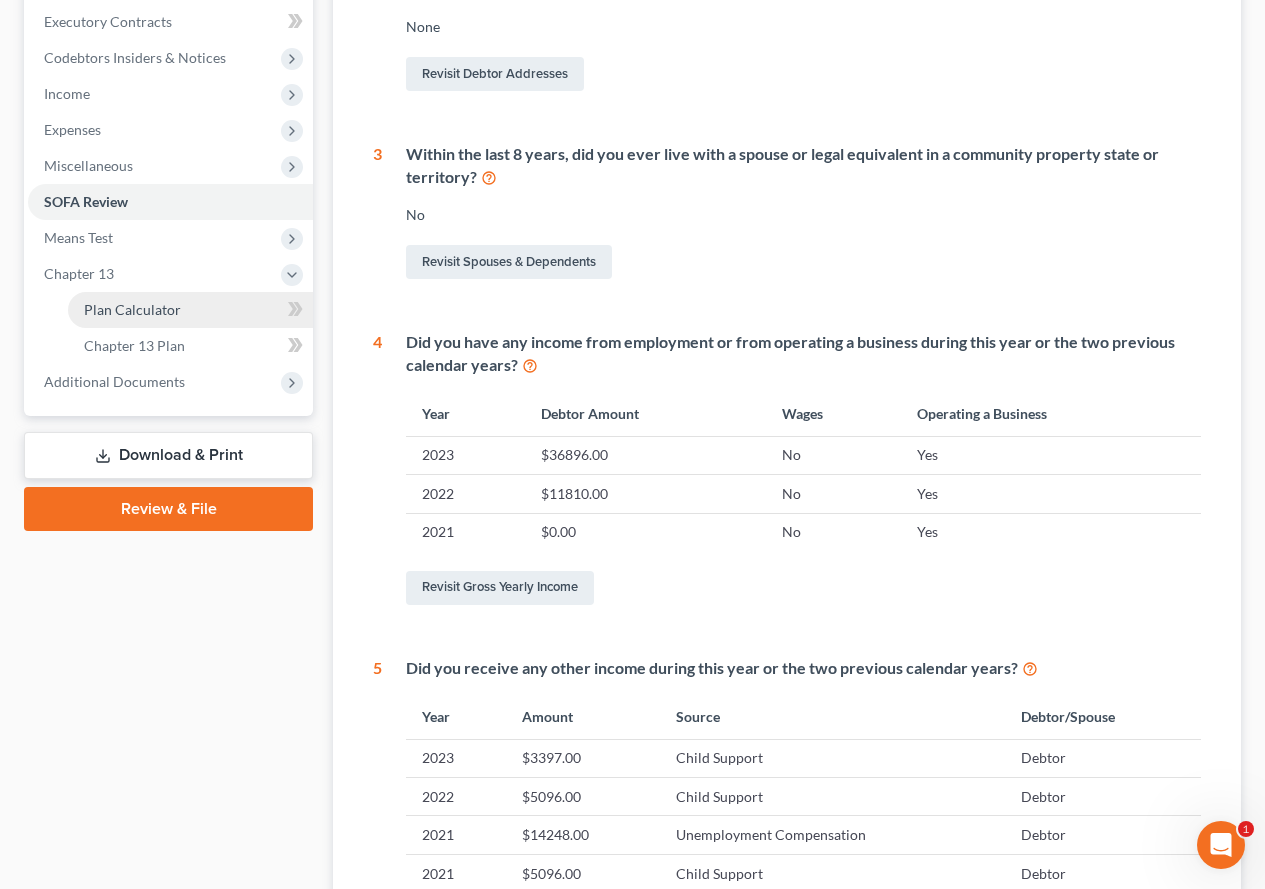 click on "Plan Calculator" at bounding box center [190, 310] 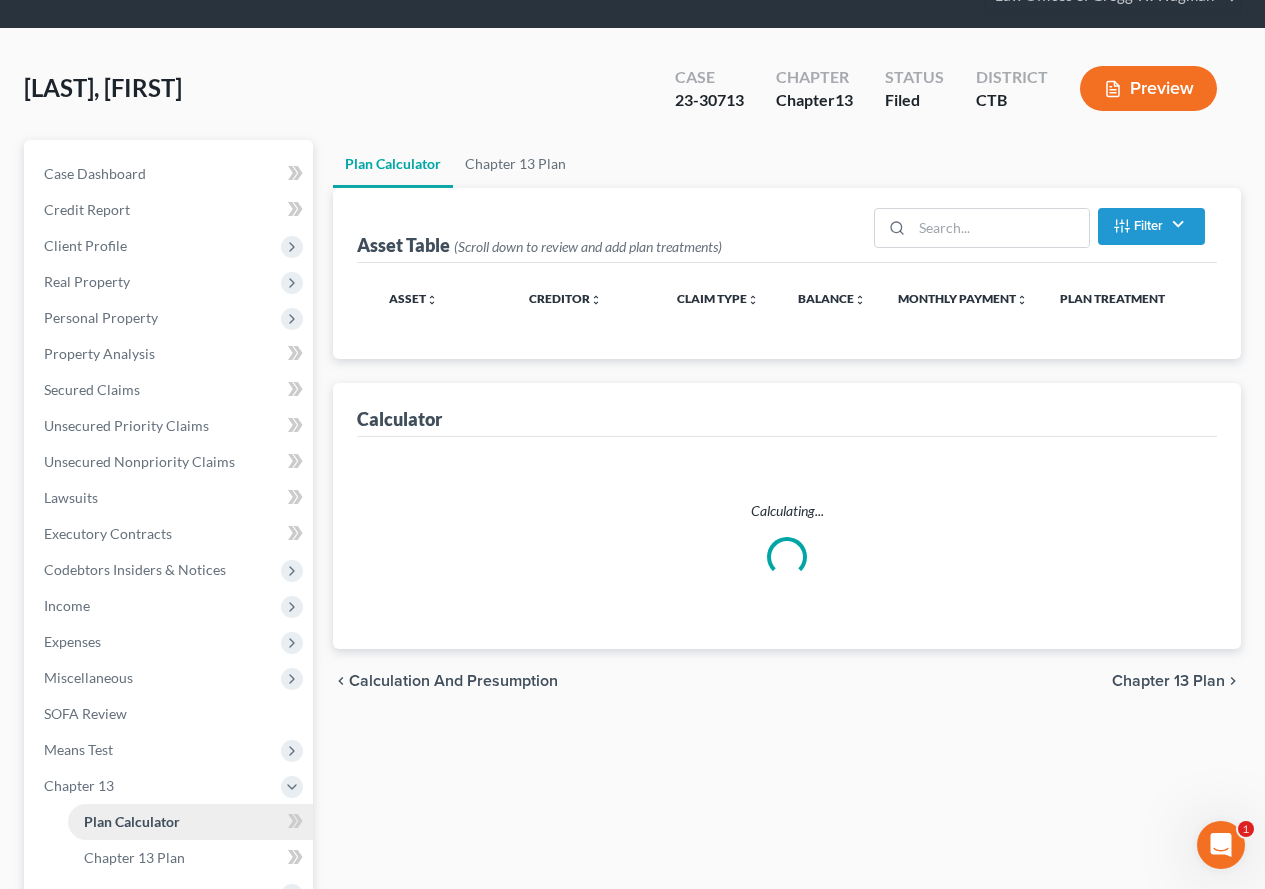 scroll, scrollTop: 0, scrollLeft: 0, axis: both 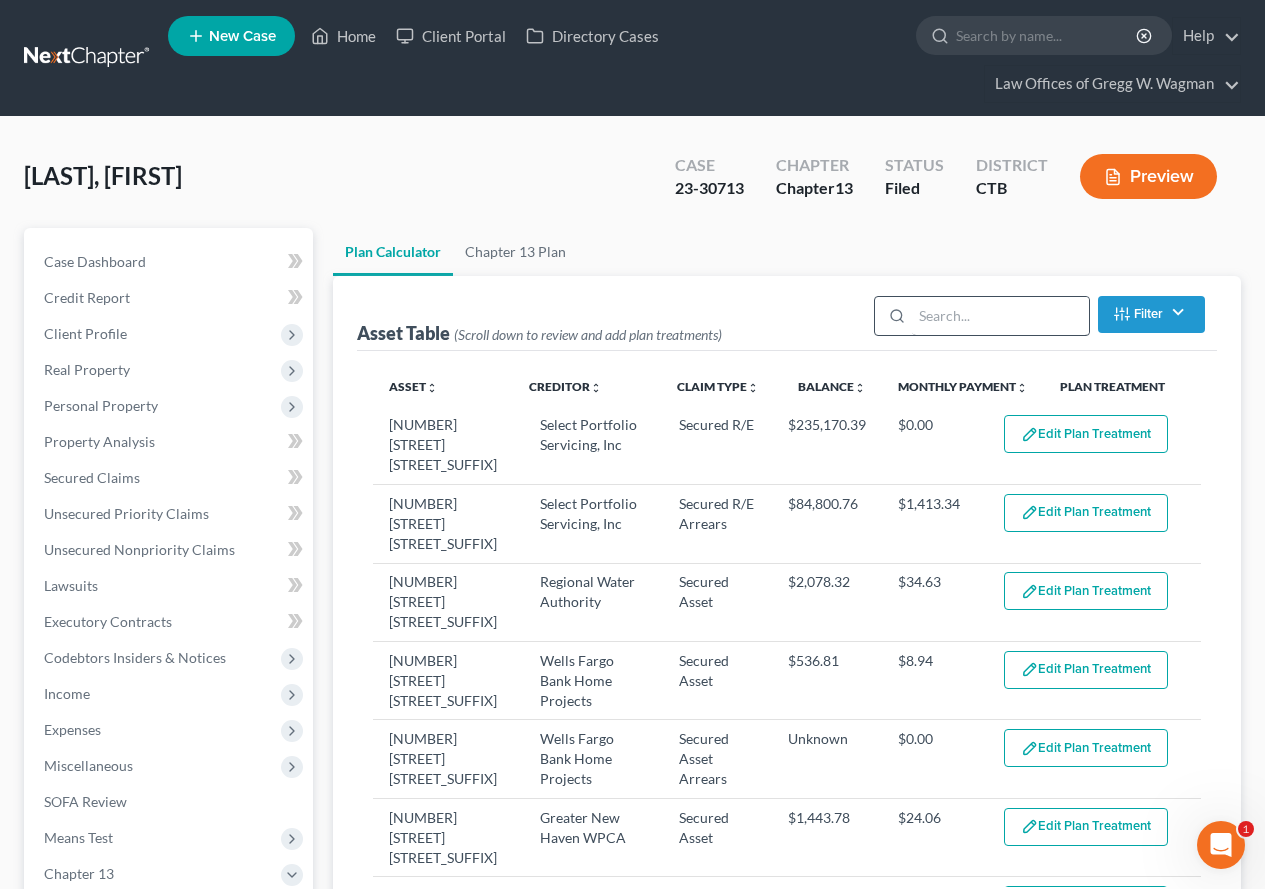 select on "59" 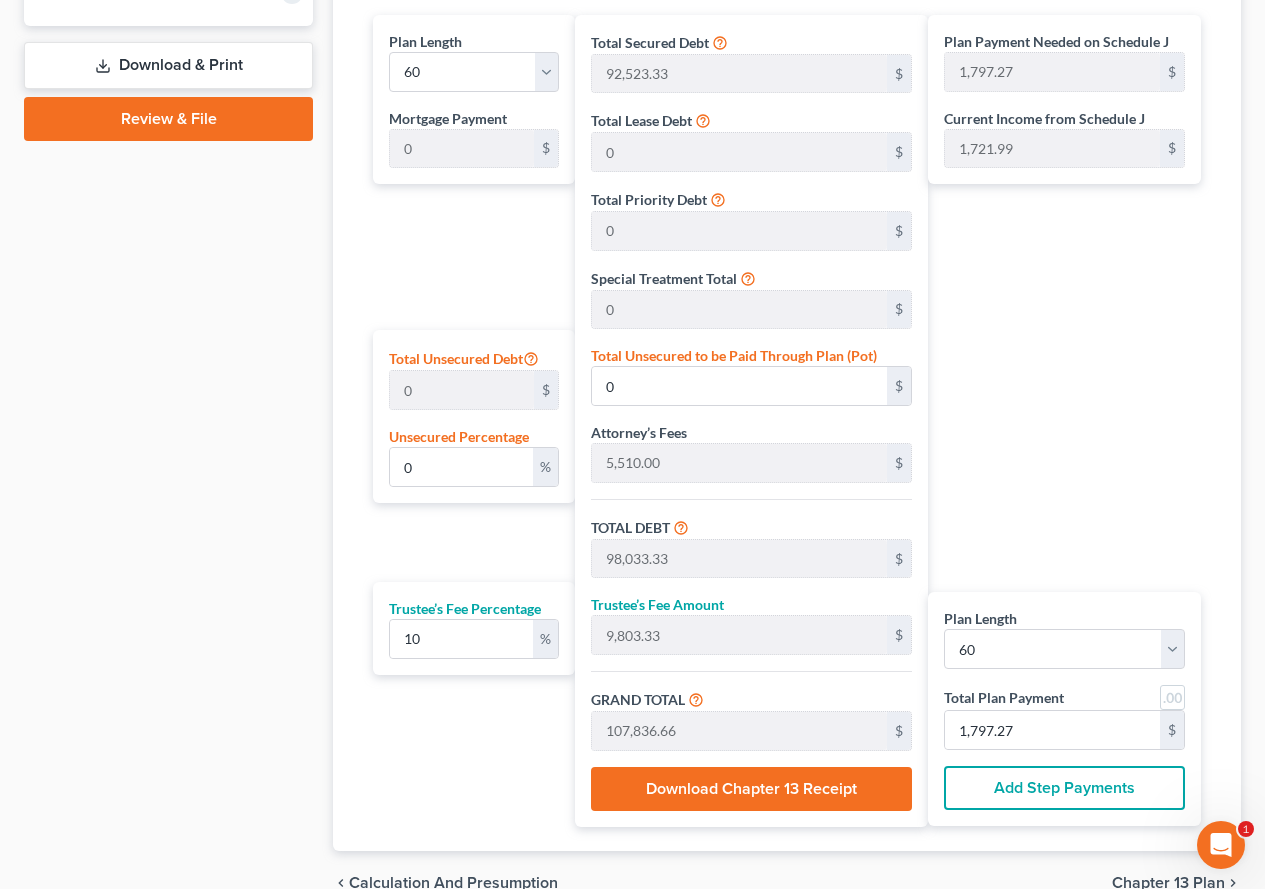 scroll, scrollTop: 992, scrollLeft: 0, axis: vertical 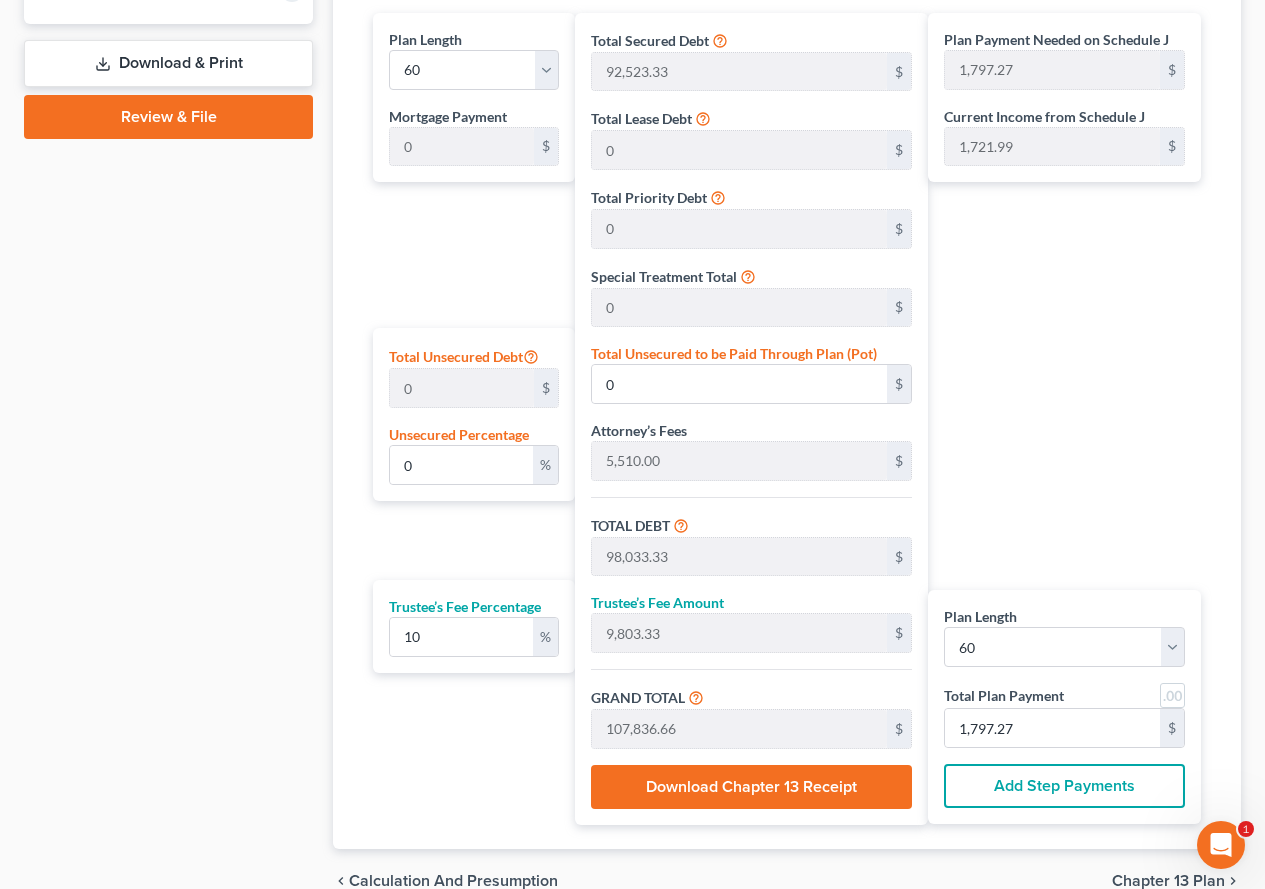 click on "Plan Payment Needed on Schedule J 1,797.27 $ Current Income from Schedule J 1,721.99 $ Plan Length  1 2 3 4 5 6 7 8 9 10 11 12 13 14 15 16 17 18 19 20 21 22 23 24 25 26 27 28 29 30 31 32 33 34 35 36 37 38 39 40 41 42 43 44 45 46 47 48 49 50 51 52 53 54 55 56 57 58 59 60 61 62 63 64 65 66 67 68 69 70 71 72 73 74 75 76 77 78 79 80 81 82 83 84 Total Plan Payment 1,797.27 $ Add Step Payments" at bounding box center [1069, 419] 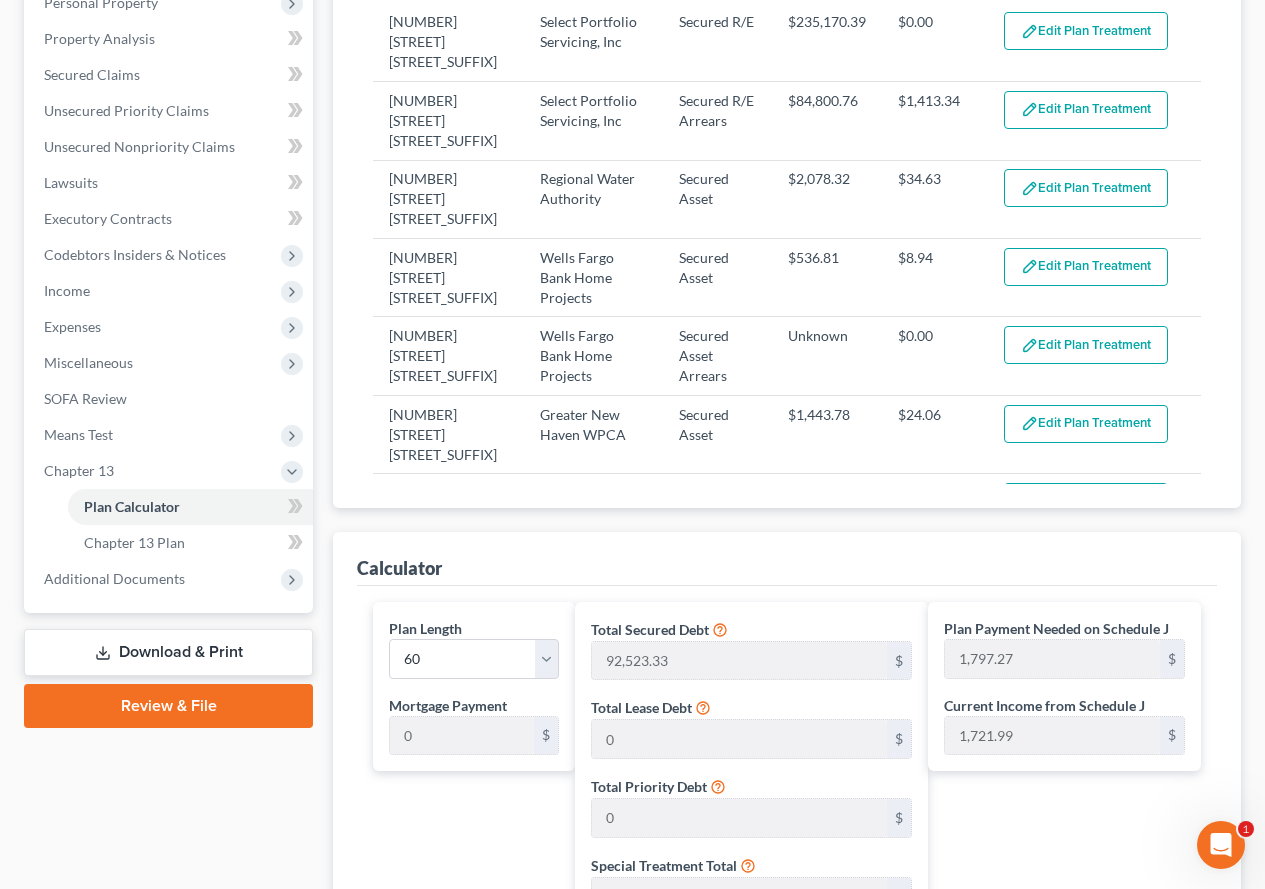scroll, scrollTop: 392, scrollLeft: 0, axis: vertical 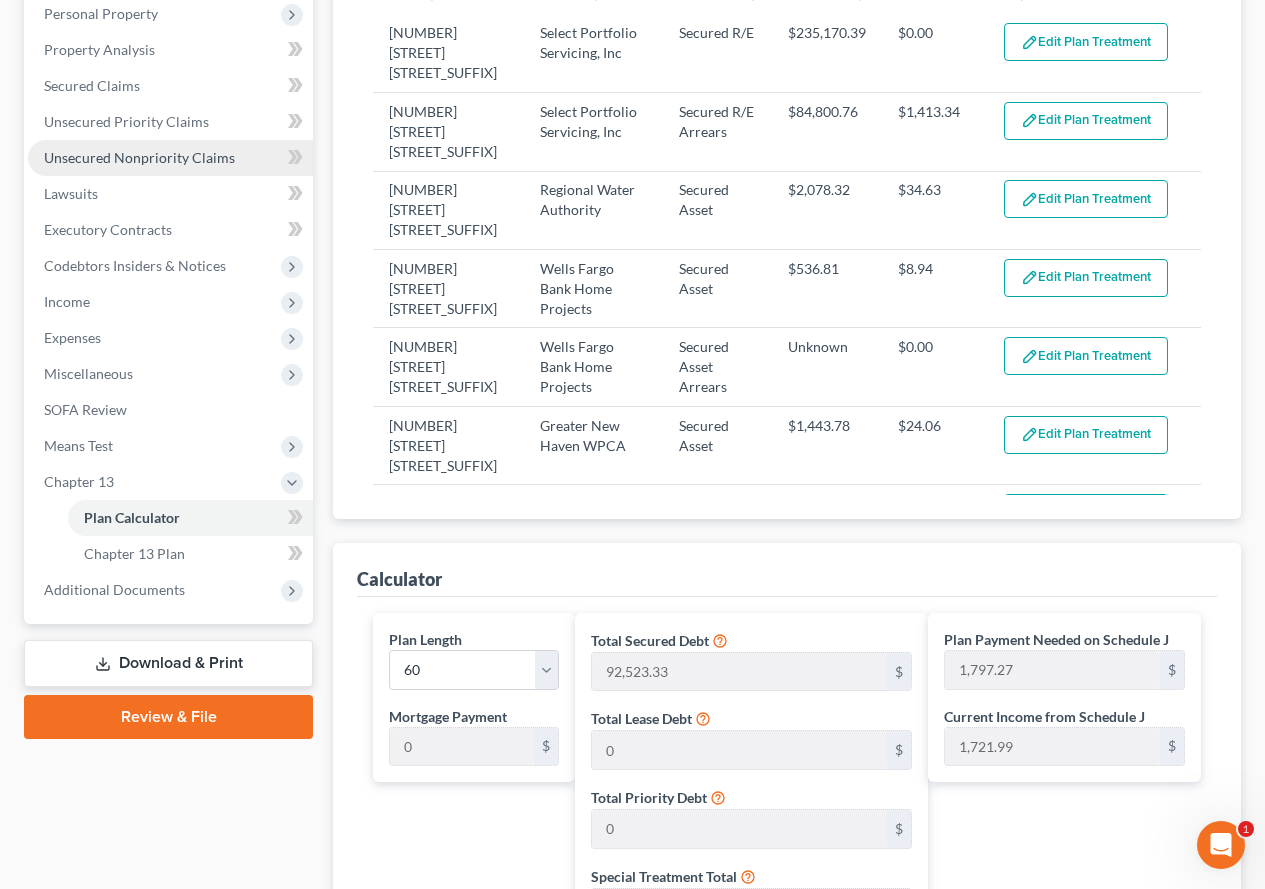 click on "Unsecured Nonpriority Claims" at bounding box center (139, 157) 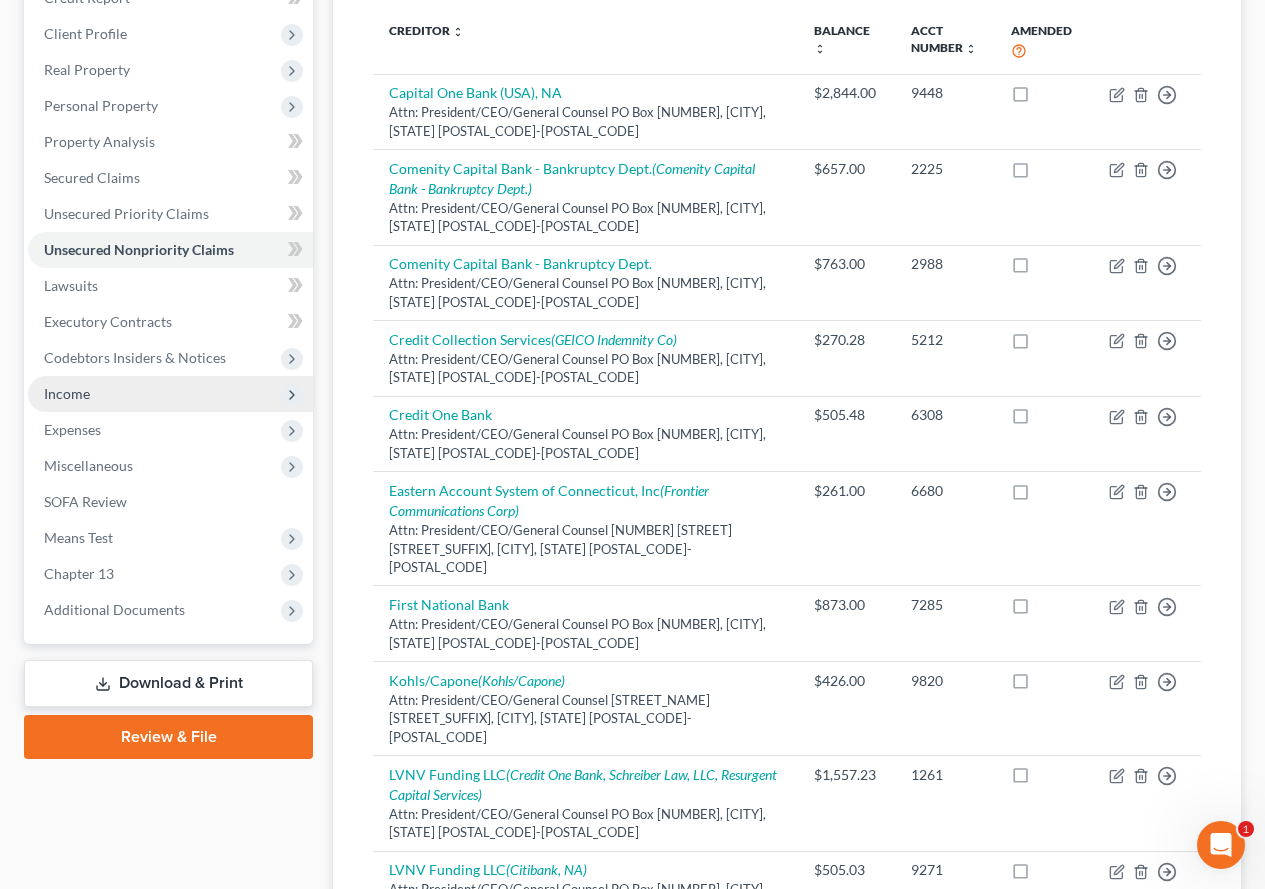 scroll, scrollTop: 500, scrollLeft: 0, axis: vertical 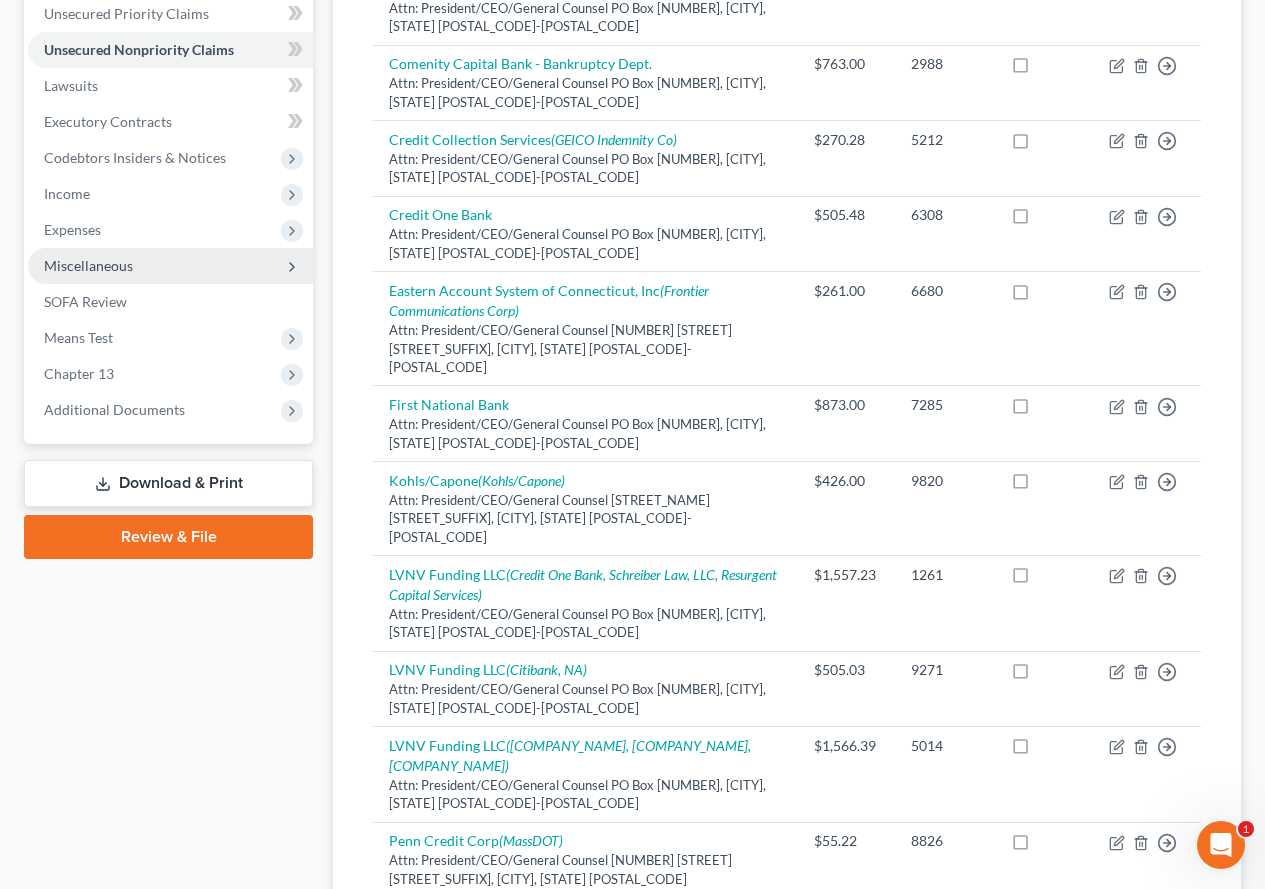 click on "Miscellaneous" at bounding box center [88, 265] 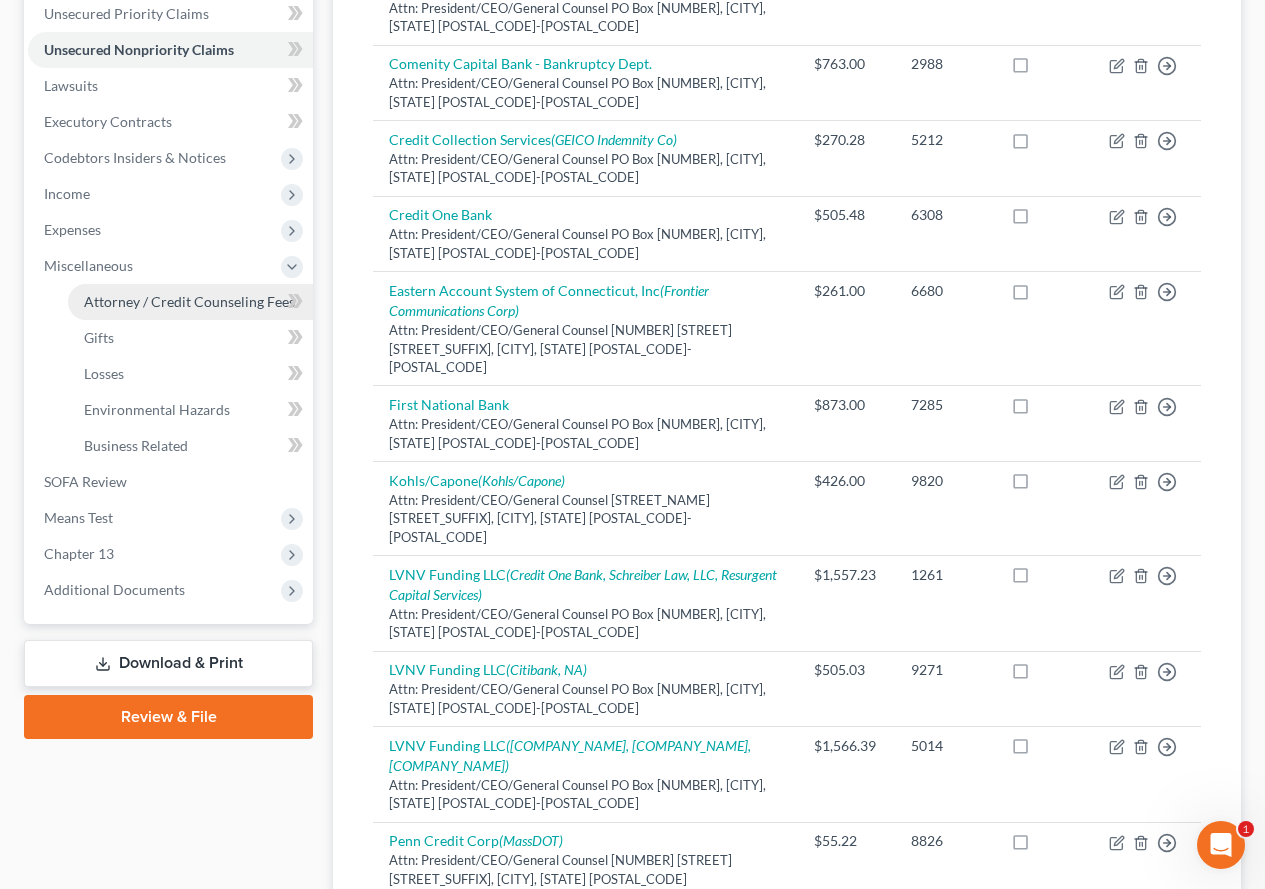 click on "Attorney / Credit Counseling Fees" at bounding box center (190, 302) 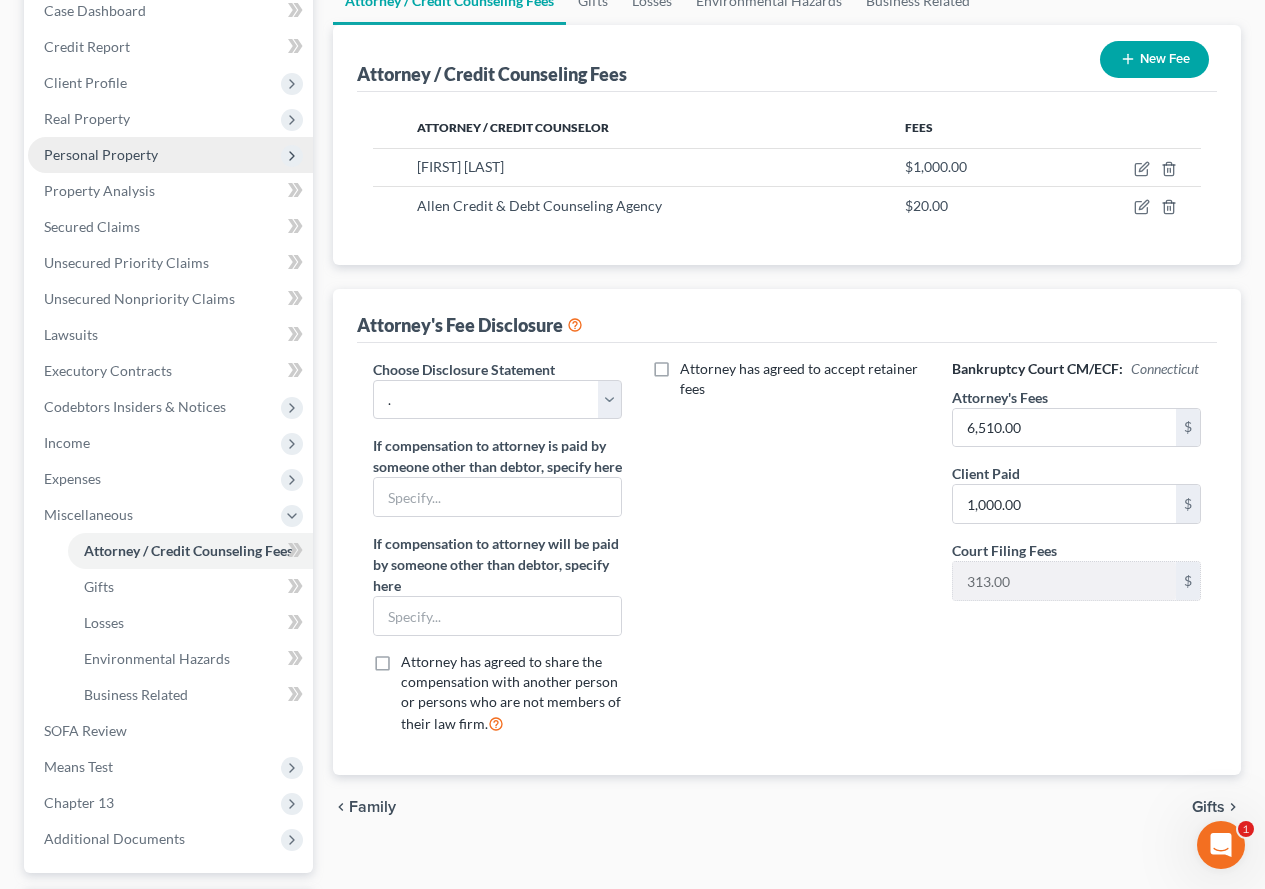 scroll, scrollTop: 300, scrollLeft: 0, axis: vertical 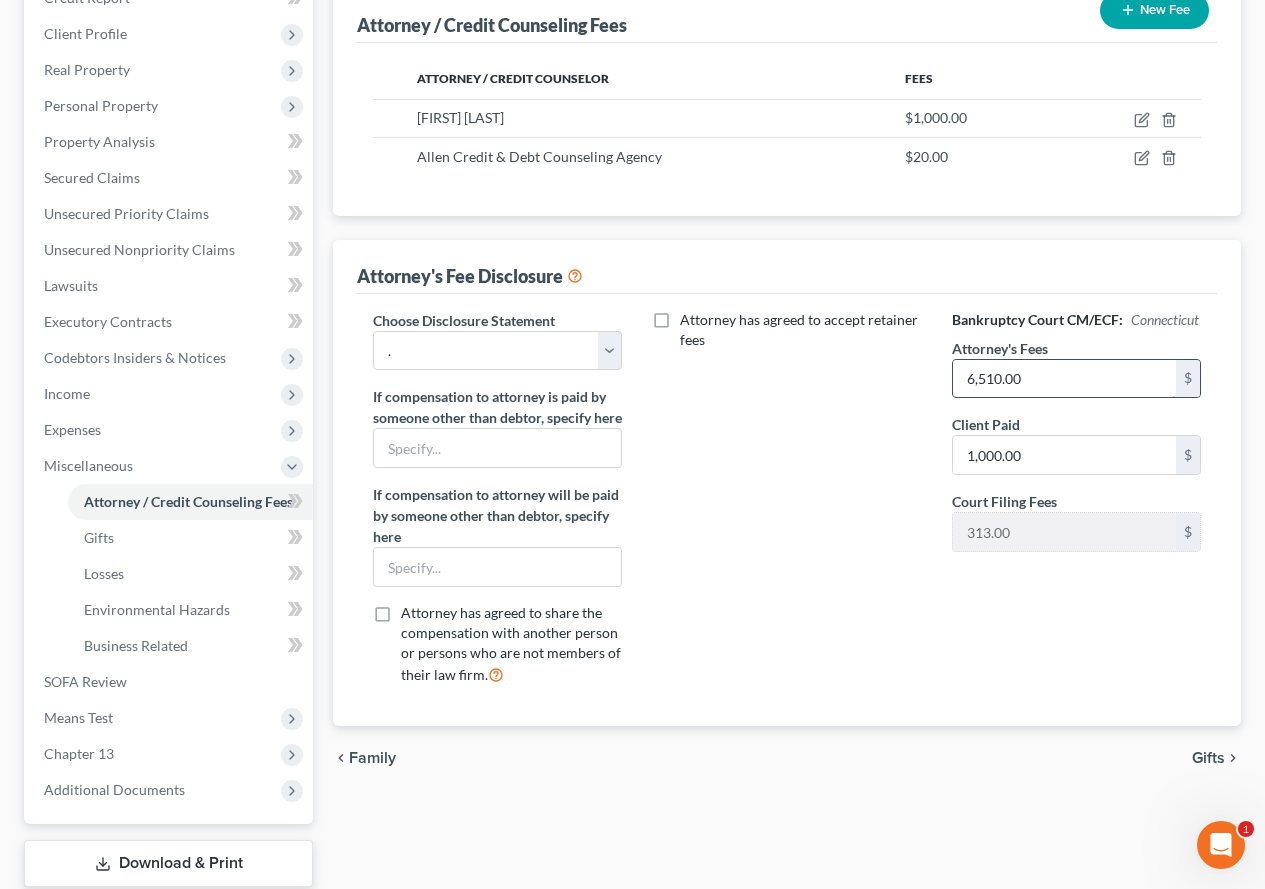 click on "6,510.00" at bounding box center [1064, 379] 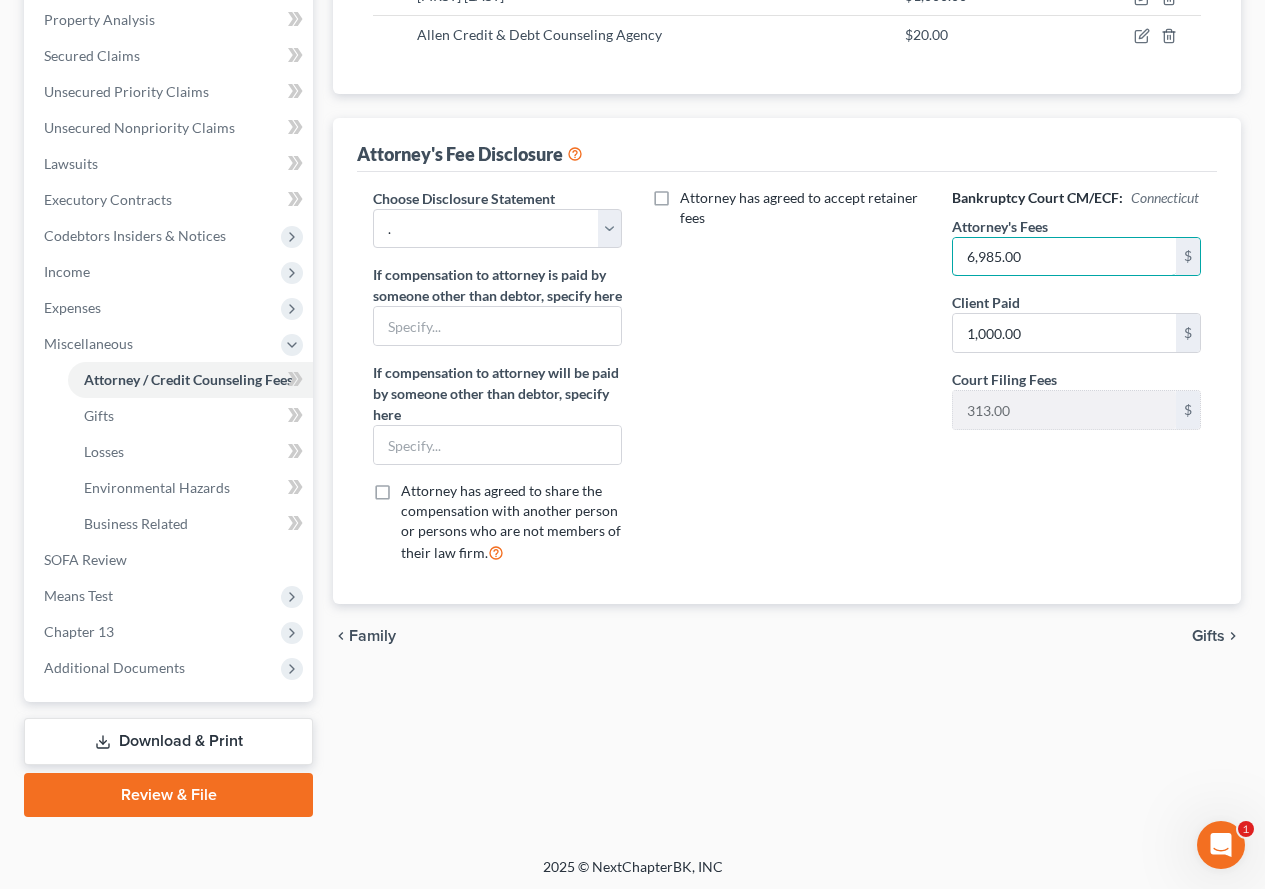 scroll, scrollTop: 426, scrollLeft: 0, axis: vertical 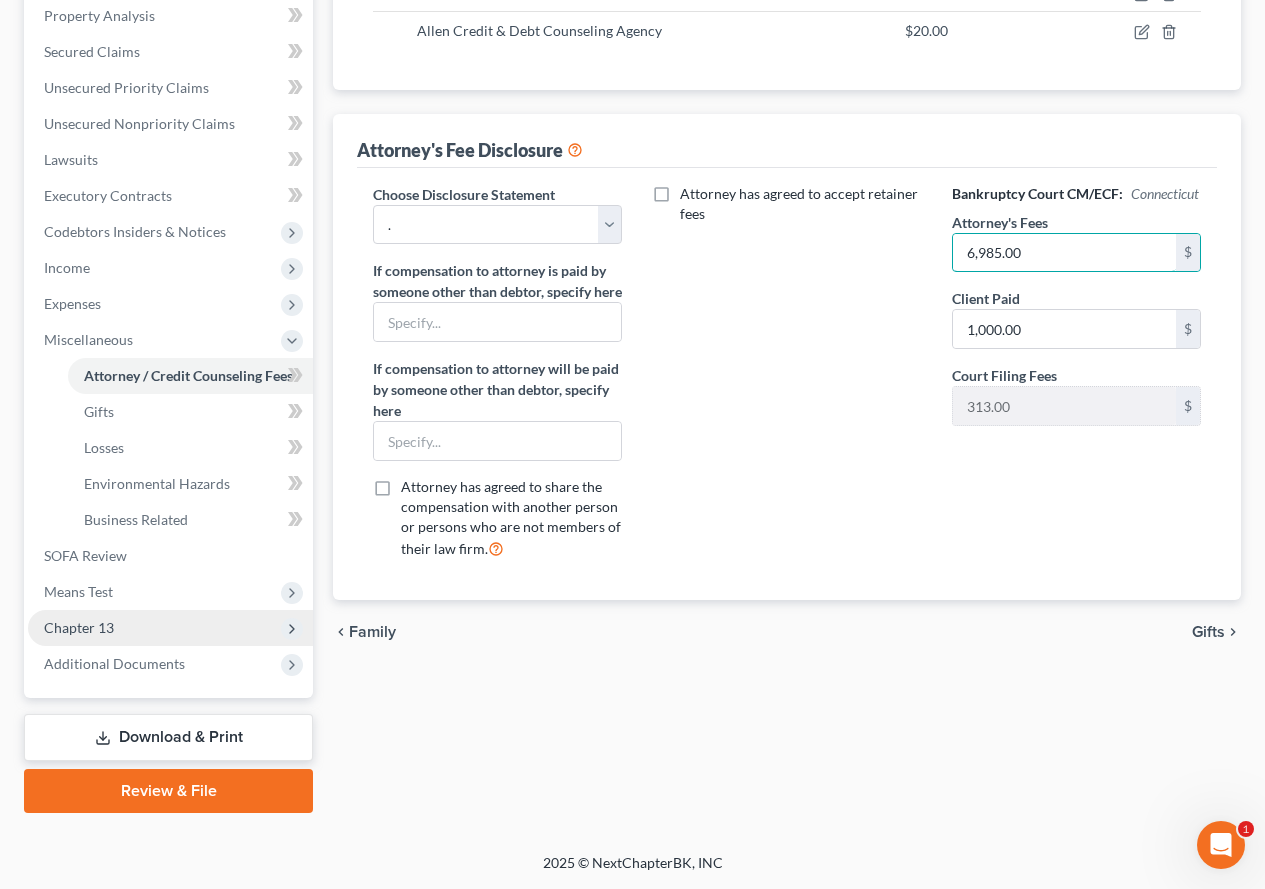 type on "6,985.00" 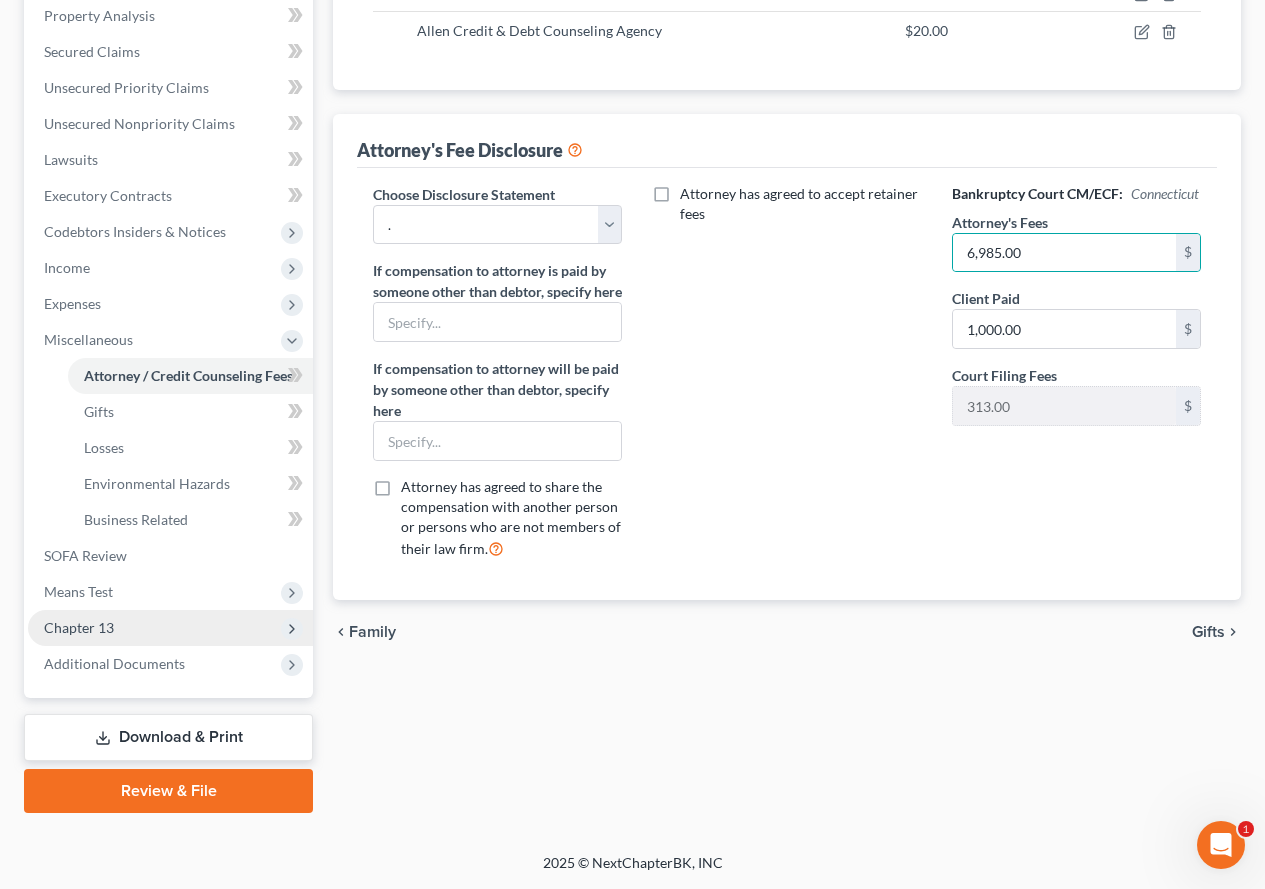 click on "Chapter 13" at bounding box center [79, 627] 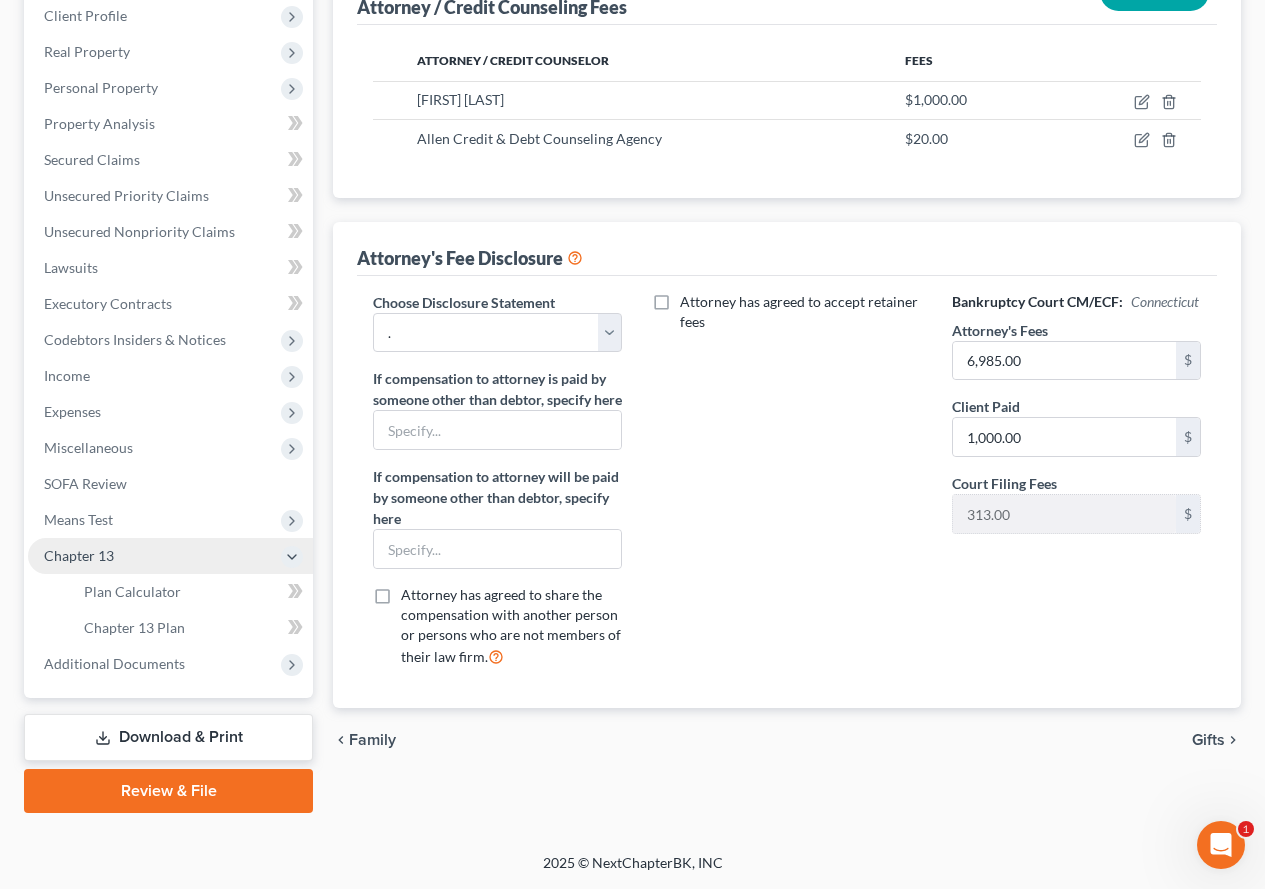 scroll, scrollTop: 318, scrollLeft: 0, axis: vertical 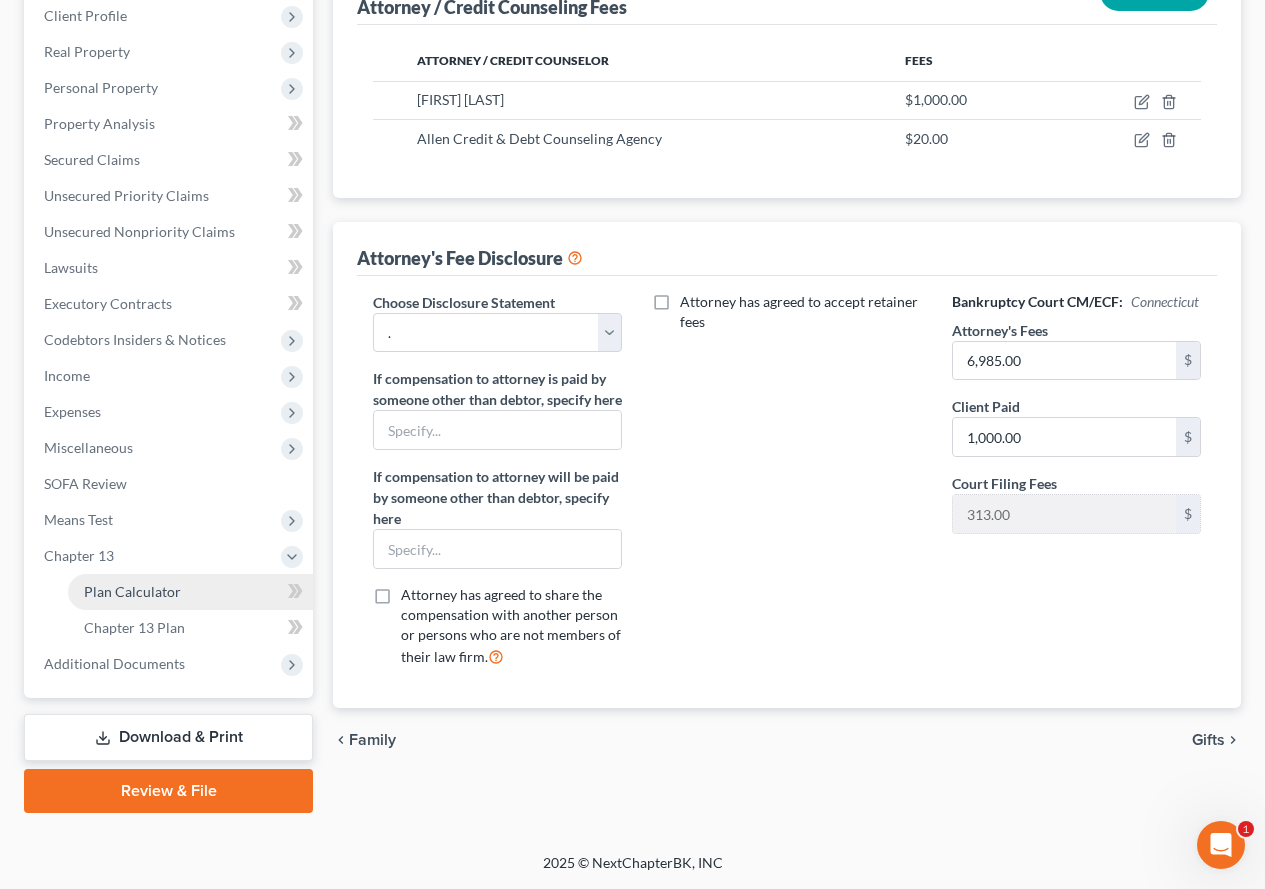 click on "Plan Calculator" at bounding box center [132, 591] 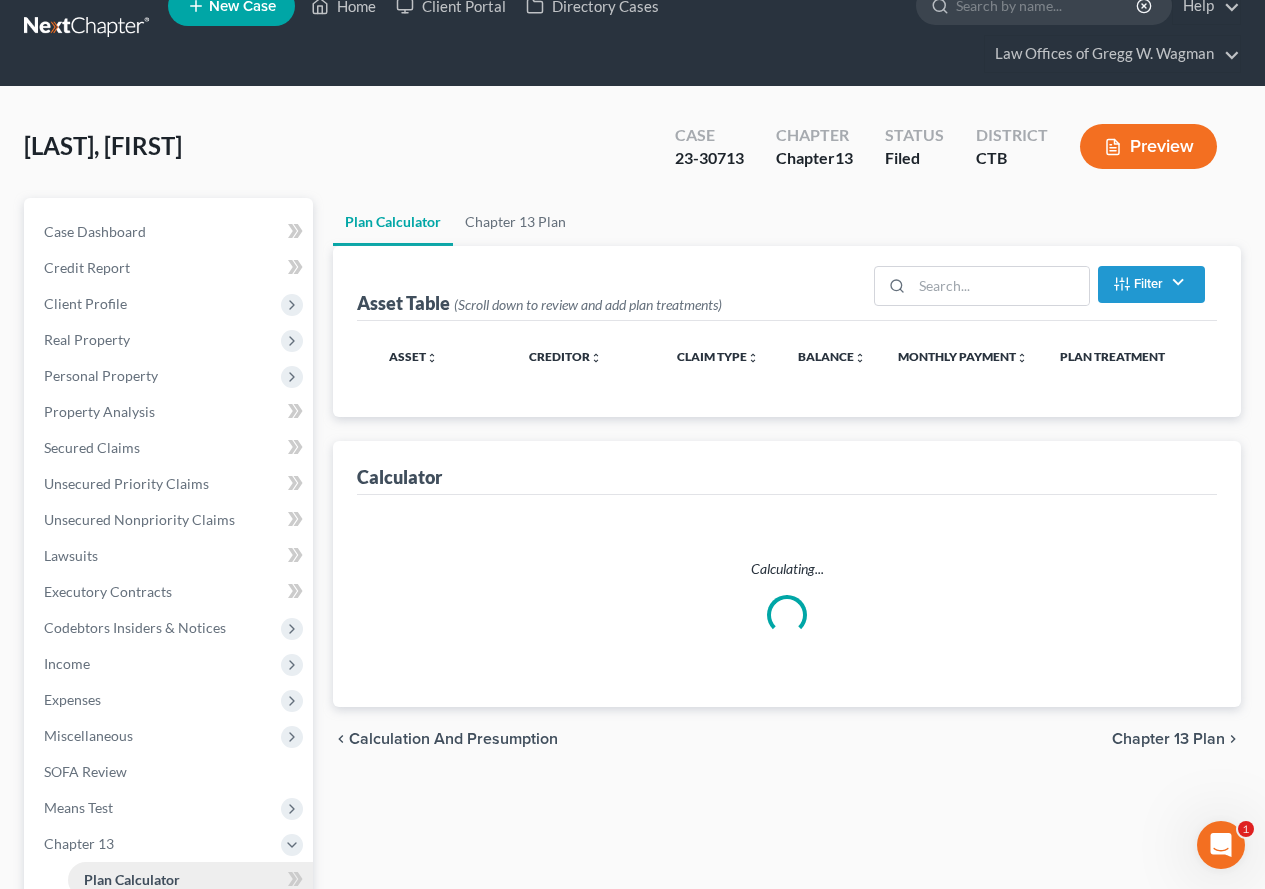 scroll, scrollTop: 0, scrollLeft: 0, axis: both 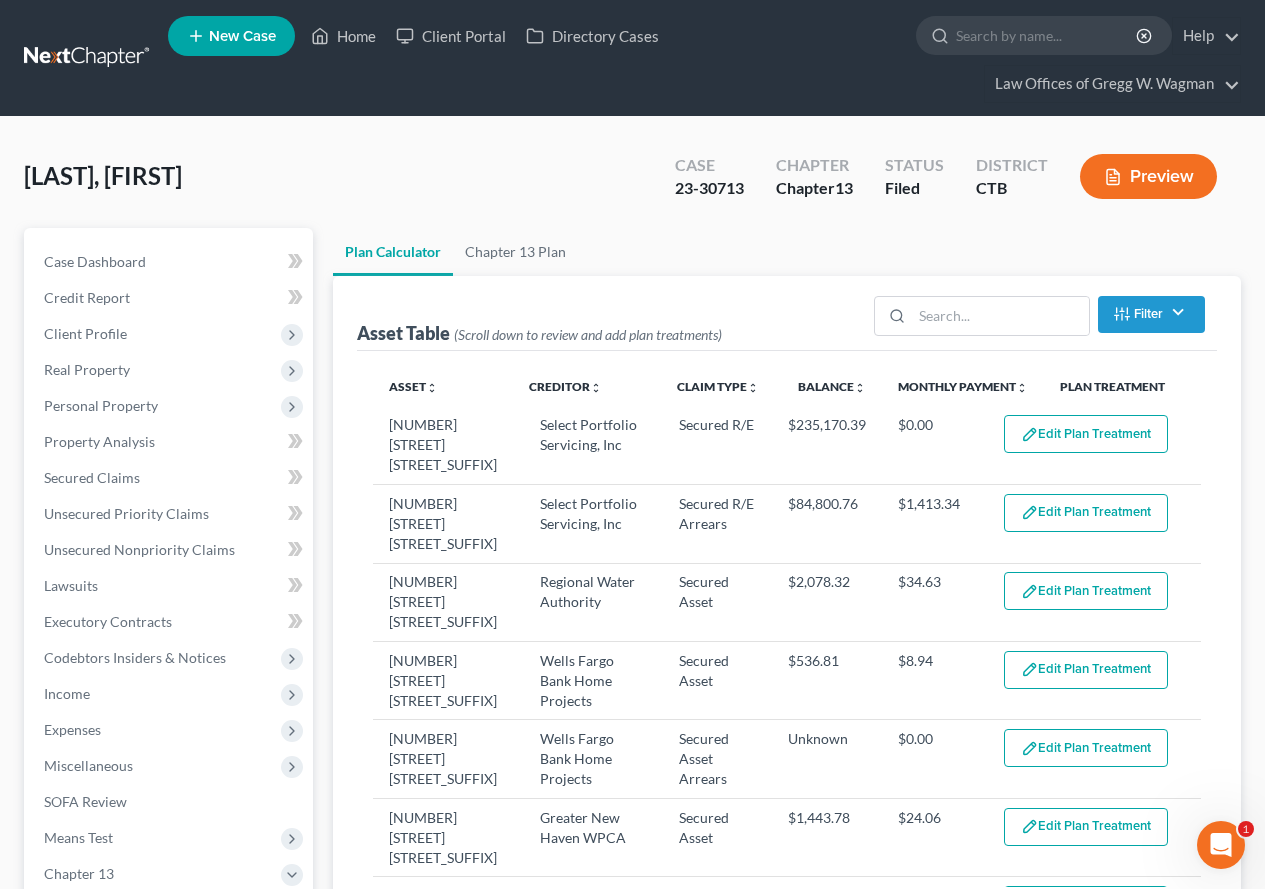 select on "59" 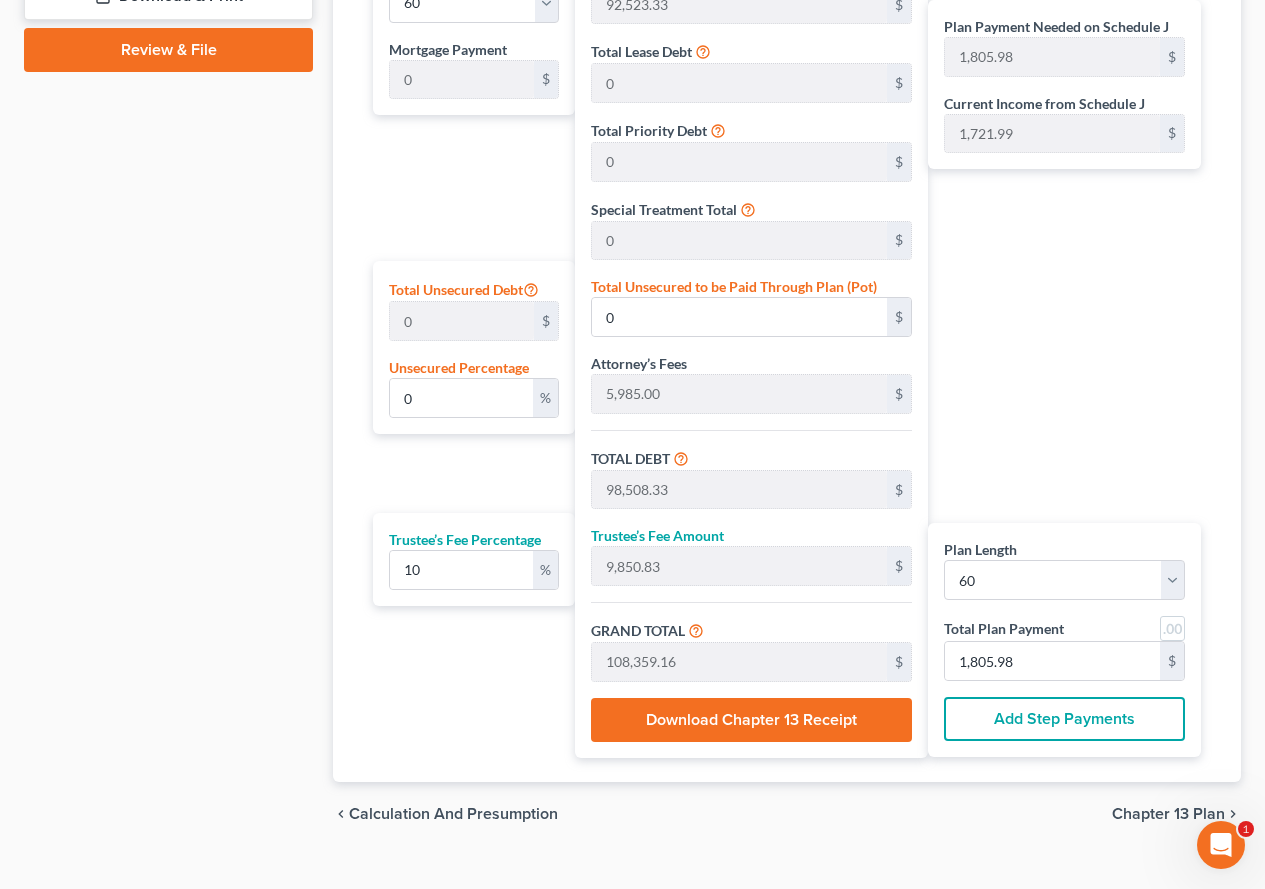 scroll, scrollTop: 1092, scrollLeft: 0, axis: vertical 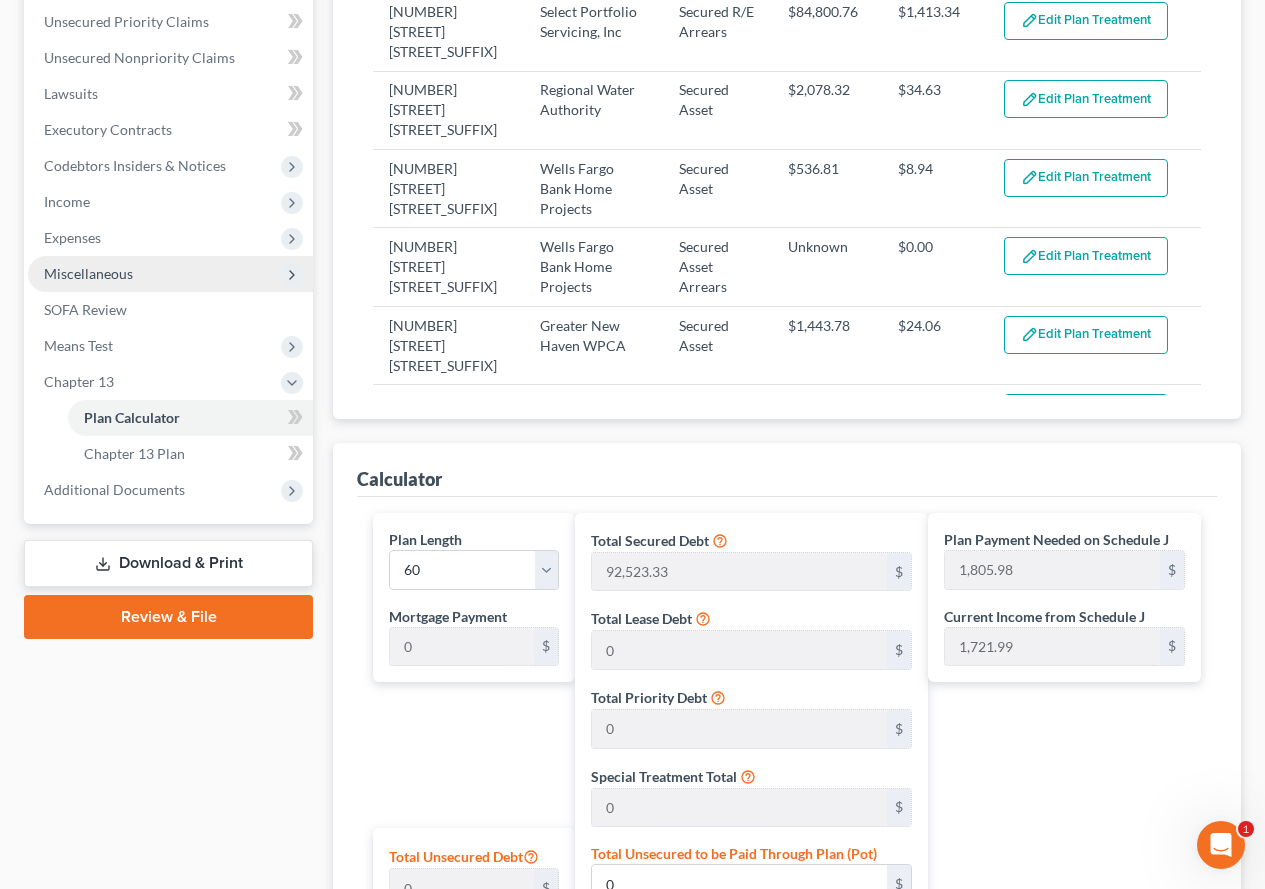 click on "Miscellaneous" at bounding box center [88, 273] 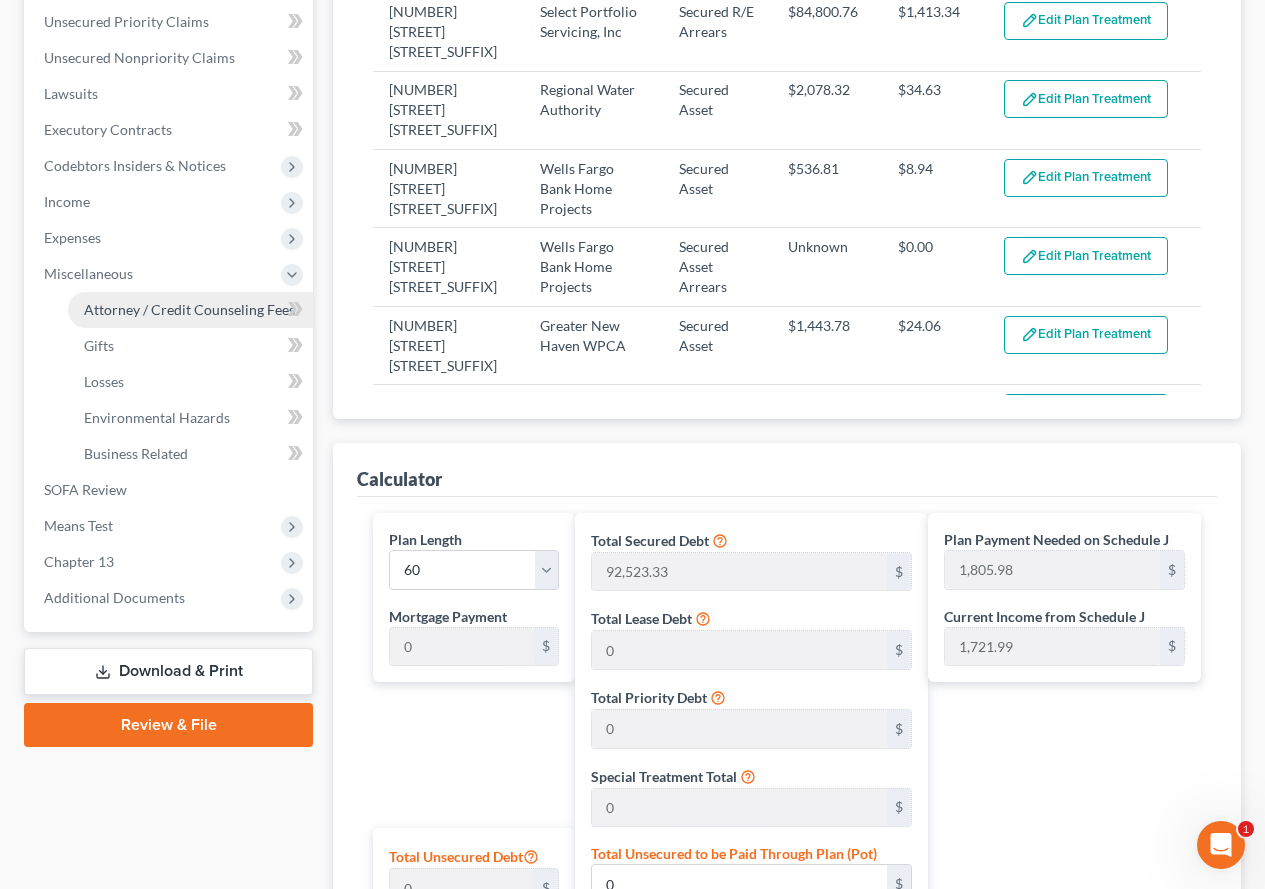 click on "Attorney / Credit Counseling Fees" at bounding box center (190, 310) 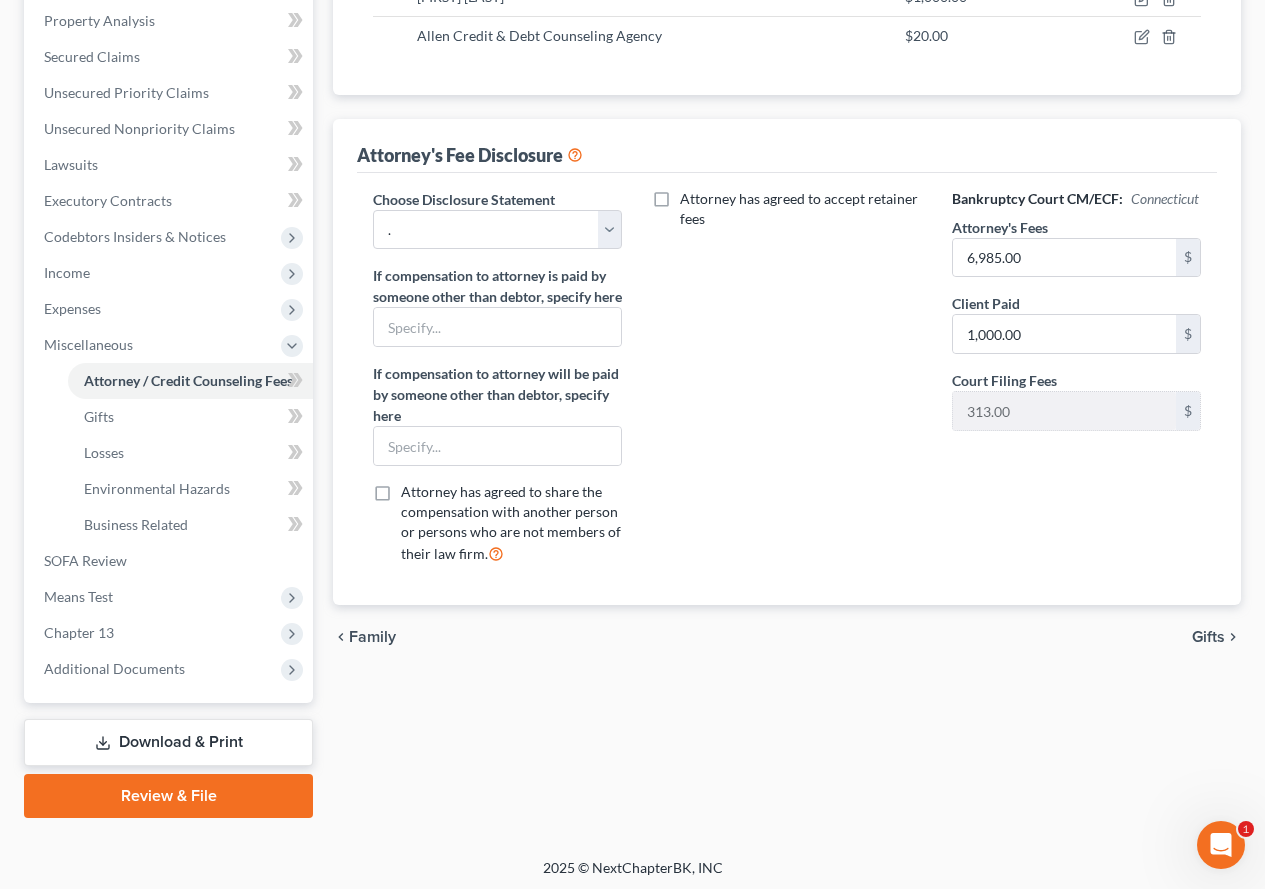 scroll, scrollTop: 426, scrollLeft: 0, axis: vertical 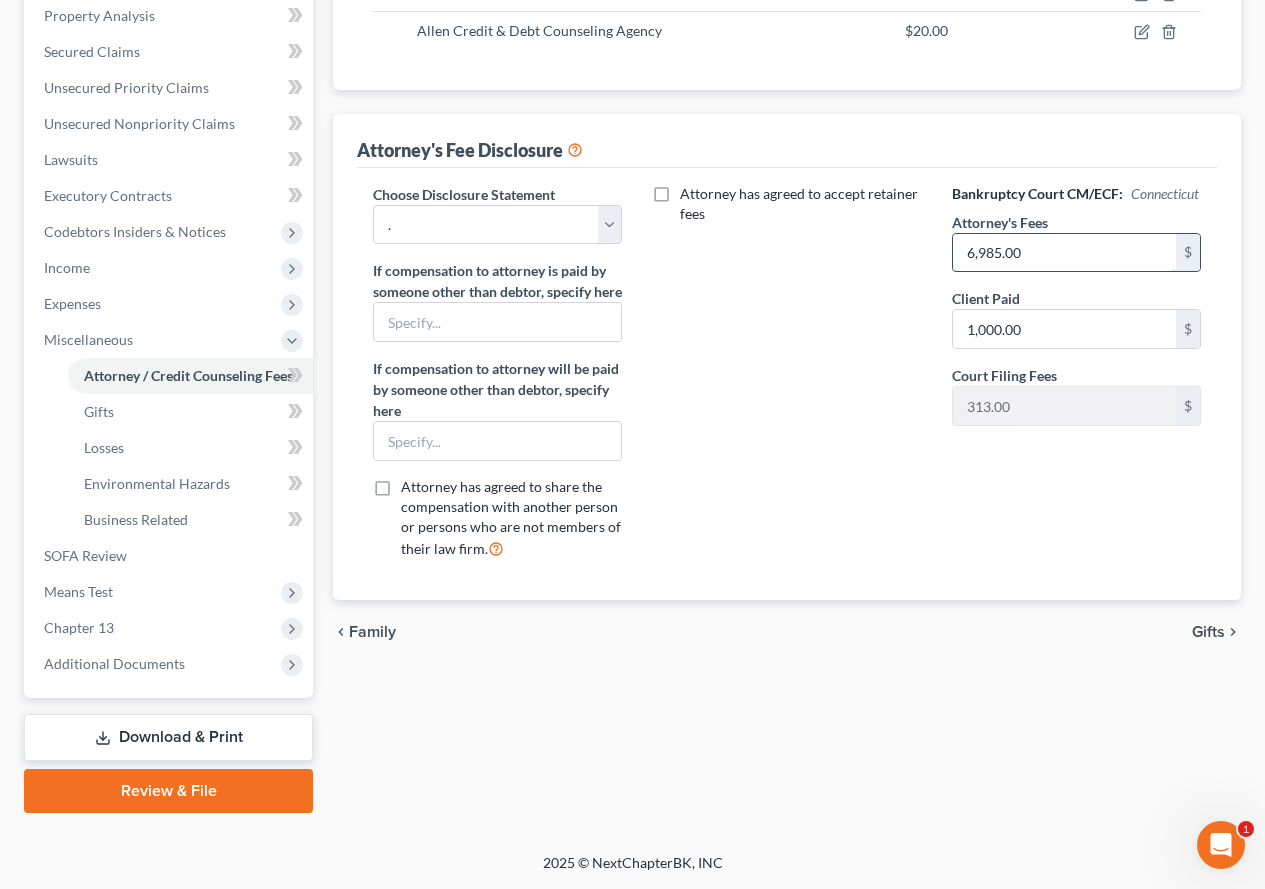 click on "6,985.00" at bounding box center (1064, 253) 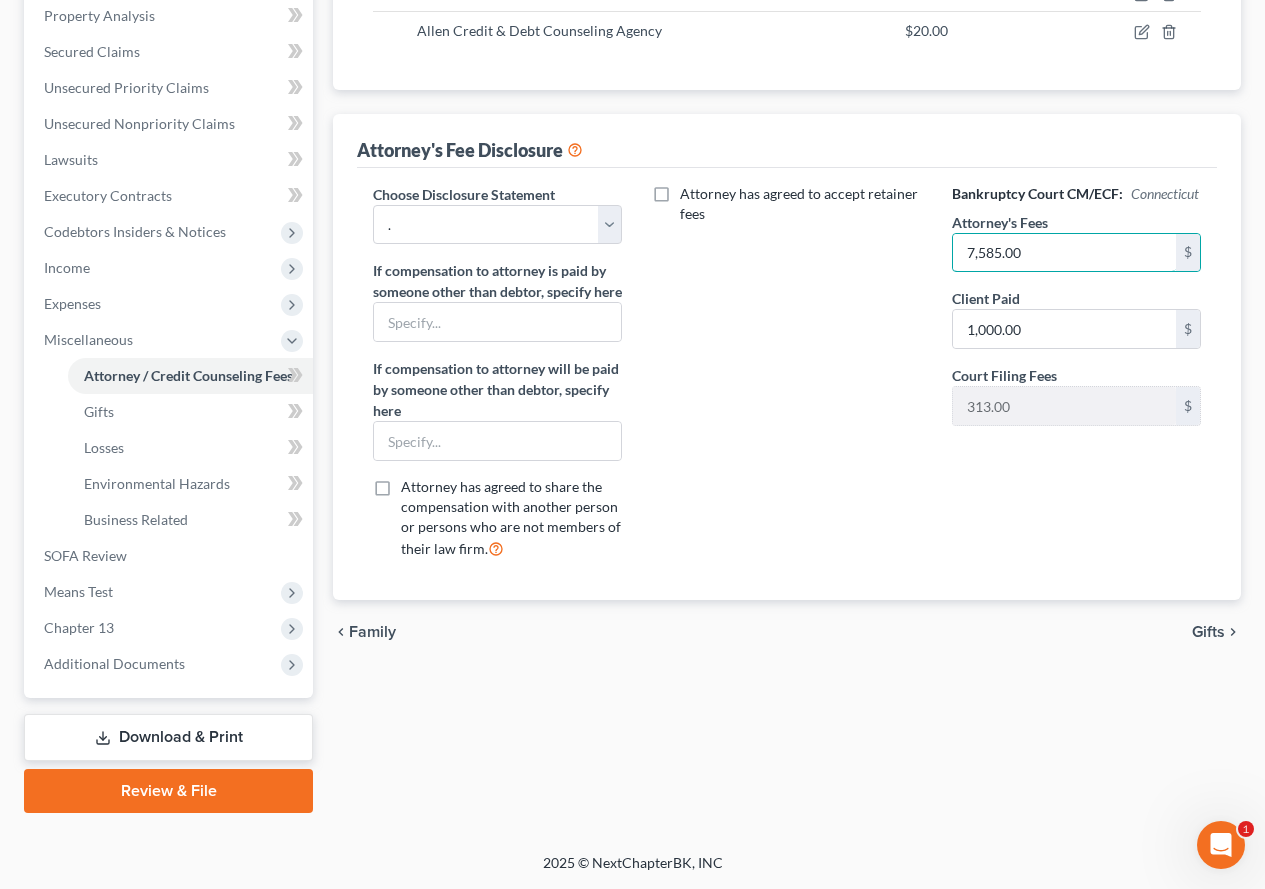 type on "7,585.00" 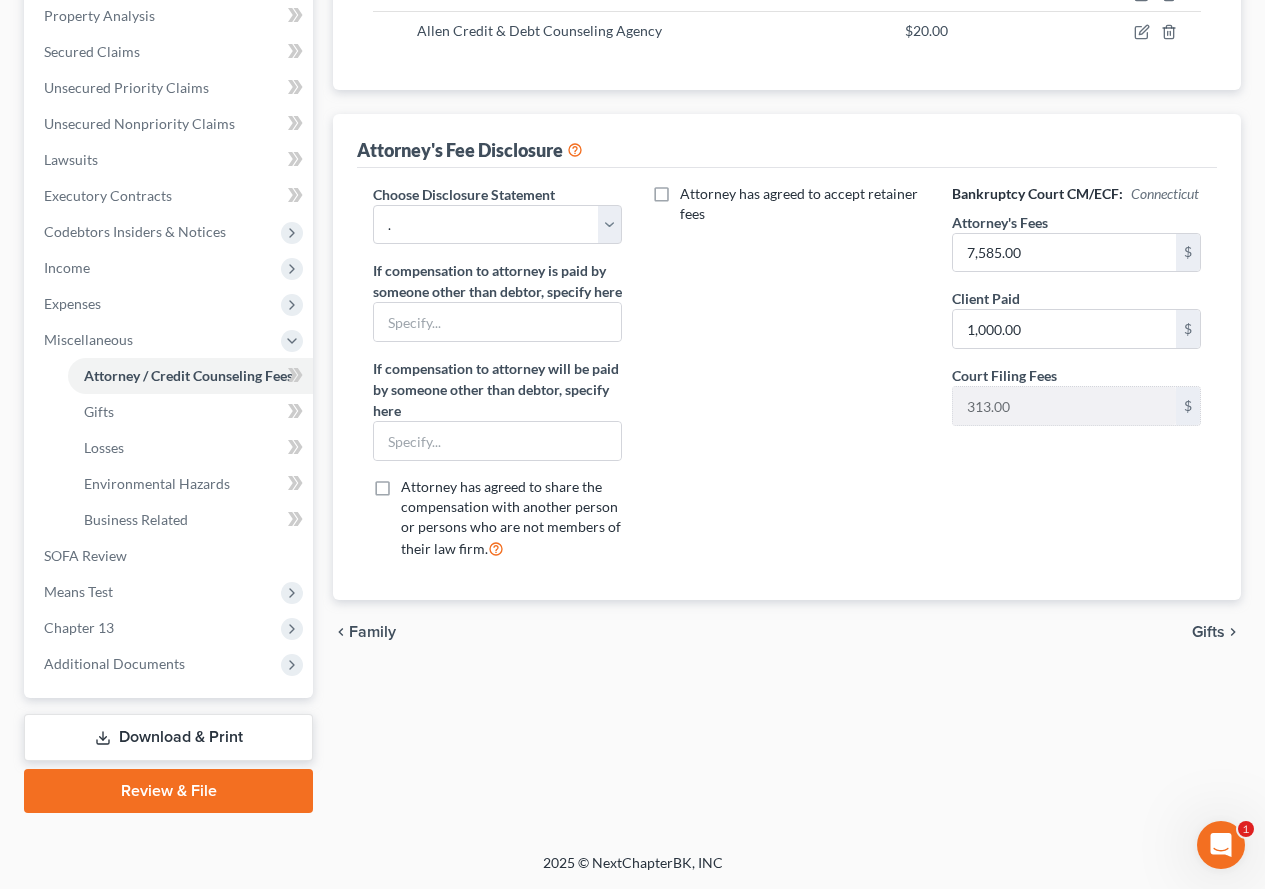 click on "Attorney has agreed to accept retainer fees" at bounding box center (786, 380) 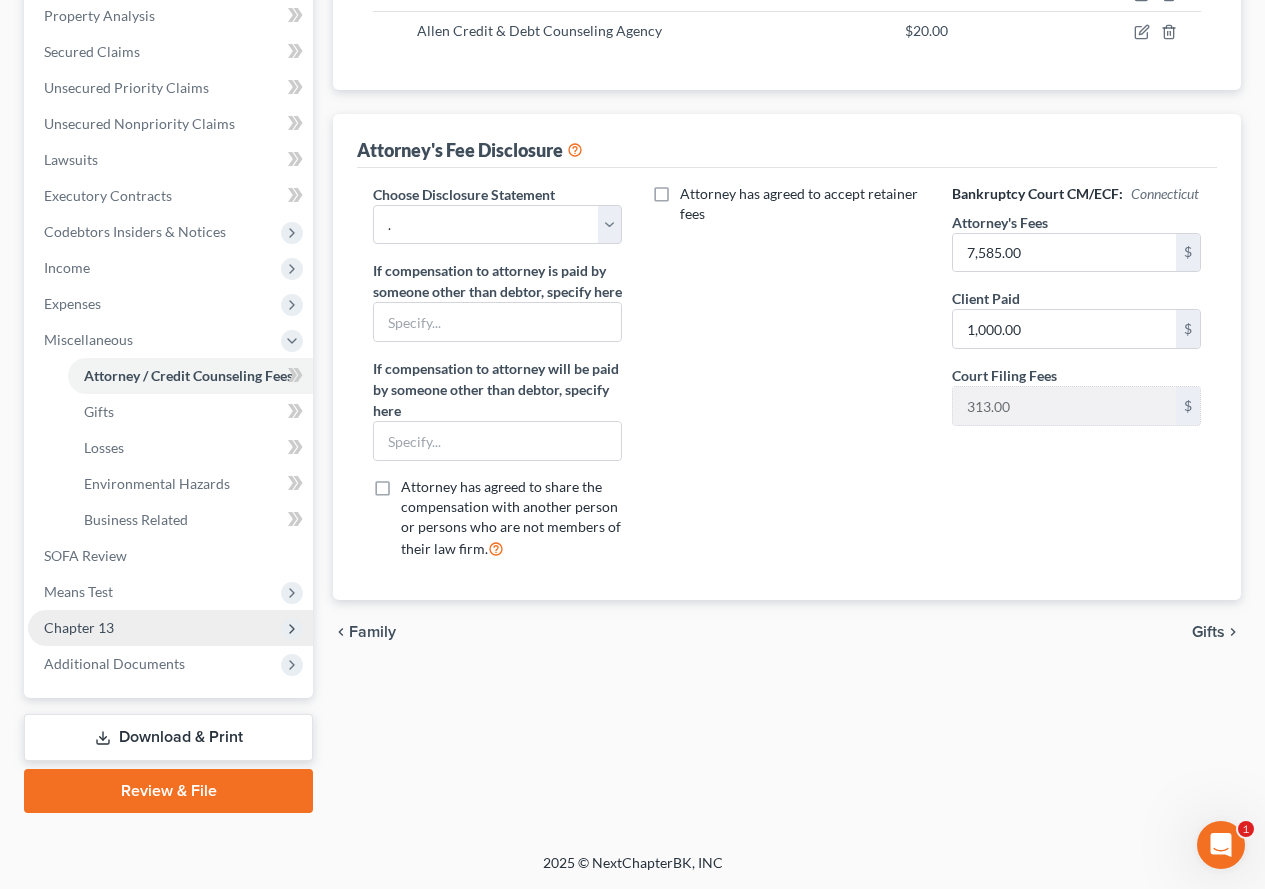 click on "Chapter 13" at bounding box center [79, 627] 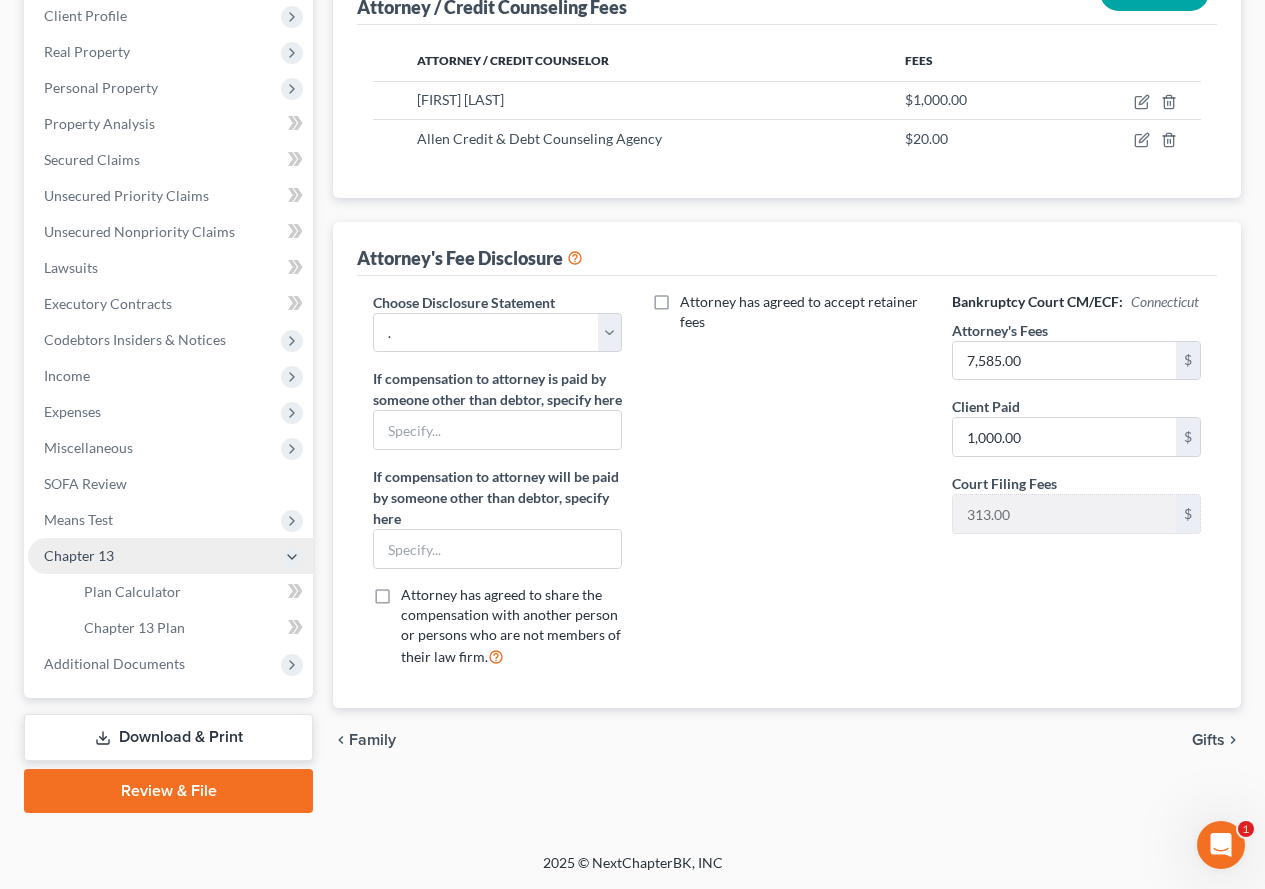 scroll, scrollTop: 318, scrollLeft: 0, axis: vertical 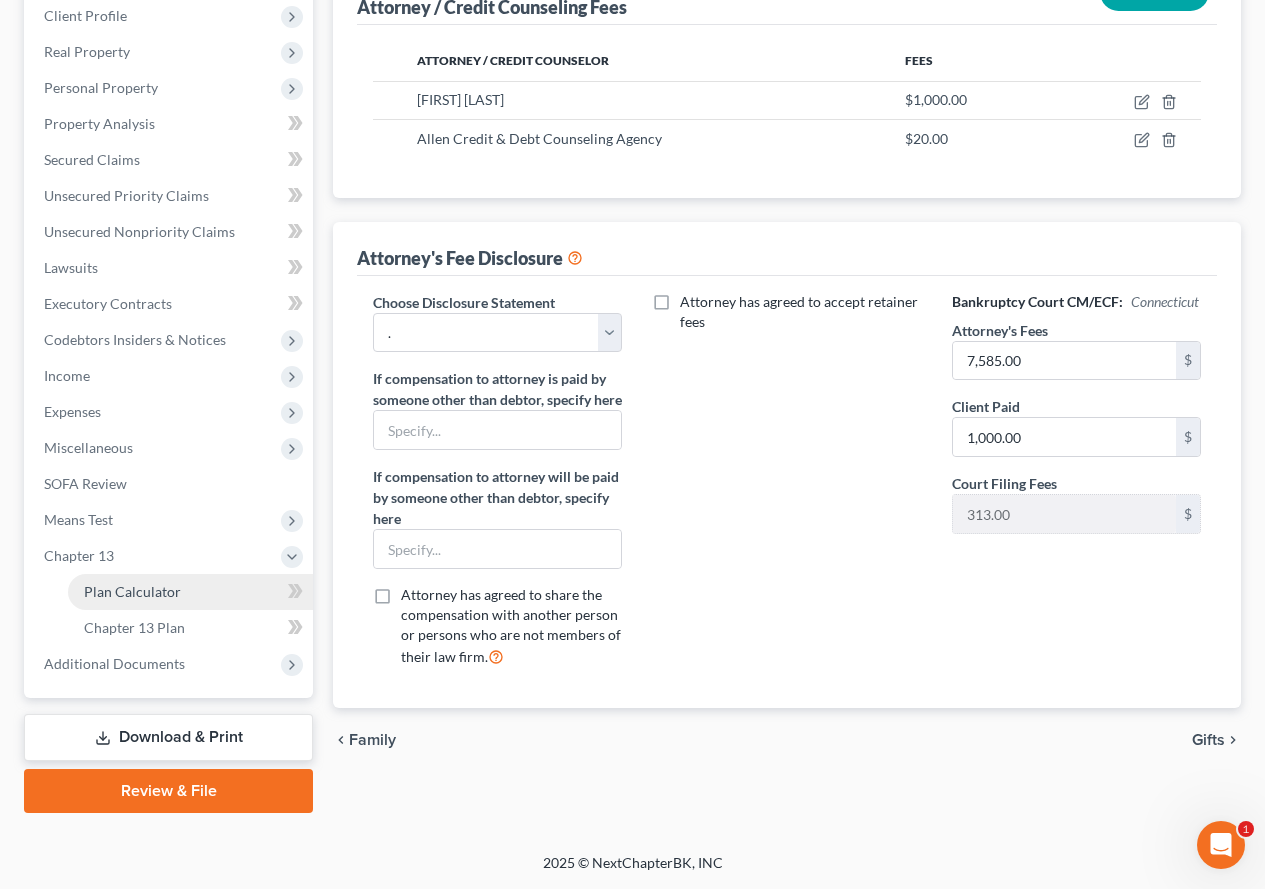 click on "Plan Calculator" at bounding box center [132, 591] 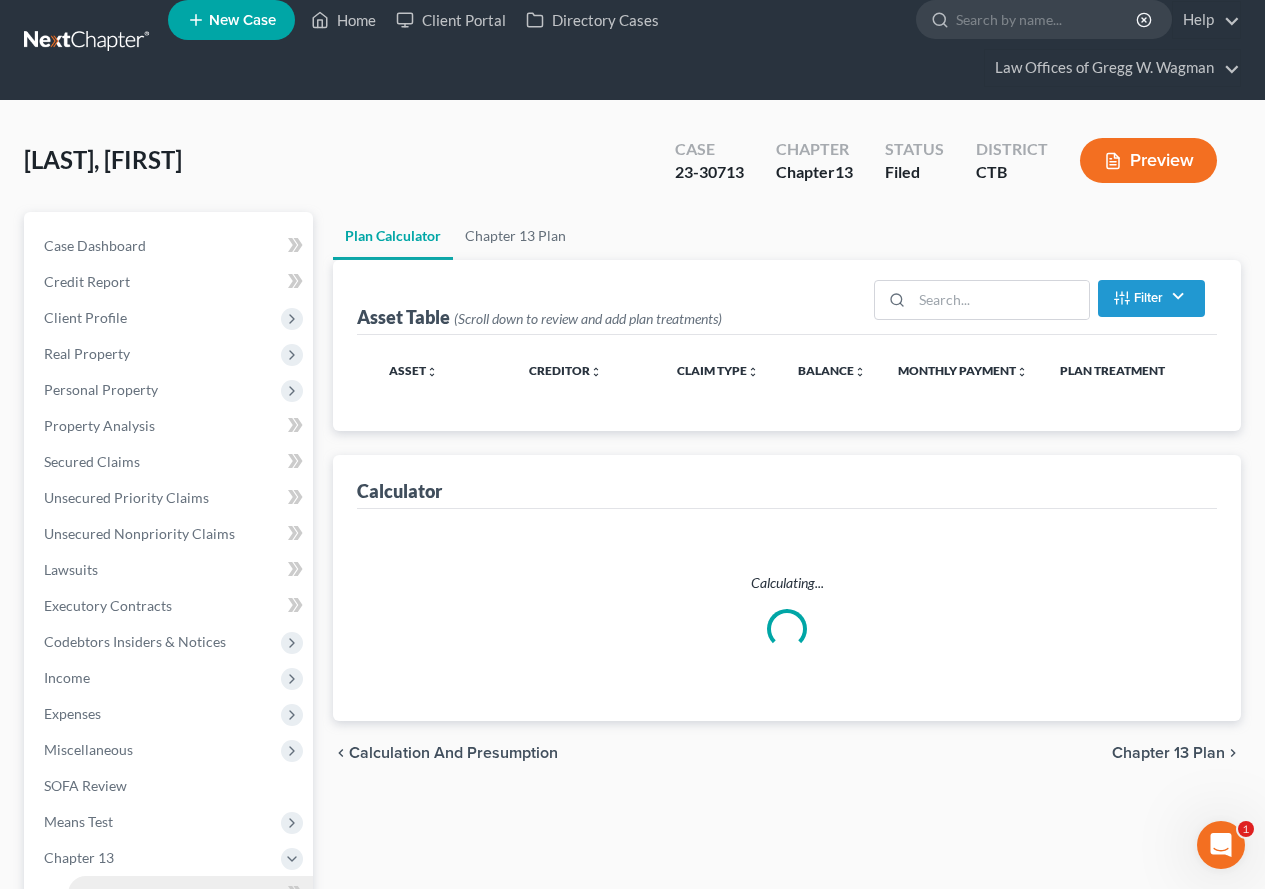 scroll, scrollTop: 0, scrollLeft: 0, axis: both 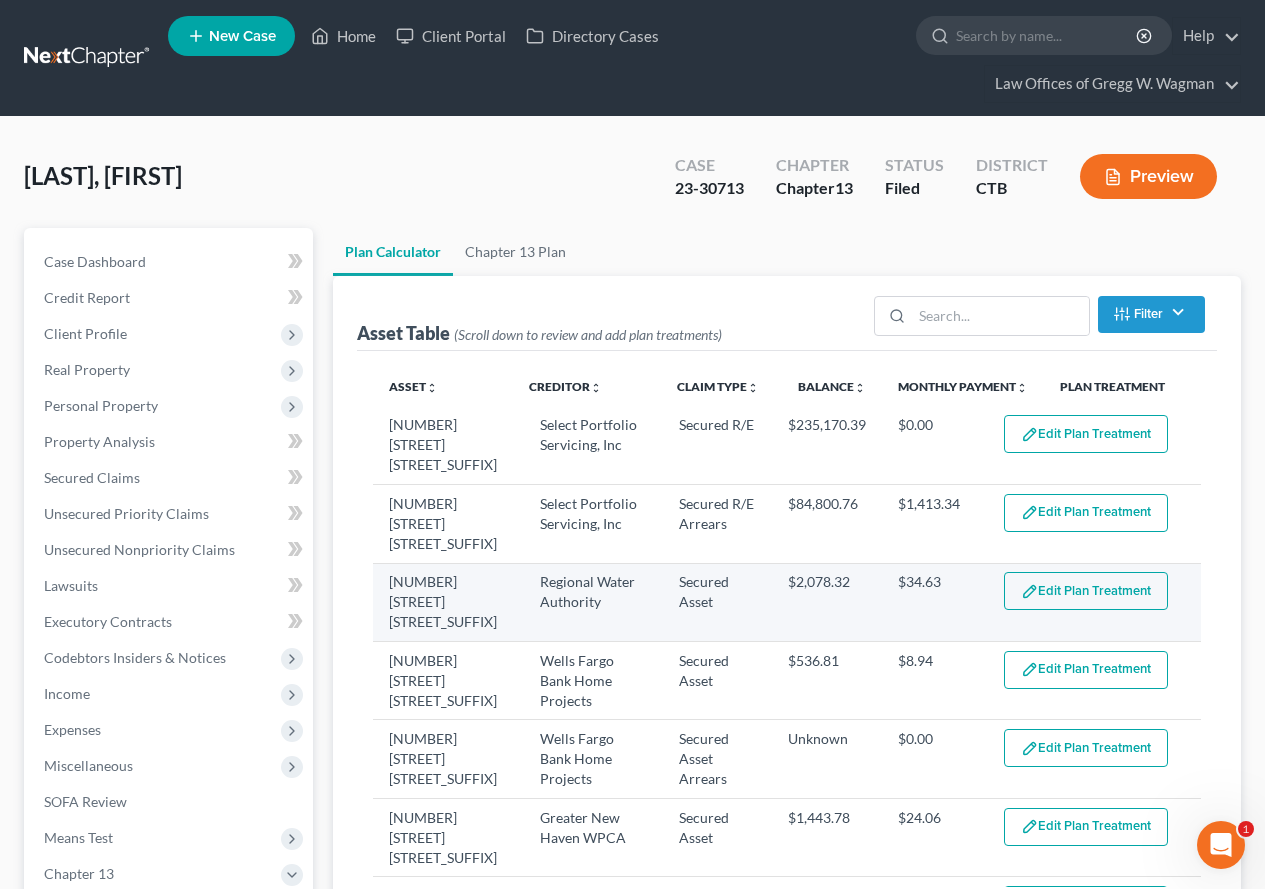 select on "59" 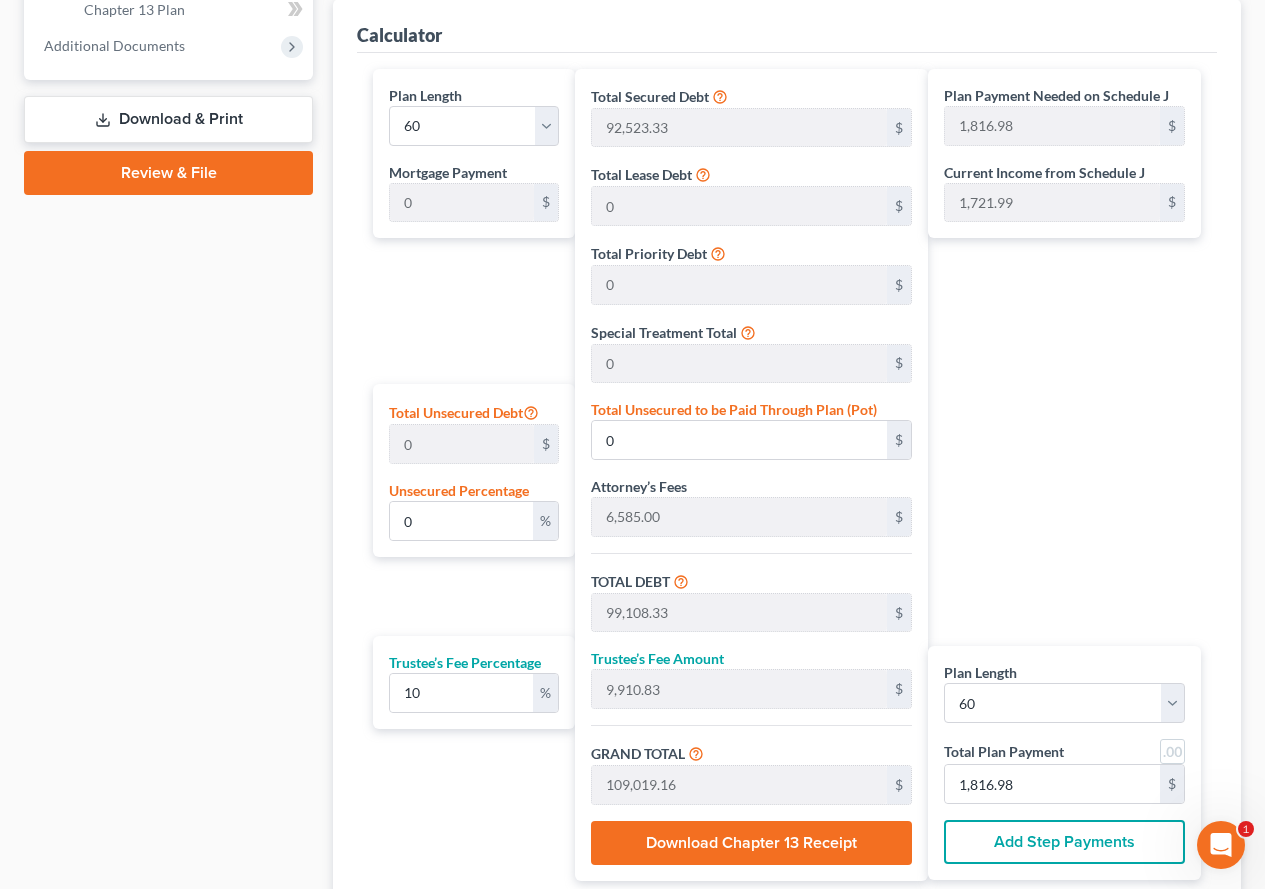scroll, scrollTop: 955, scrollLeft: 0, axis: vertical 